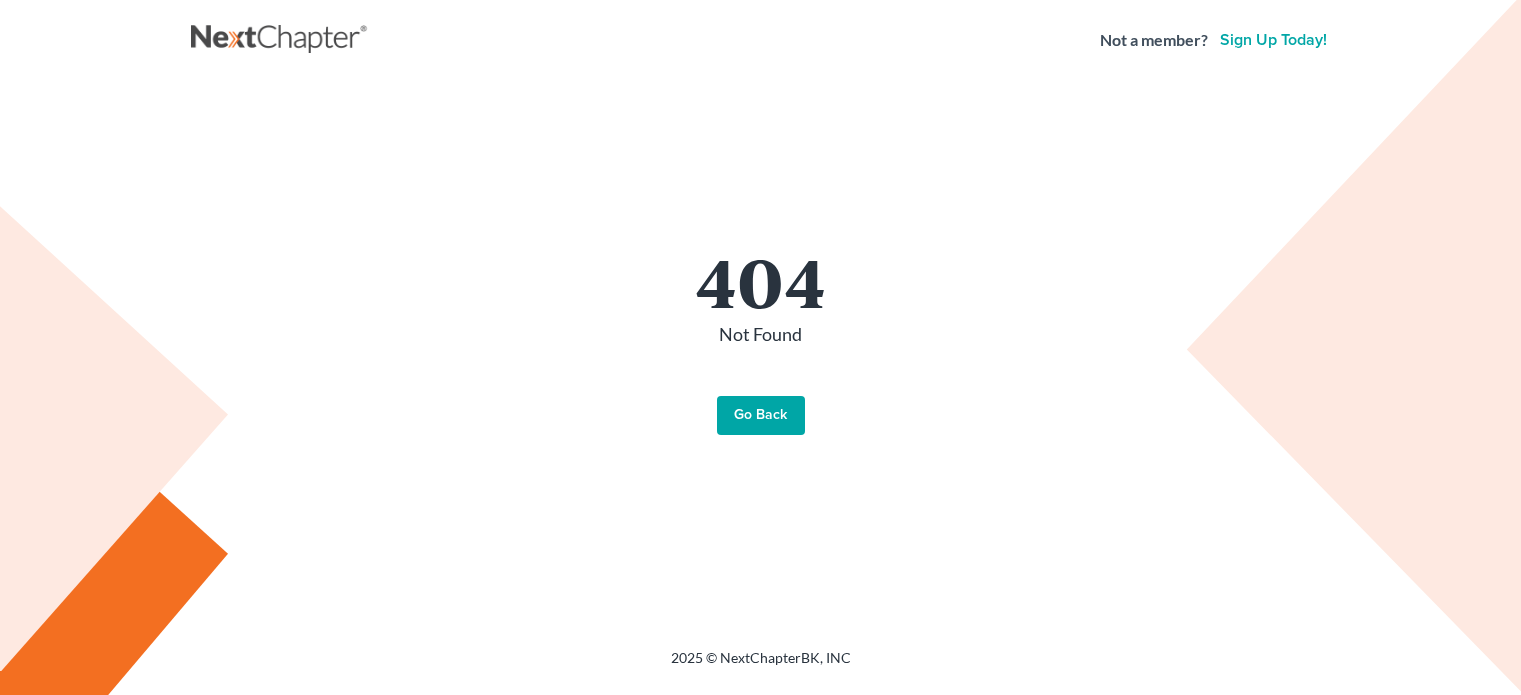 scroll, scrollTop: 0, scrollLeft: 0, axis: both 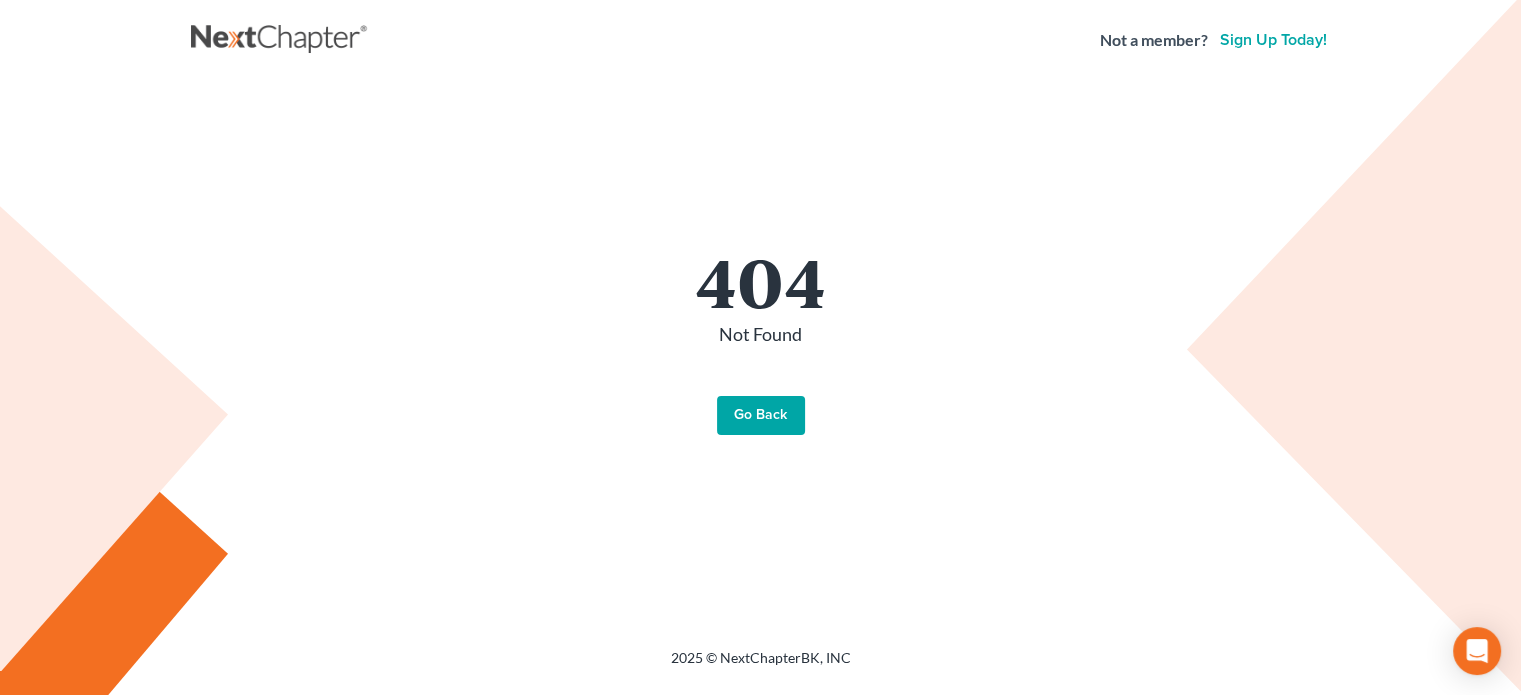 click on "Go Back" at bounding box center [761, 416] 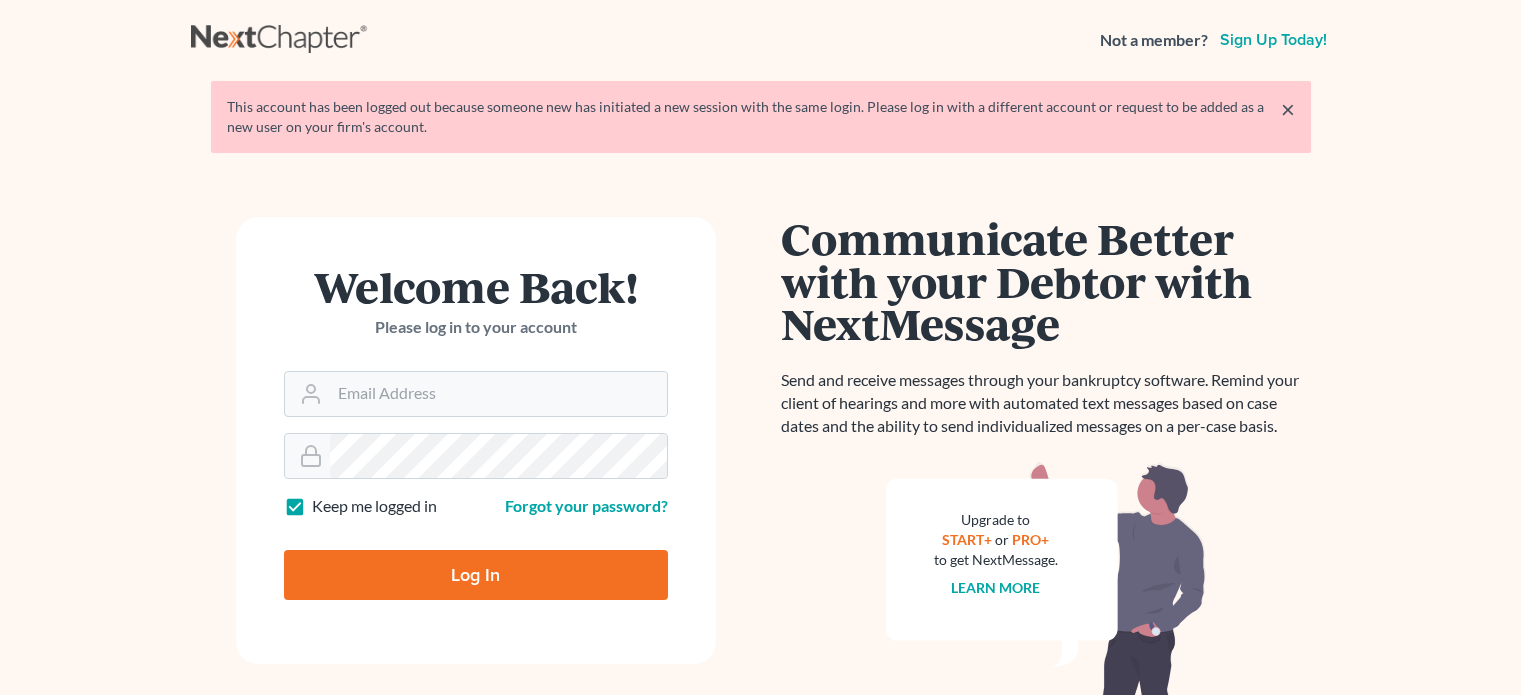 scroll, scrollTop: 0, scrollLeft: 0, axis: both 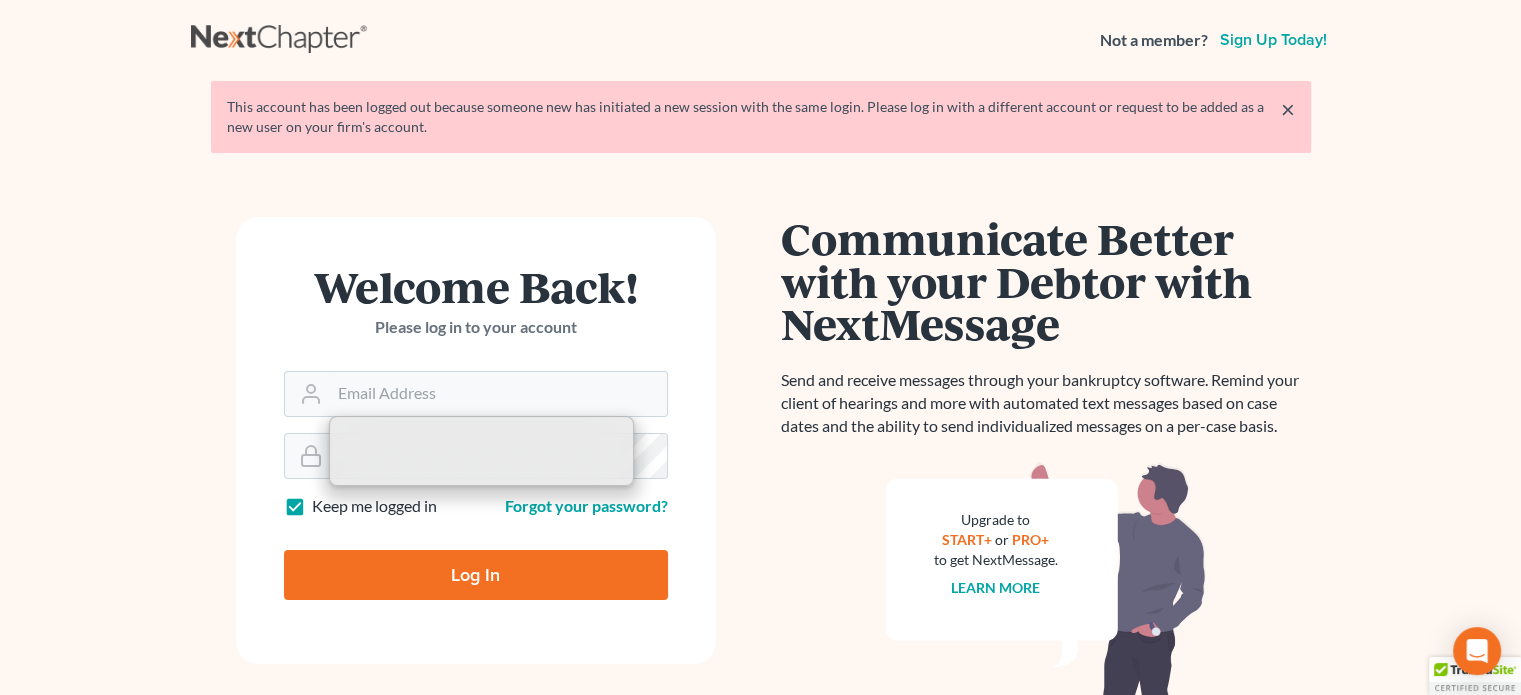 type on "[EMAIL]" 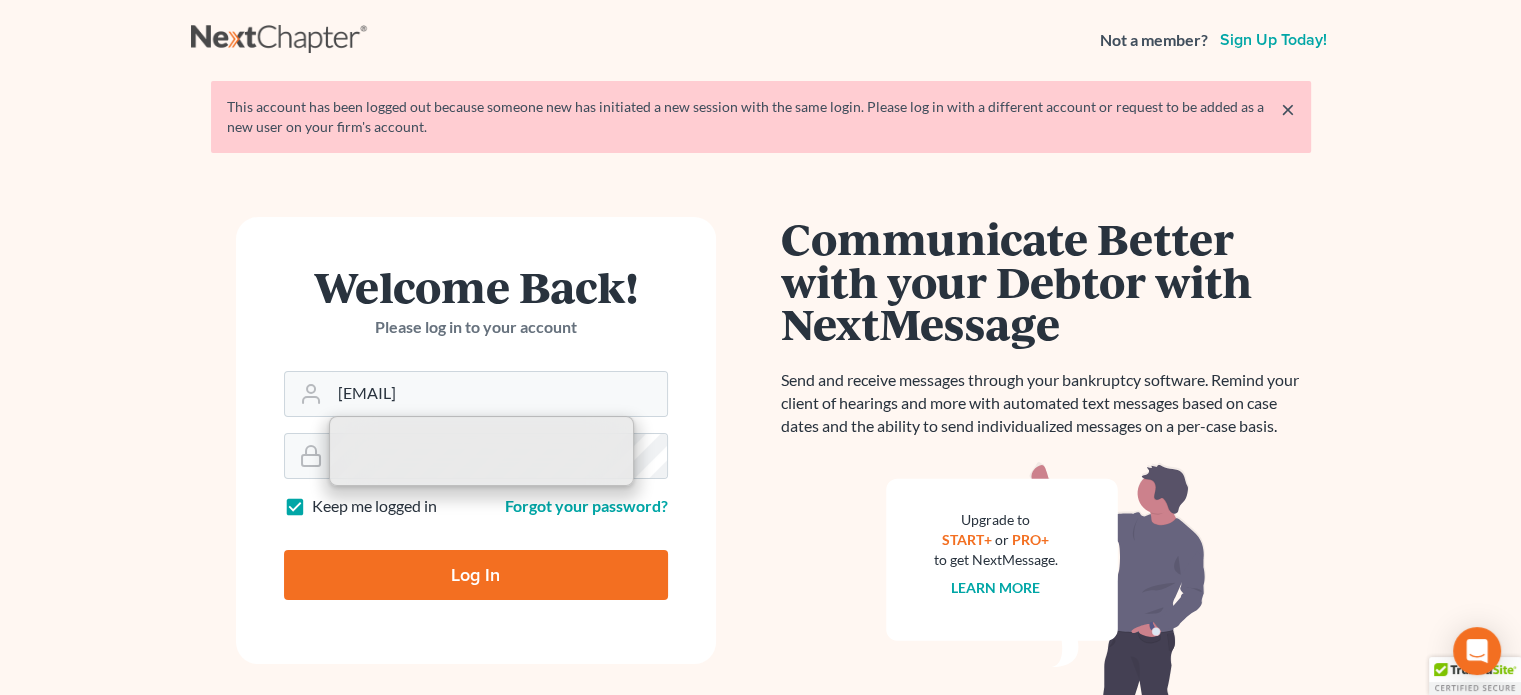 click on "Log In" at bounding box center [476, 575] 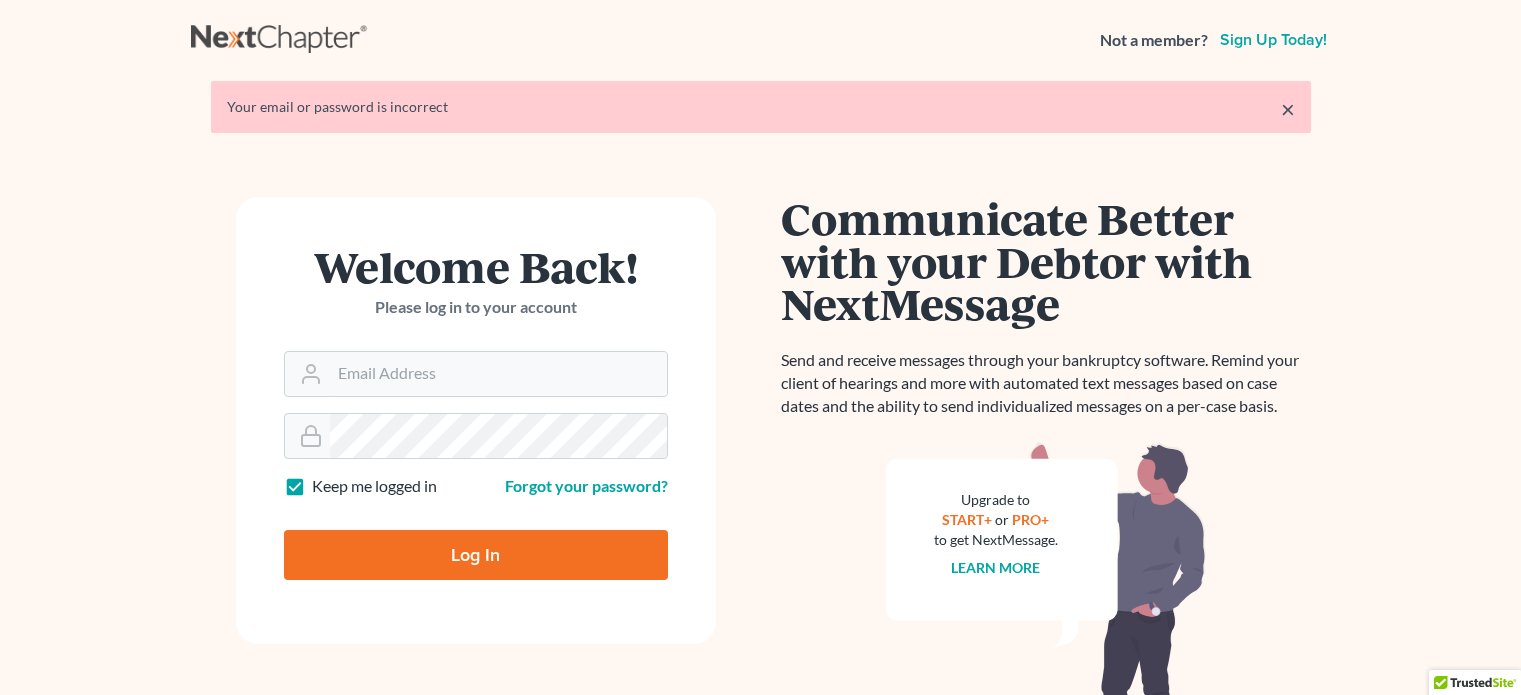 scroll, scrollTop: 0, scrollLeft: 0, axis: both 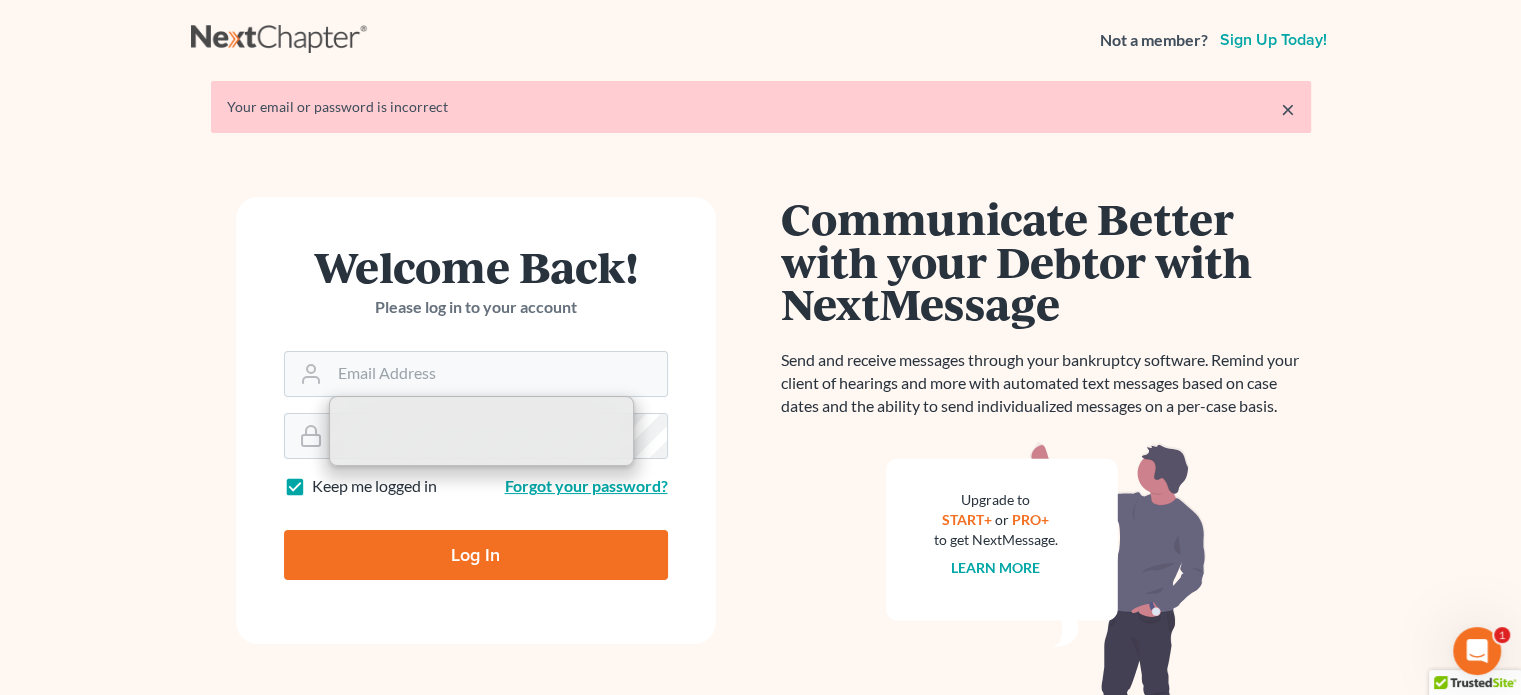 type on "[EMAIL]" 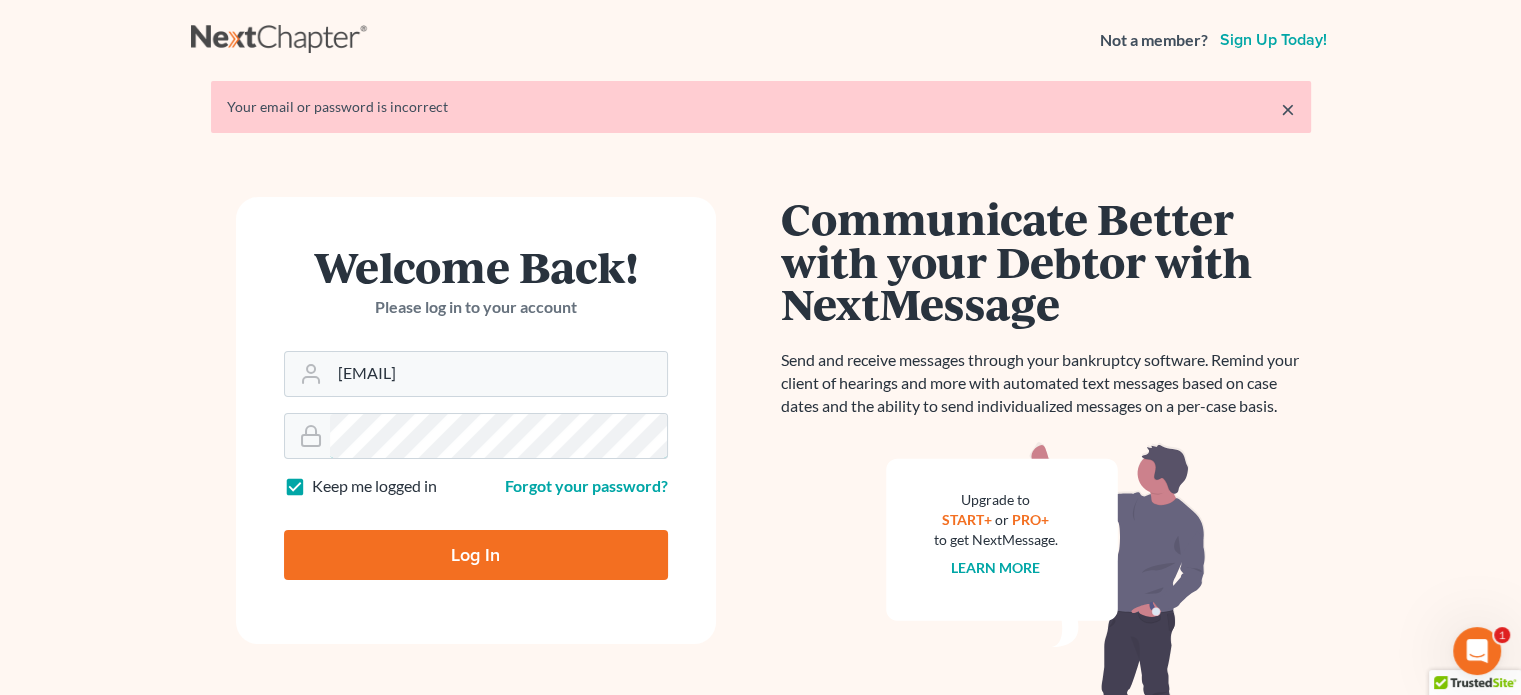 drag, startPoint x: 625, startPoint y: 483, endPoint x: 272, endPoint y: 443, distance: 355.25906 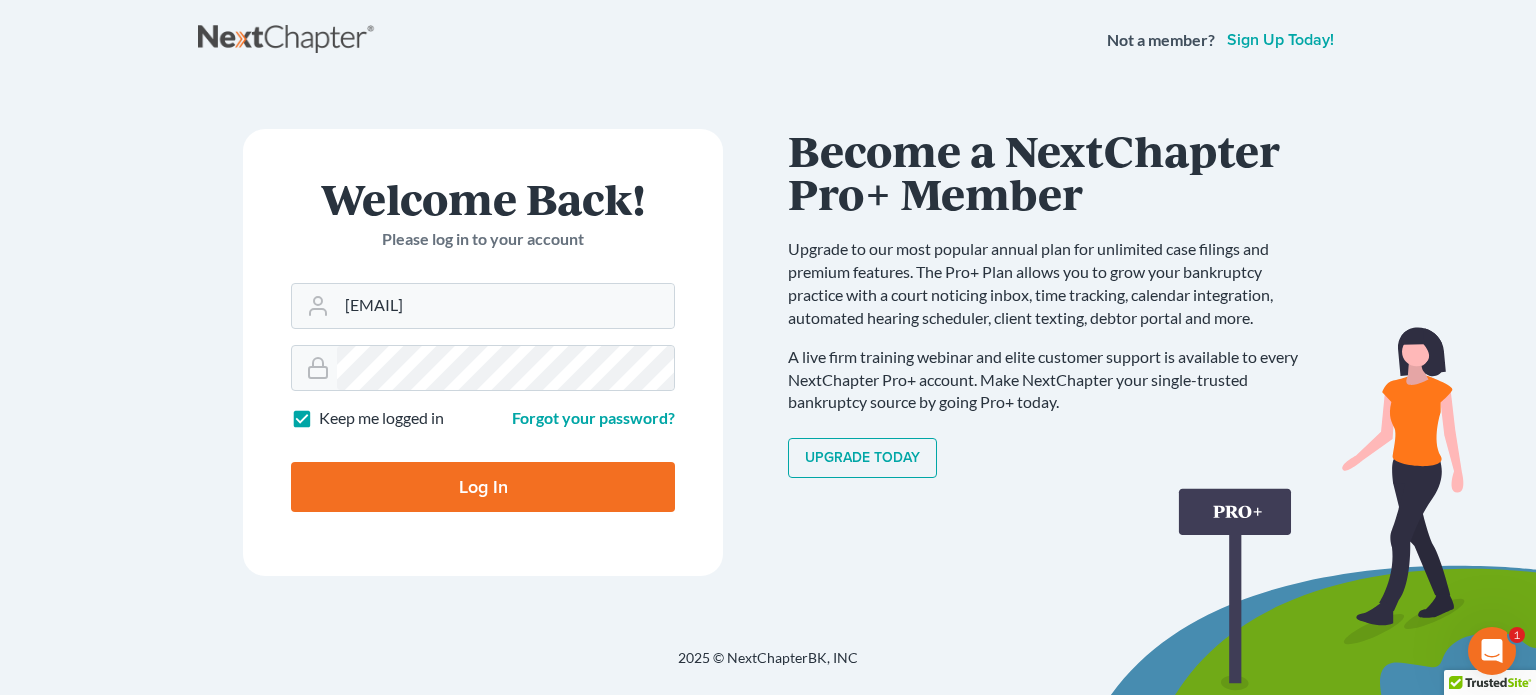 click on "Log In" at bounding box center (483, 487) 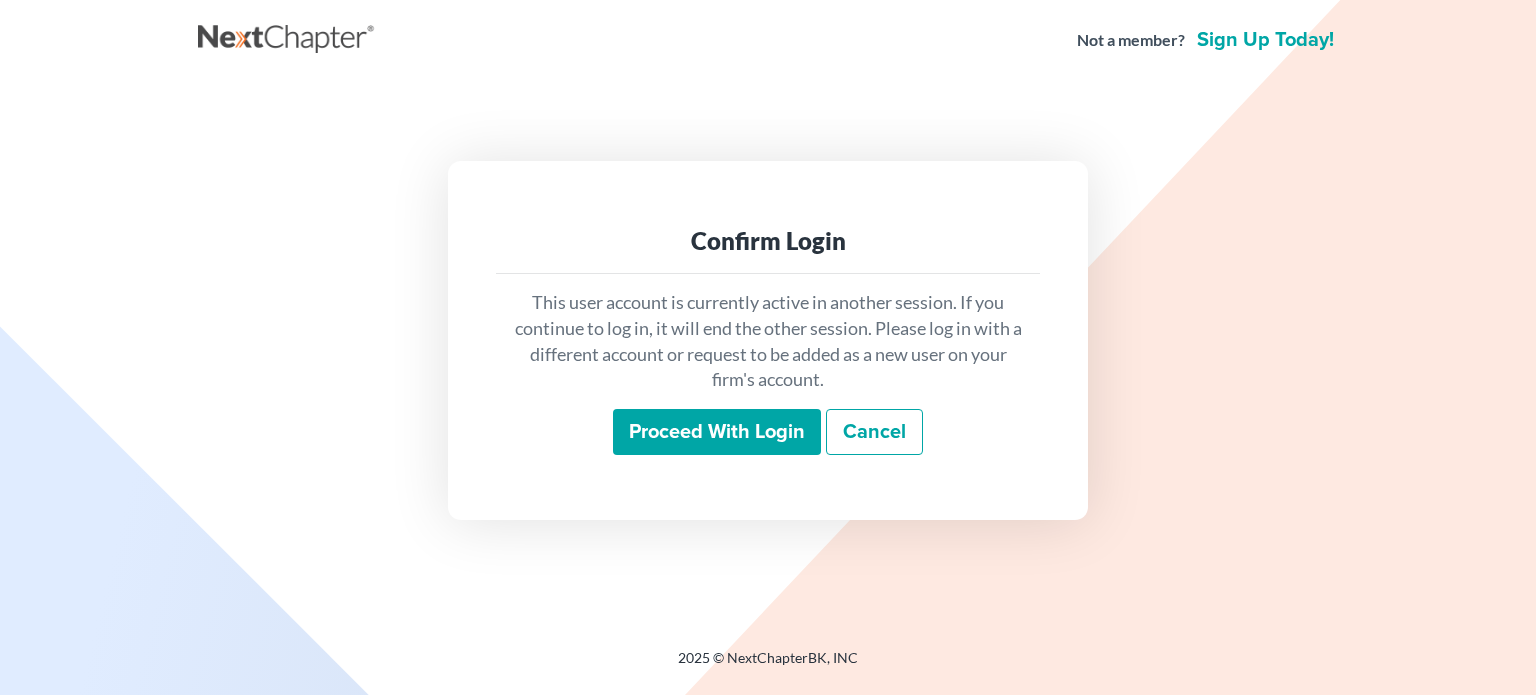scroll, scrollTop: 0, scrollLeft: 0, axis: both 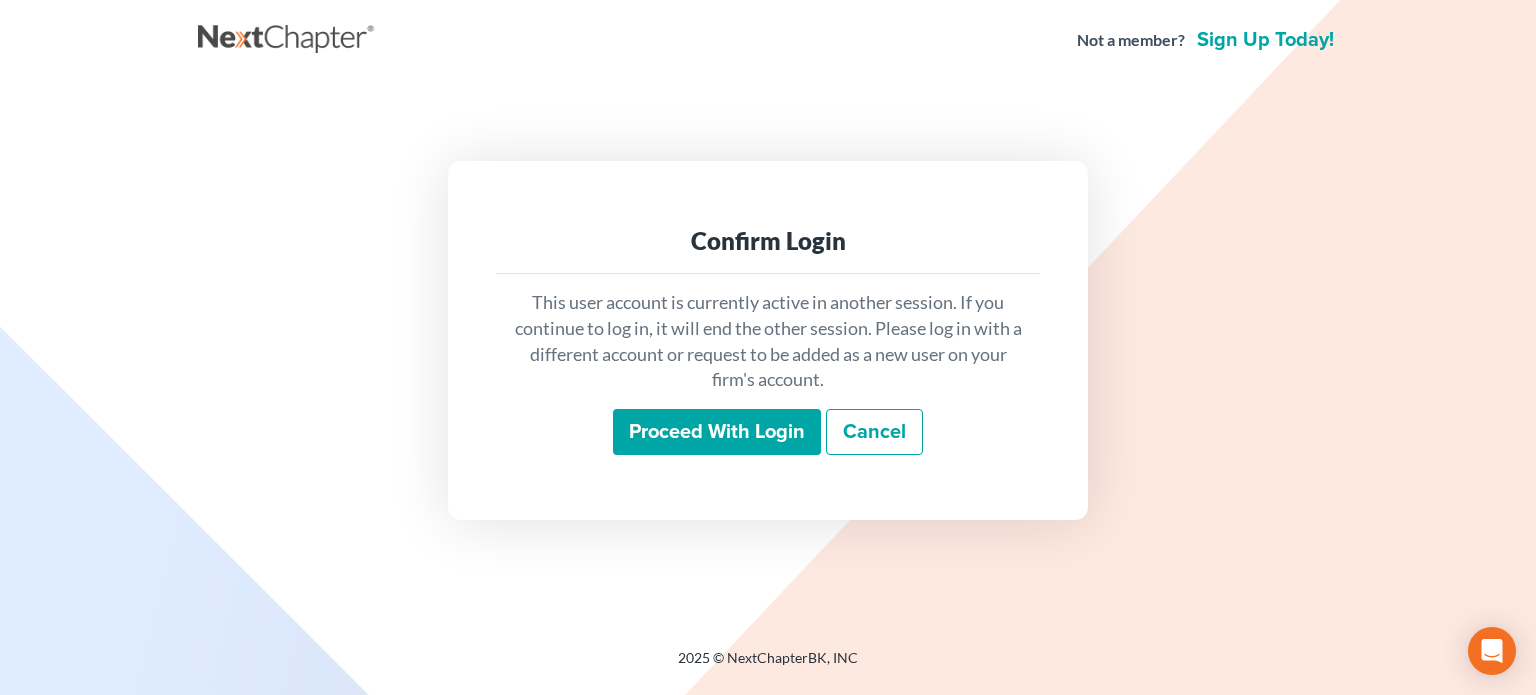 click on "Proceed with login" at bounding box center (717, 432) 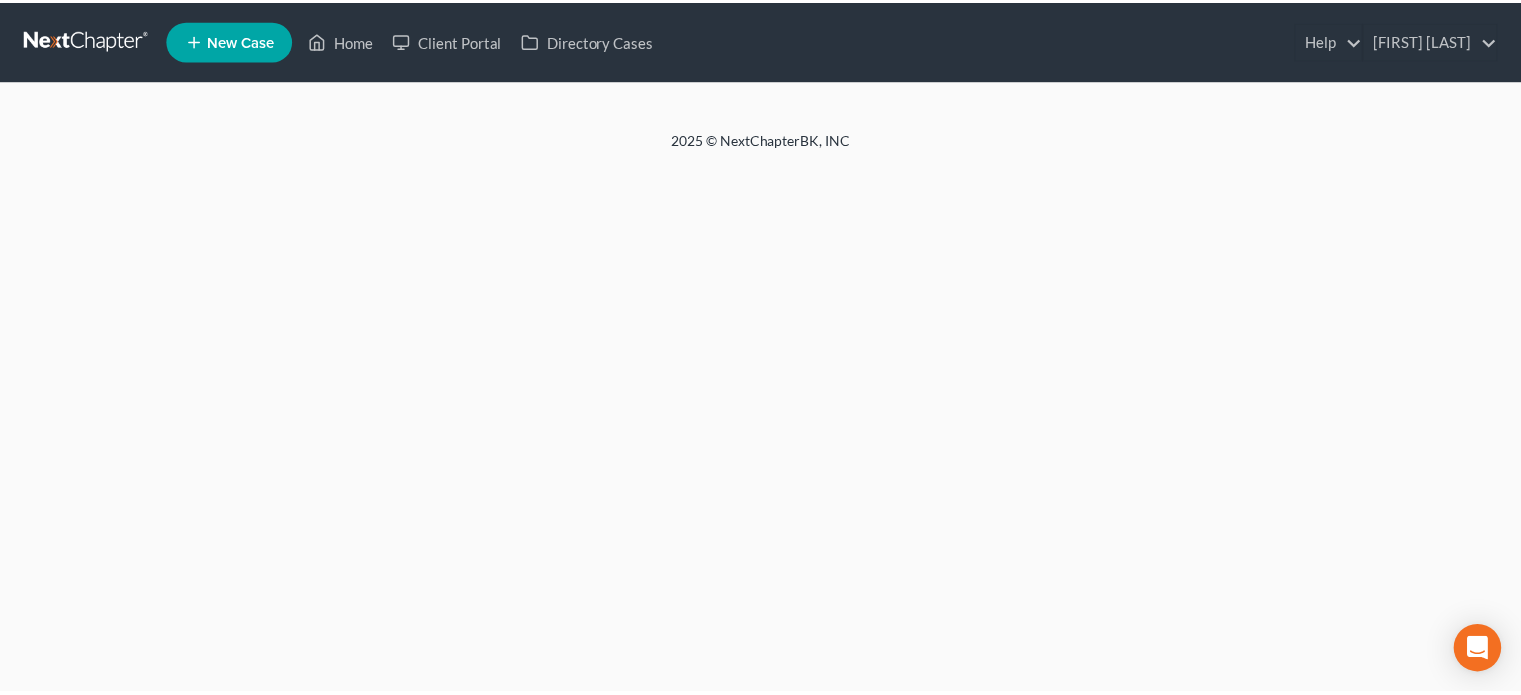 scroll, scrollTop: 0, scrollLeft: 0, axis: both 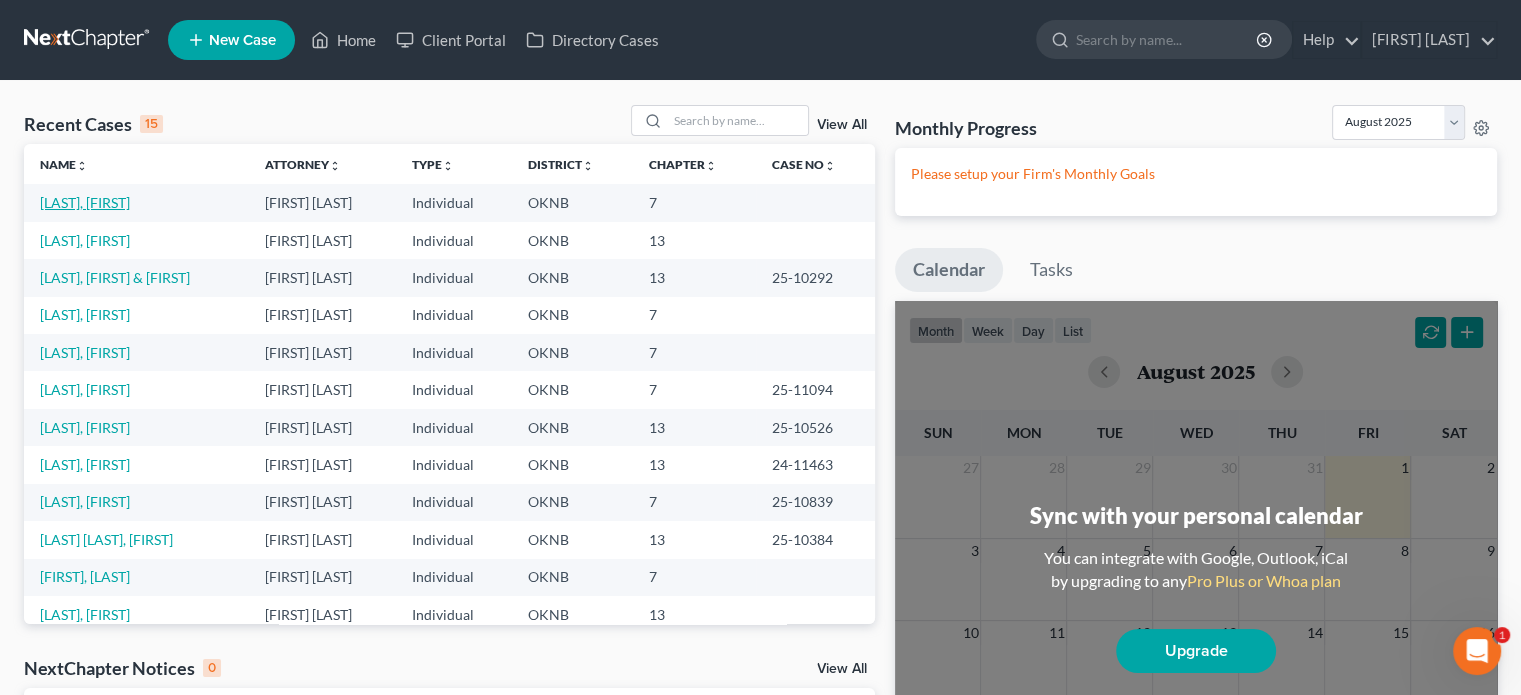 click on "Proctor, Jeffrey" at bounding box center [85, 202] 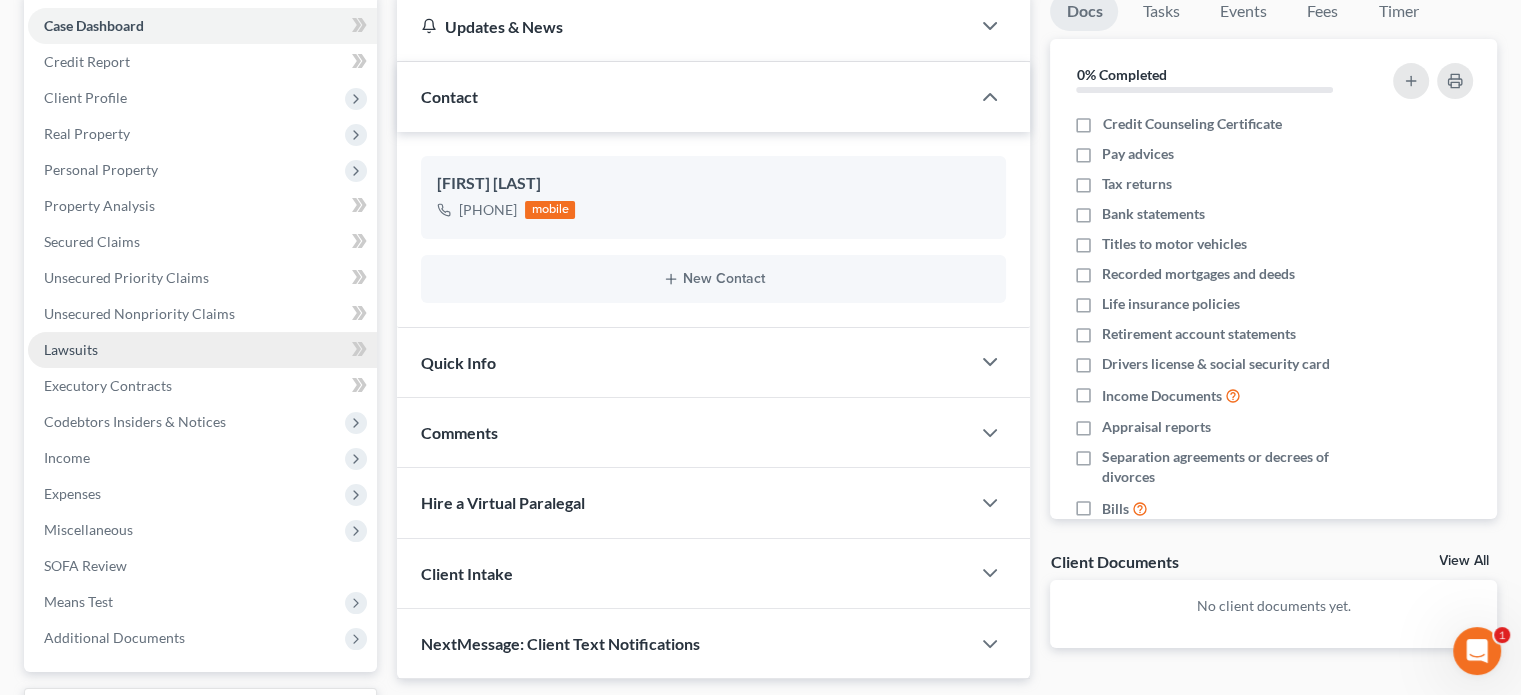 scroll, scrollTop: 300, scrollLeft: 0, axis: vertical 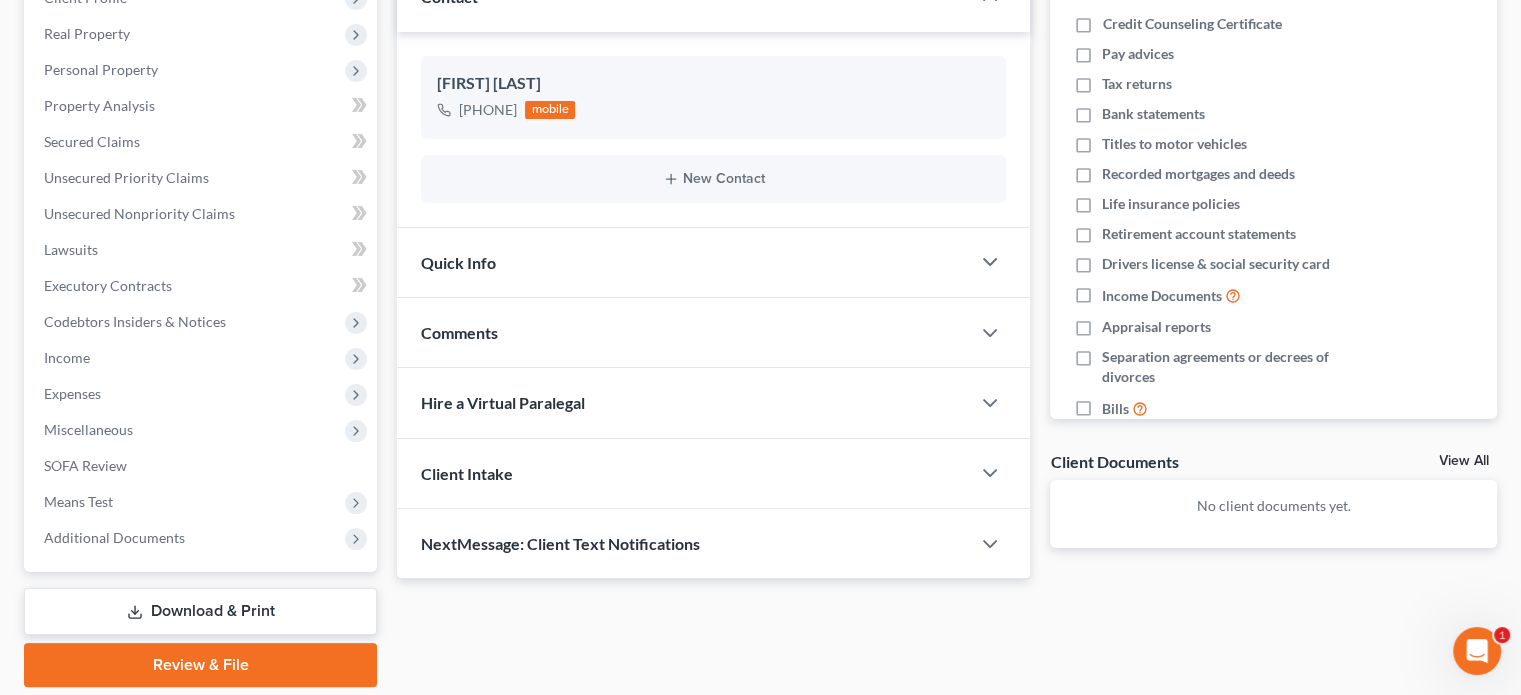 click on "Download & Print" at bounding box center [200, 611] 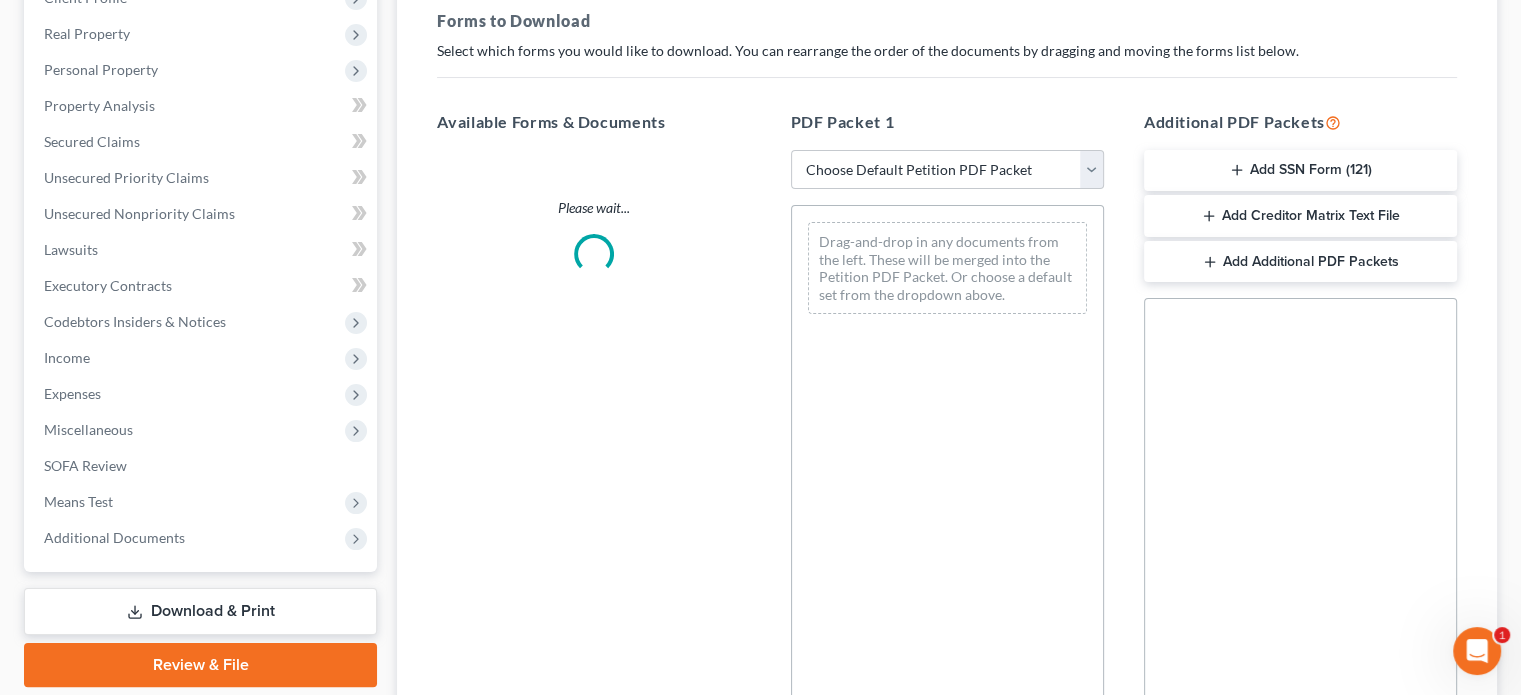 scroll, scrollTop: 0, scrollLeft: 0, axis: both 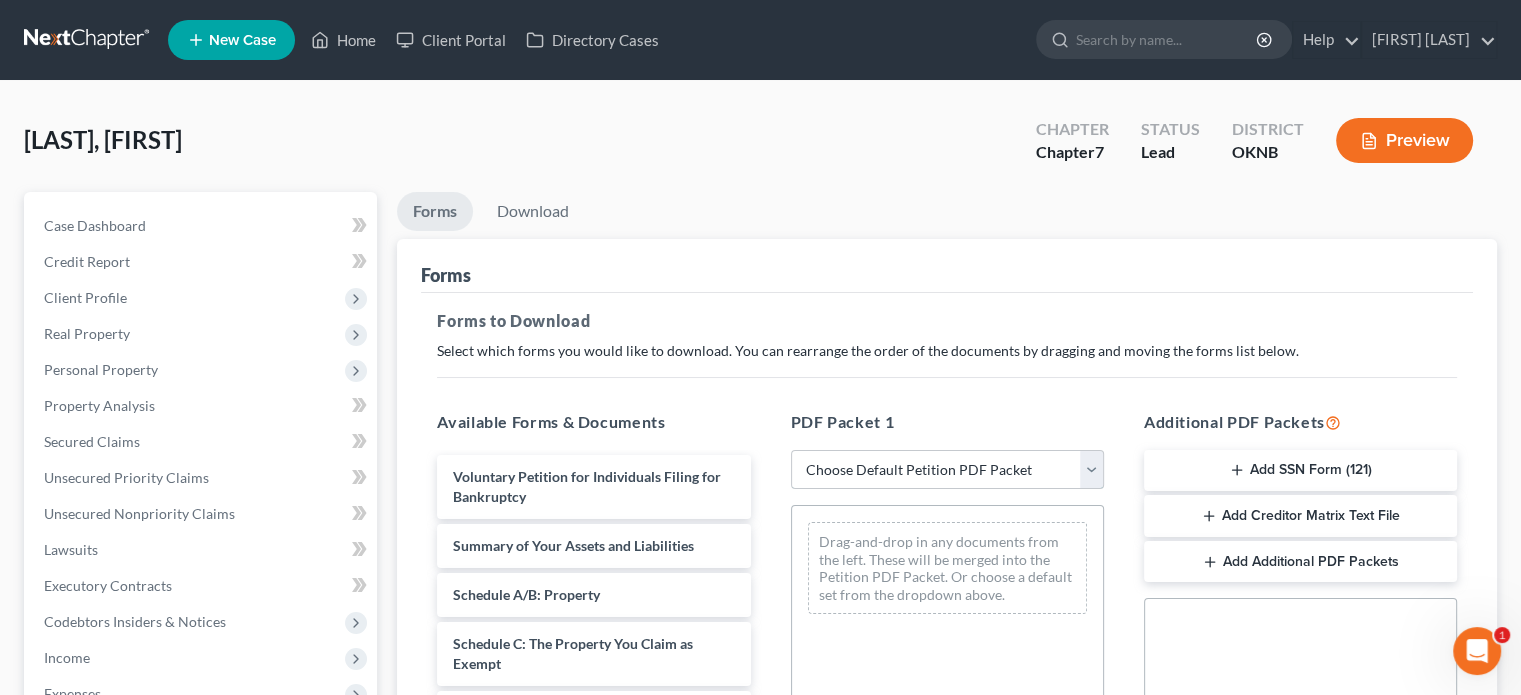click on "Choose Default Petition PDF Packet Complete Bankruptcy Petition (all forms and schedules) Emergency Filing Forms (Petition and Creditor List Only) Amended Forms Signature Pages Only Peitition" at bounding box center (947, 470) 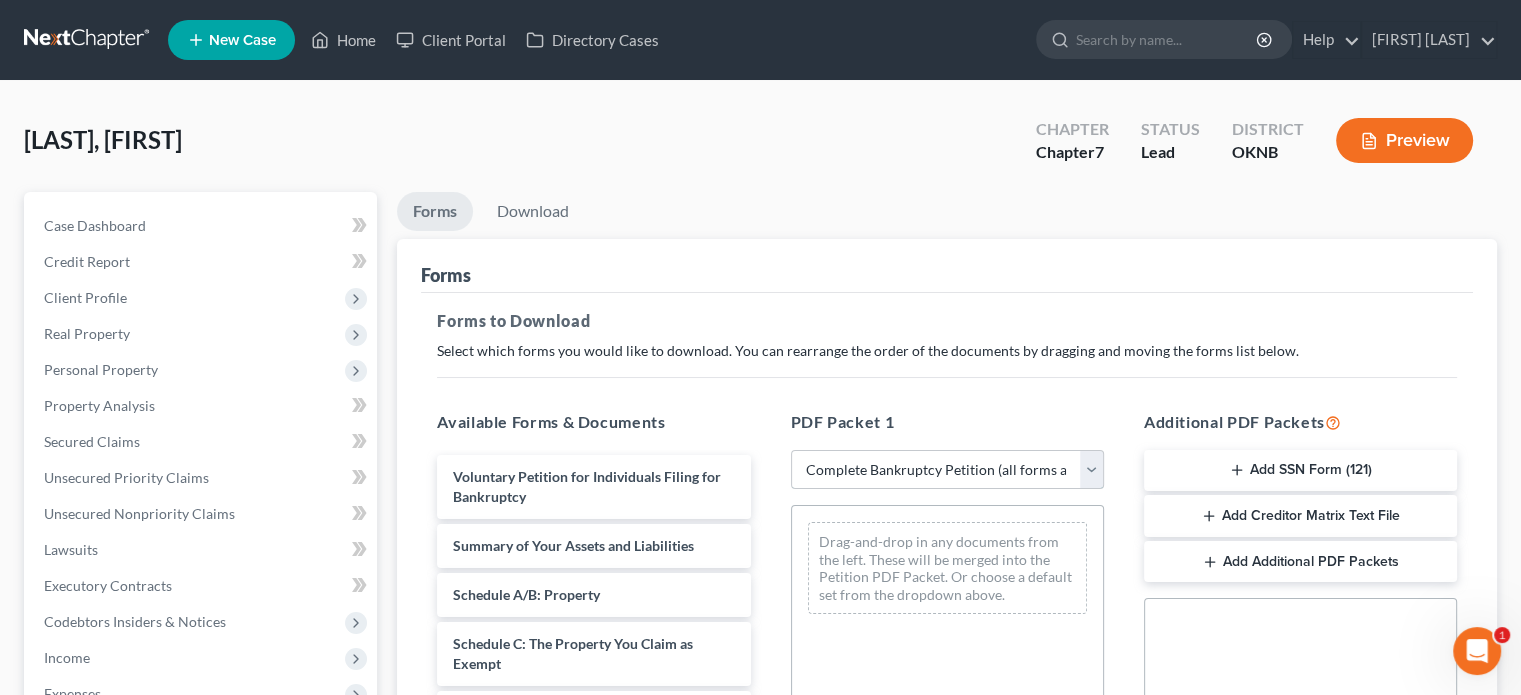 click on "Choose Default Petition PDF Packet Complete Bankruptcy Petition (all forms and schedules) Emergency Filing Forms (Petition and Creditor List Only) Amended Forms Signature Pages Only Peitition" at bounding box center (947, 470) 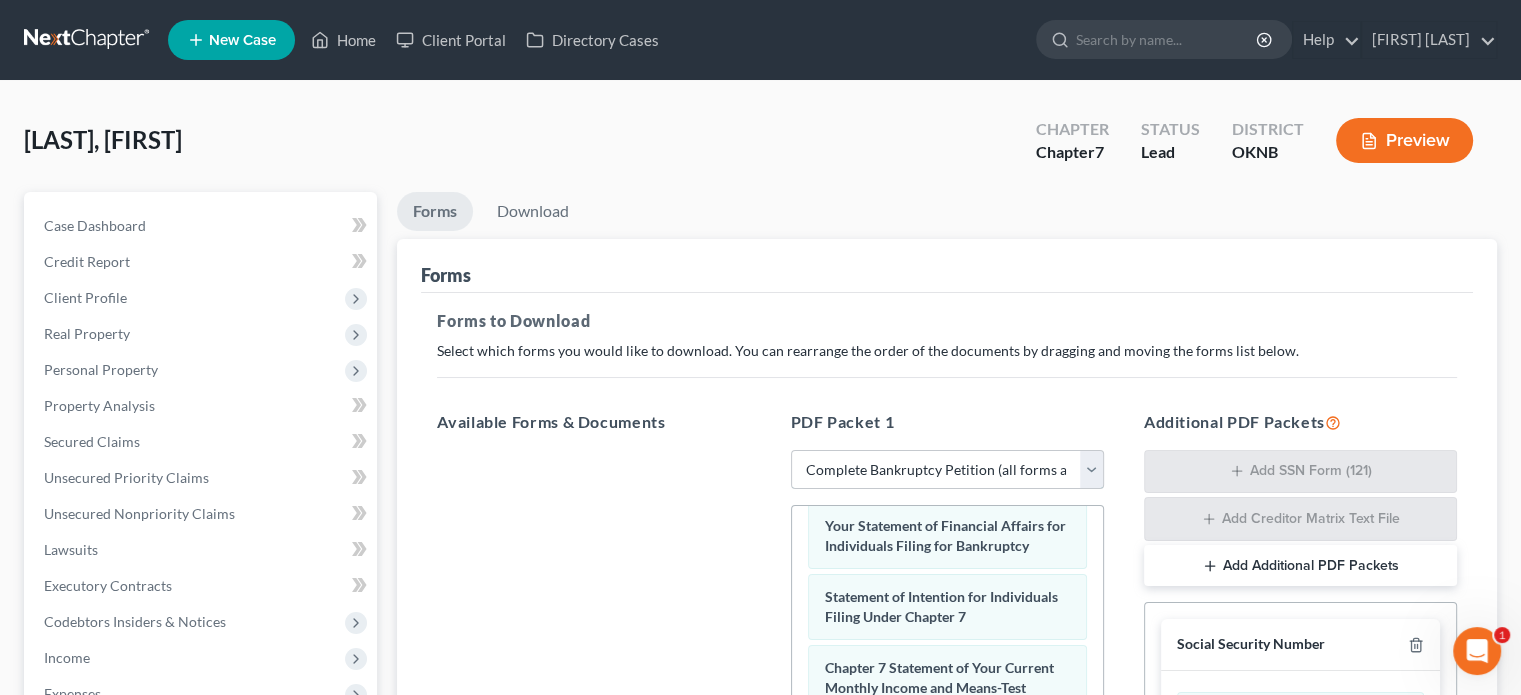 scroll, scrollTop: 745, scrollLeft: 0, axis: vertical 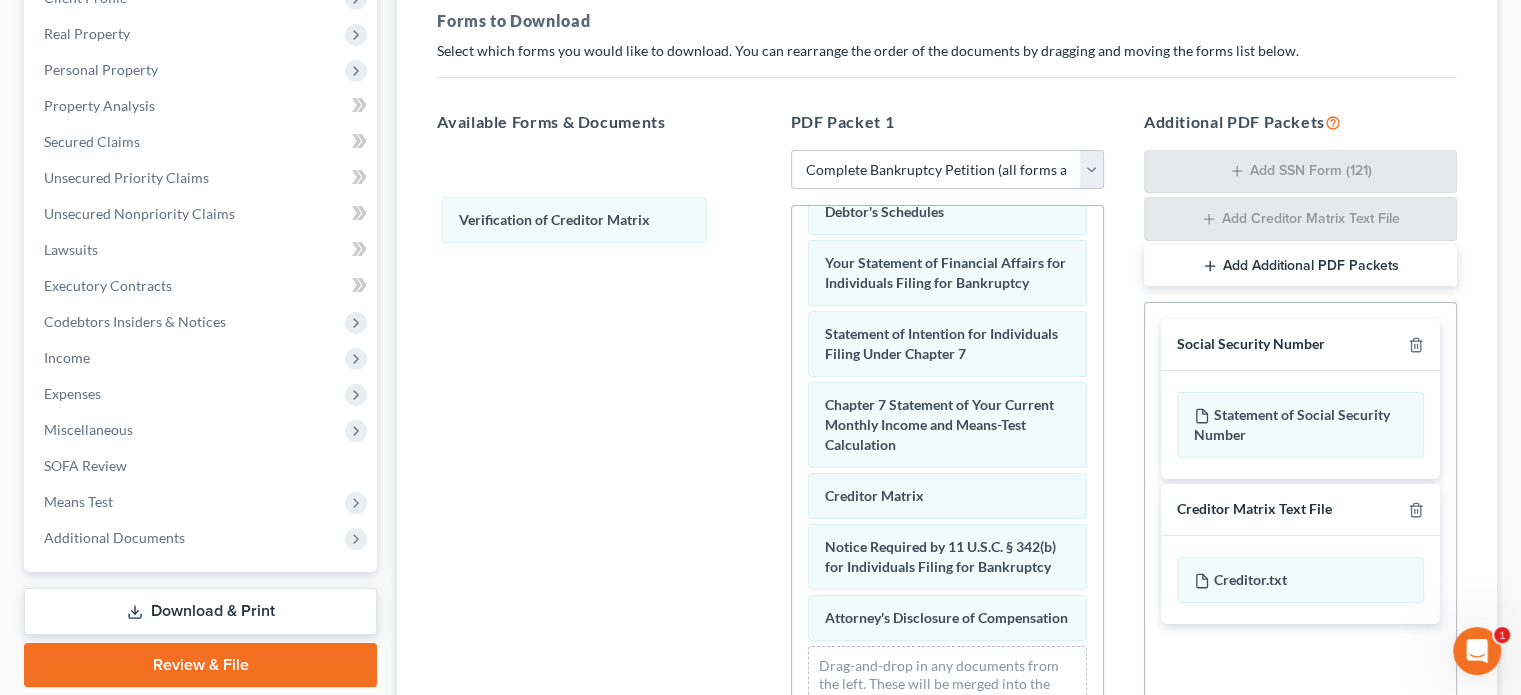 drag, startPoint x: 894, startPoint y: 479, endPoint x: 524, endPoint y: 199, distance: 464.0043 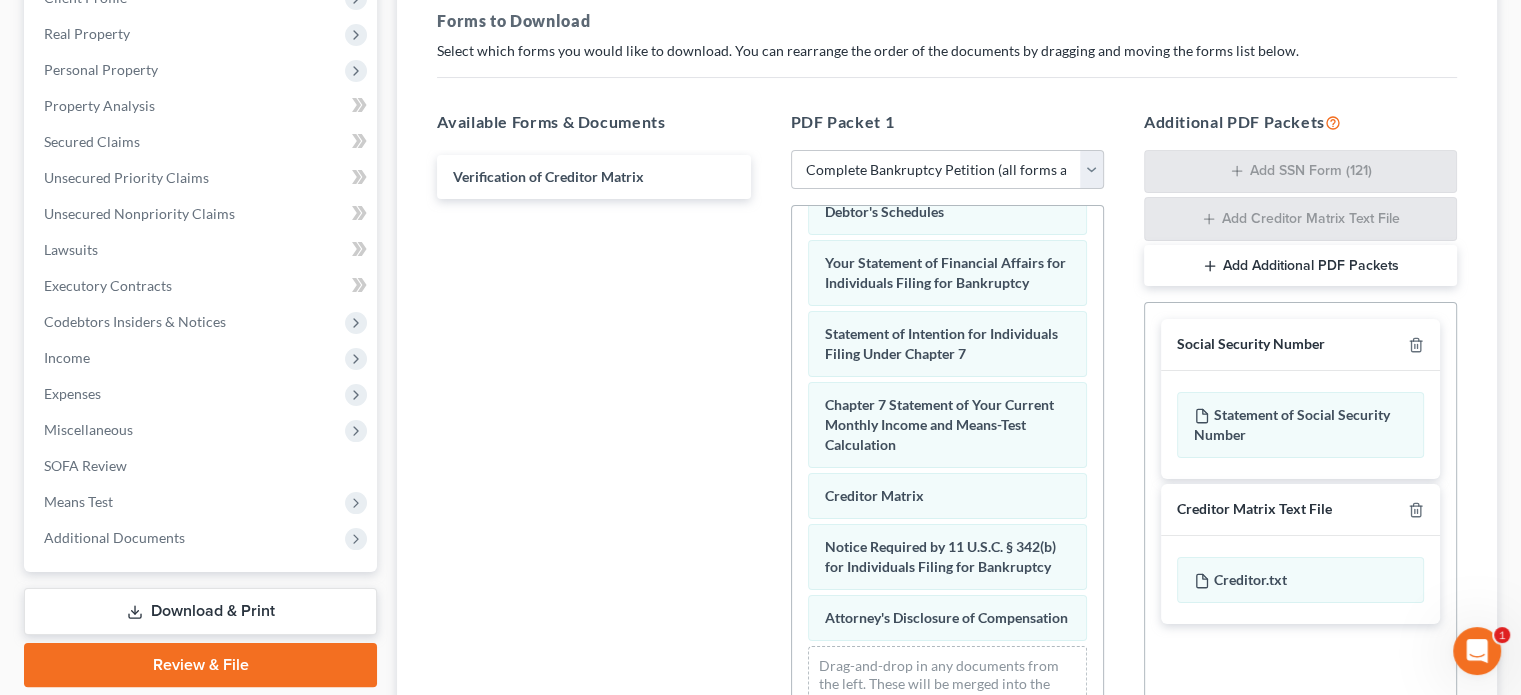 scroll, scrollTop: 0, scrollLeft: 0, axis: both 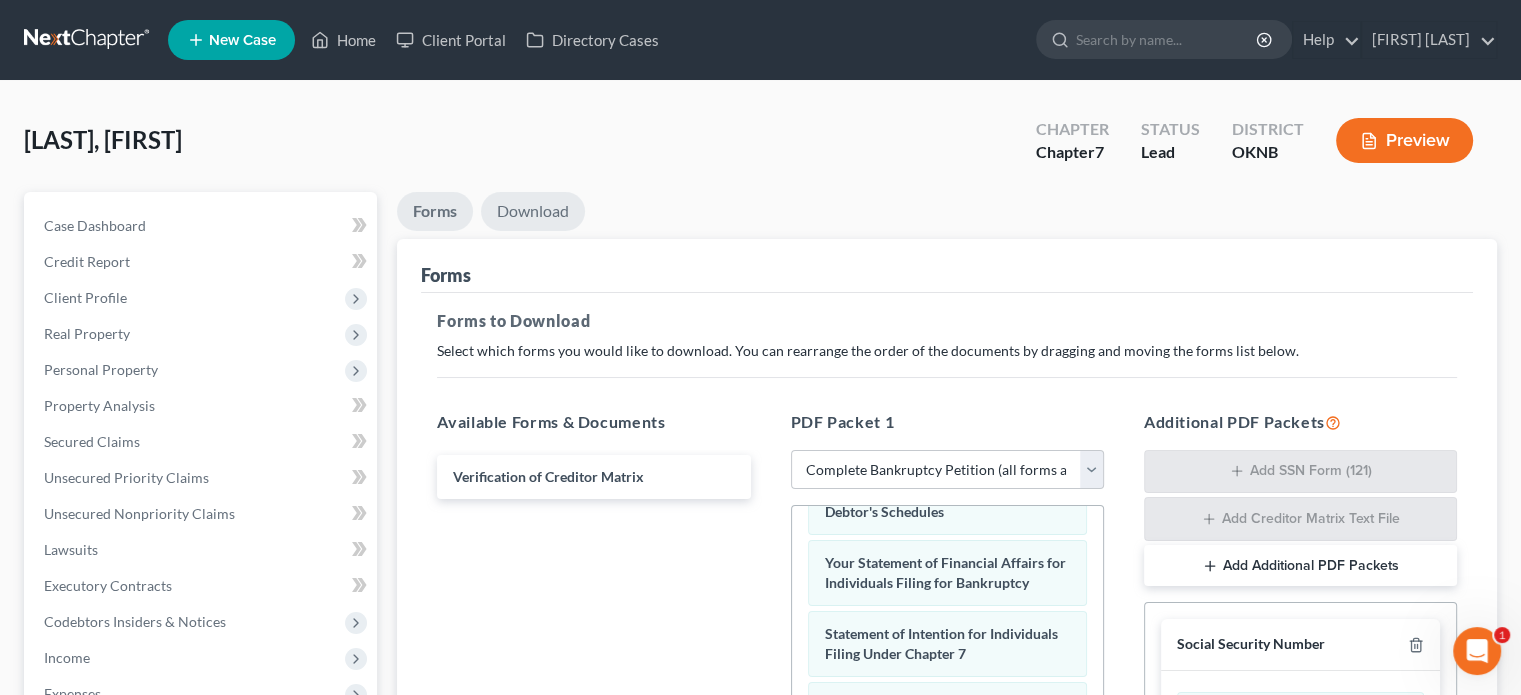 click on "Download" at bounding box center (533, 211) 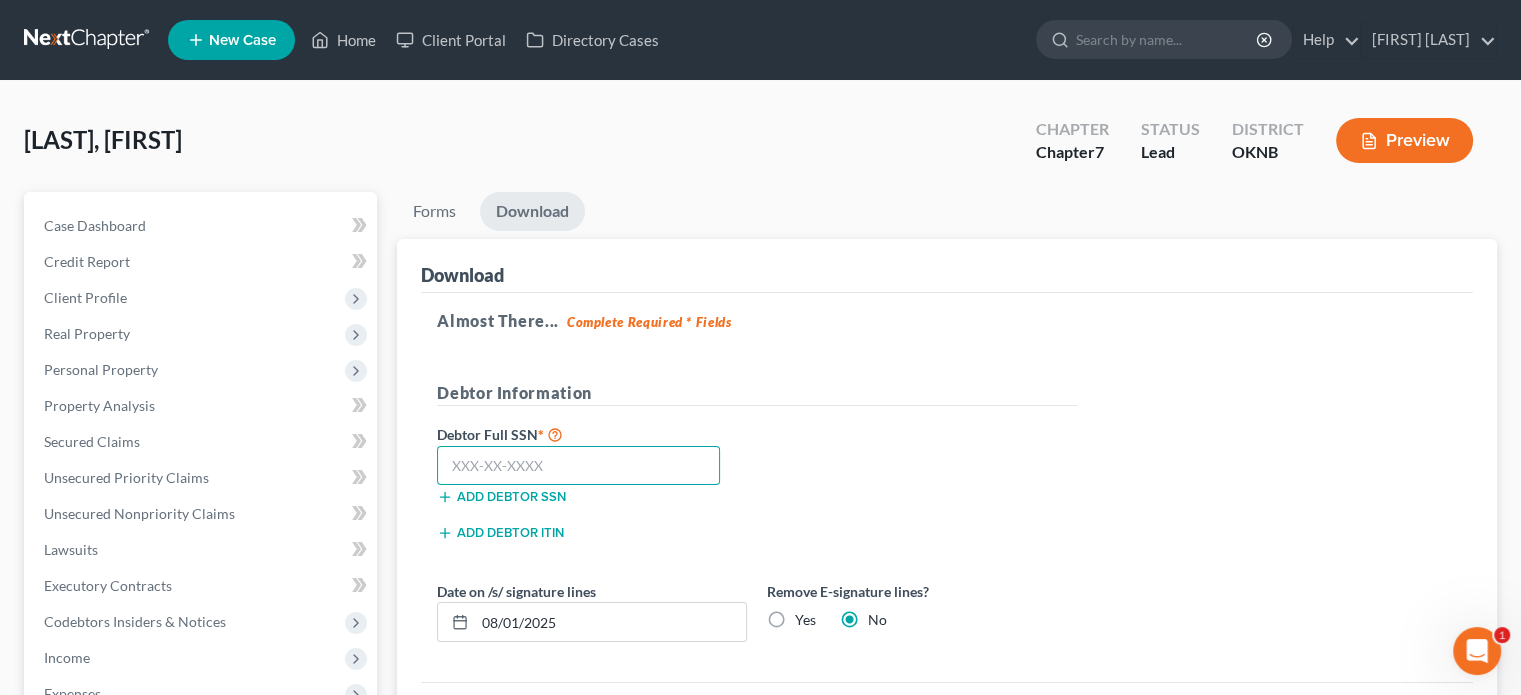 click at bounding box center [578, 466] 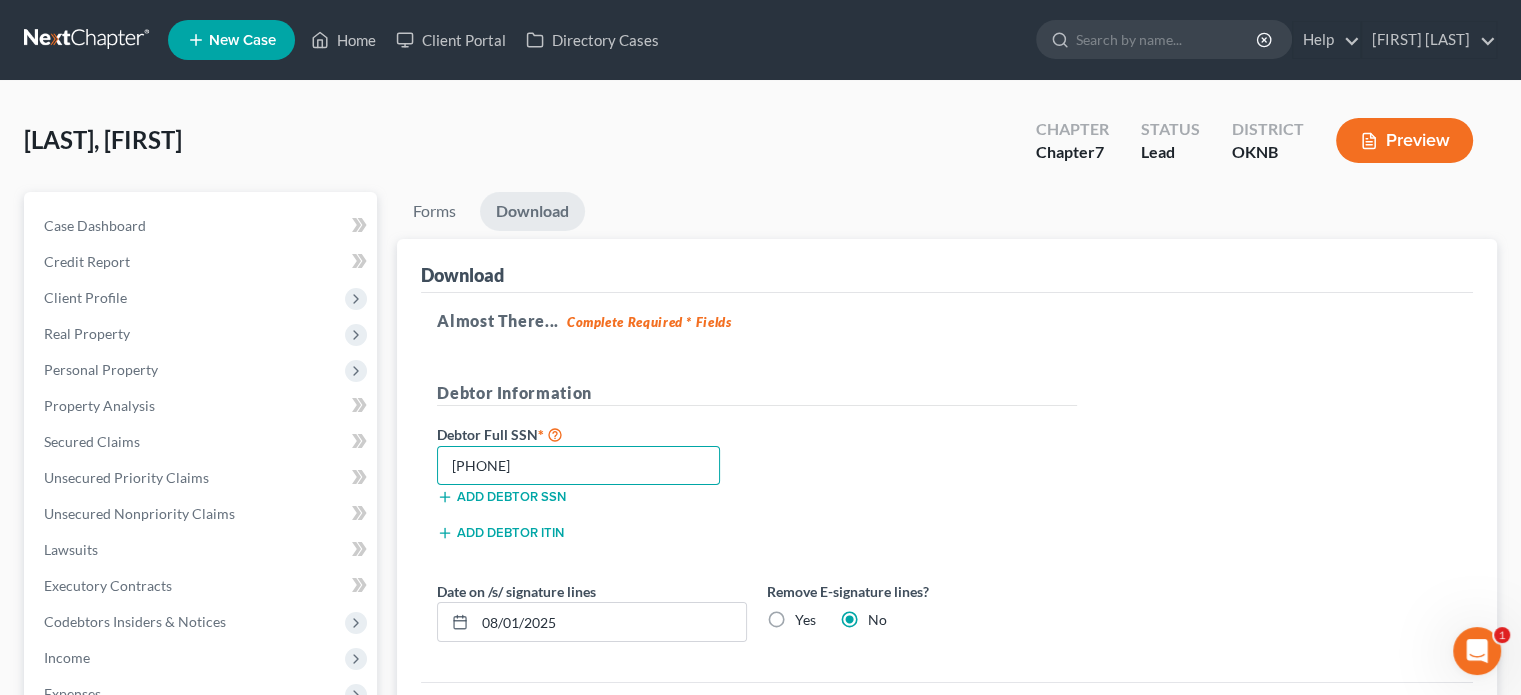 scroll, scrollTop: 200, scrollLeft: 0, axis: vertical 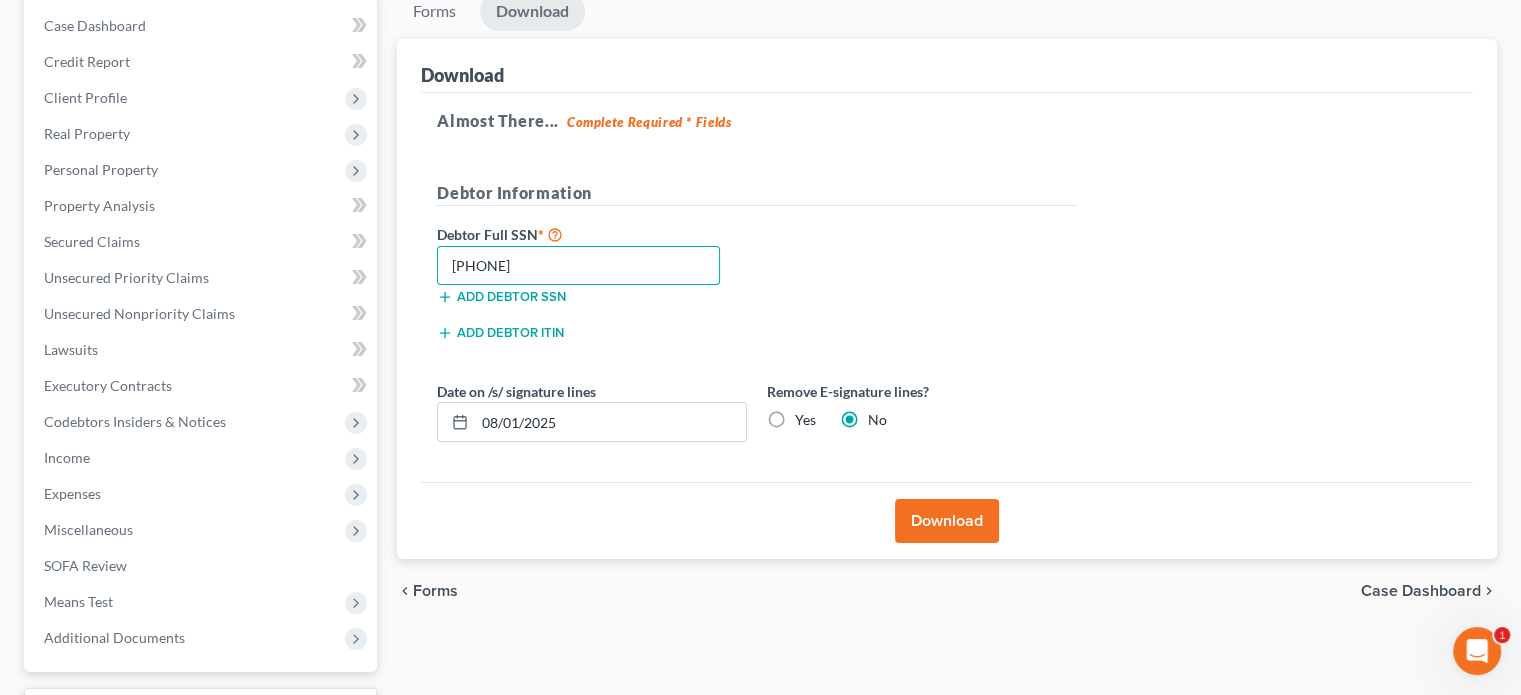 type on "[PHONE]" 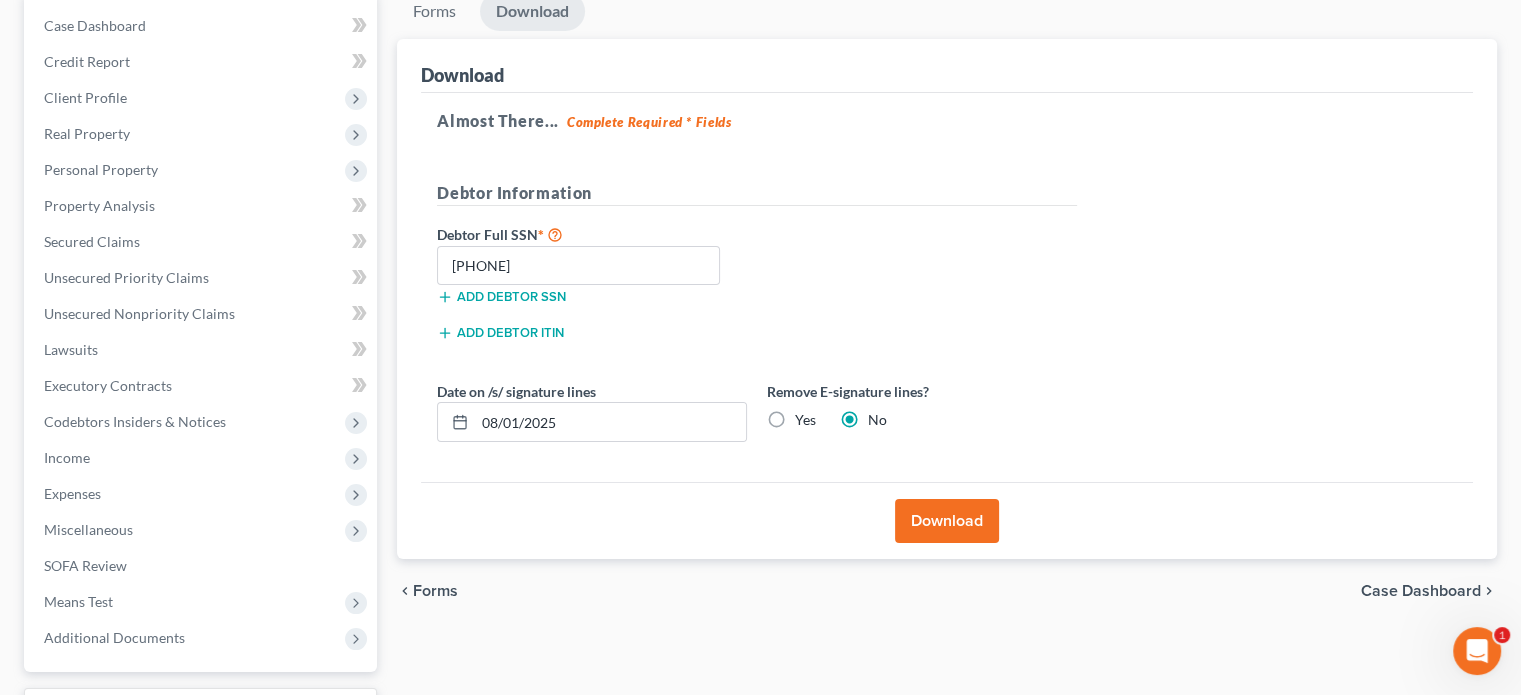 click on "Download" at bounding box center (947, 521) 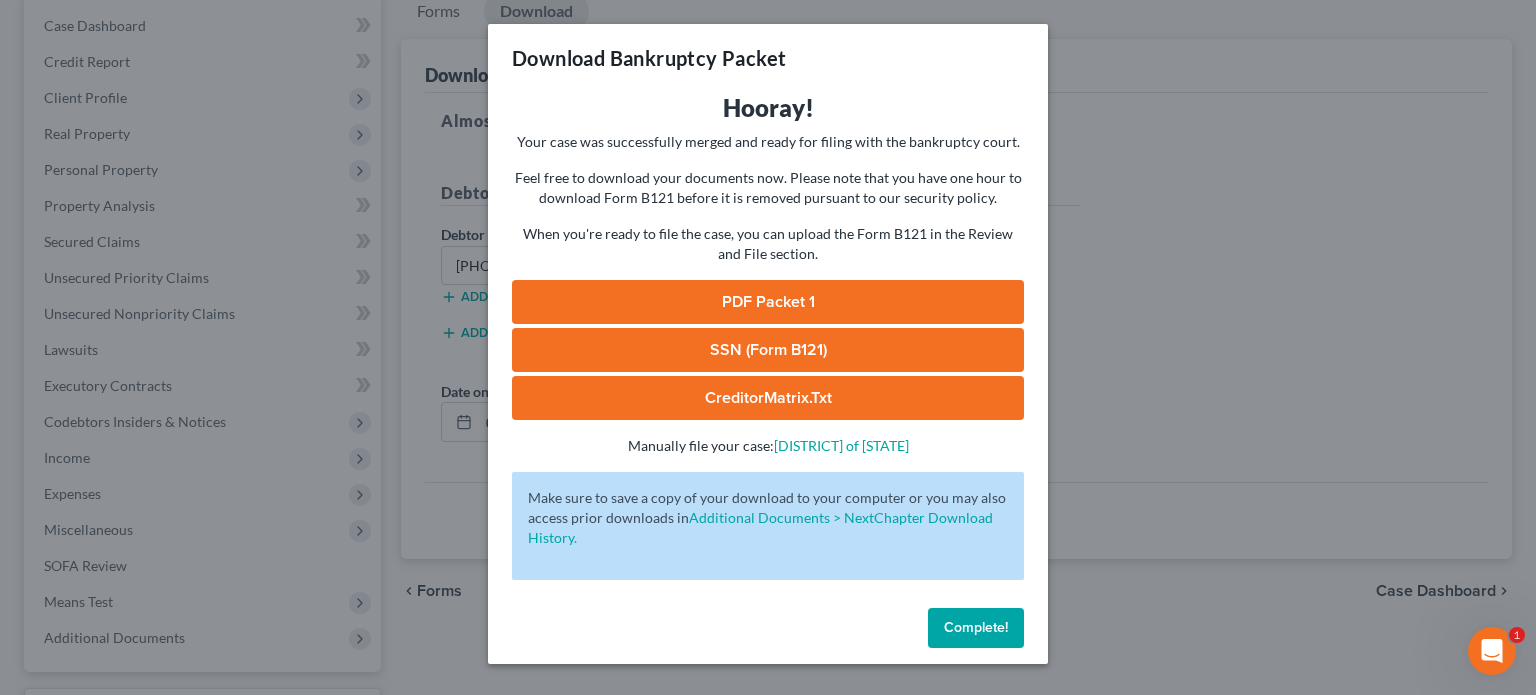 click on "Complete!" at bounding box center [976, 628] 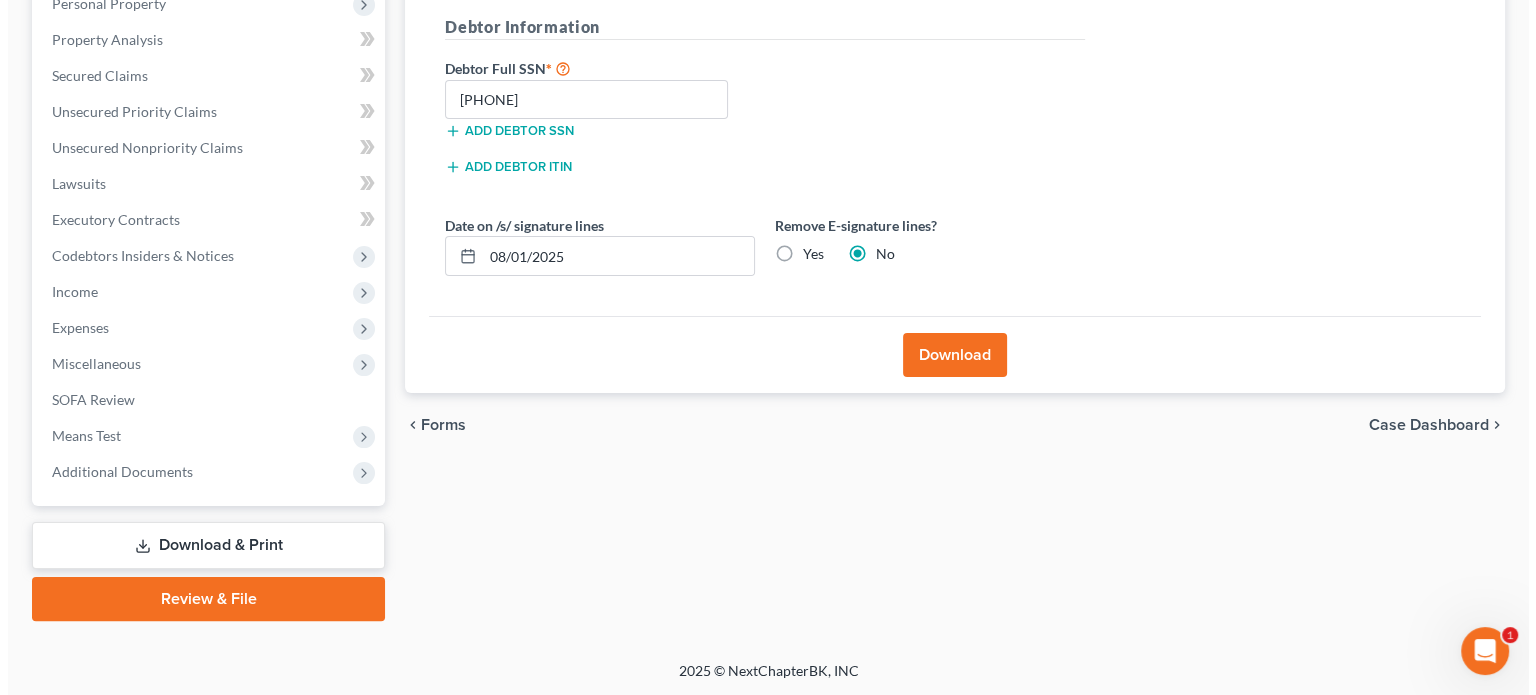 scroll, scrollTop: 66, scrollLeft: 0, axis: vertical 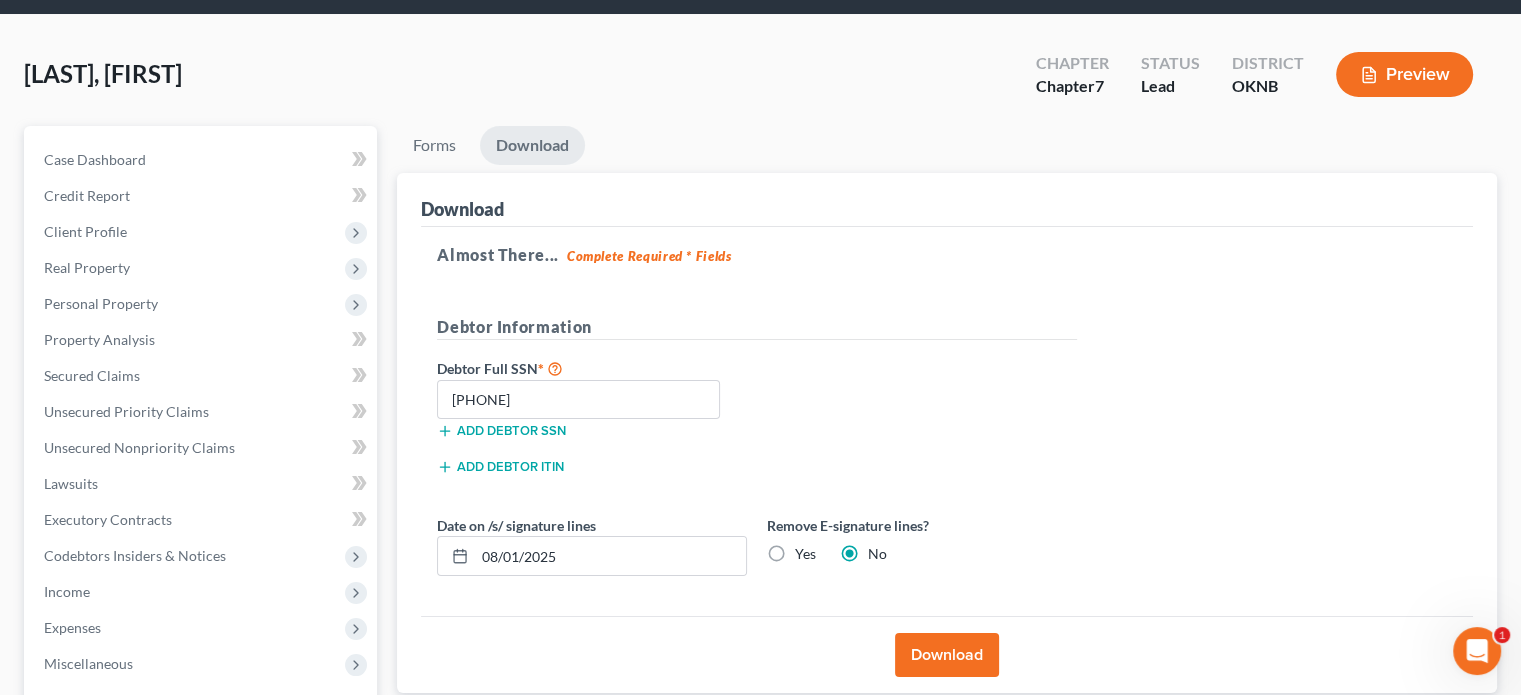 click on "Preview" at bounding box center (1404, 74) 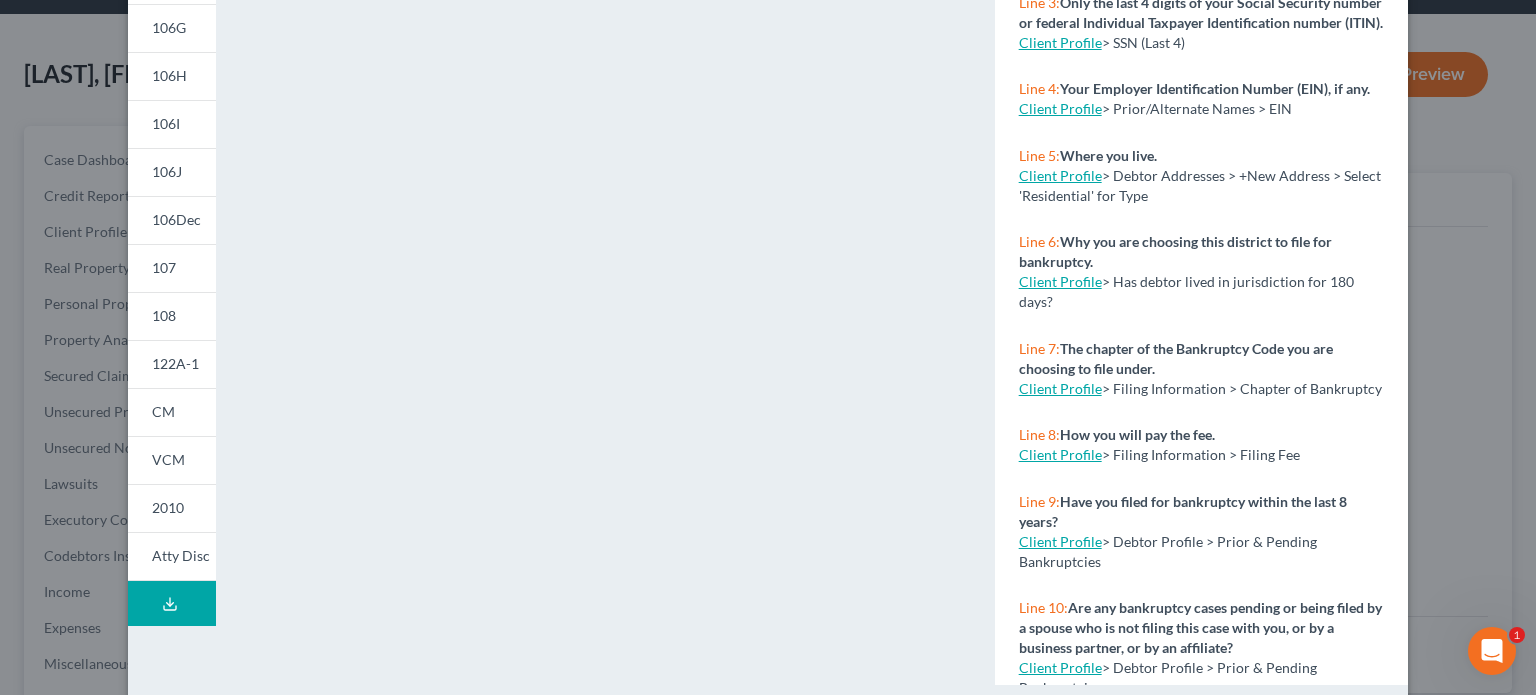 scroll, scrollTop: 432, scrollLeft: 0, axis: vertical 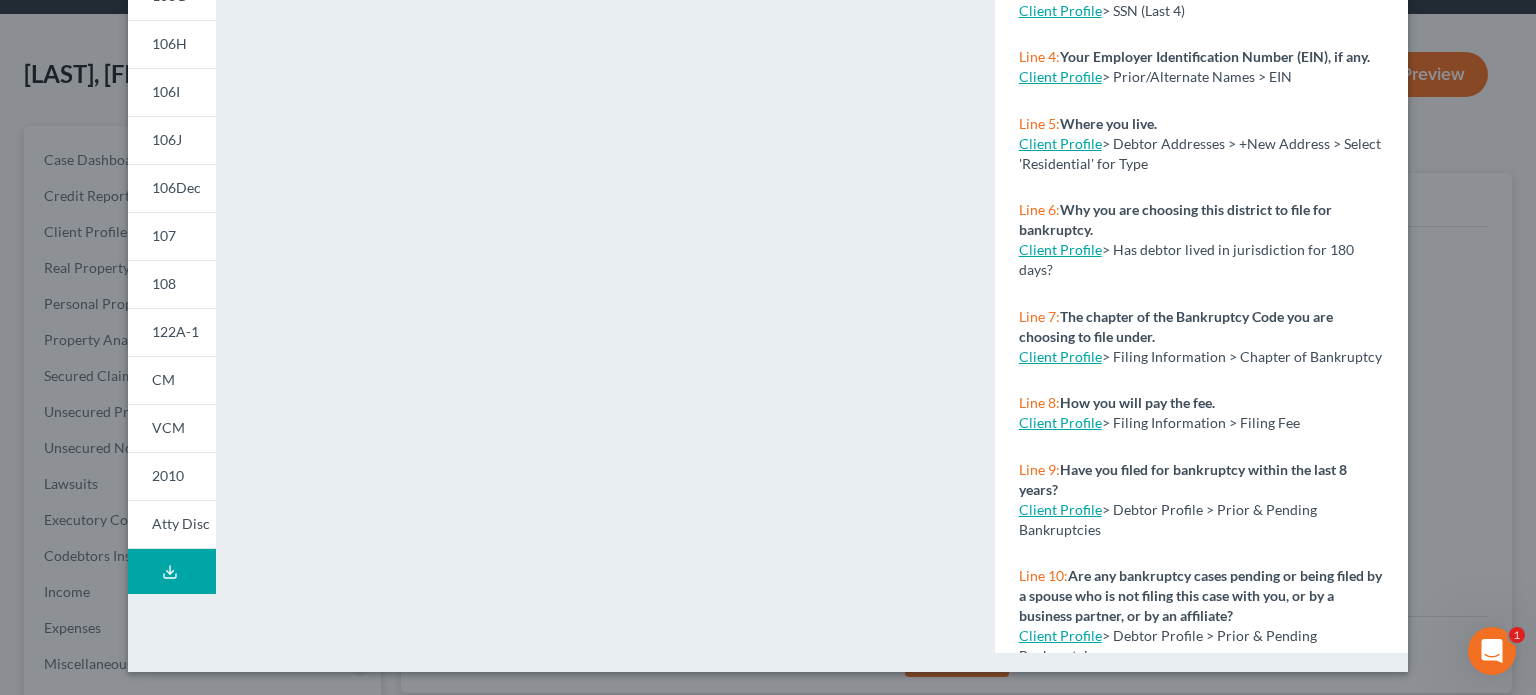 click 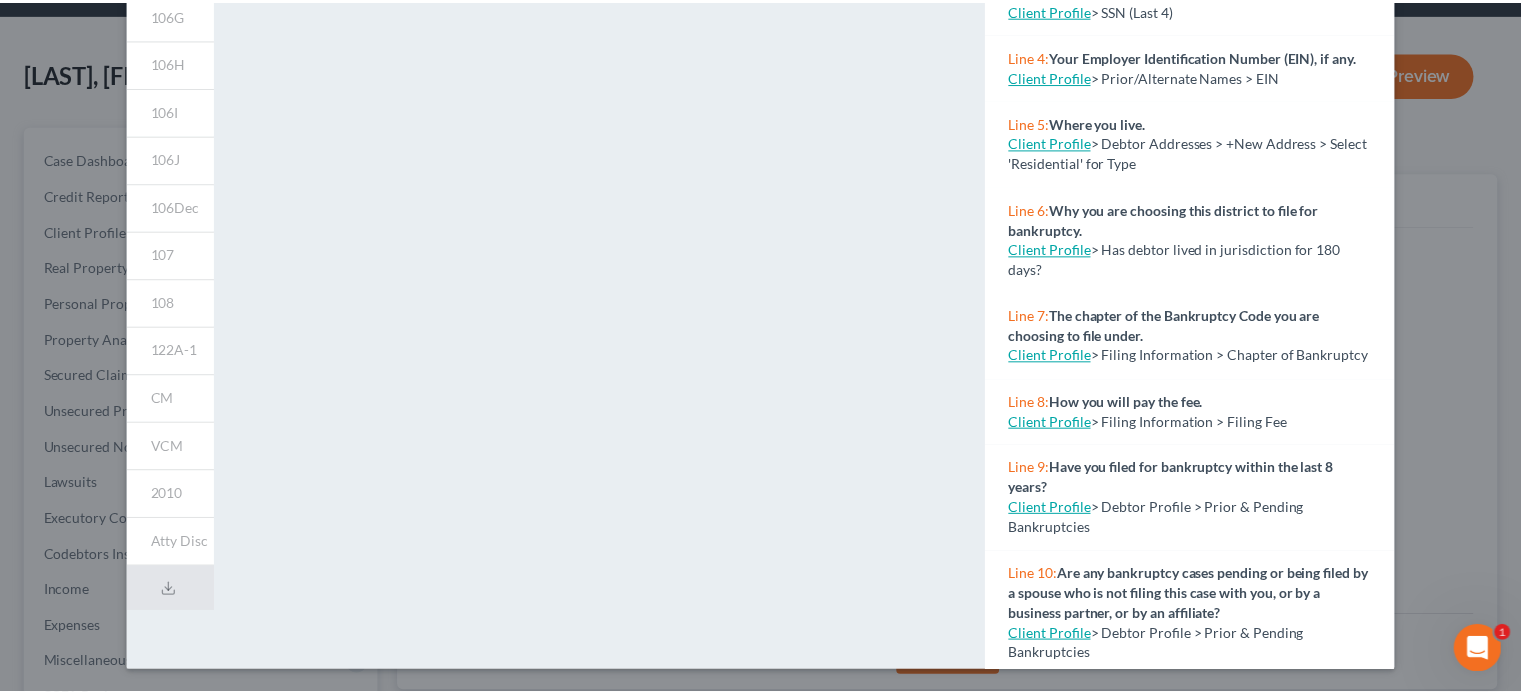 scroll, scrollTop: 0, scrollLeft: 0, axis: both 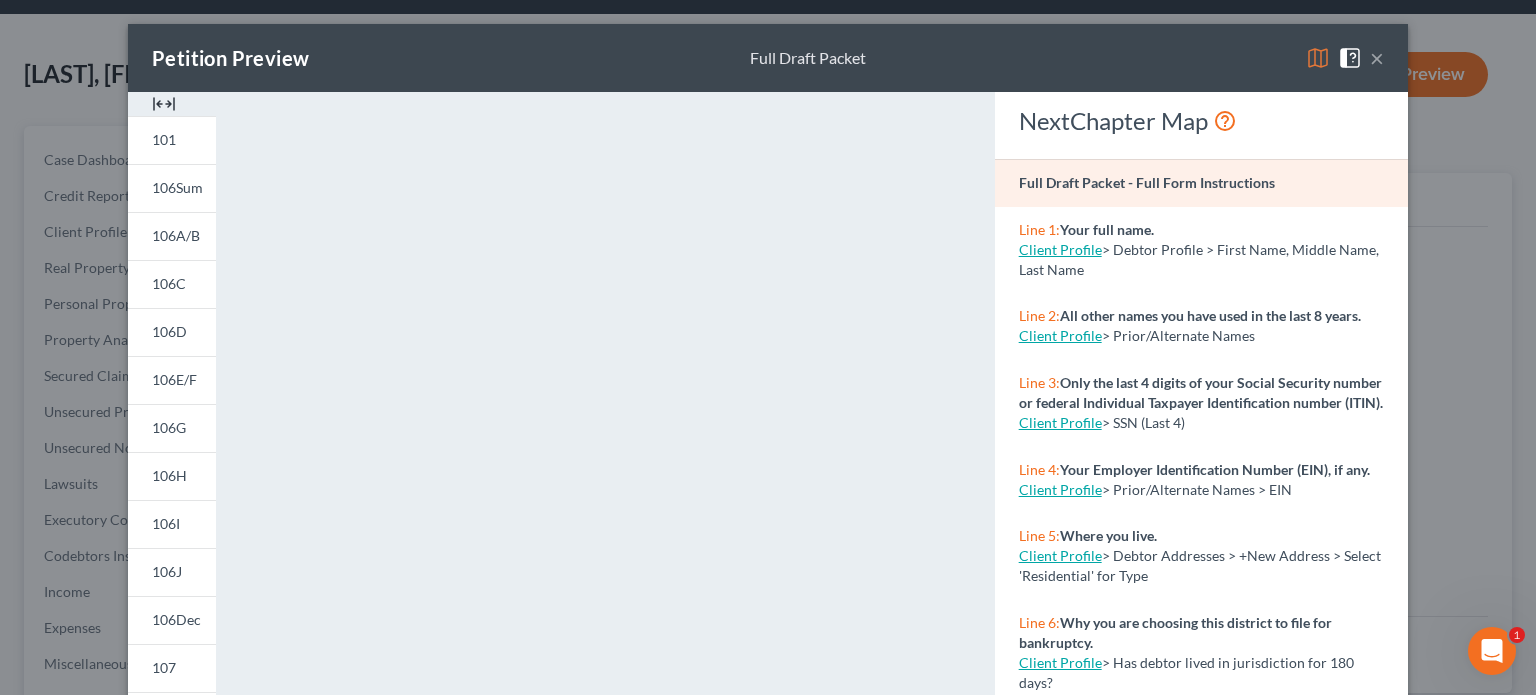 click on "×" at bounding box center (1377, 58) 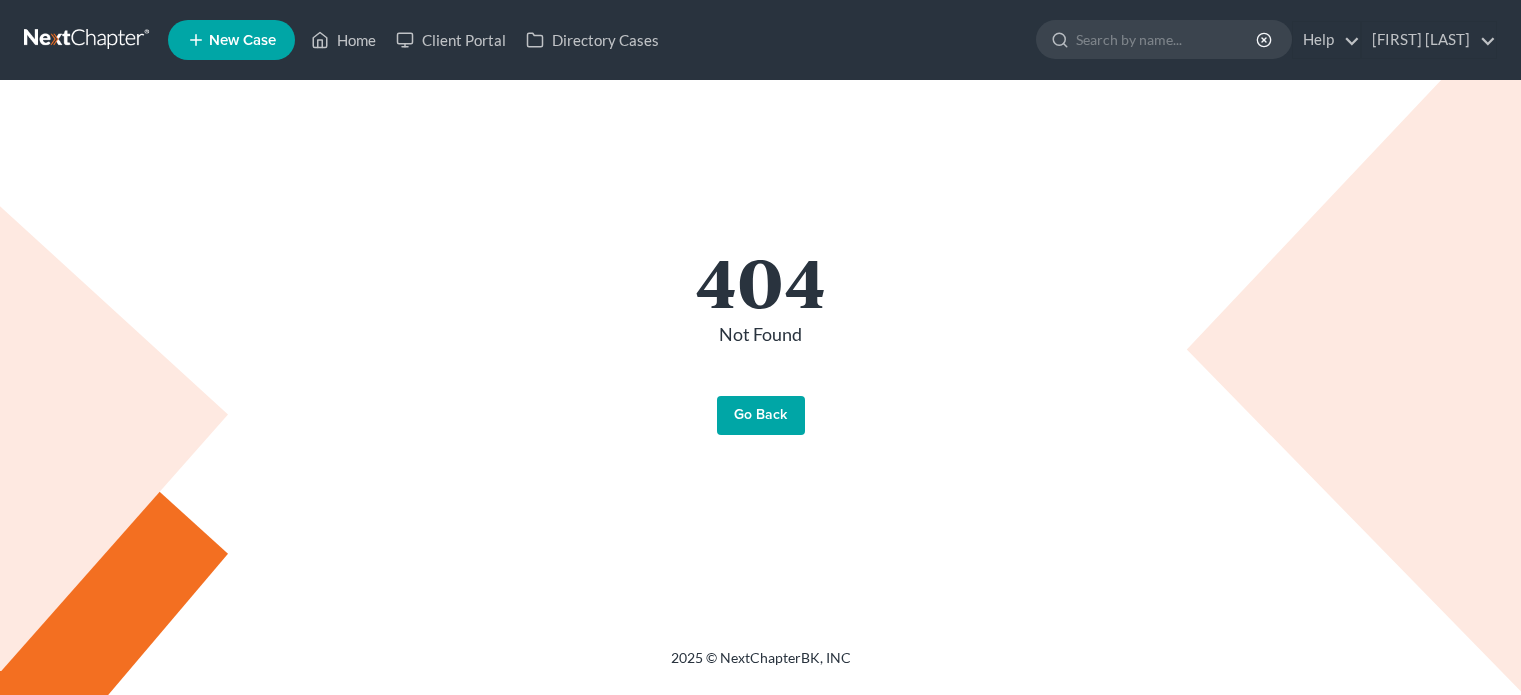 scroll, scrollTop: 0, scrollLeft: 0, axis: both 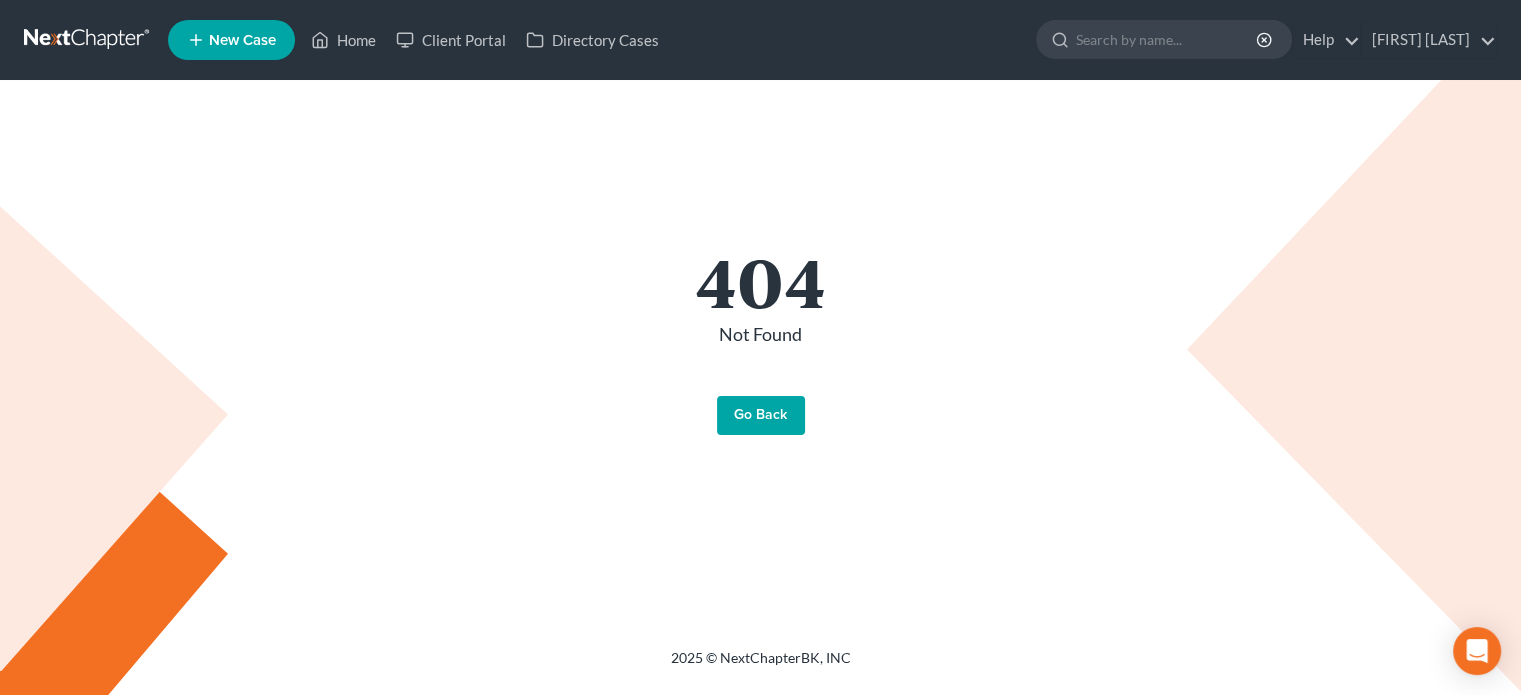 click on "Go Back" at bounding box center [761, 416] 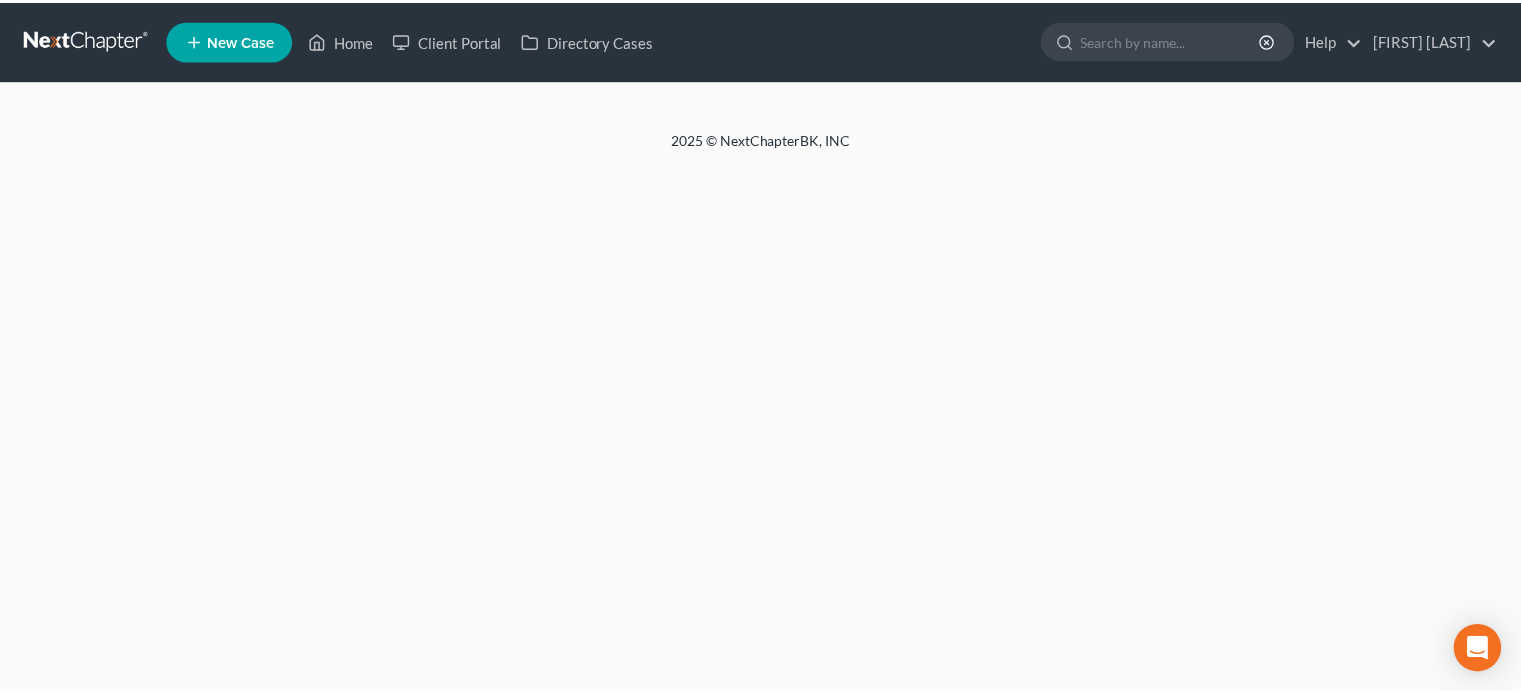 scroll, scrollTop: 0, scrollLeft: 0, axis: both 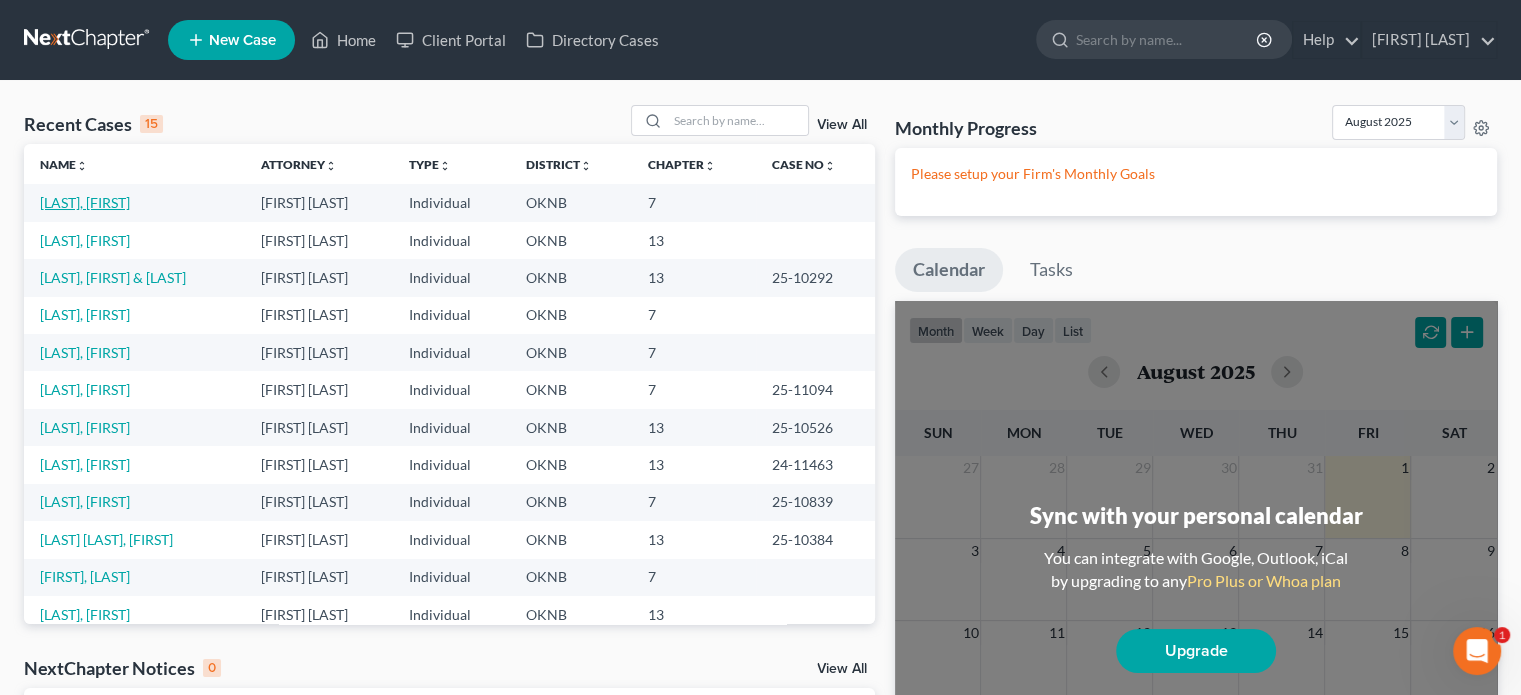 click on "Proctor, Jeffrey" at bounding box center (85, 202) 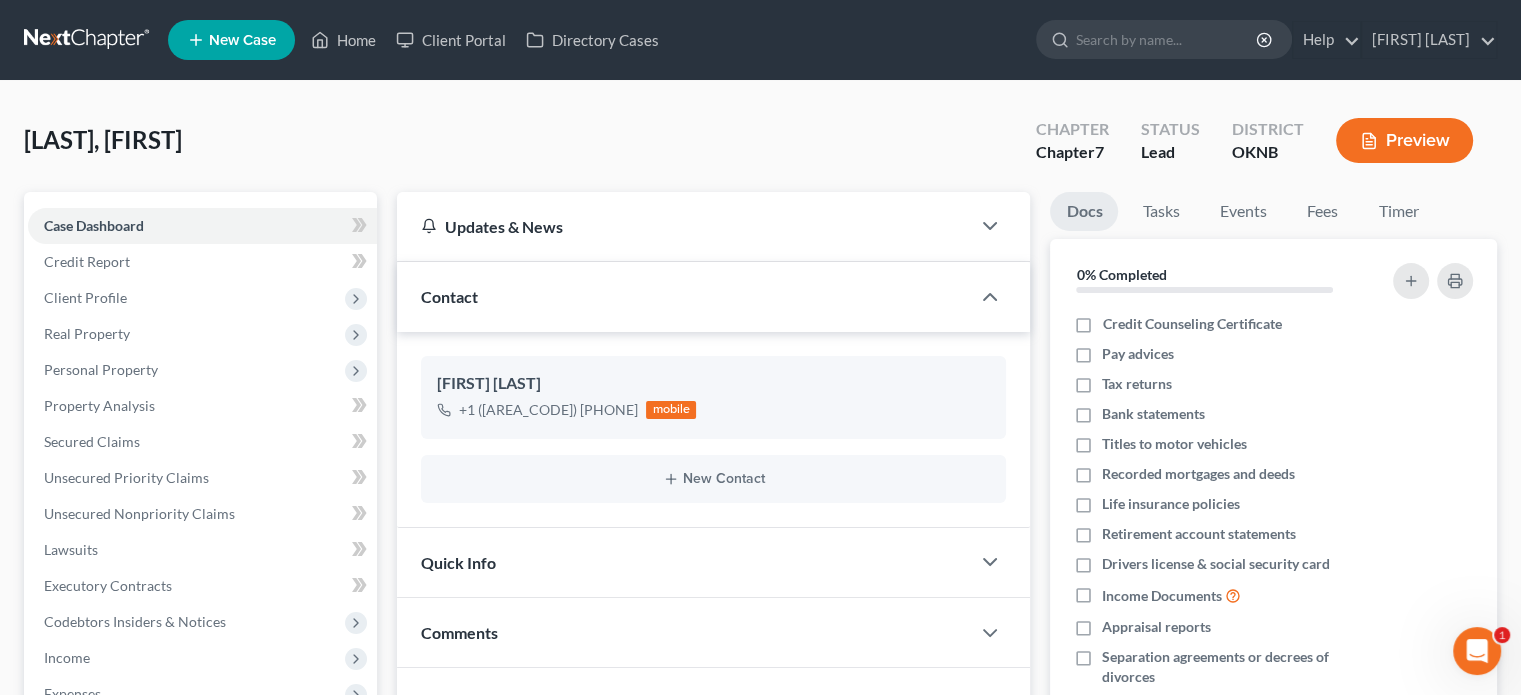 scroll, scrollTop: 366, scrollLeft: 0, axis: vertical 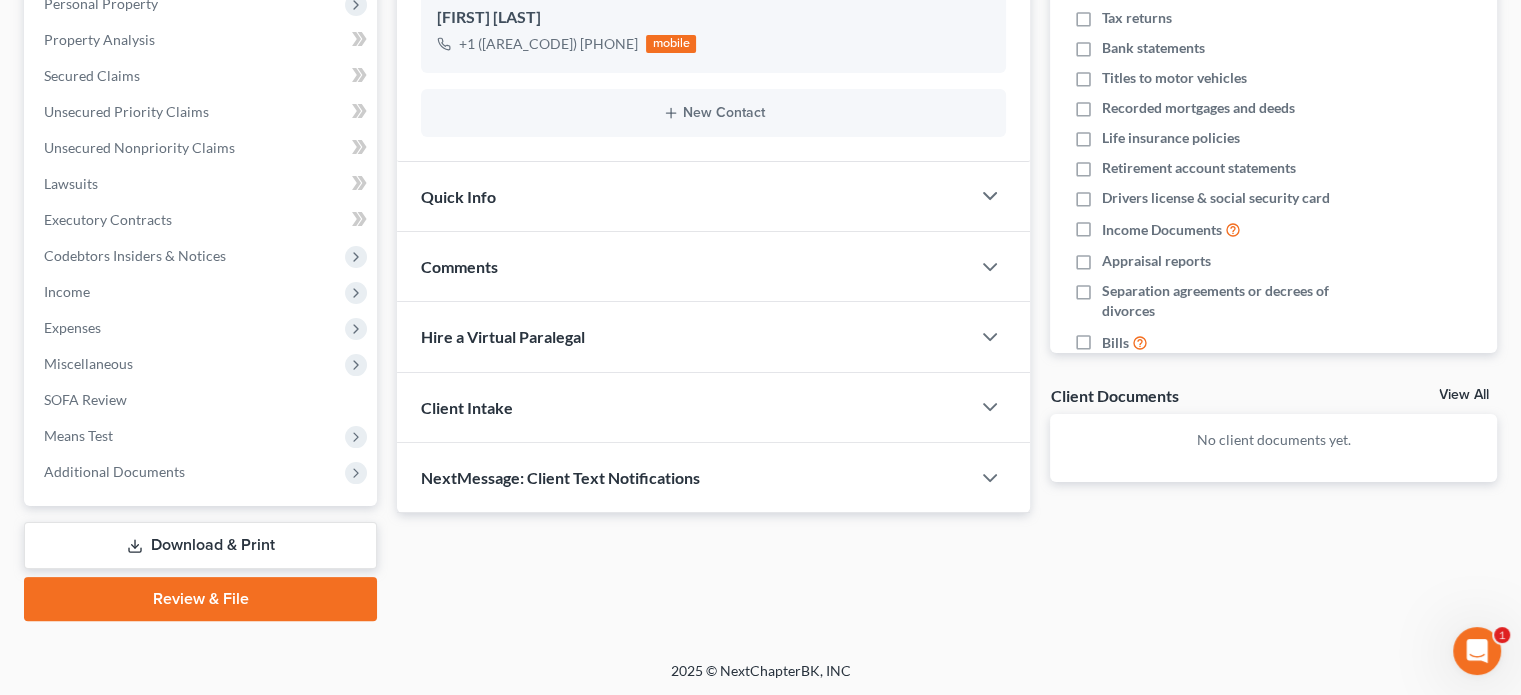 click on "Review & File" at bounding box center [200, 599] 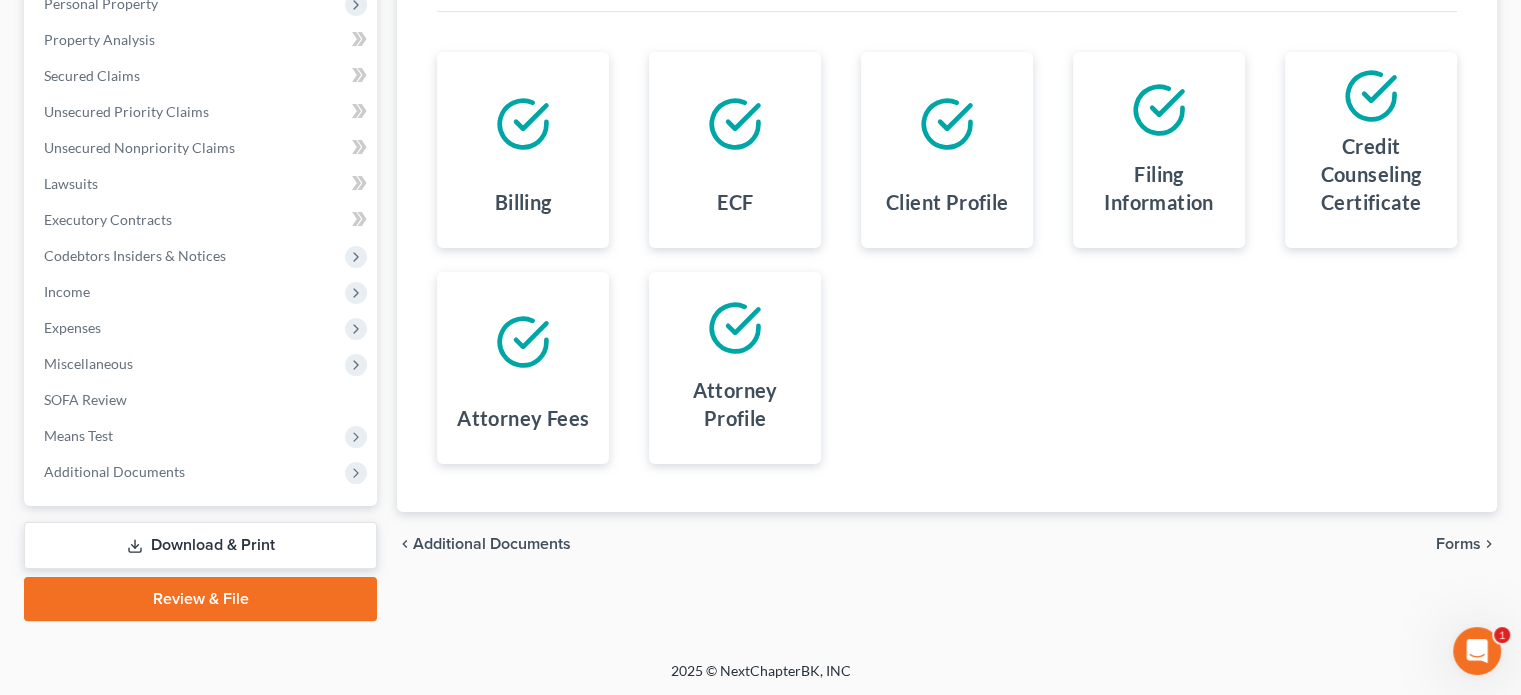 scroll, scrollTop: 66, scrollLeft: 0, axis: vertical 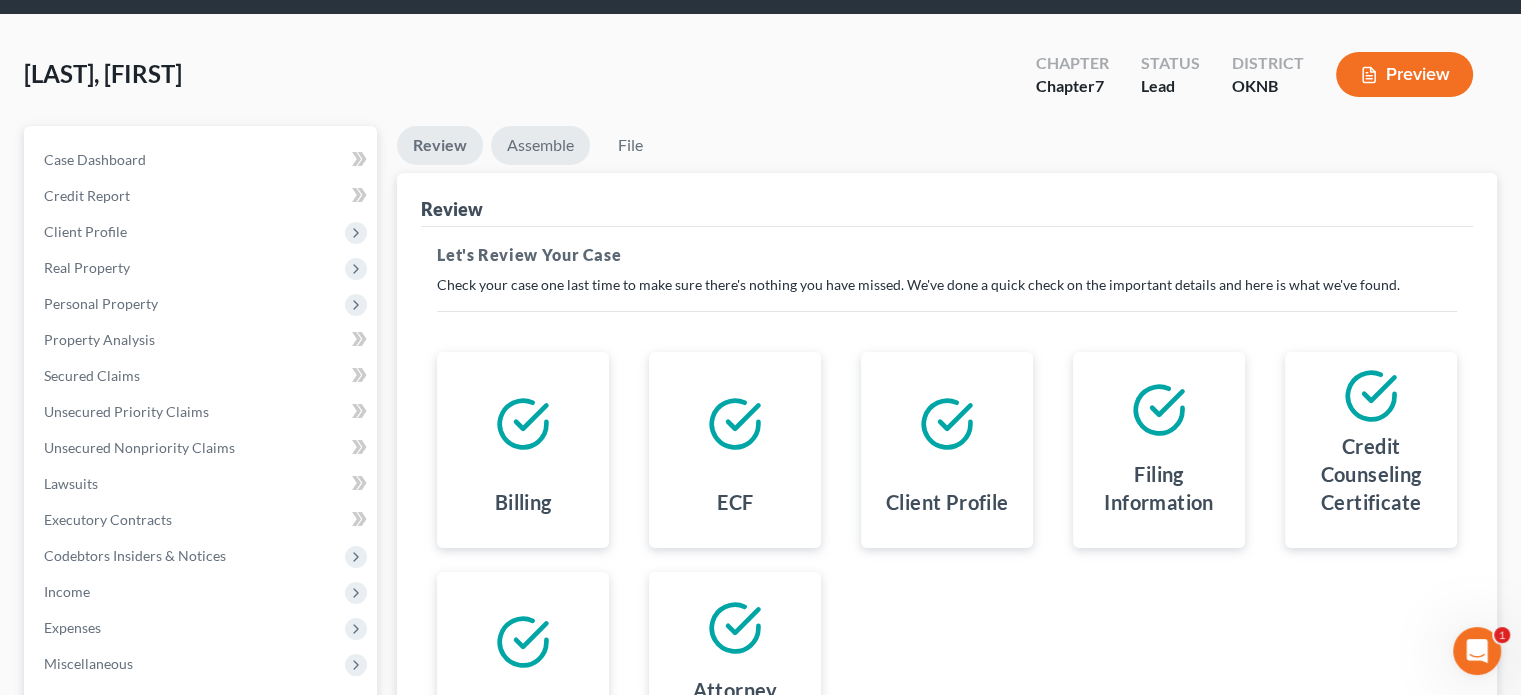 click on "Assemble" at bounding box center (540, 145) 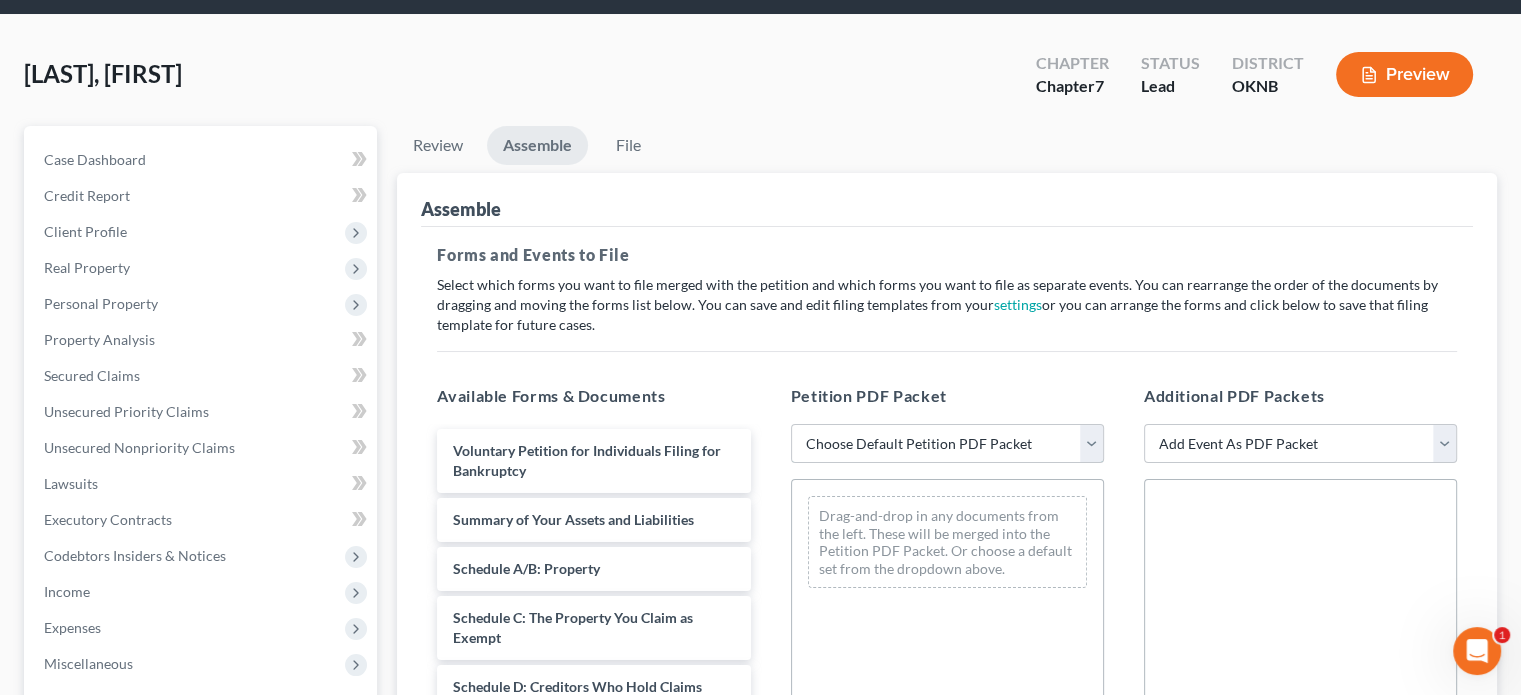 click on "Choose Default Petition PDF Packet Emergency Filing (Voluntary Petition and Creditor List Only) Chapter 7 Template" at bounding box center [947, 444] 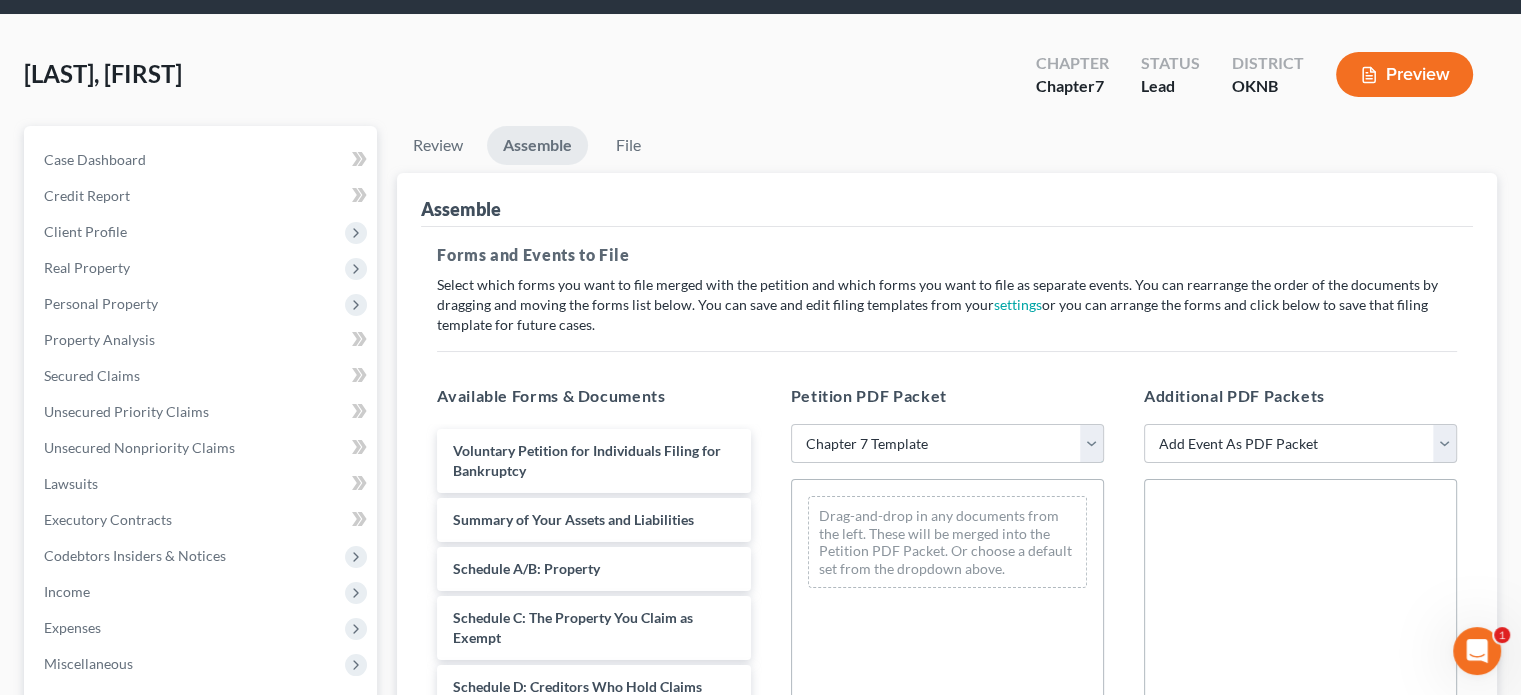 click on "Choose Default Petition PDF Packet Emergency Filing (Voluntary Petition and Creditor List Only) Chapter 7 Template" at bounding box center (947, 444) 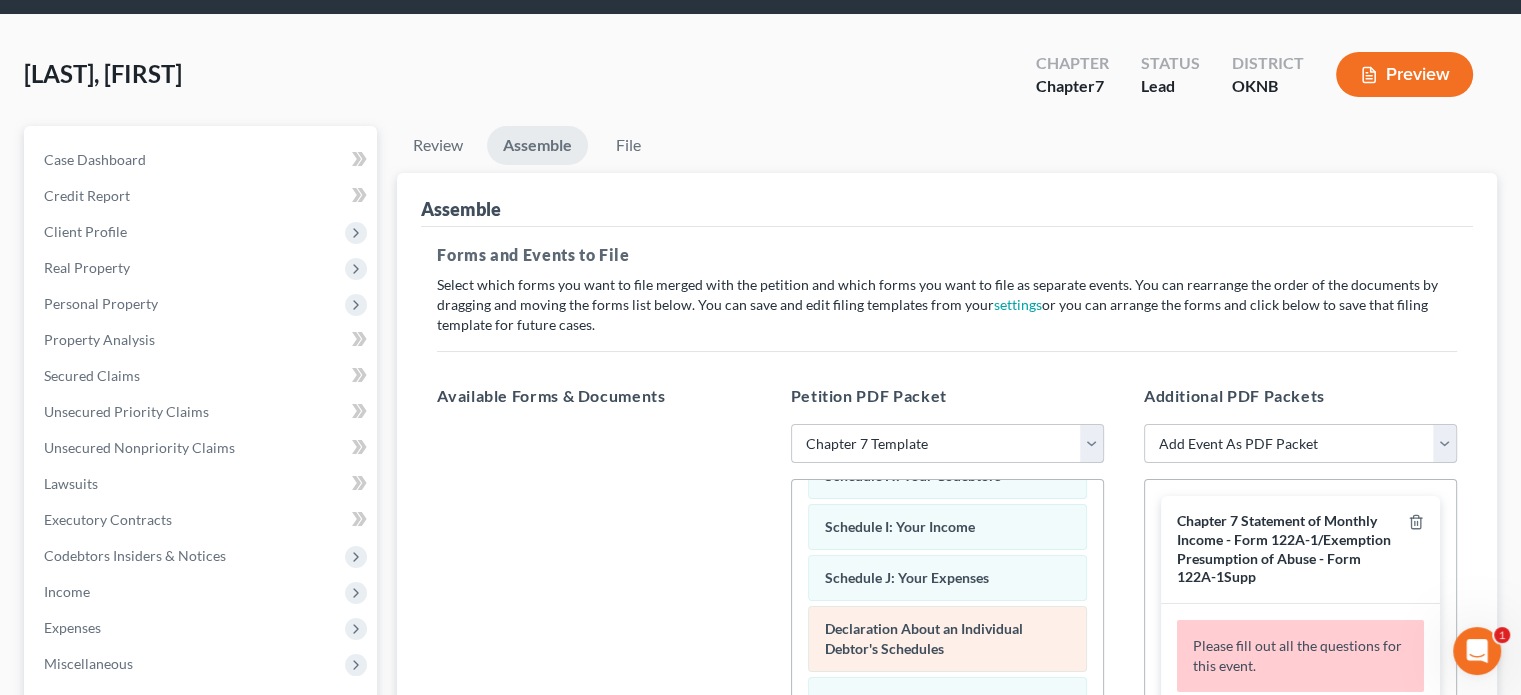 scroll, scrollTop: 655, scrollLeft: 0, axis: vertical 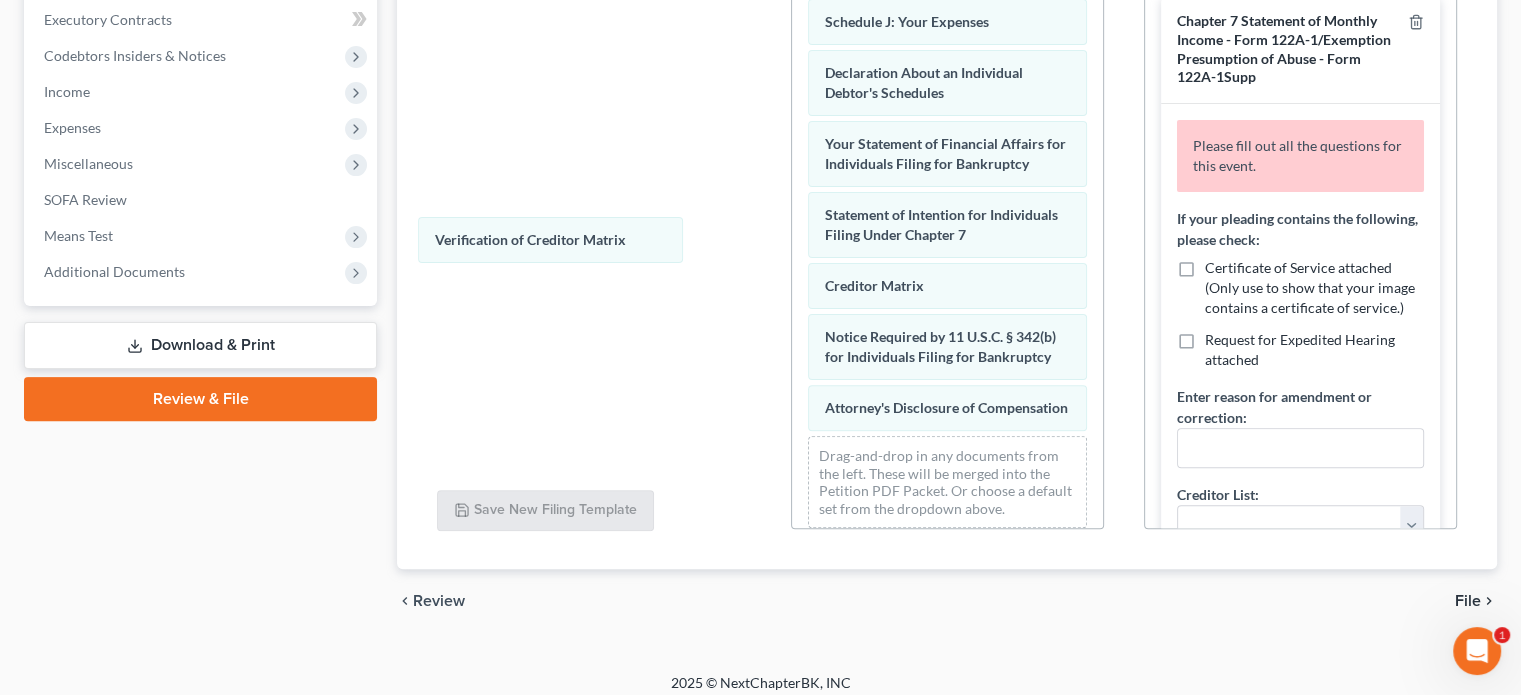 drag, startPoint x: 928, startPoint y: 347, endPoint x: 536, endPoint y: 198, distance: 419.3626 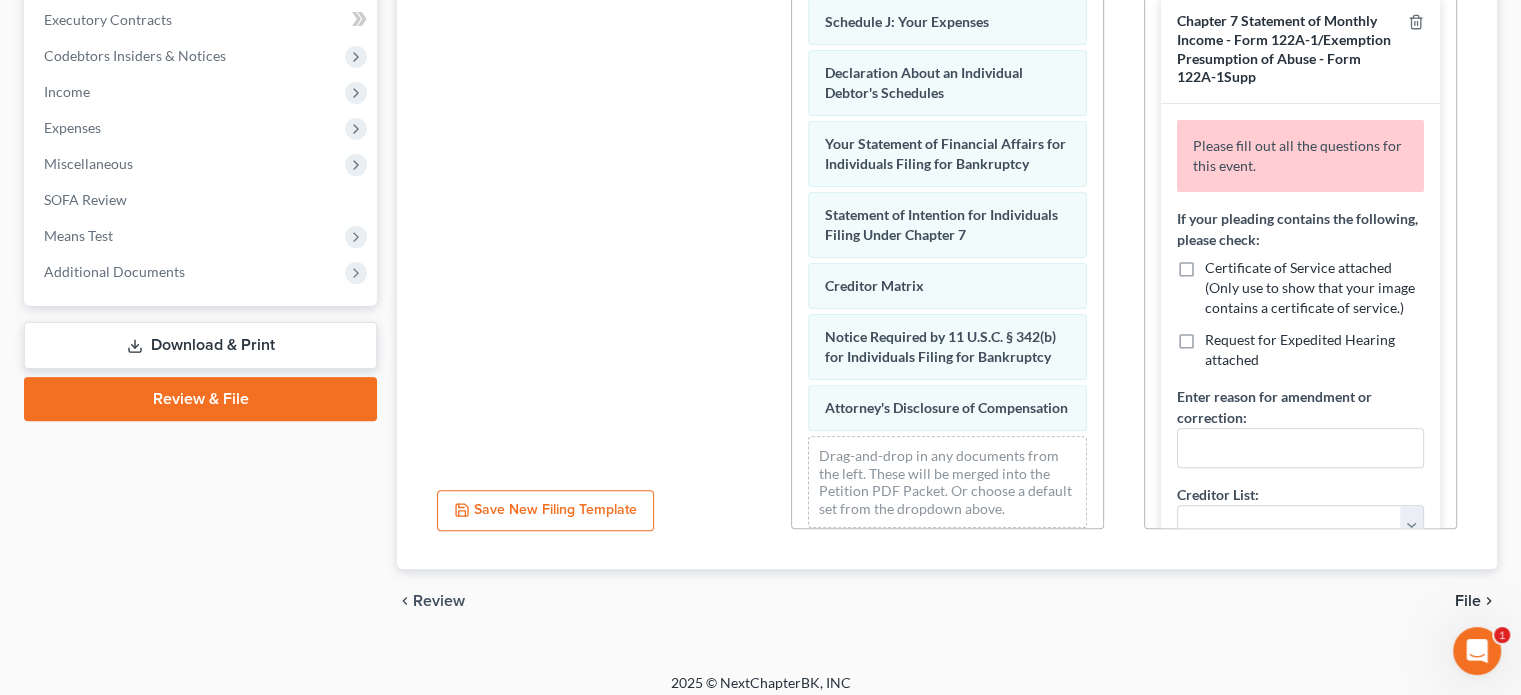 scroll, scrollTop: 66, scrollLeft: 0, axis: vertical 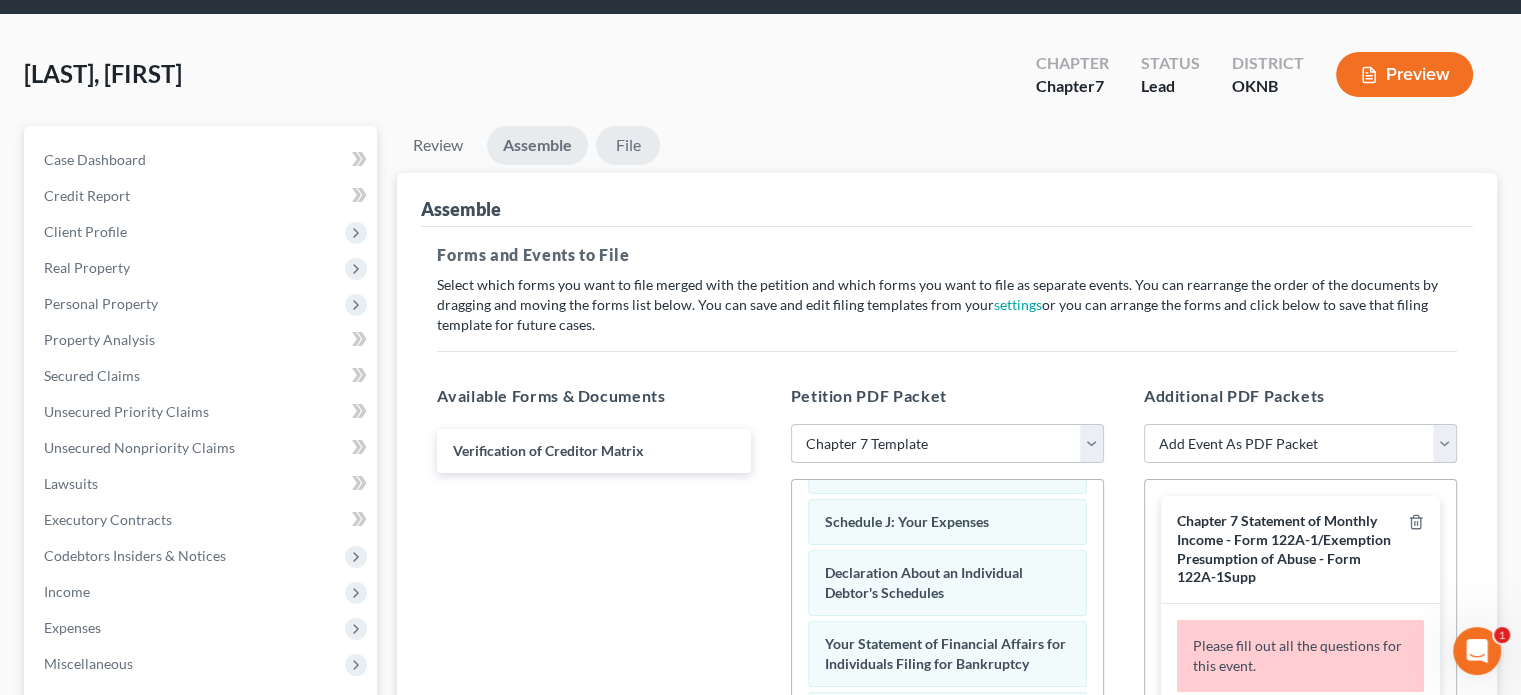click on "File" at bounding box center (628, 145) 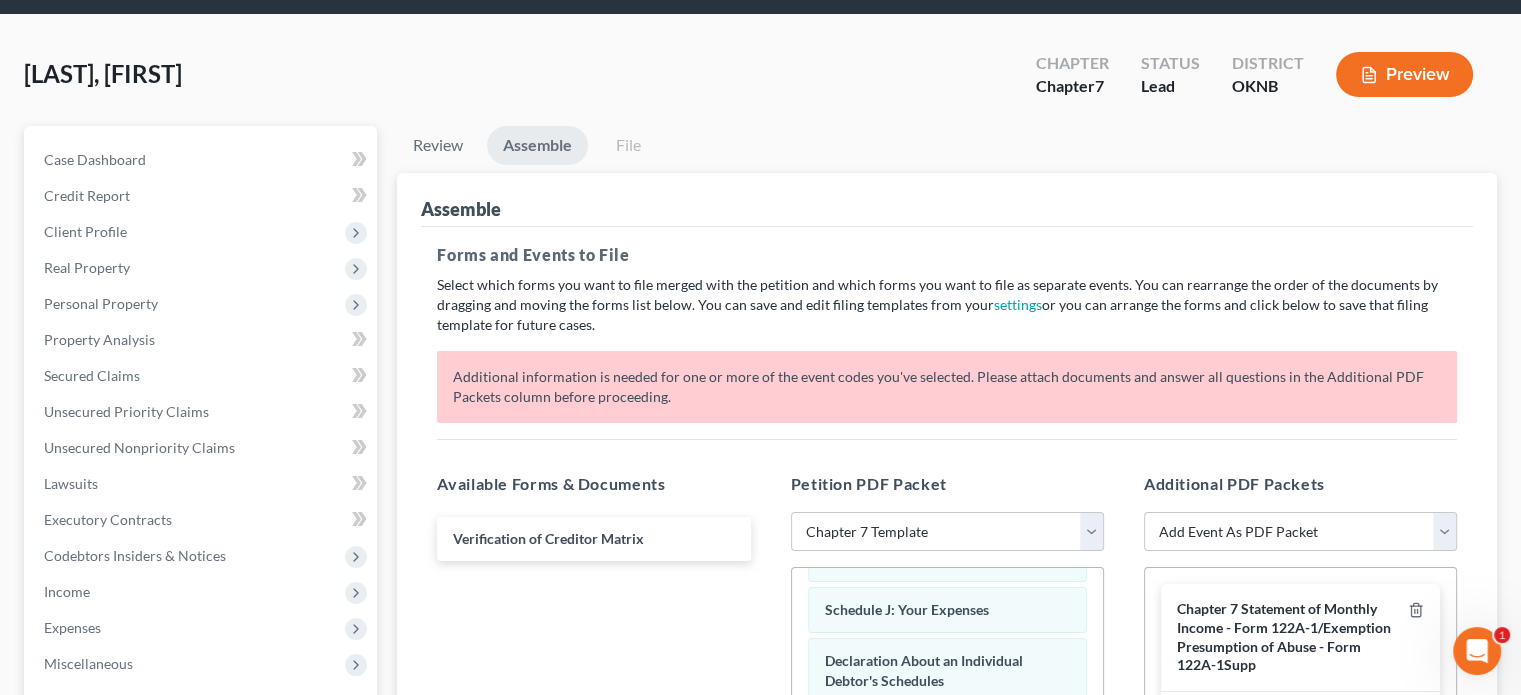scroll, scrollTop: 604, scrollLeft: 0, axis: vertical 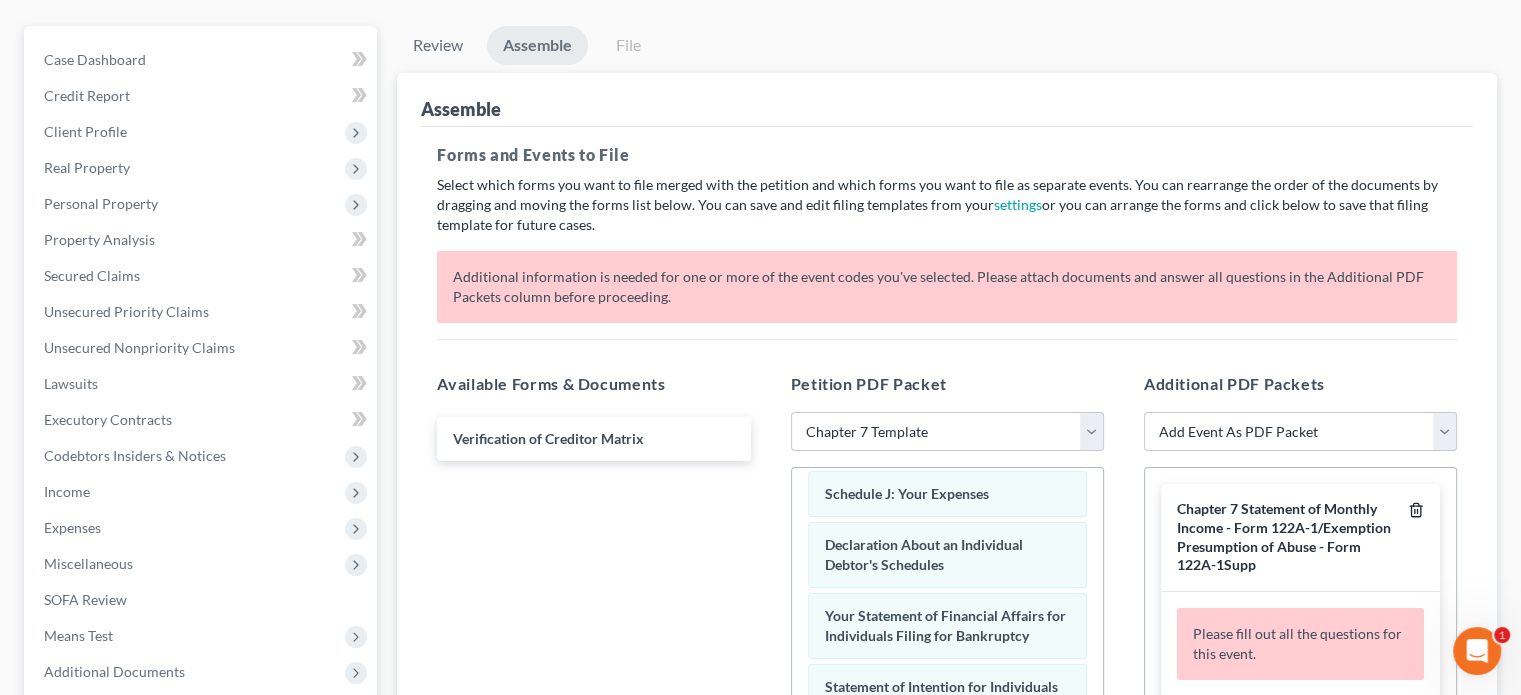 click 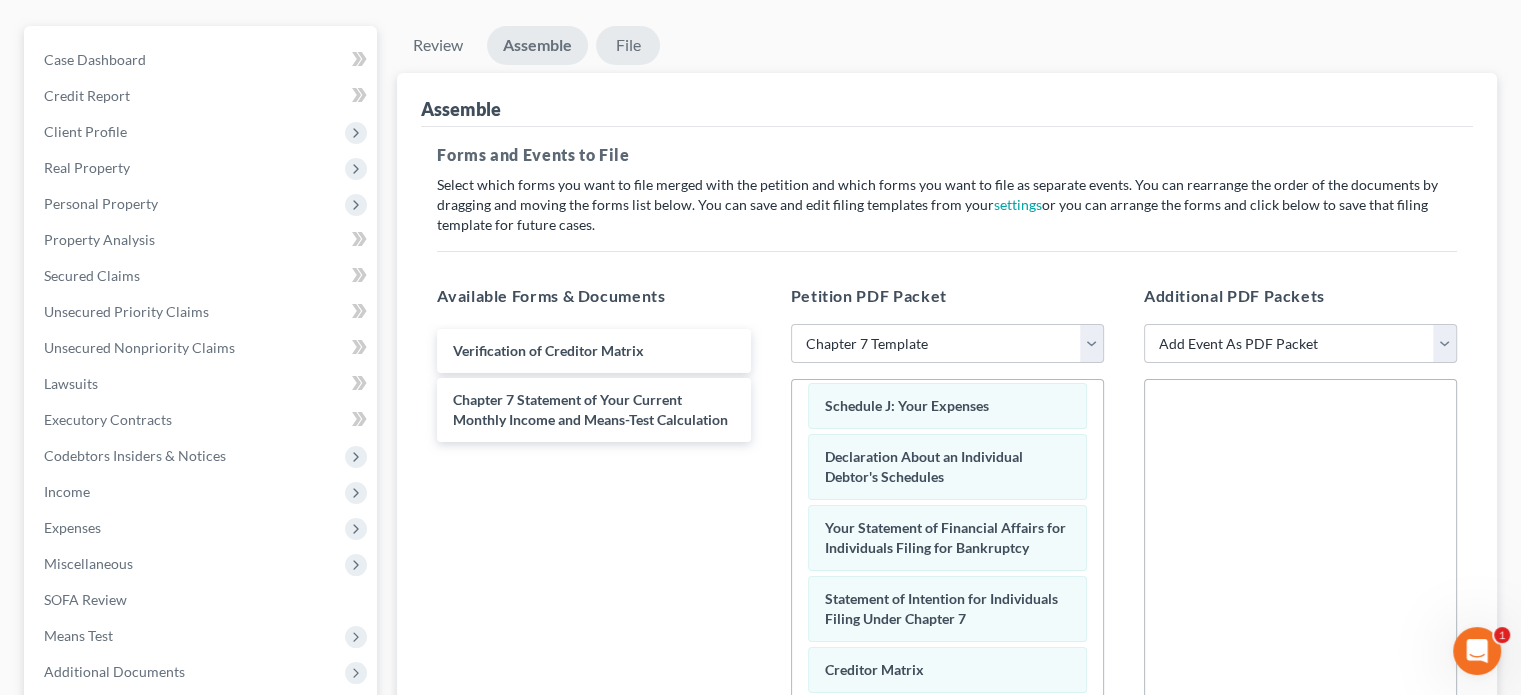 click on "File" at bounding box center [628, 45] 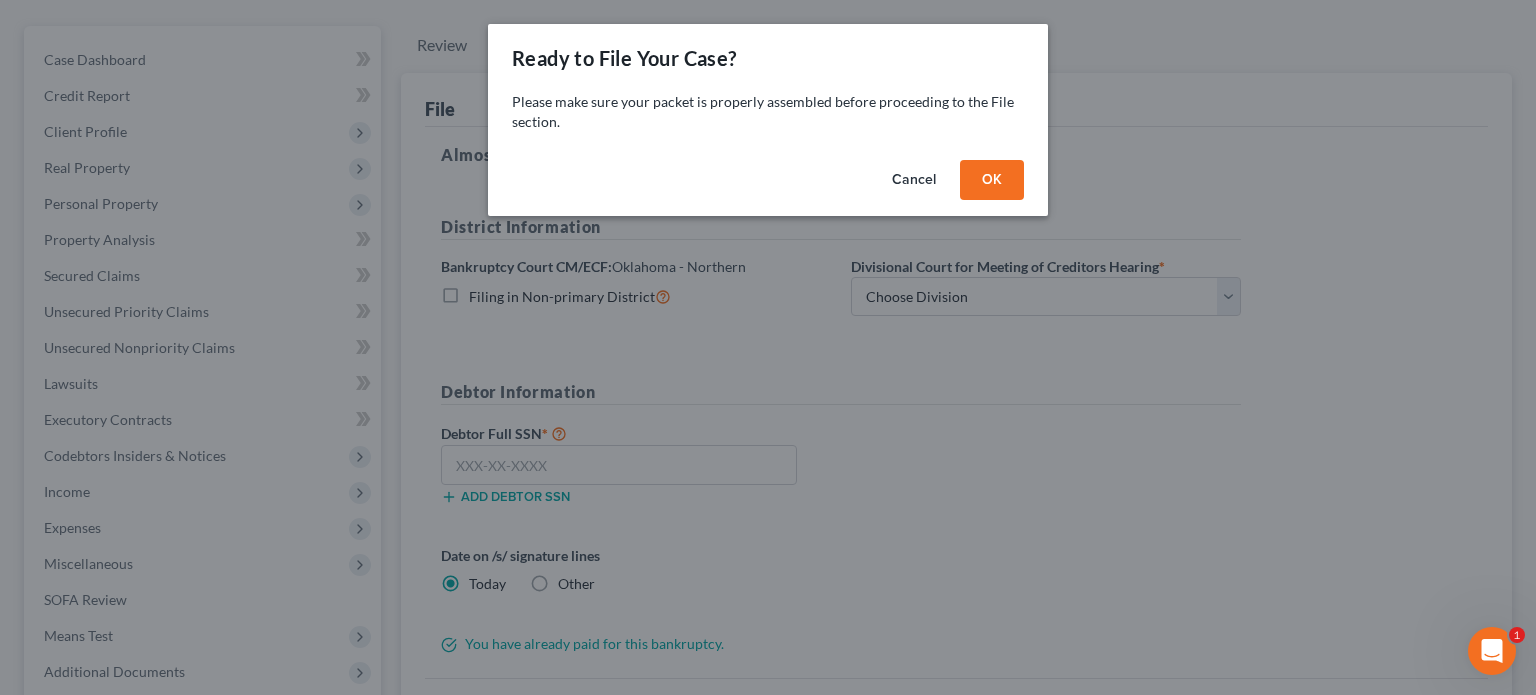 click on "OK" at bounding box center [992, 180] 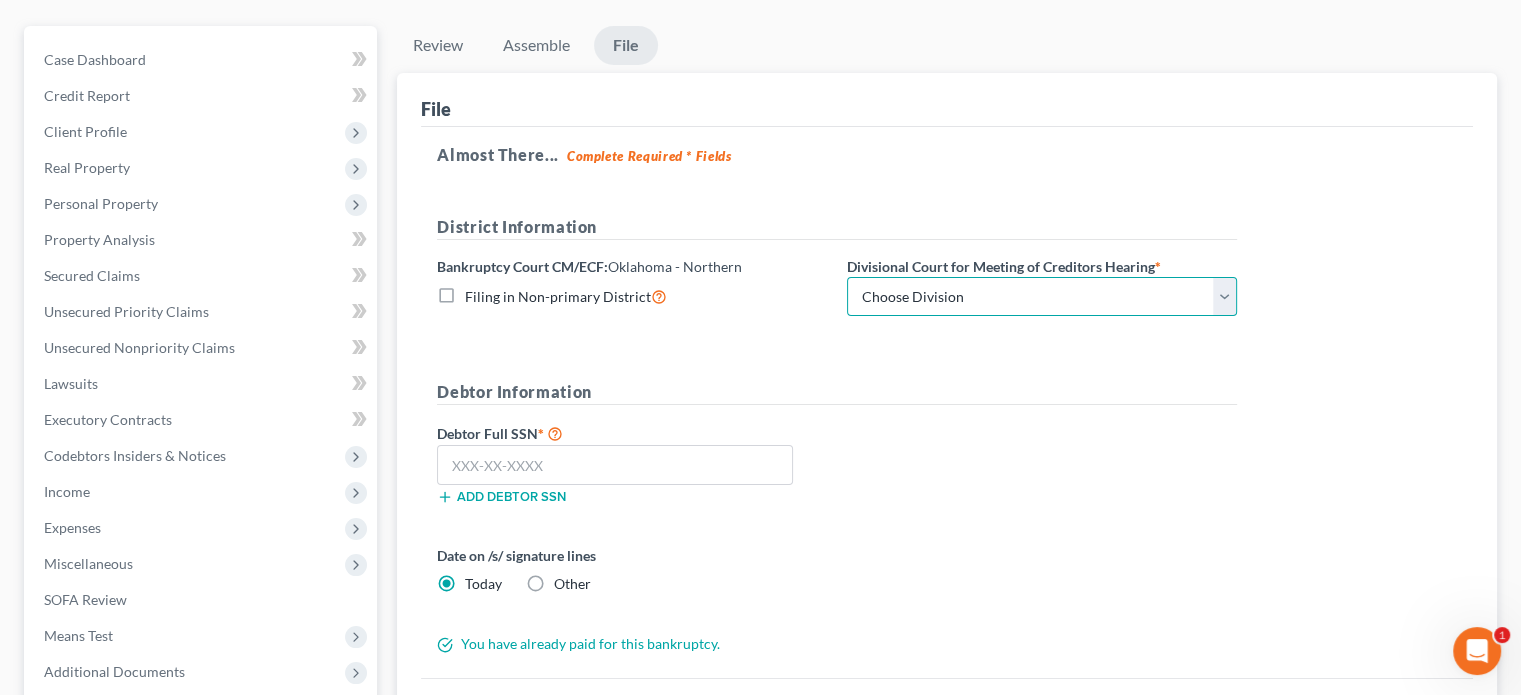 click on "Choose Division Tulsa" at bounding box center [1042, 297] 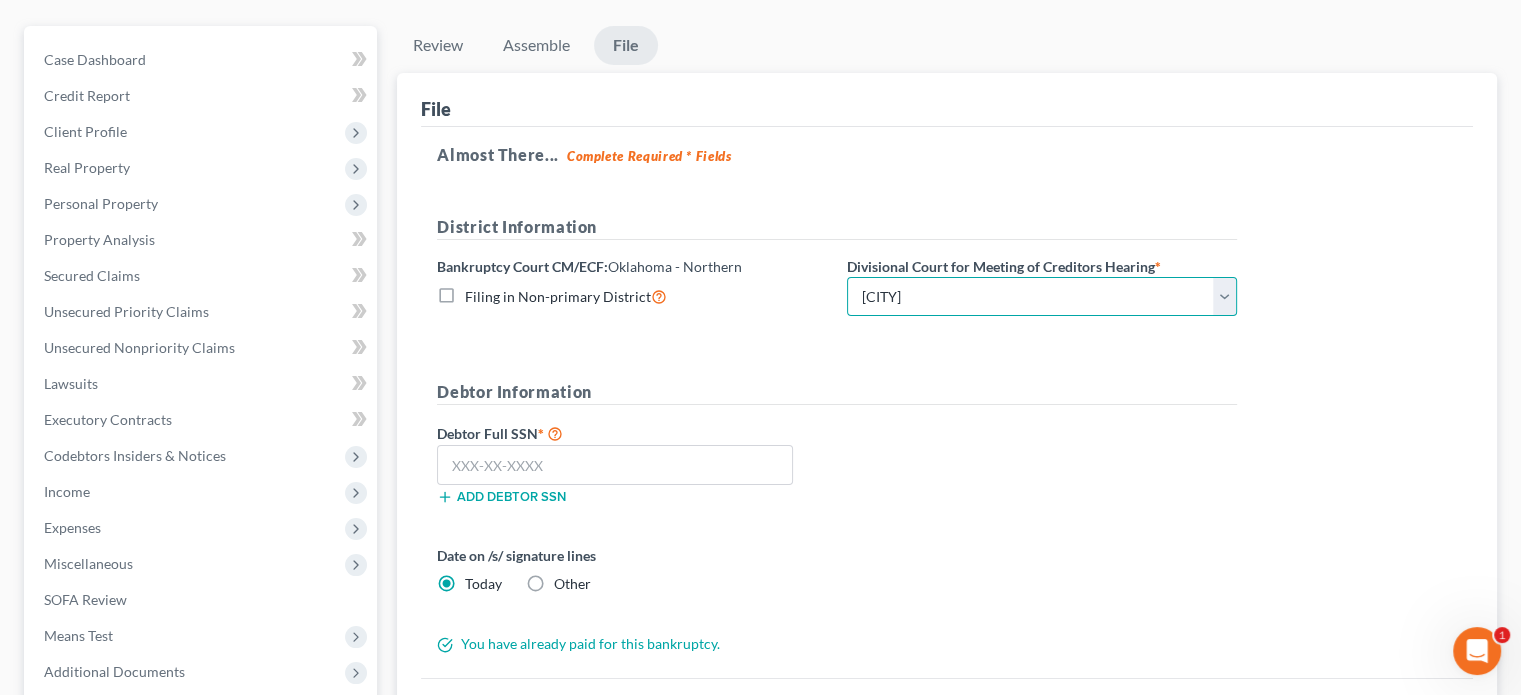 click on "Choose Division Tulsa" at bounding box center (1042, 297) 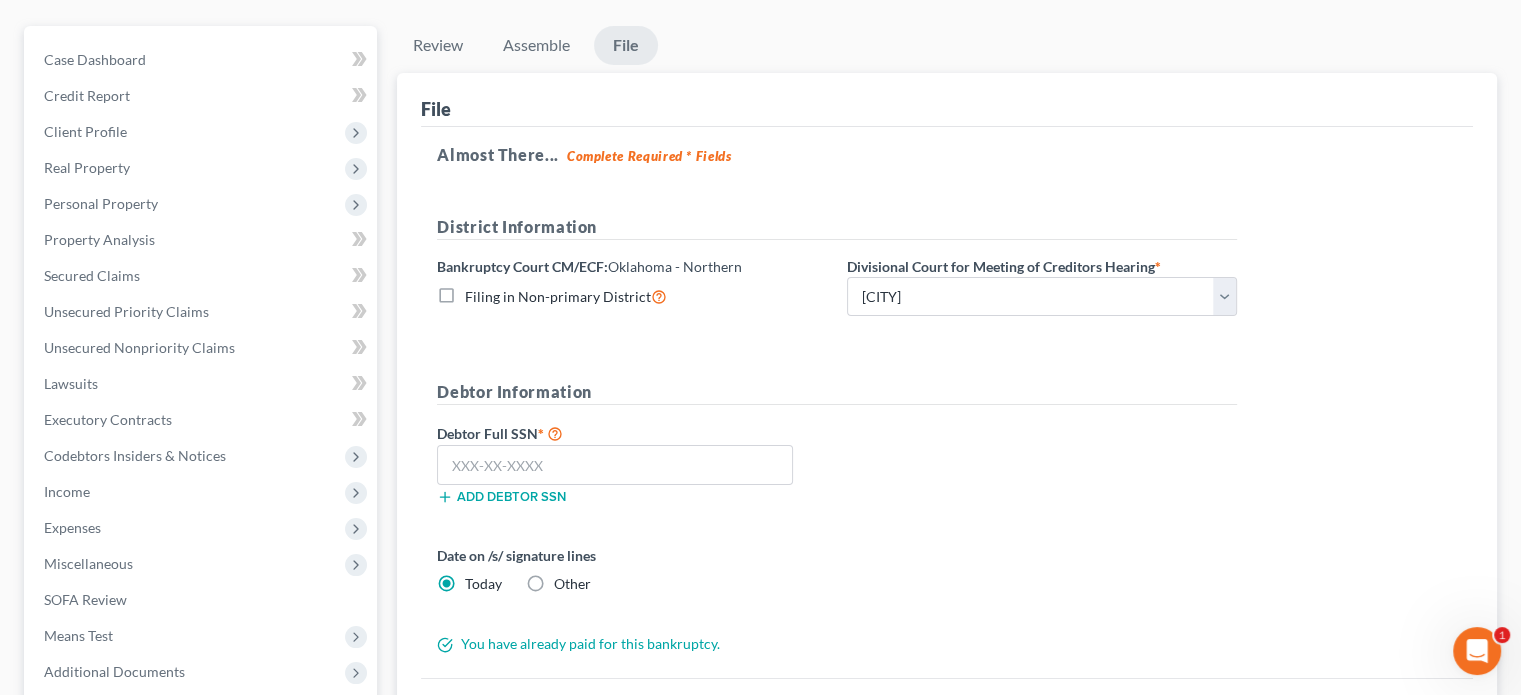 click on "File" at bounding box center (626, 45) 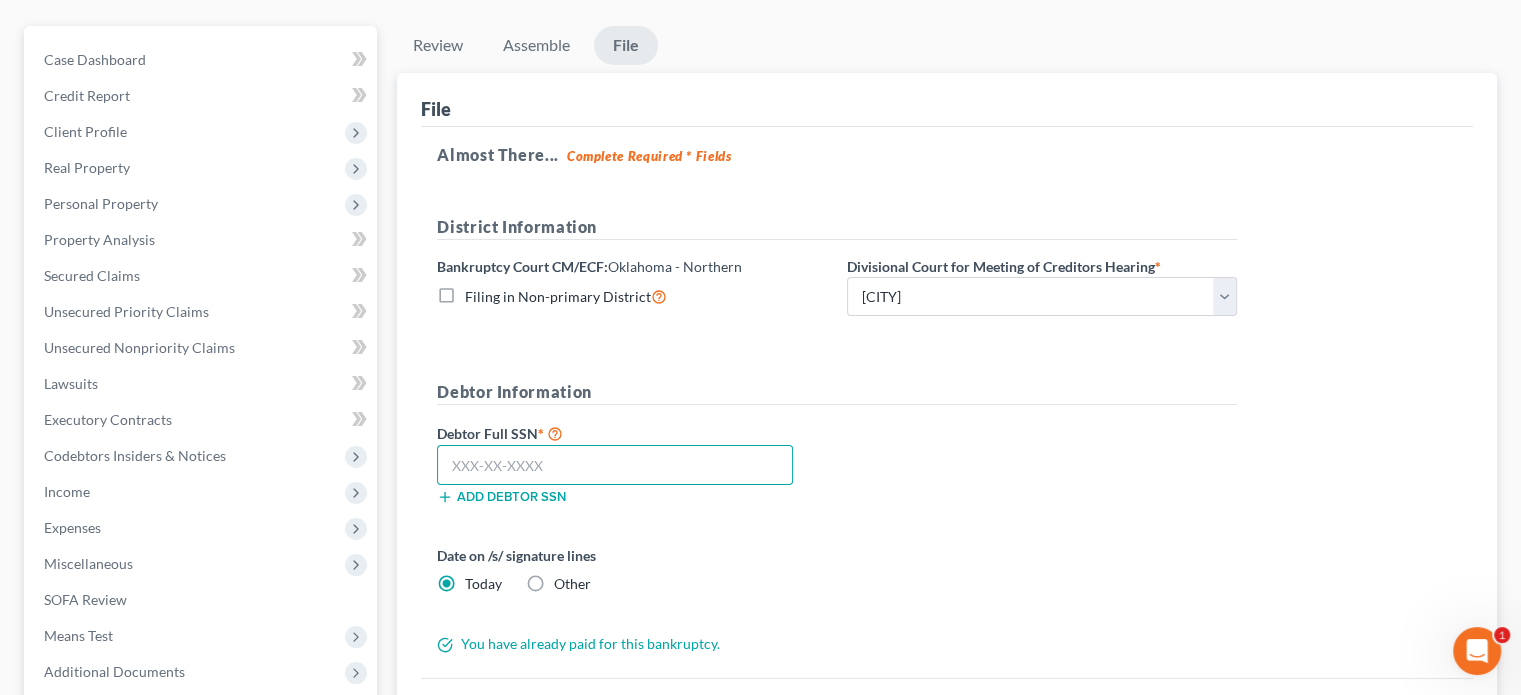 click at bounding box center [615, 465] 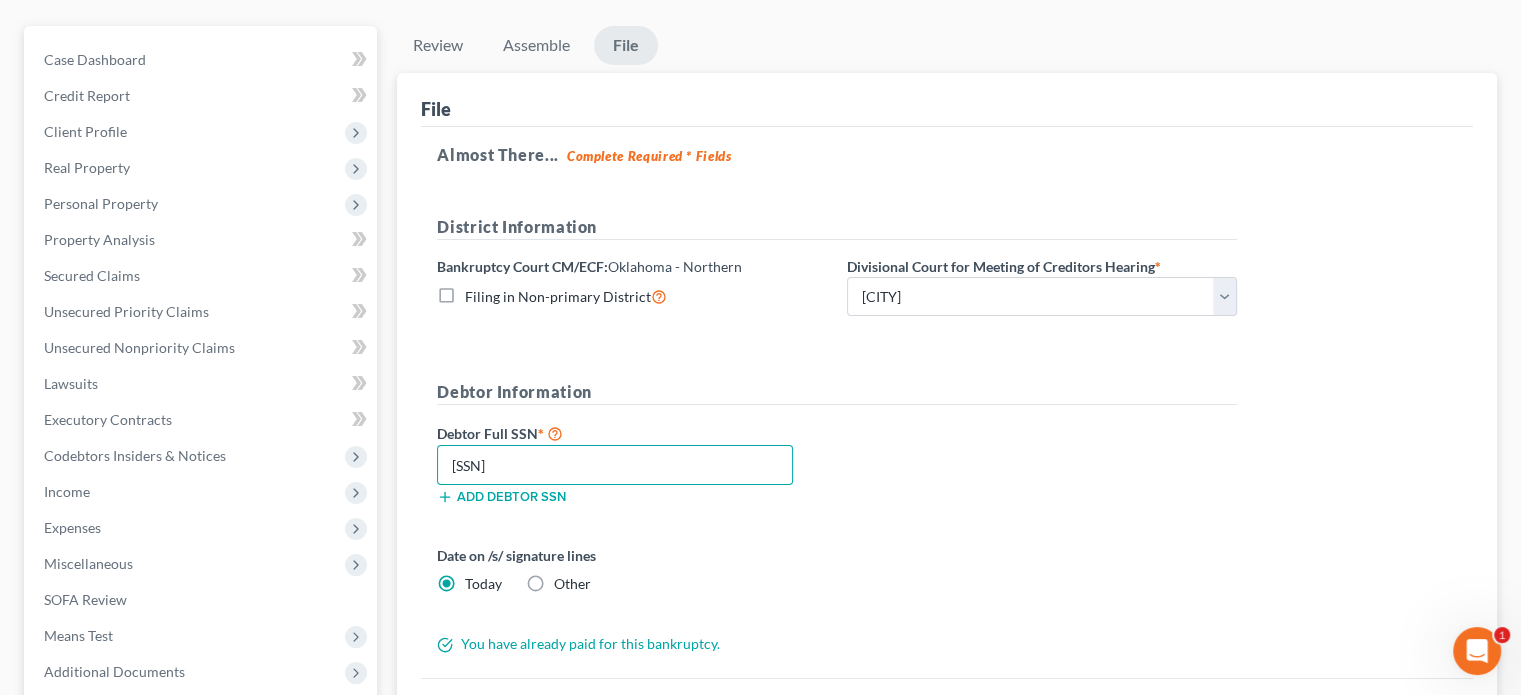 scroll, scrollTop: 366, scrollLeft: 0, axis: vertical 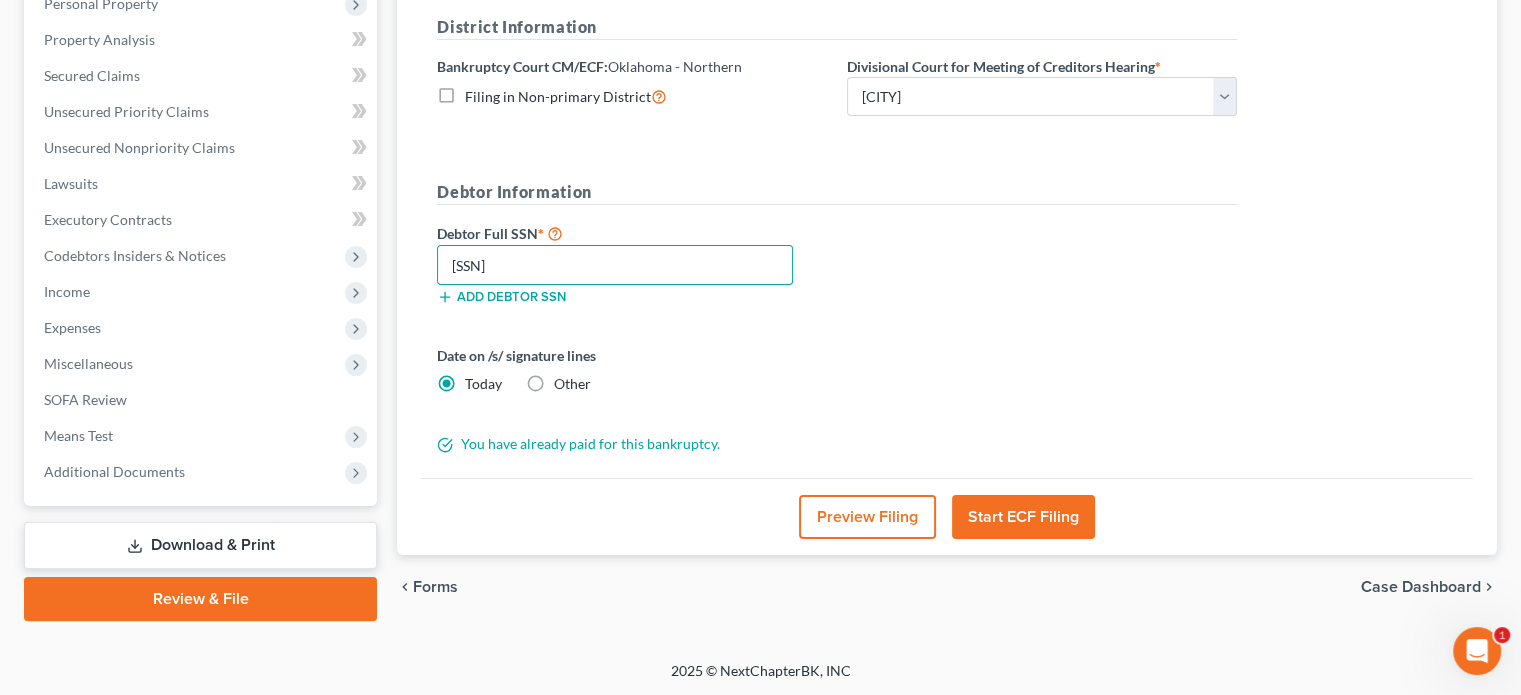 type on "[PHONE]" 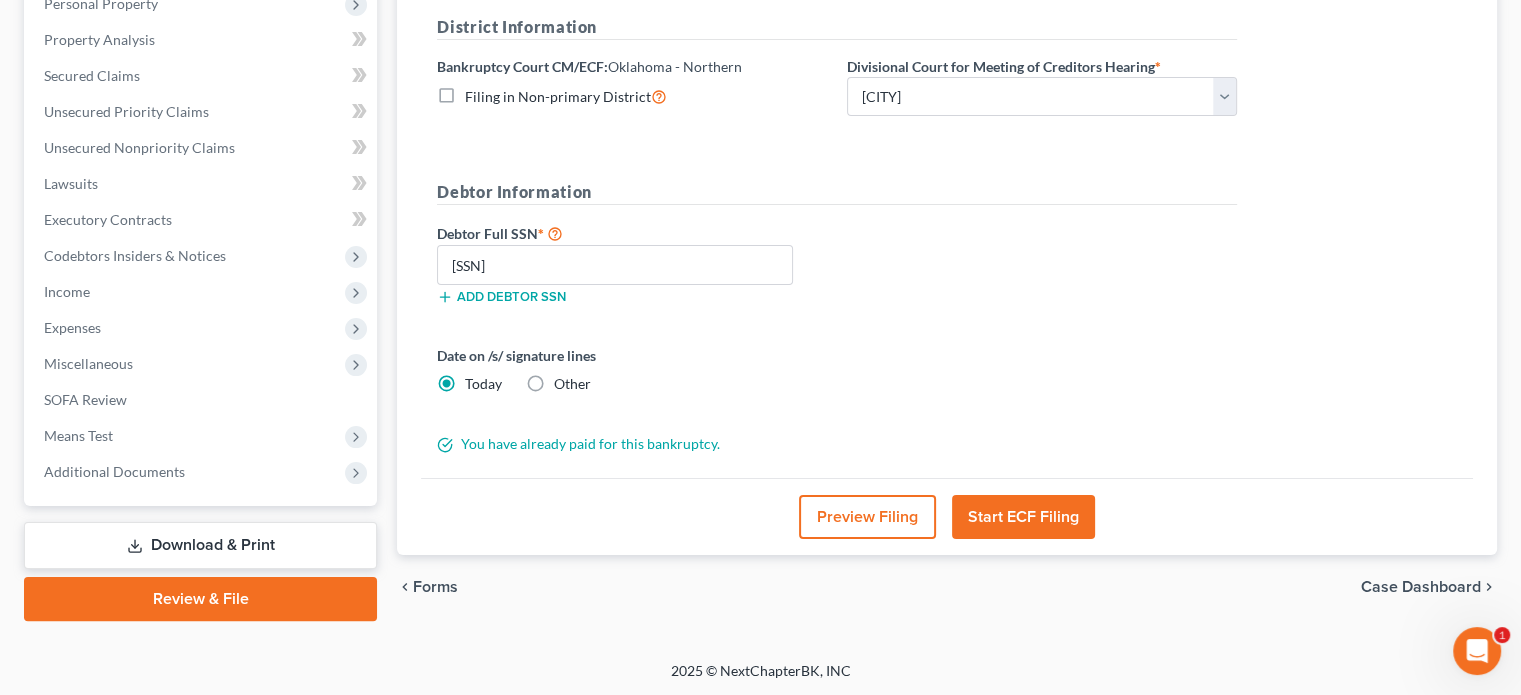click on "Start ECF Filing" at bounding box center (1023, 517) 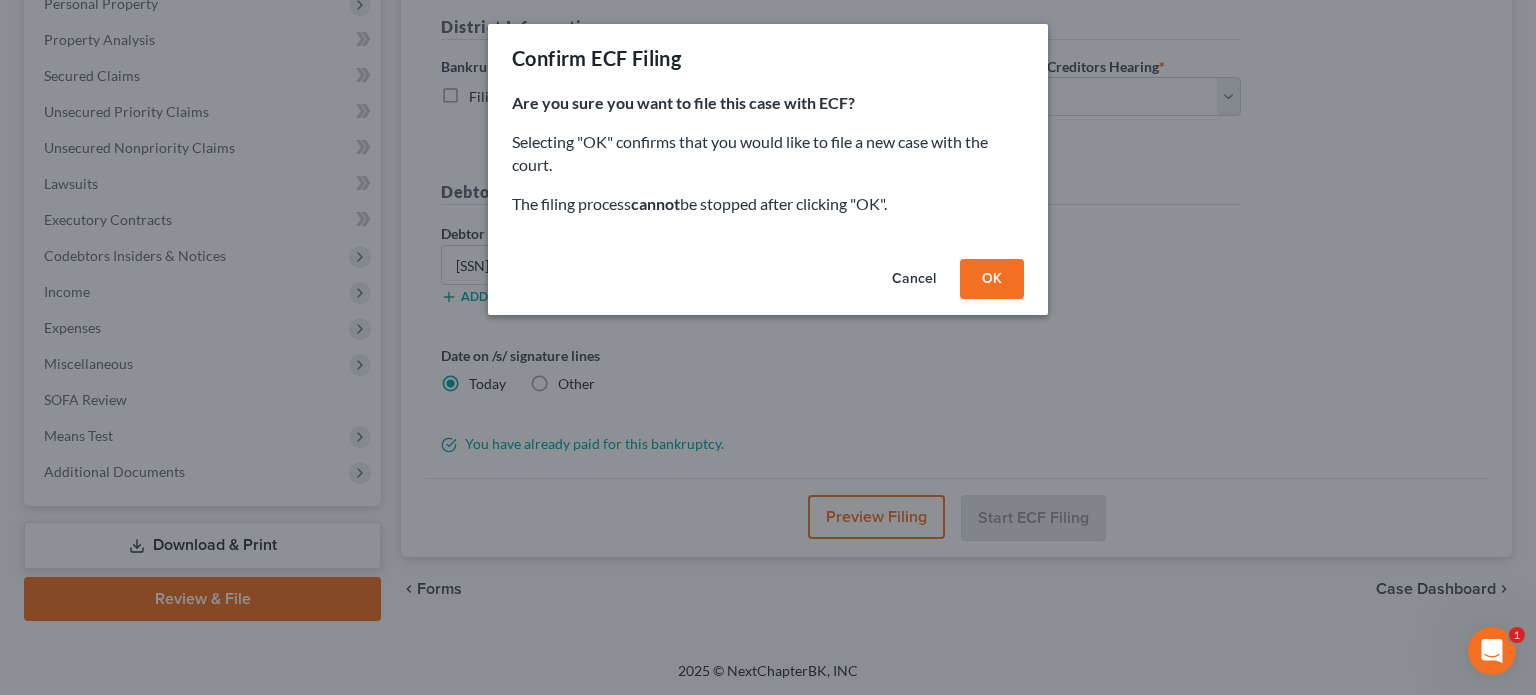 click on "OK" at bounding box center (992, 279) 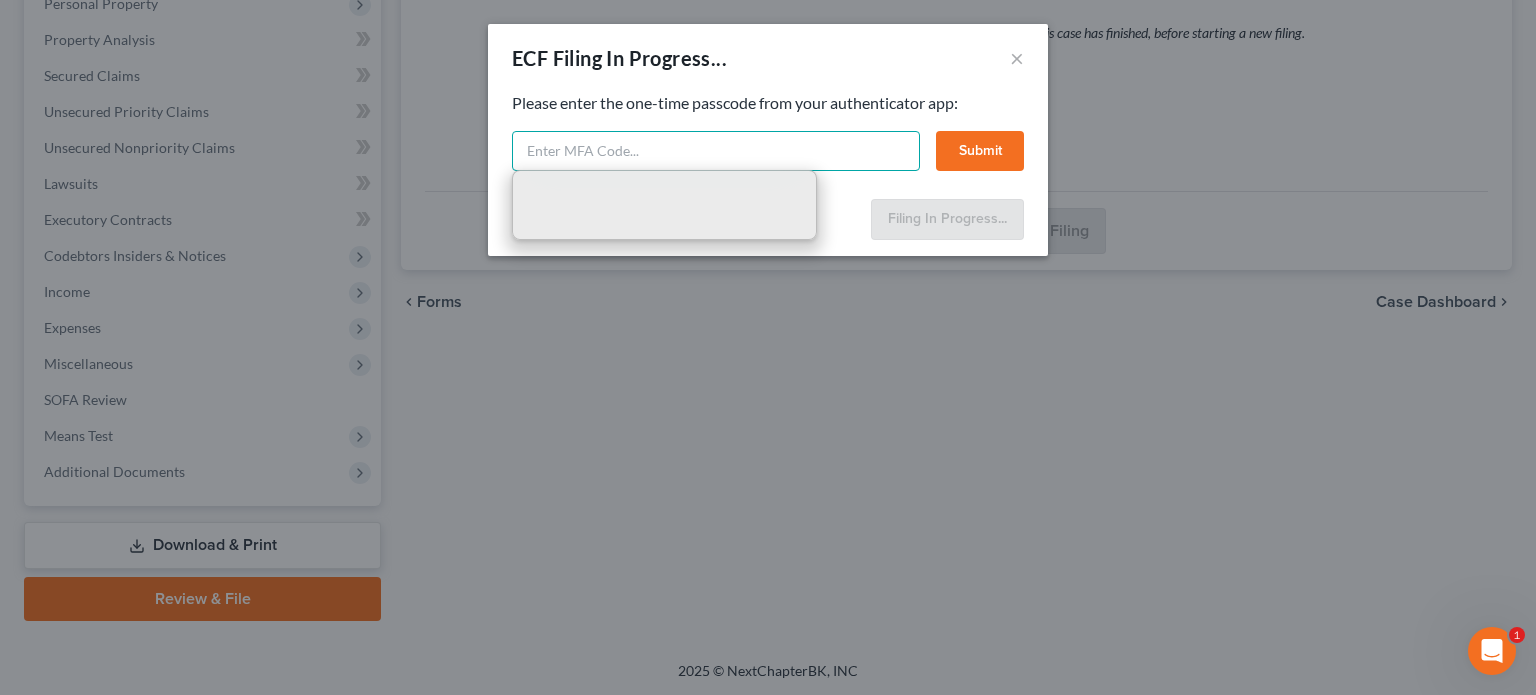 click at bounding box center [716, 151] 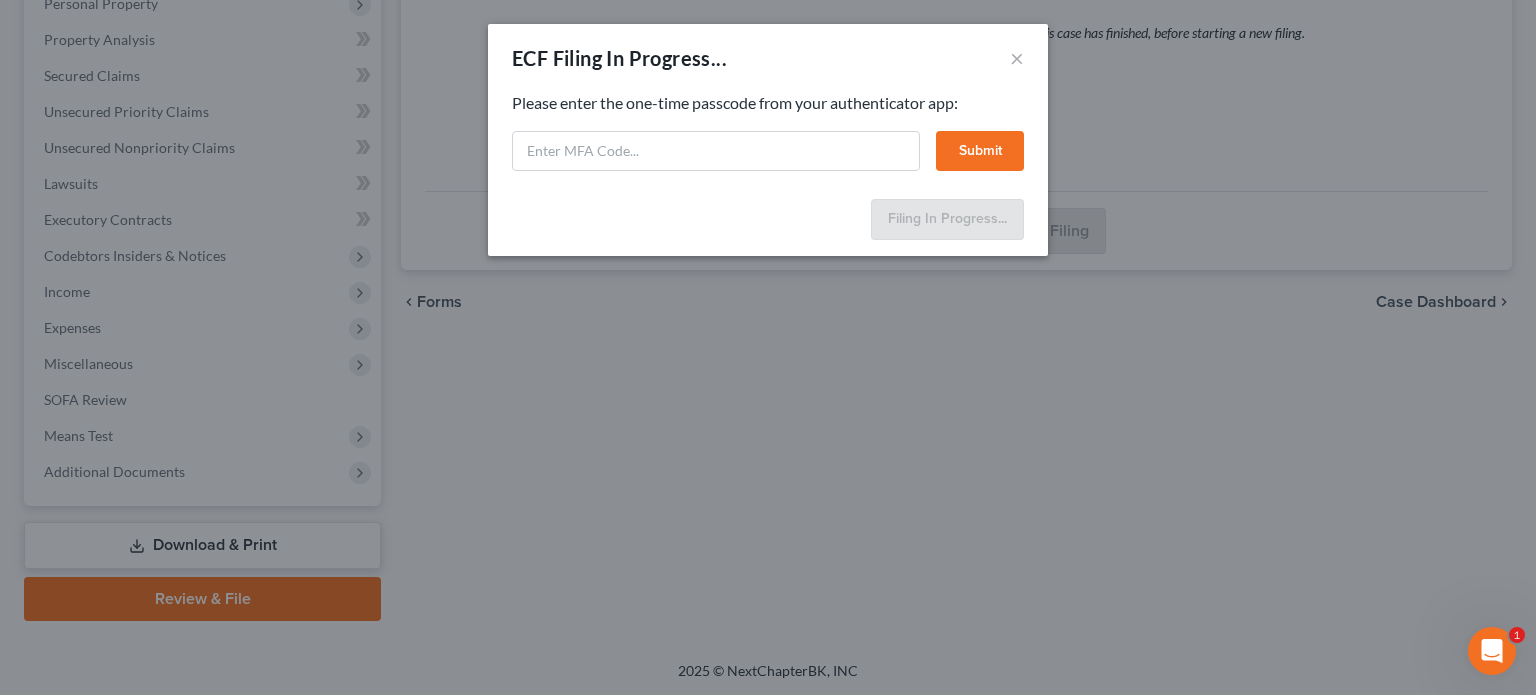 click on "Submit" at bounding box center (980, 151) 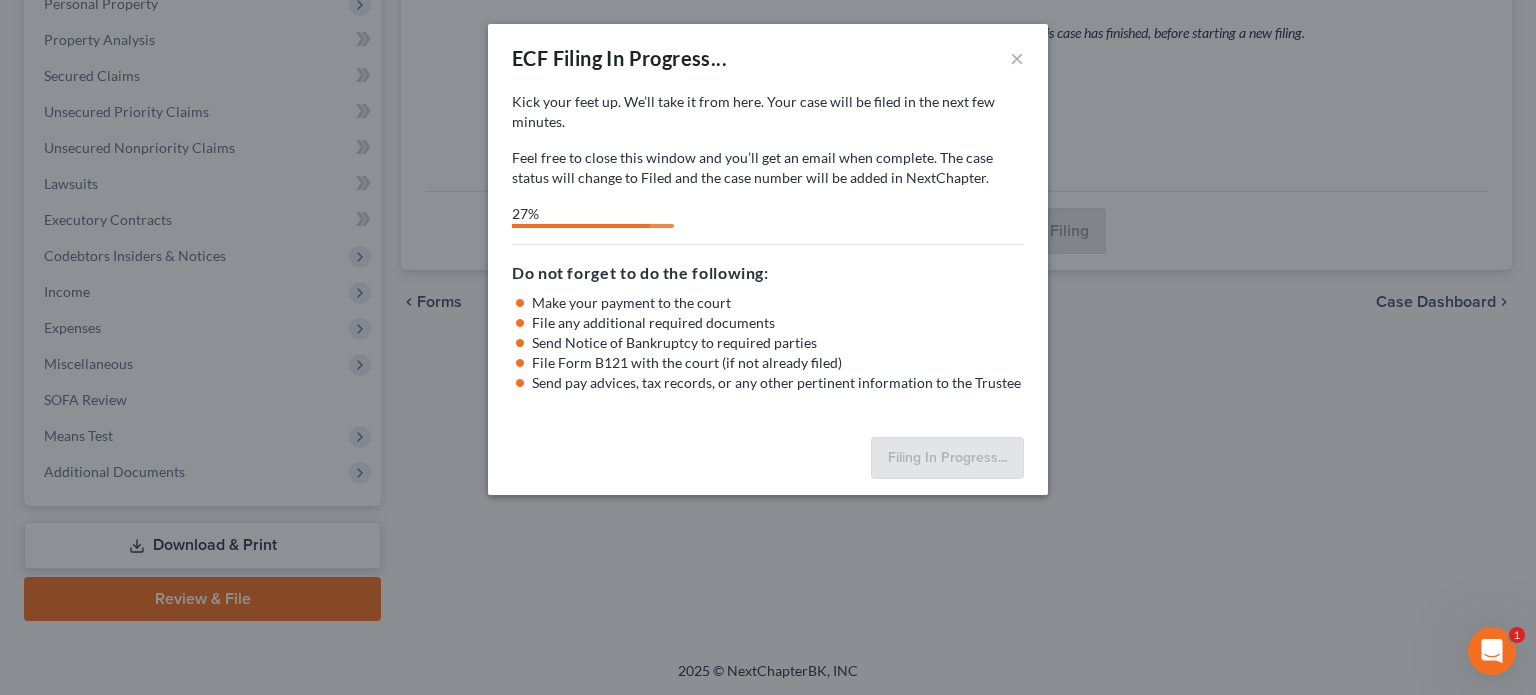 select on "0" 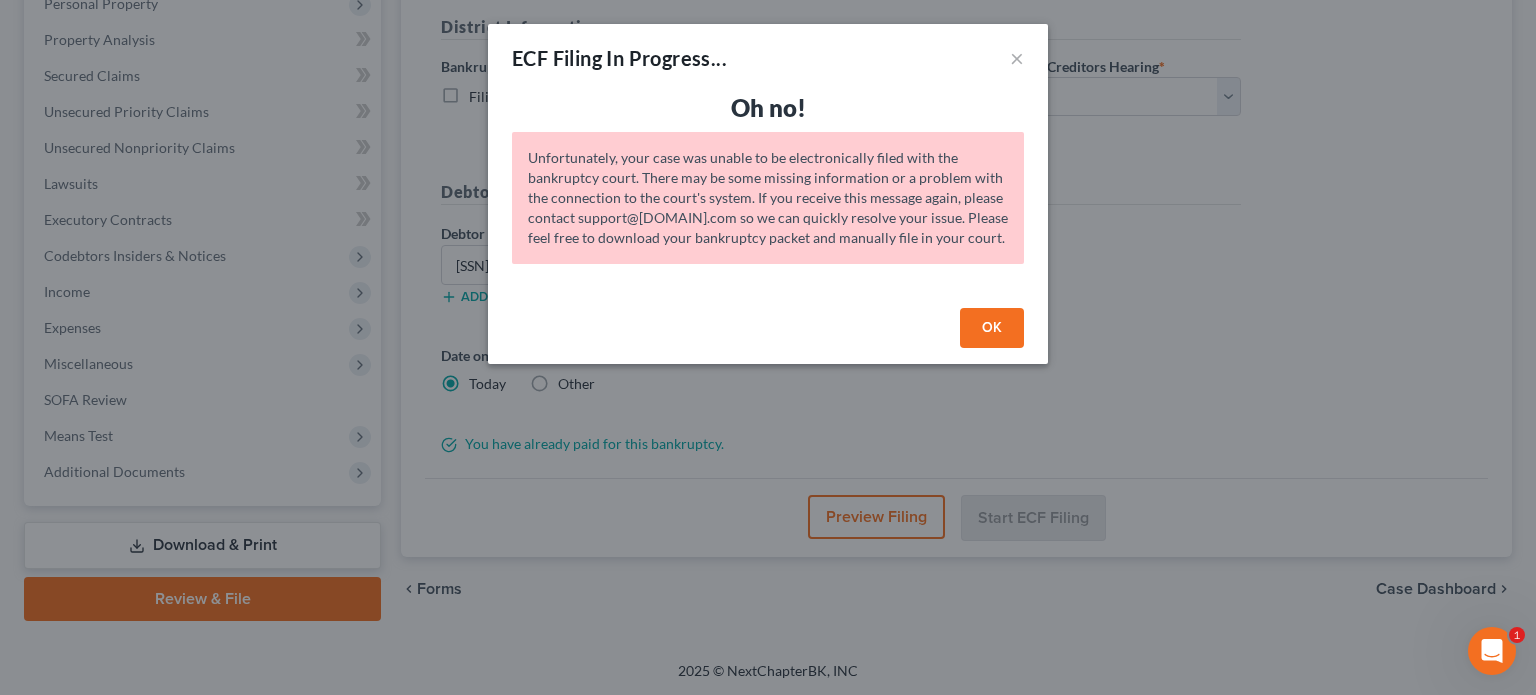 click on "OK" at bounding box center (992, 328) 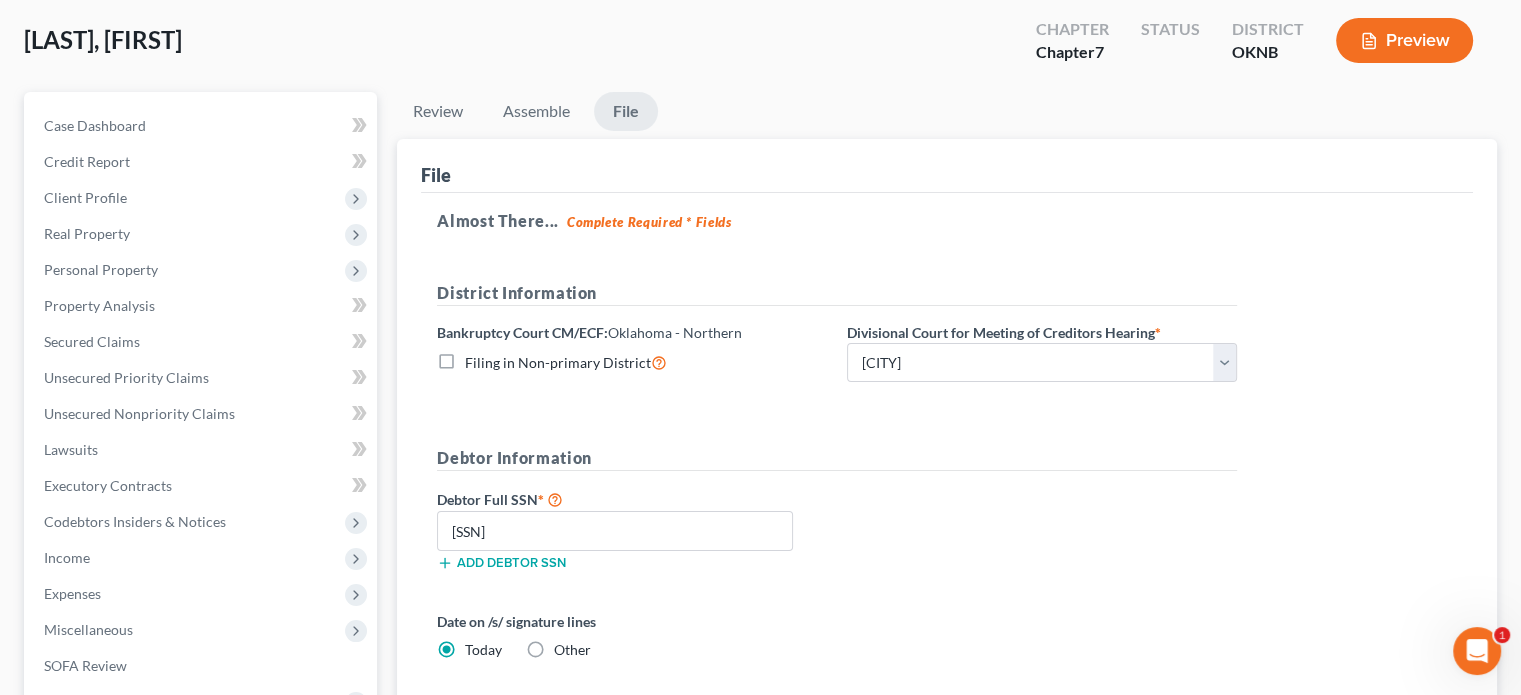 scroll, scrollTop: 0, scrollLeft: 0, axis: both 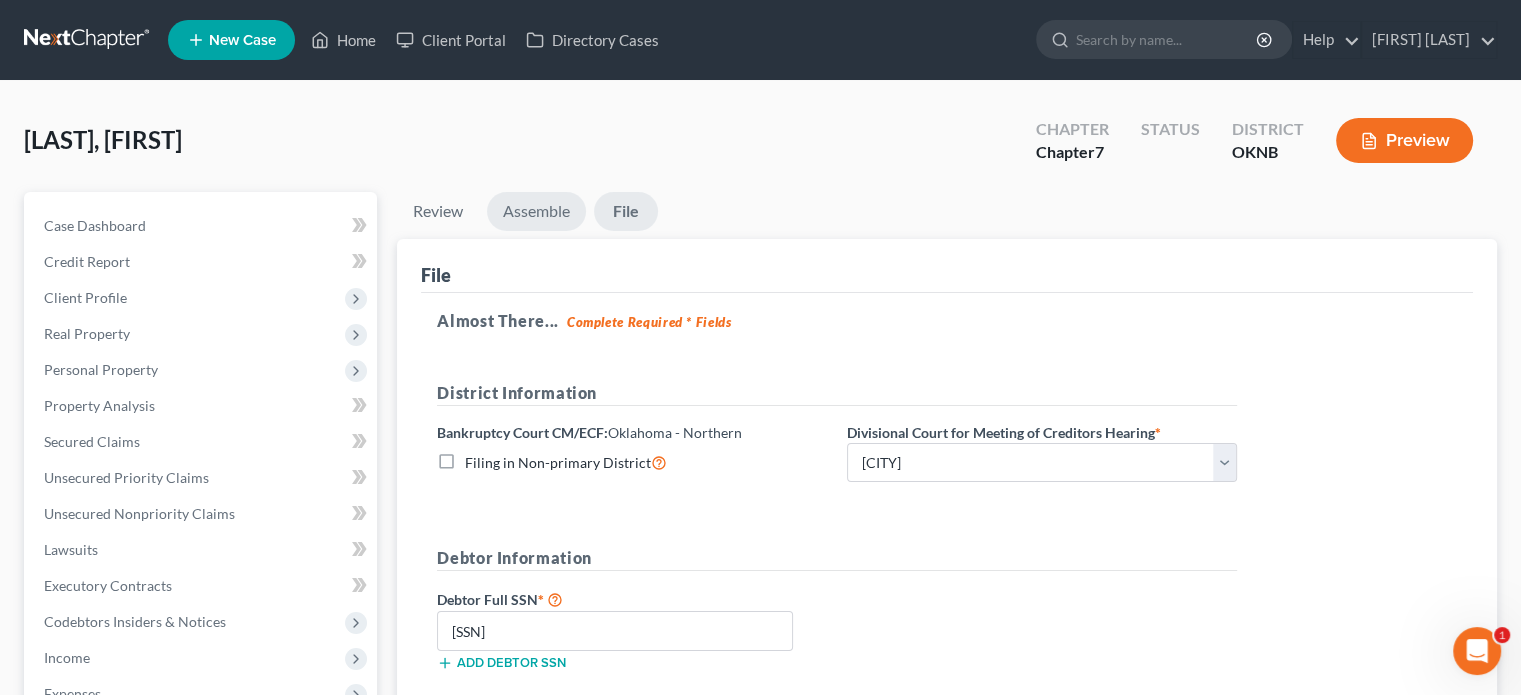 click on "Assemble" at bounding box center [536, 211] 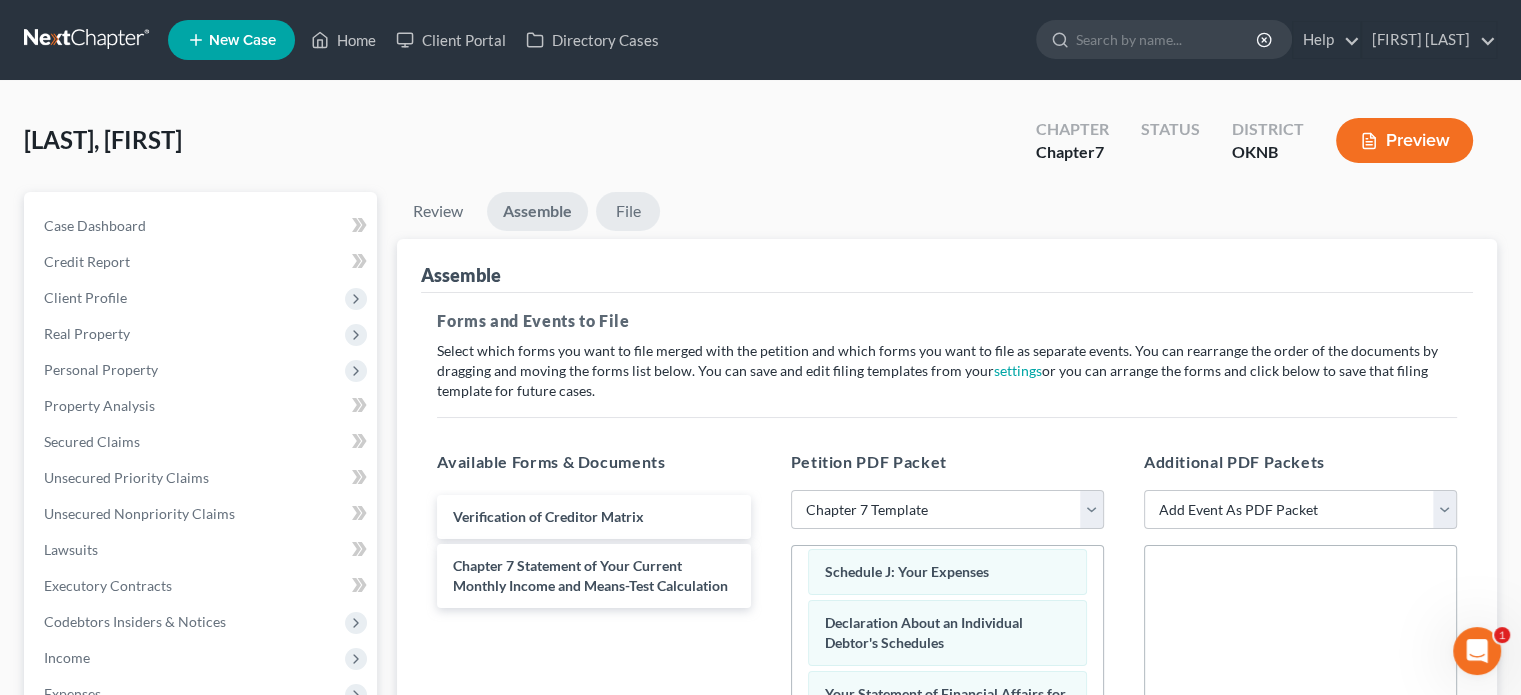 click on "File" at bounding box center [628, 211] 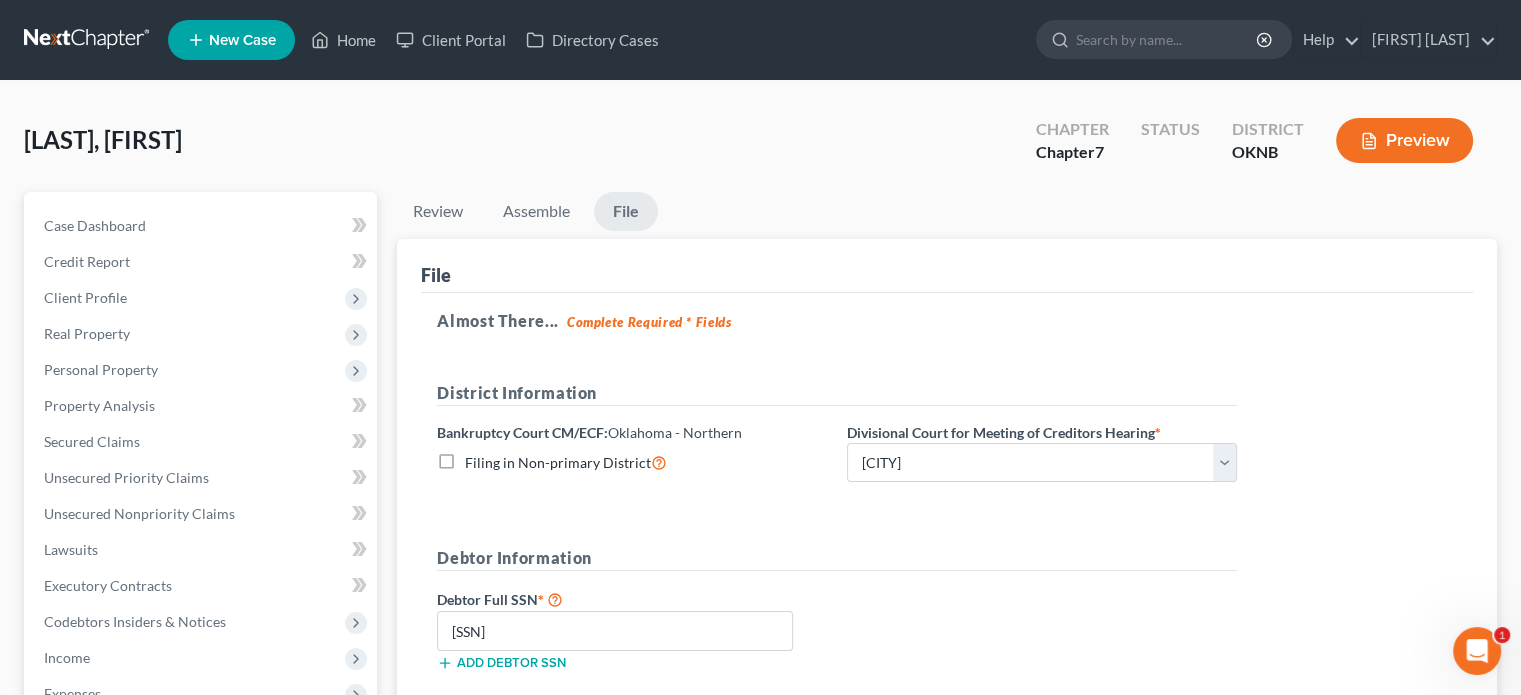 scroll, scrollTop: 200, scrollLeft: 0, axis: vertical 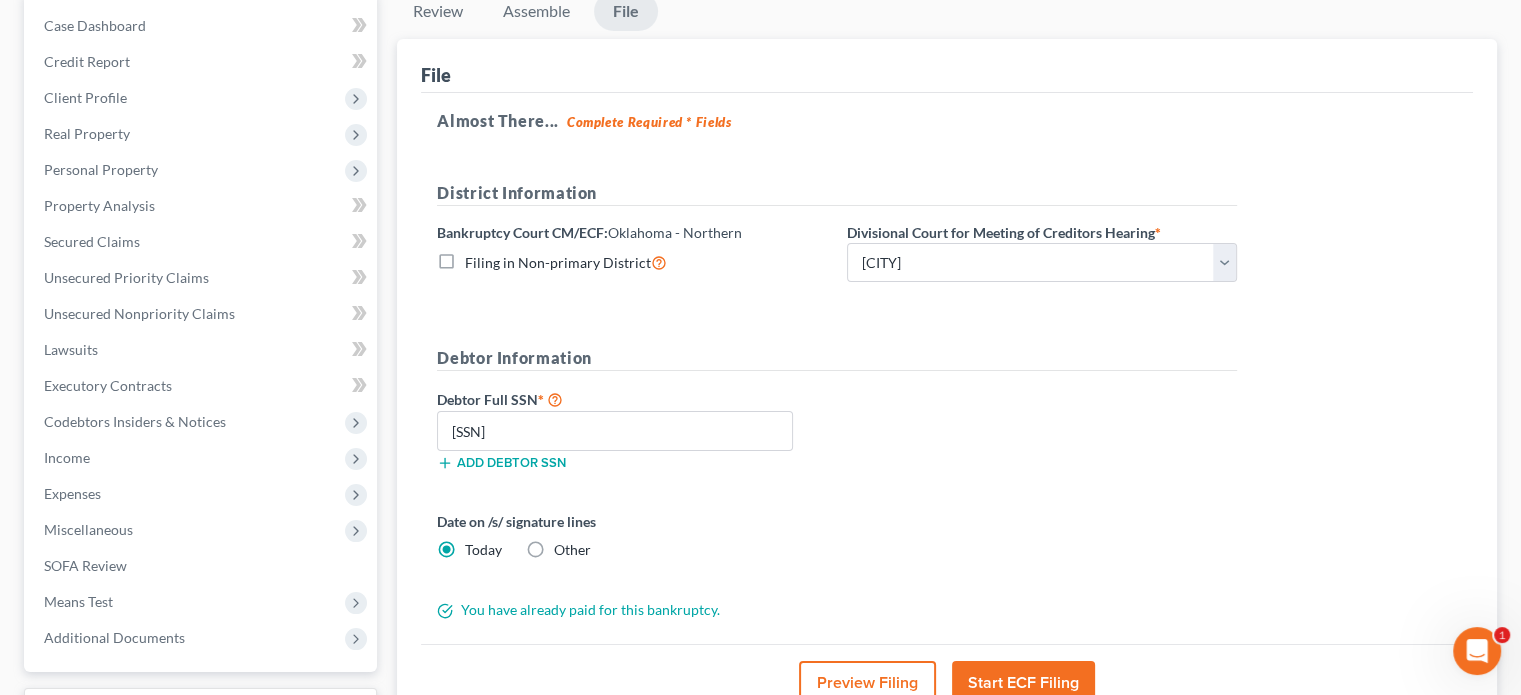 click on "Start ECF Filing" at bounding box center [1023, 683] 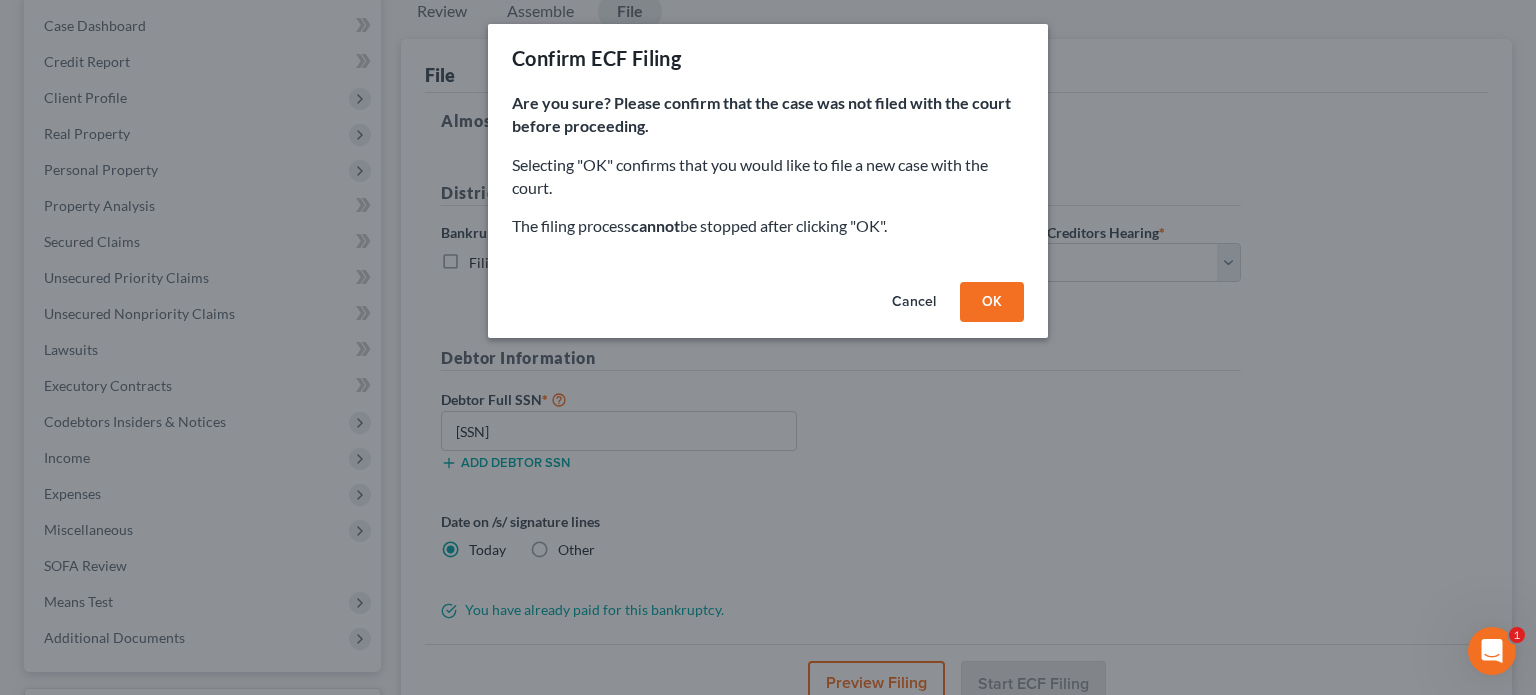 click on "OK" at bounding box center [992, 302] 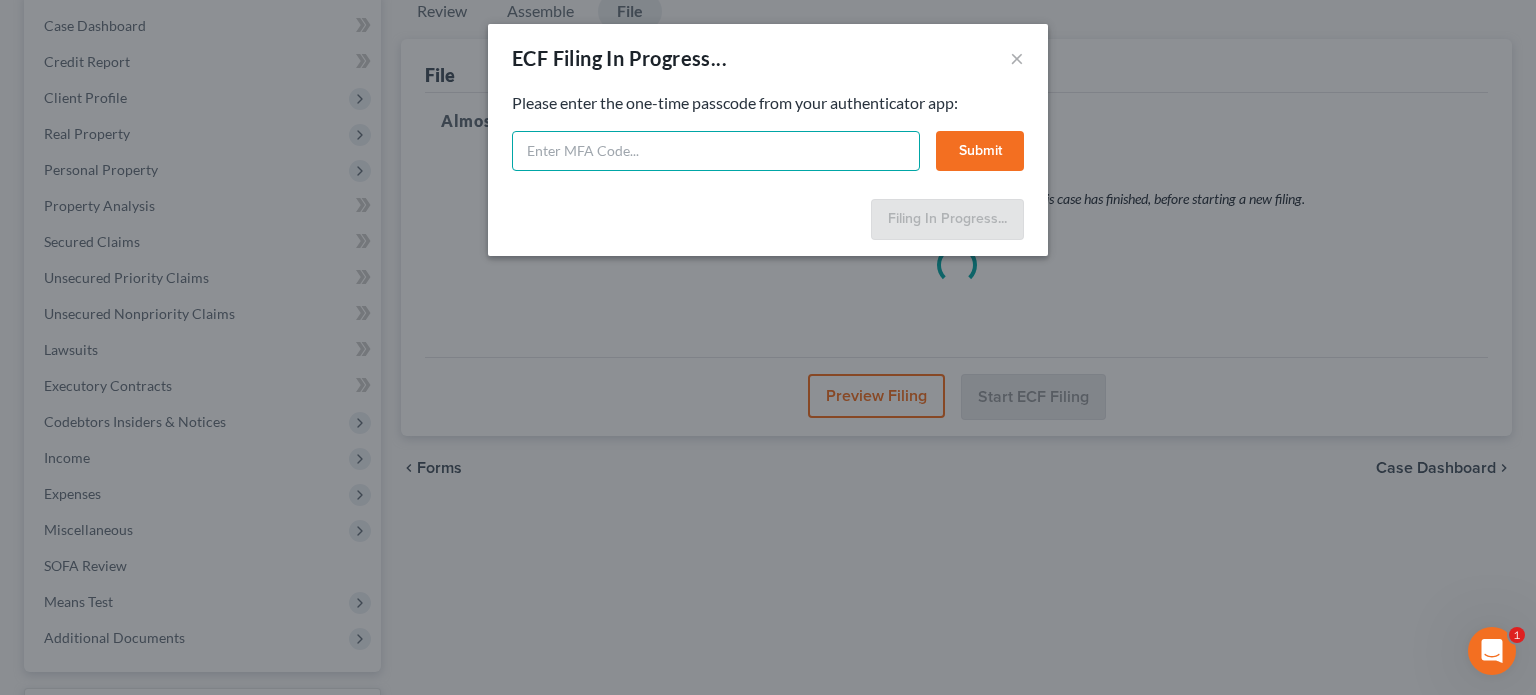 click at bounding box center [716, 151] 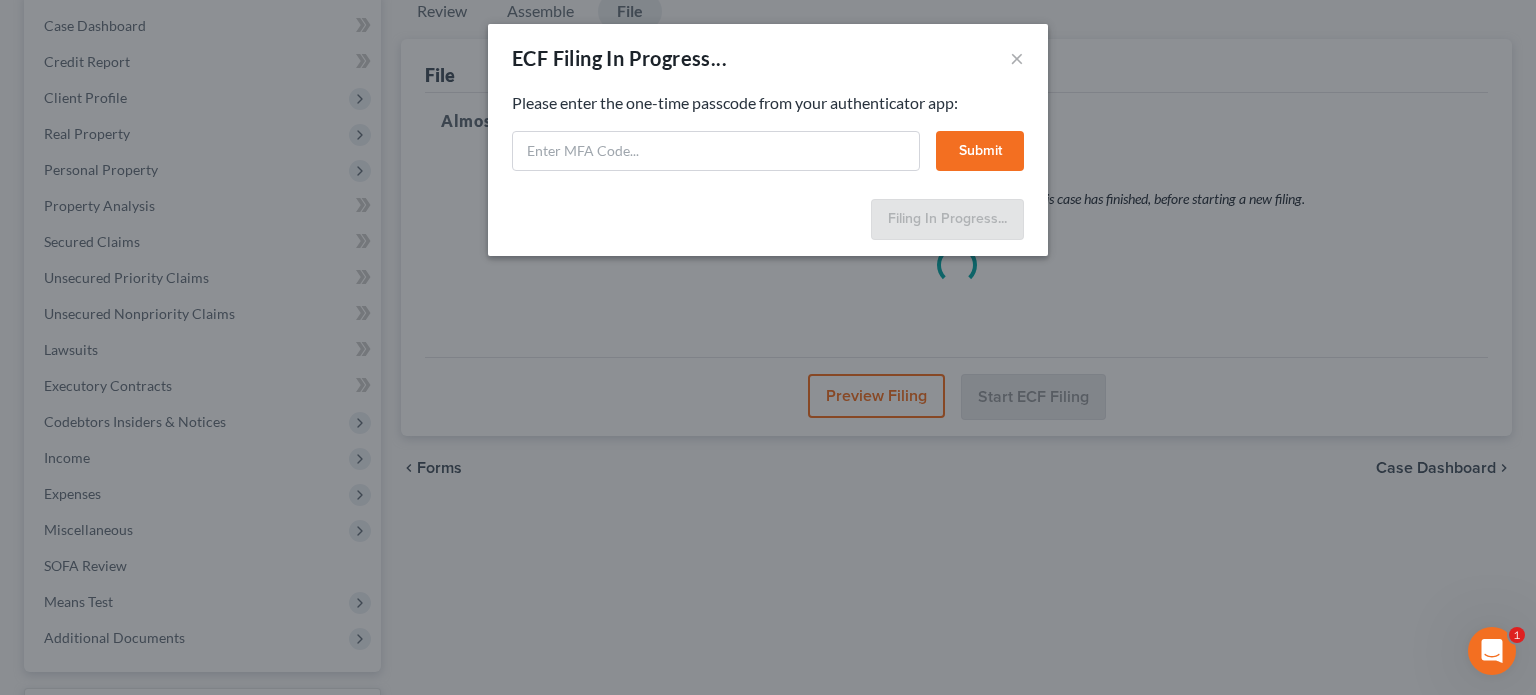 click on "Submit" at bounding box center (980, 151) 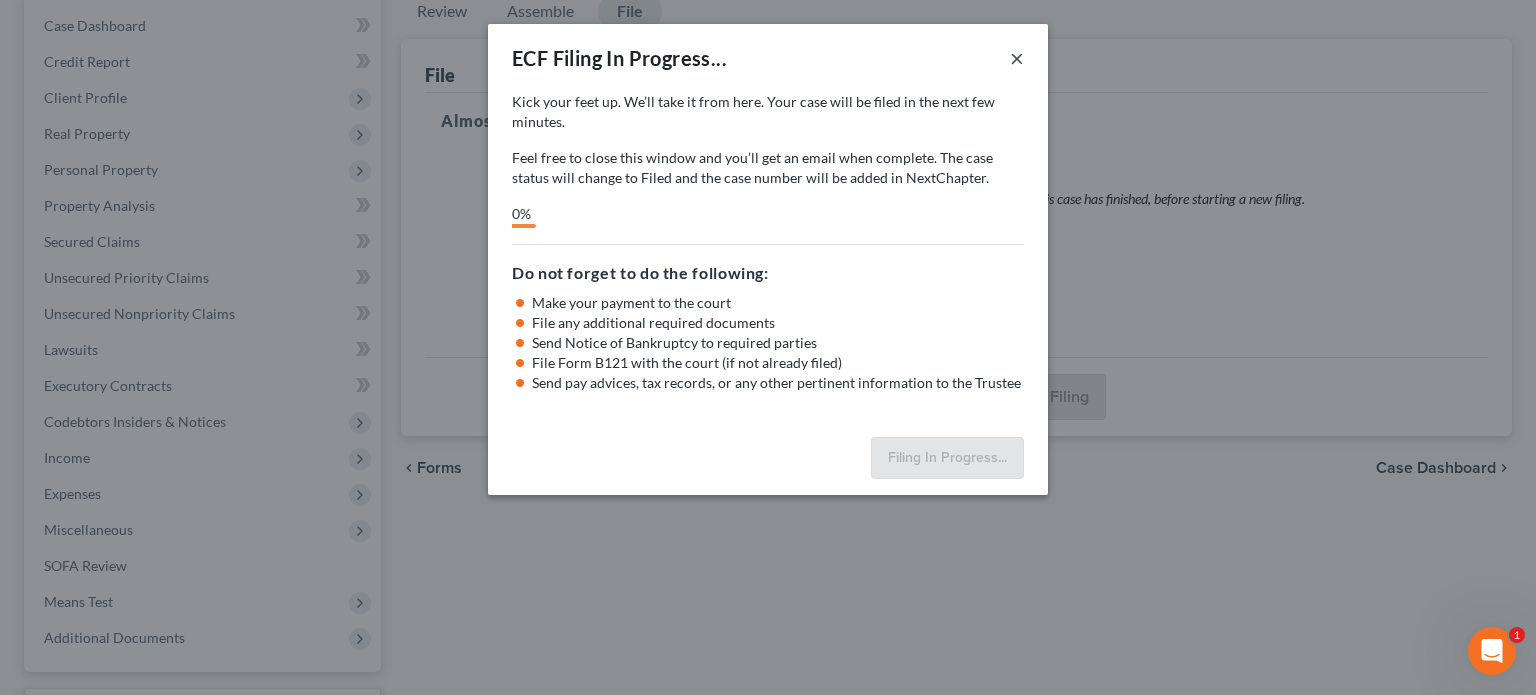 click on "×" at bounding box center (1017, 58) 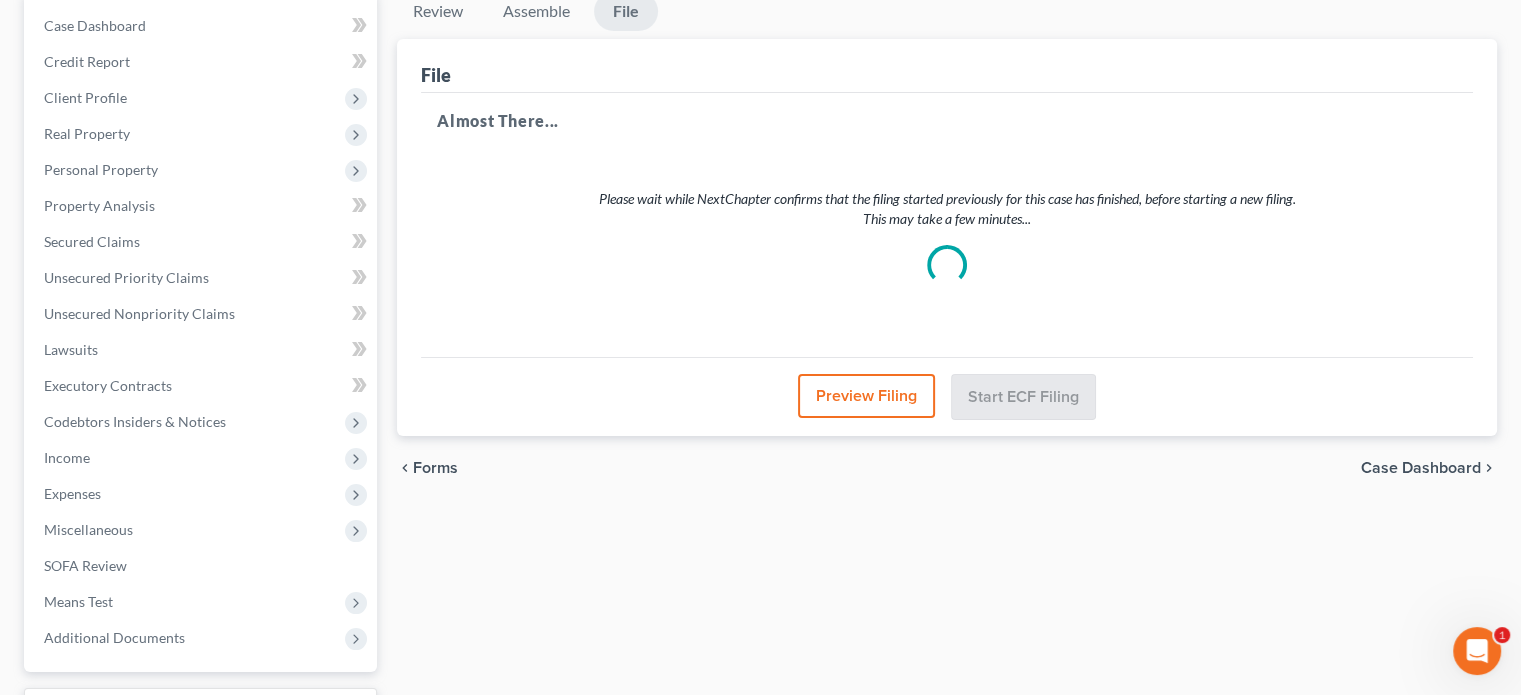 select on "0" 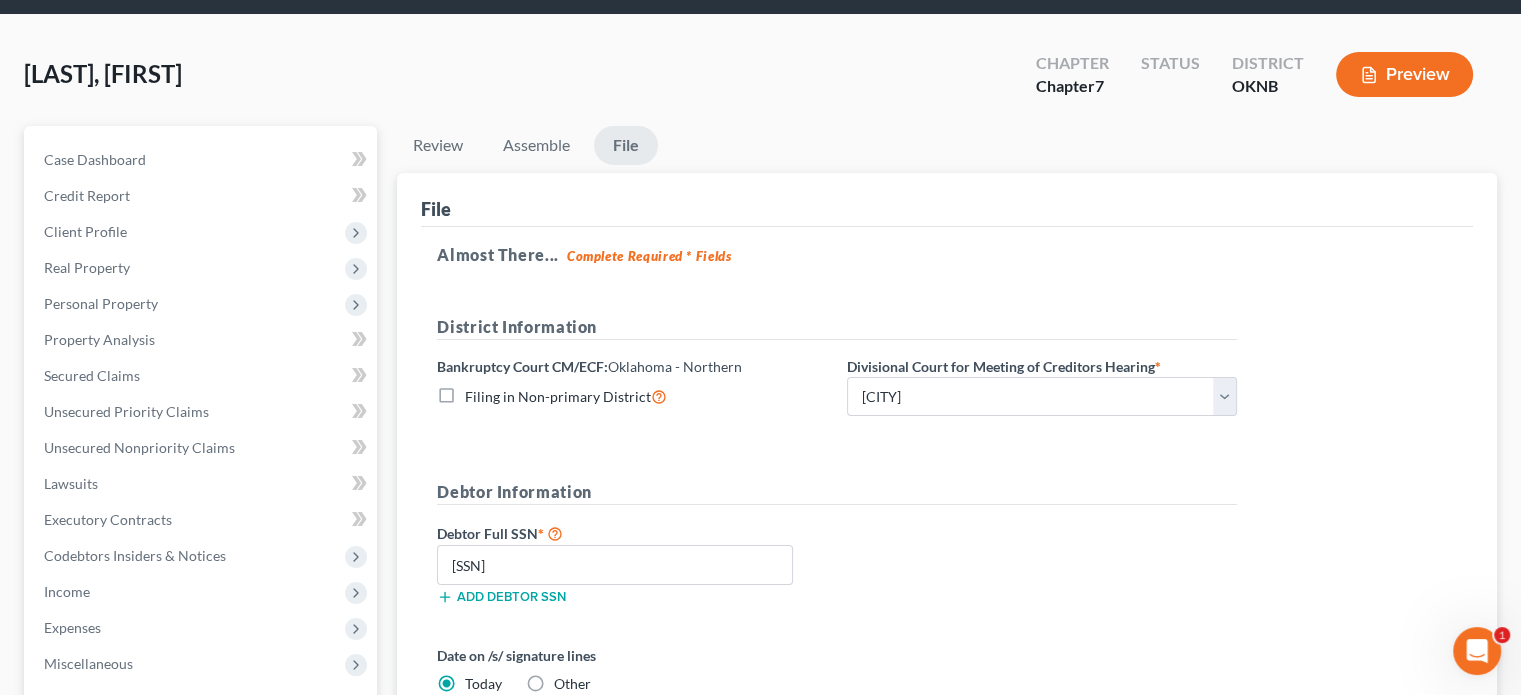 scroll, scrollTop: 0, scrollLeft: 0, axis: both 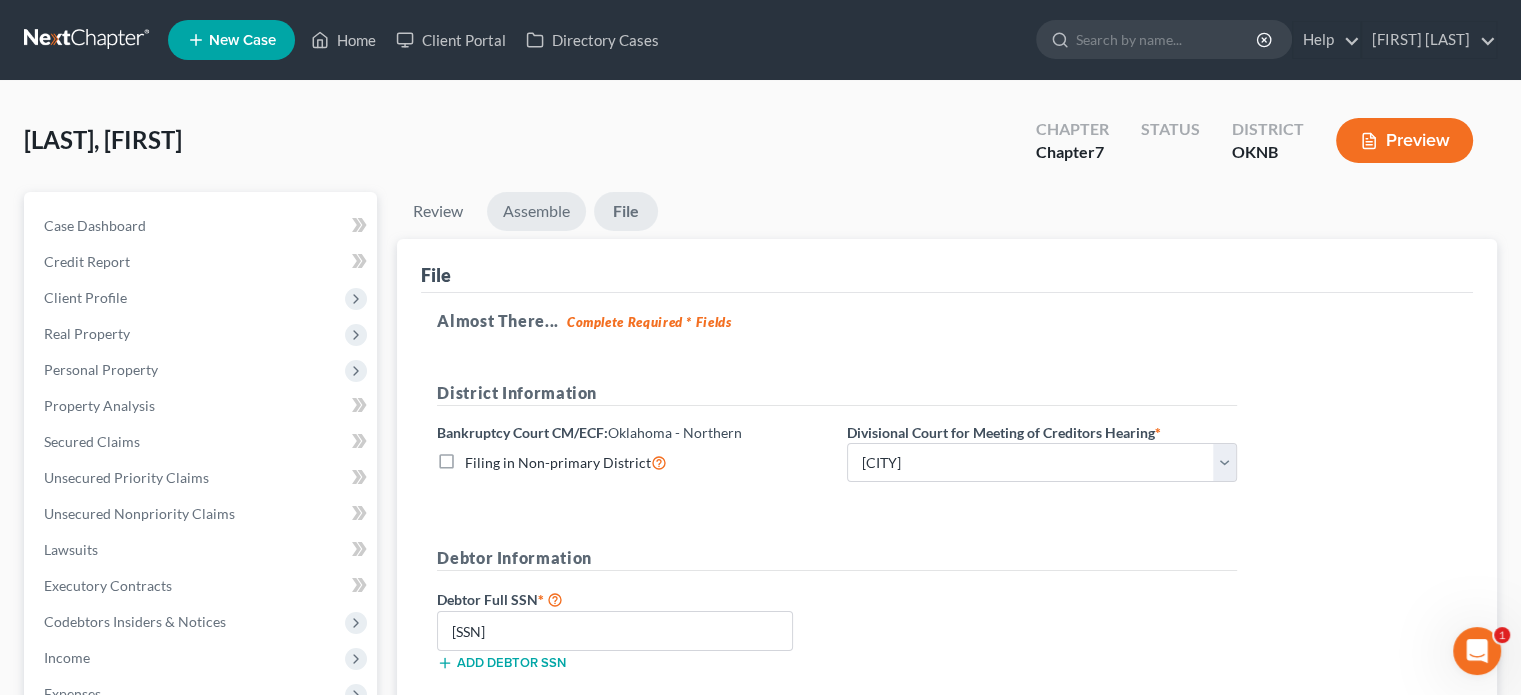 click on "Assemble" at bounding box center (536, 211) 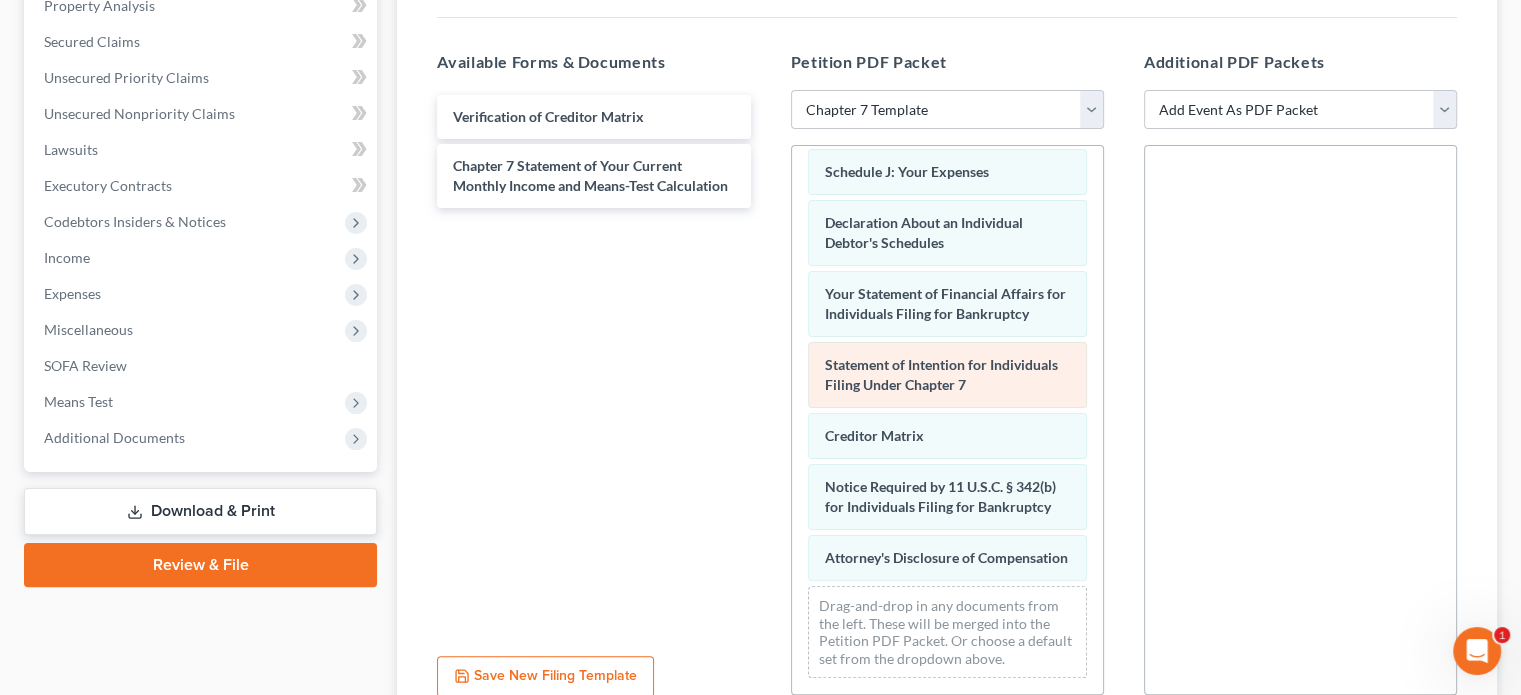 scroll, scrollTop: 500, scrollLeft: 0, axis: vertical 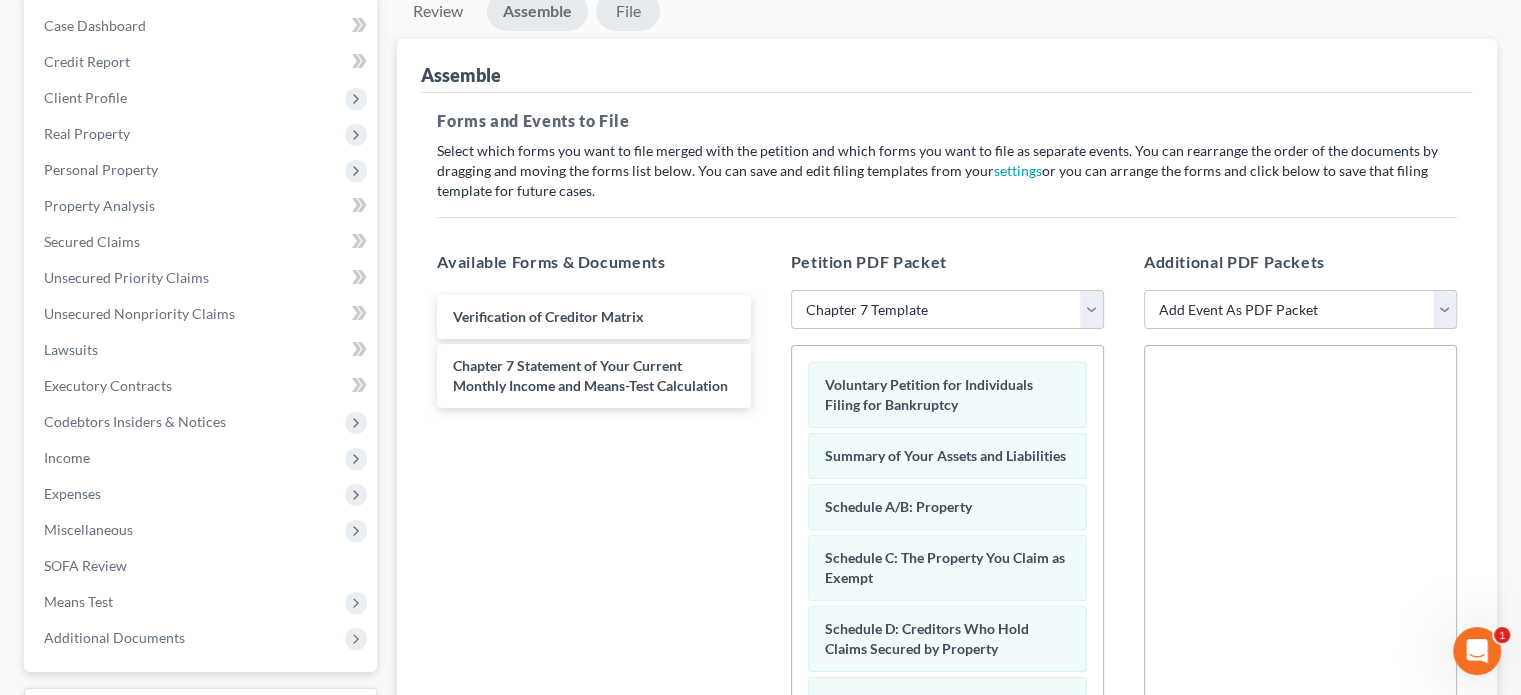 click on "File" at bounding box center [628, 11] 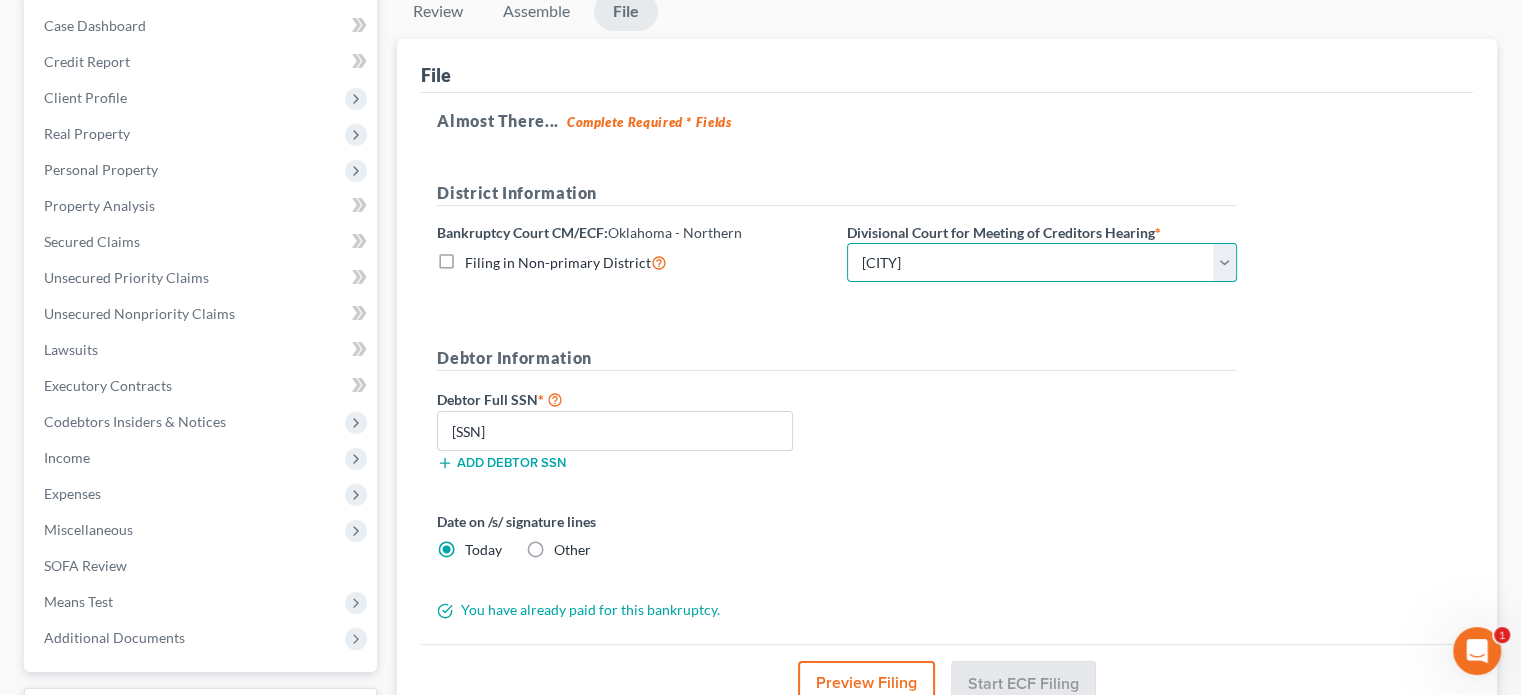 click on "Choose Division Tulsa" at bounding box center (1042, 263) 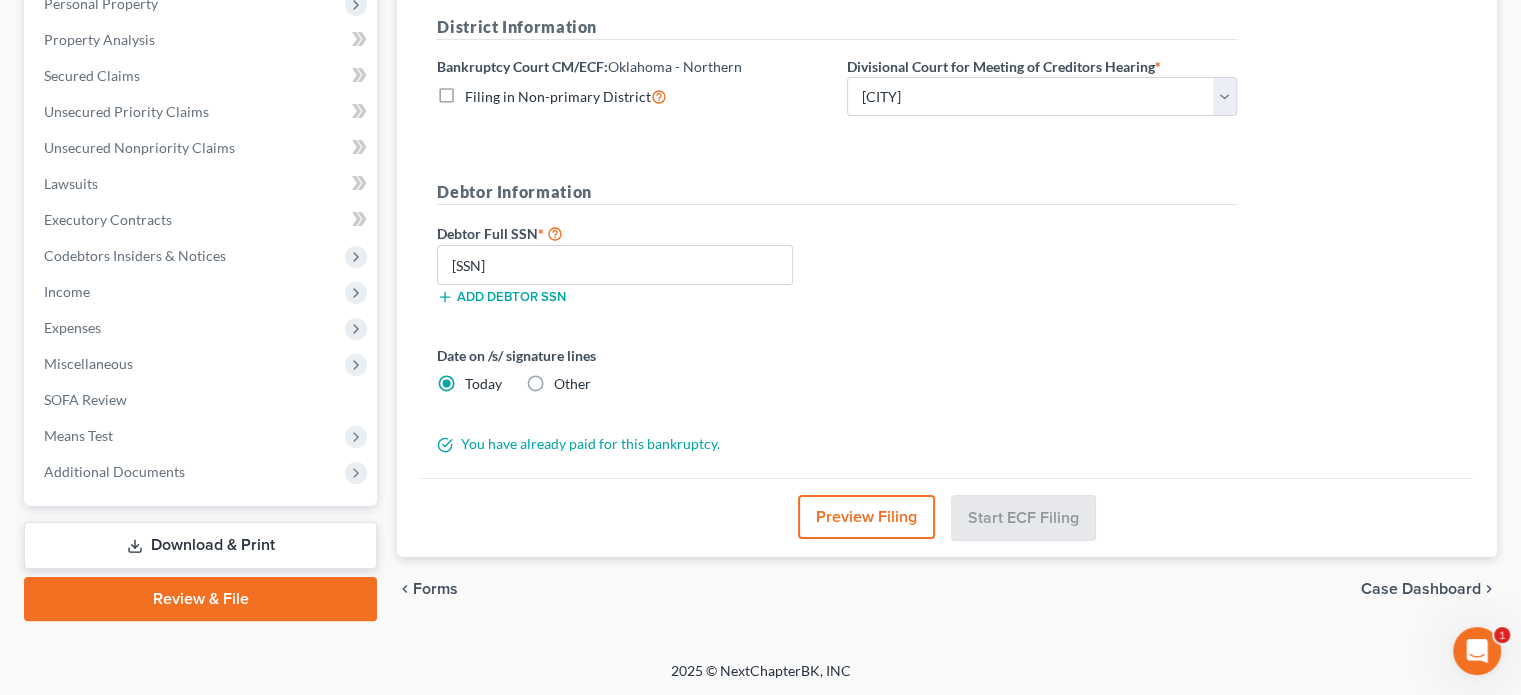 scroll, scrollTop: 0, scrollLeft: 0, axis: both 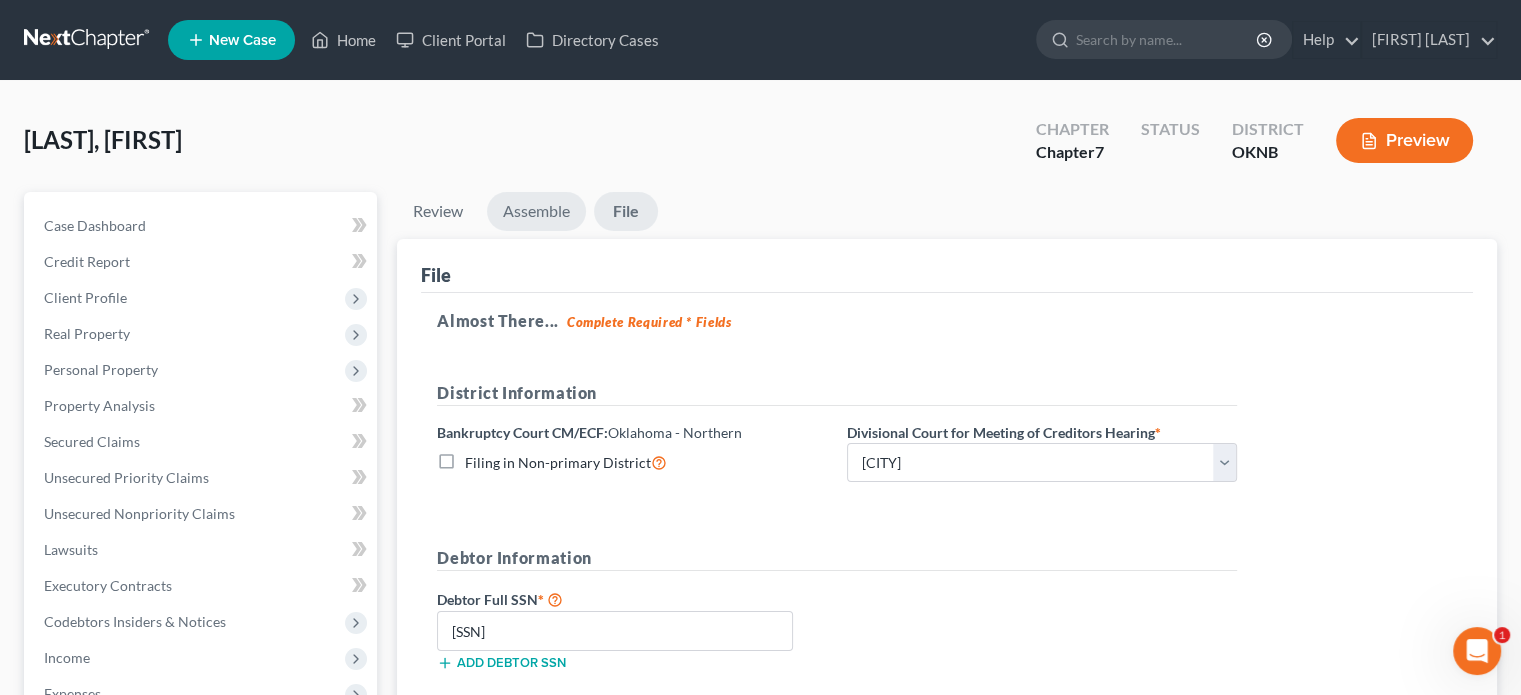 click on "Assemble" at bounding box center [536, 211] 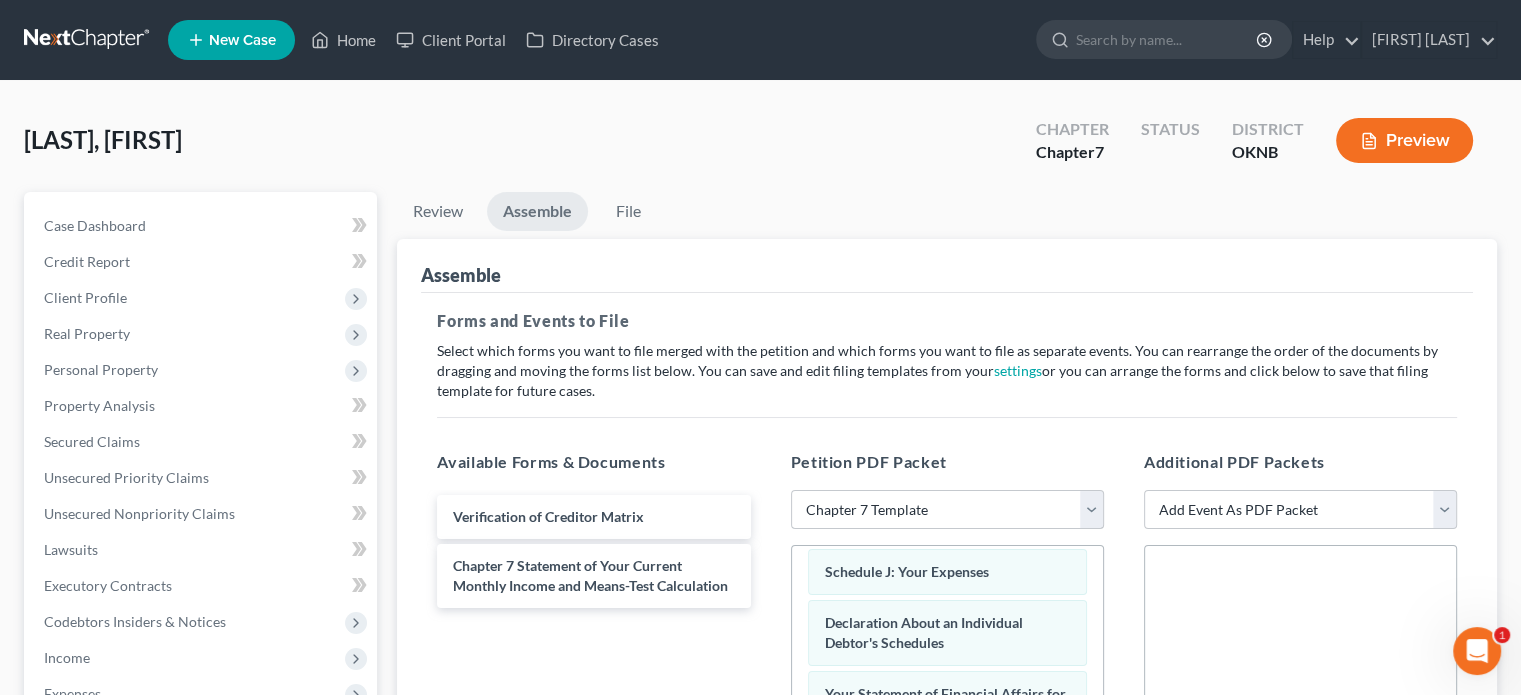 scroll, scrollTop: 4, scrollLeft: 0, axis: vertical 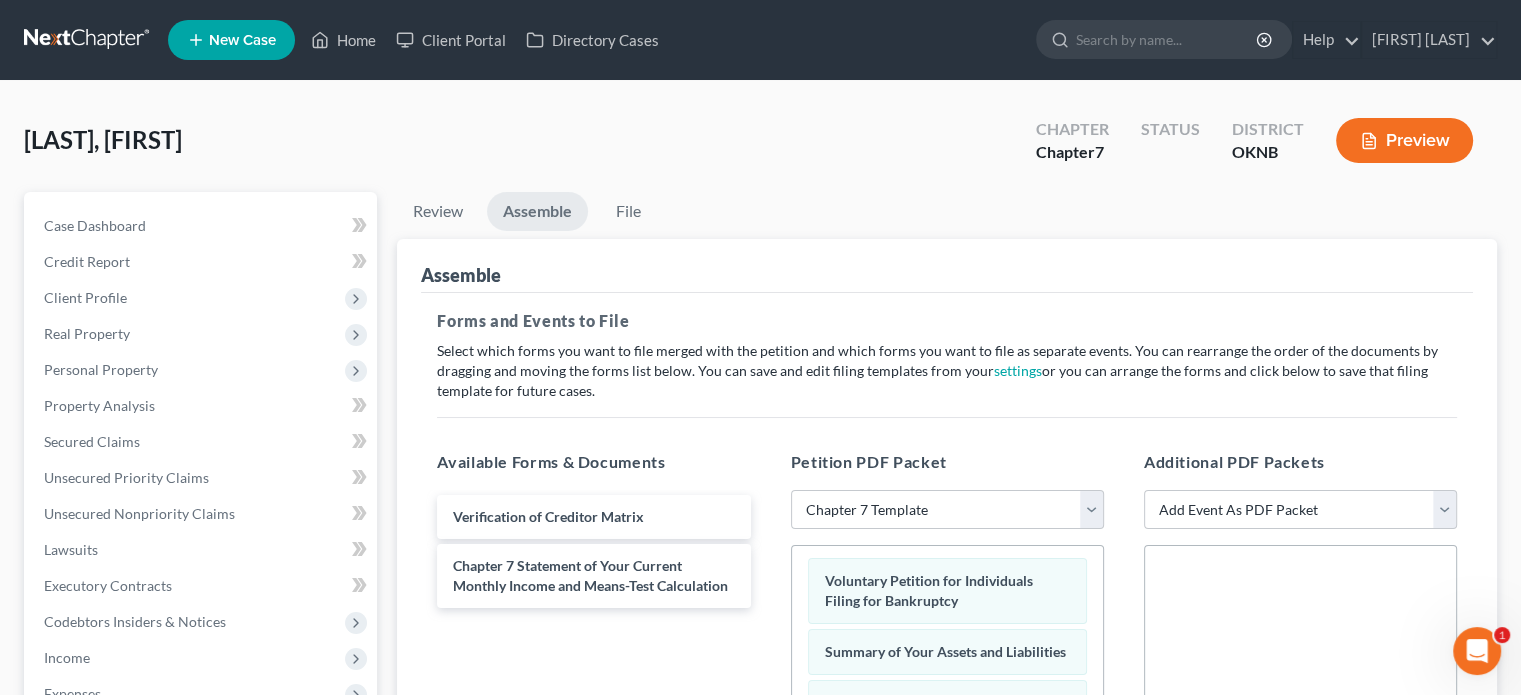 click on "Preview" at bounding box center [1404, 140] 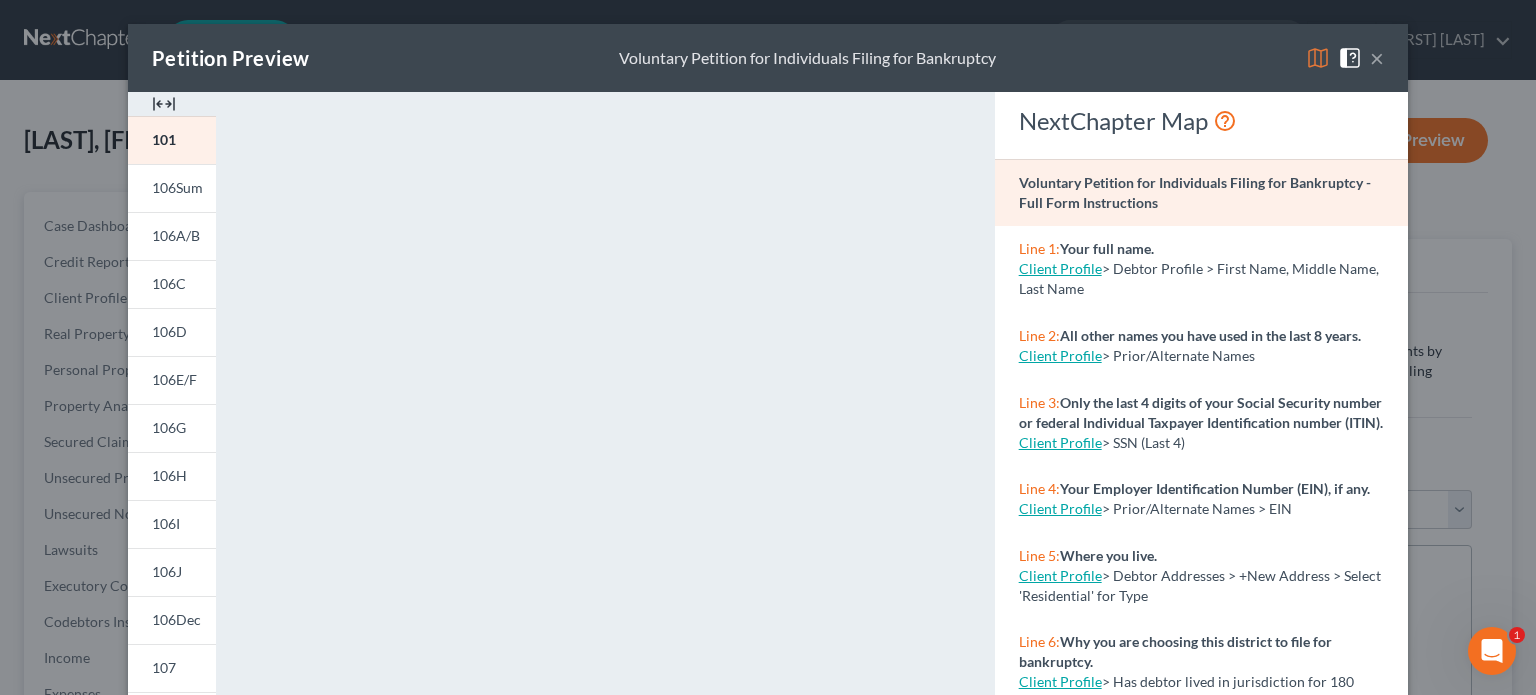 click on "×" at bounding box center [1377, 58] 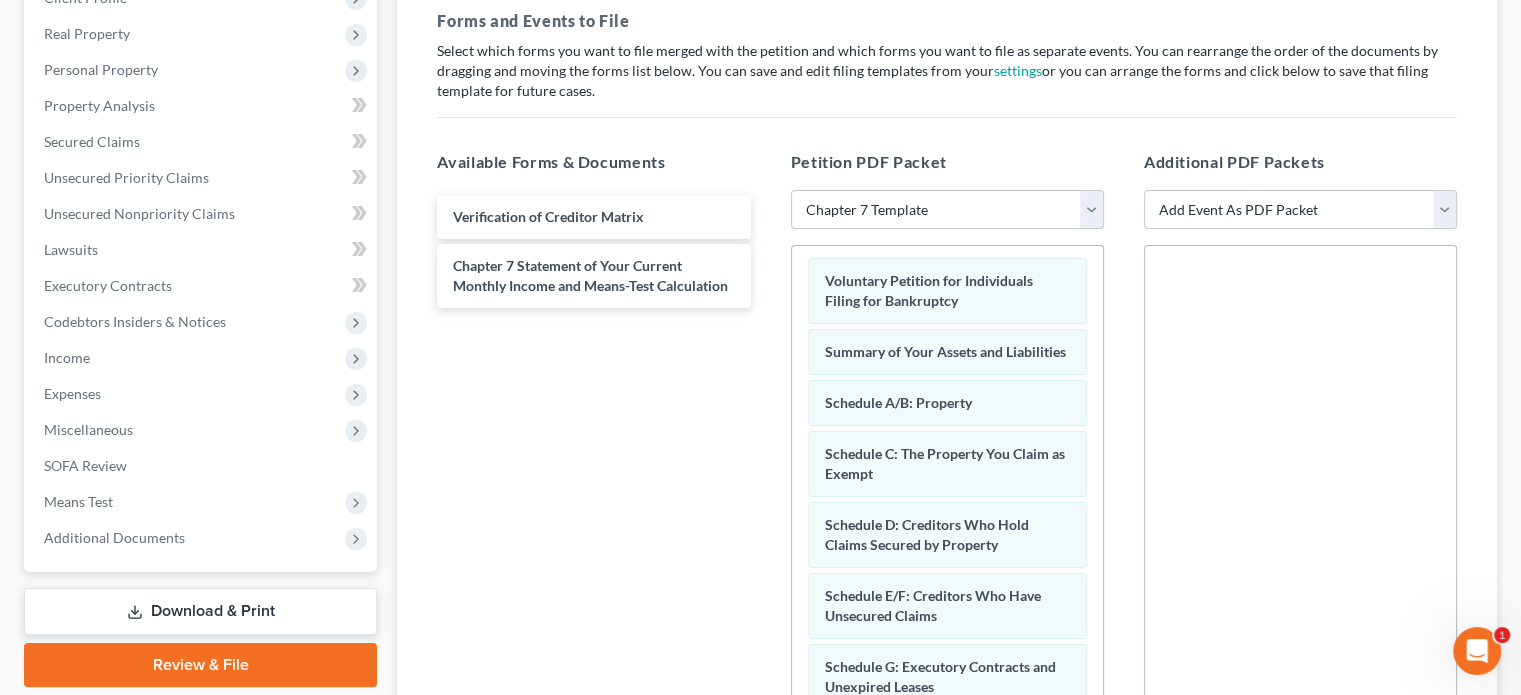 scroll, scrollTop: 0, scrollLeft: 0, axis: both 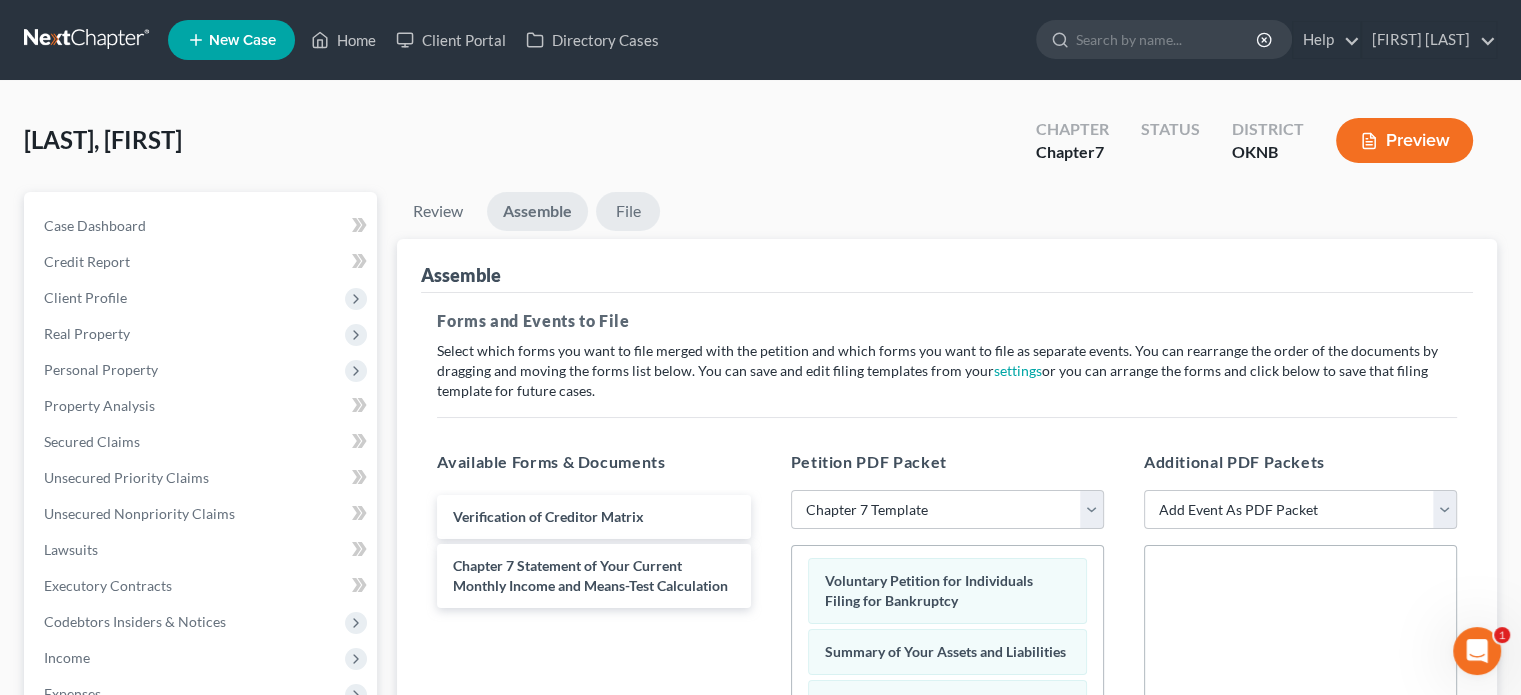 click on "File" at bounding box center [628, 211] 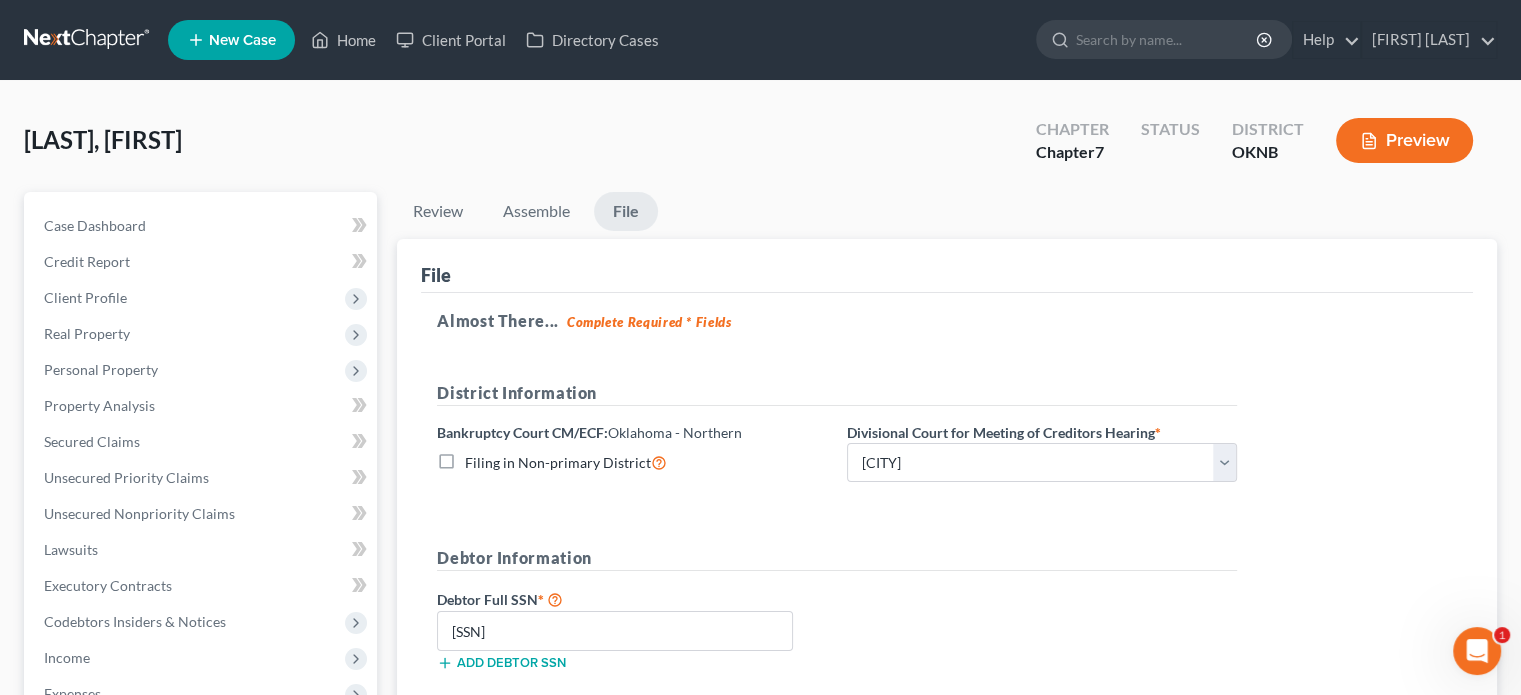 scroll, scrollTop: 300, scrollLeft: 0, axis: vertical 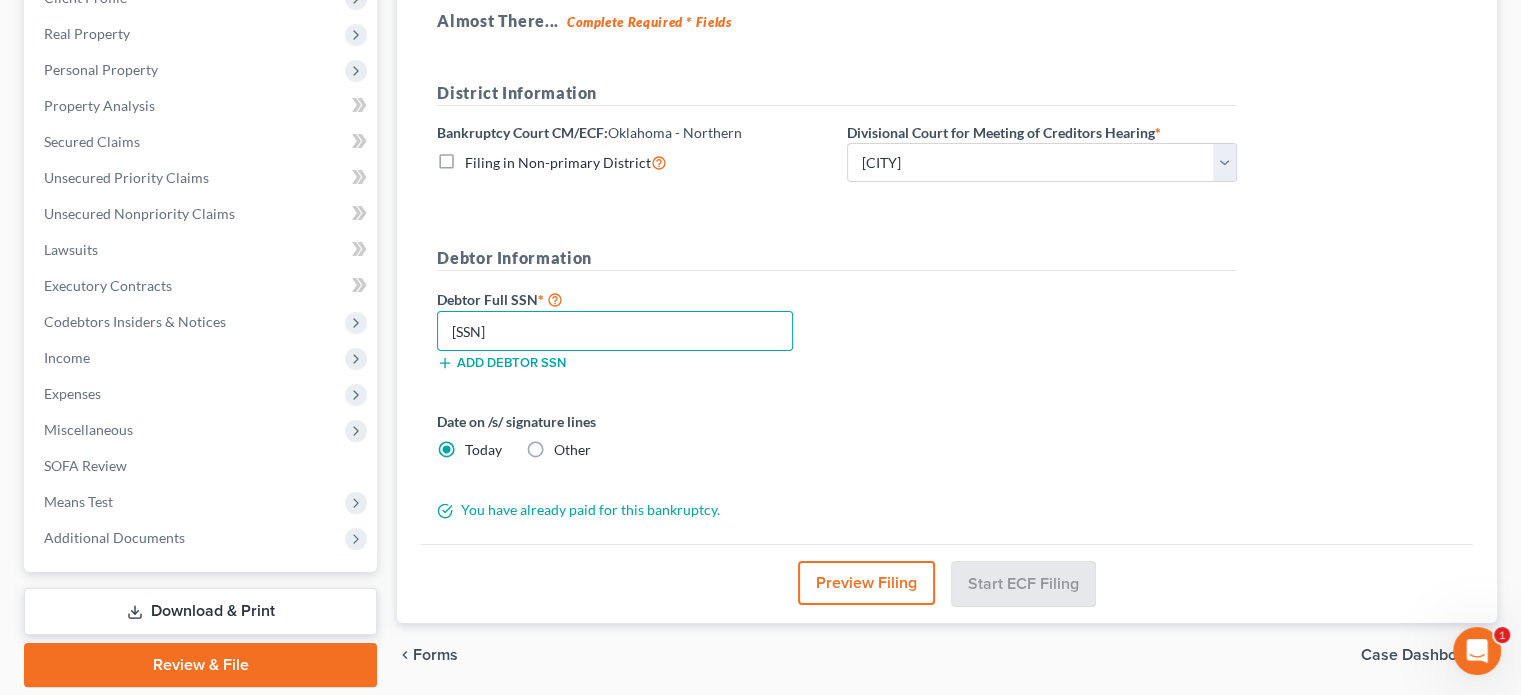 drag, startPoint x: 552, startPoint y: 333, endPoint x: 420, endPoint y: 335, distance: 132.01515 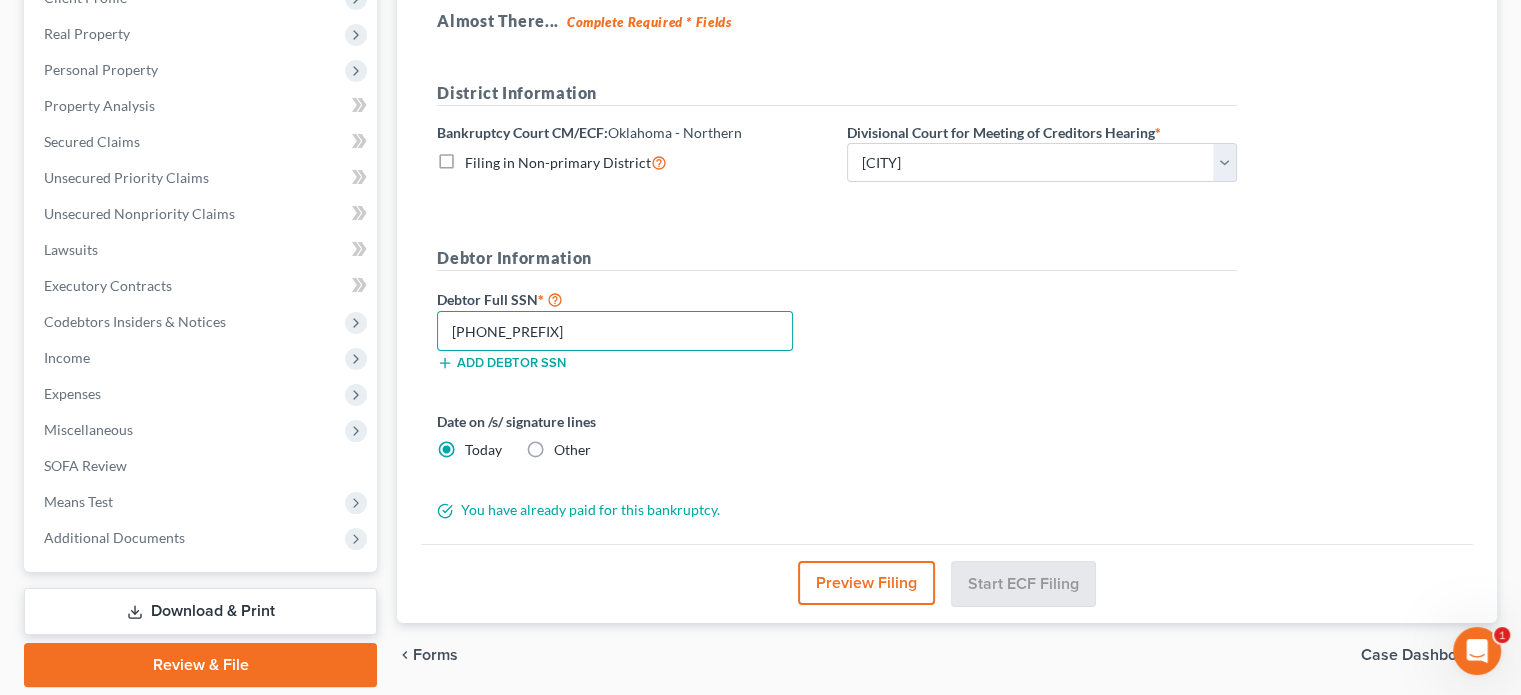 type on "[PHONE]" 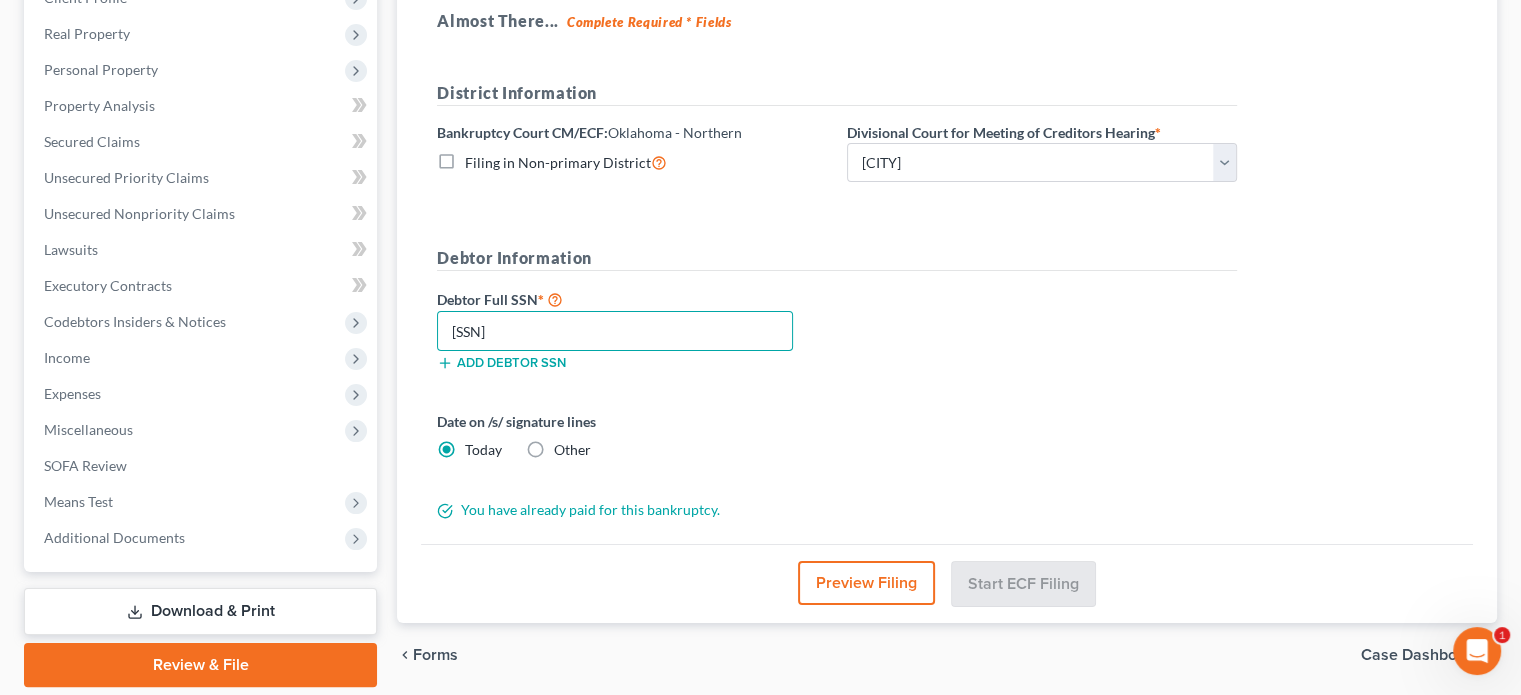 scroll, scrollTop: 200, scrollLeft: 0, axis: vertical 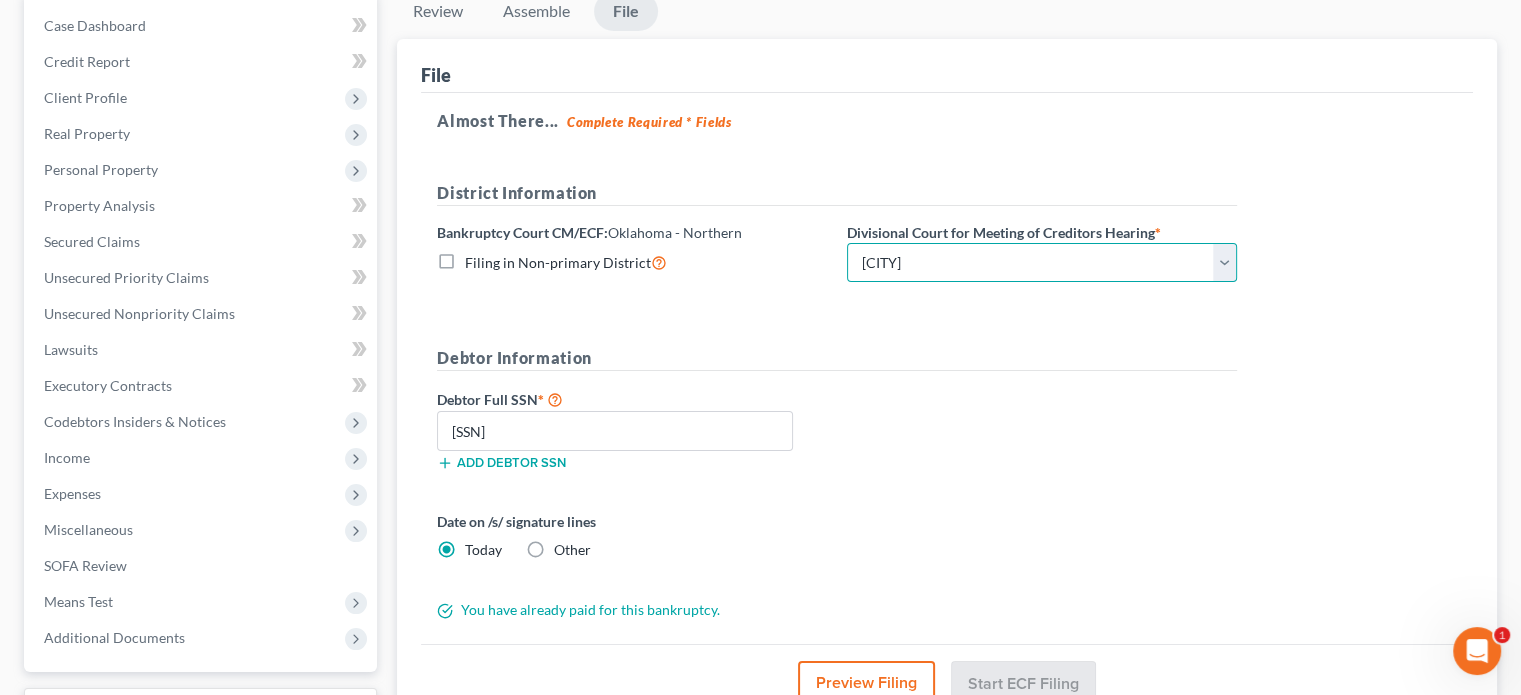 click on "Choose Division Tulsa" at bounding box center [1042, 263] 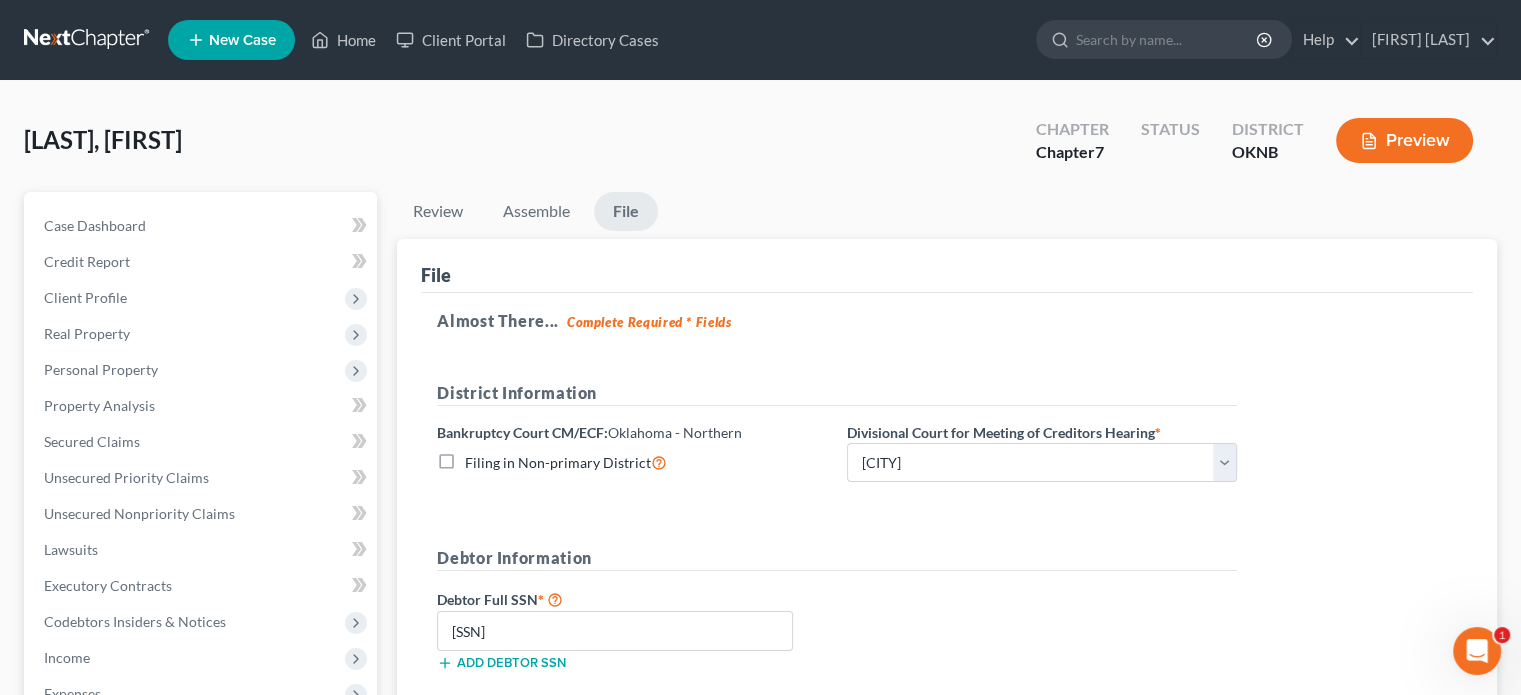 click on "File" at bounding box center [626, 211] 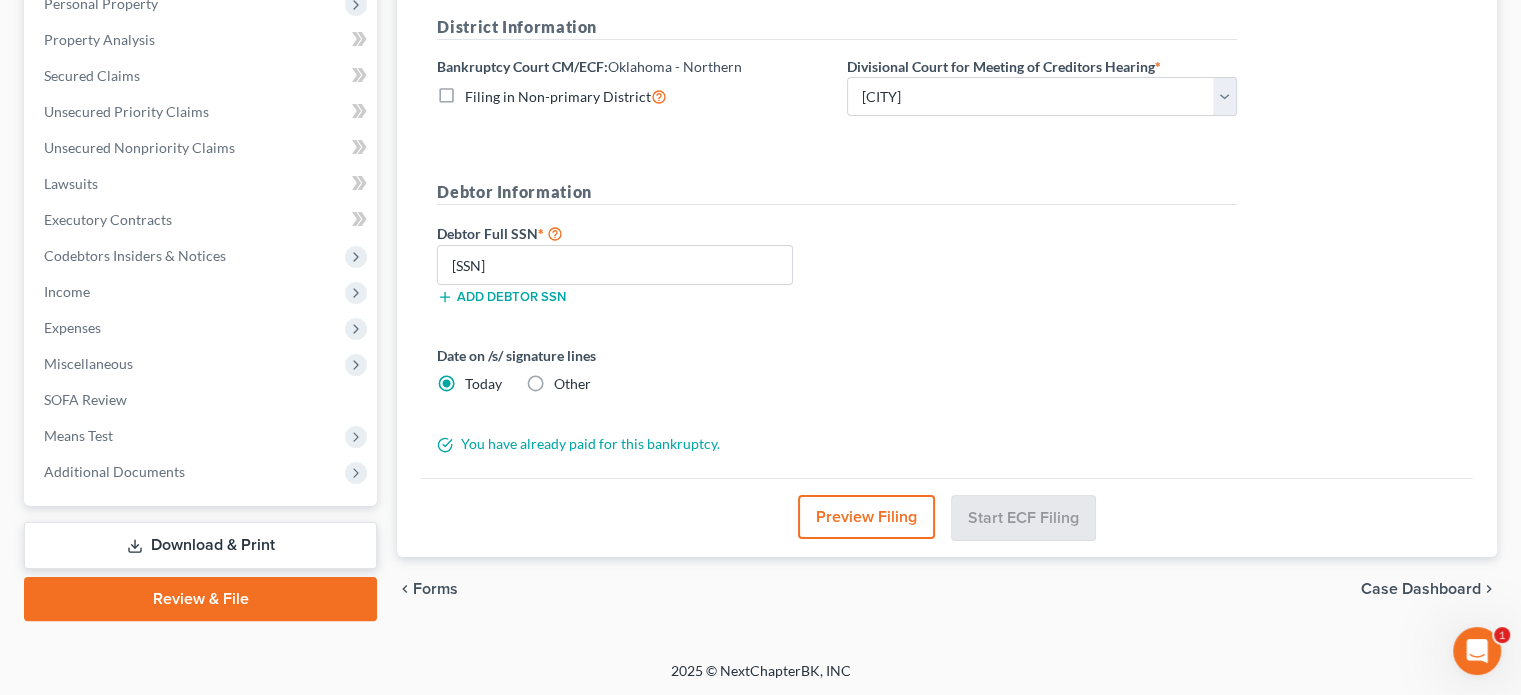 scroll, scrollTop: 0, scrollLeft: 0, axis: both 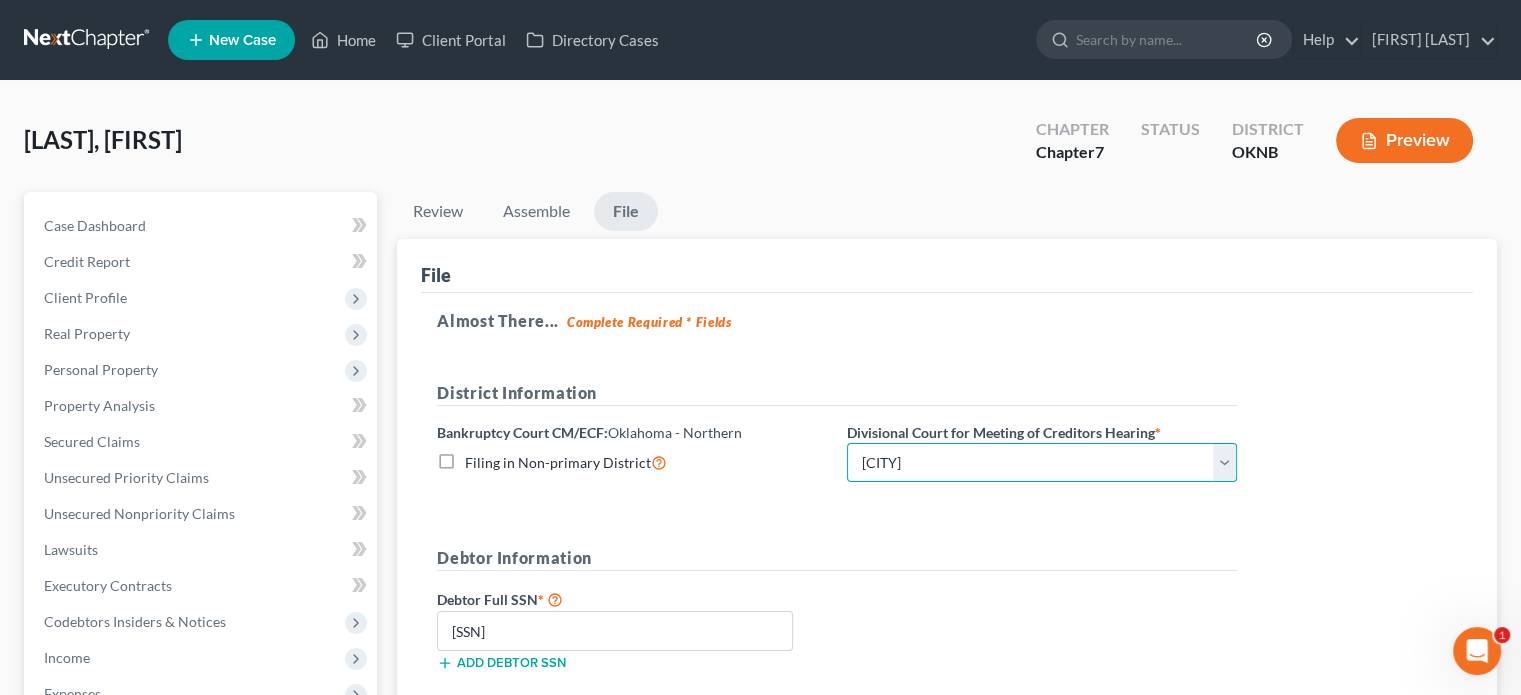 click on "Choose Division Tulsa" at bounding box center [1042, 463] 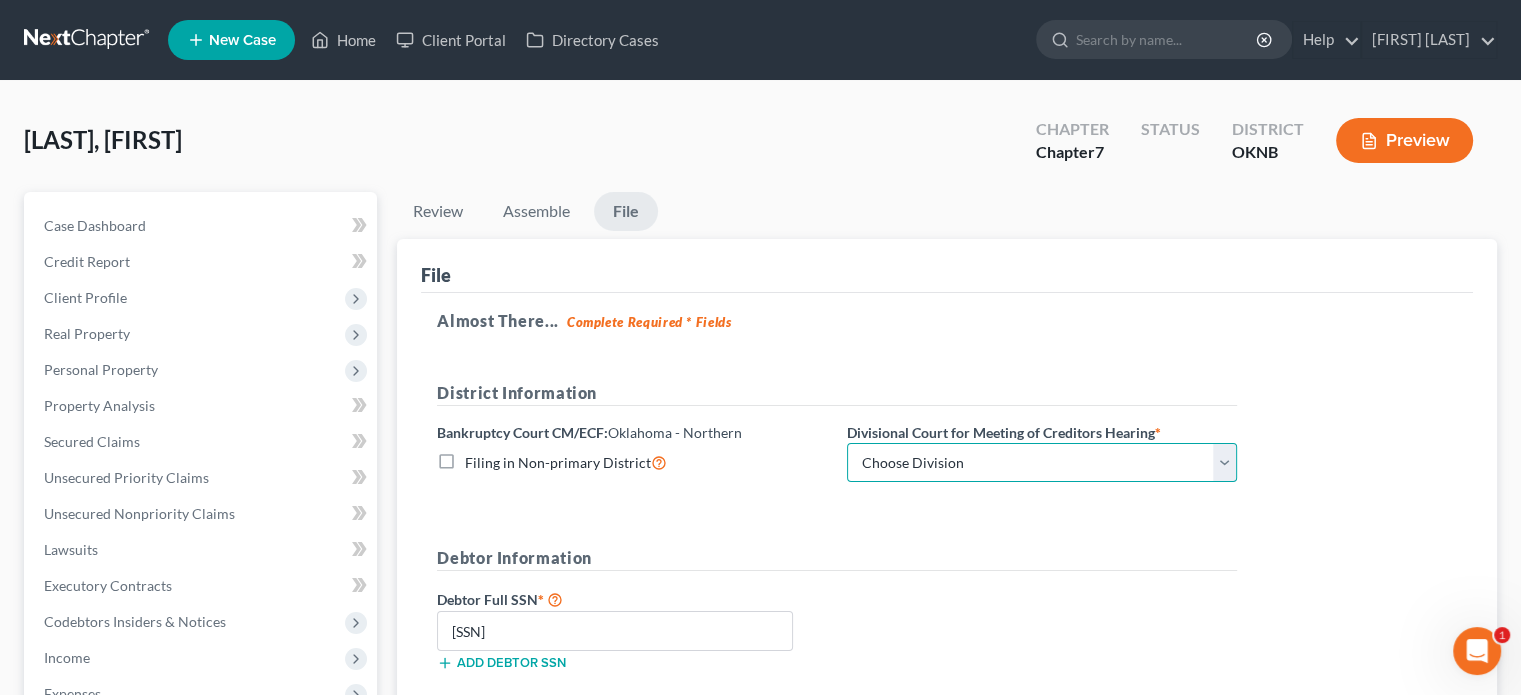 click on "Choose Division Tulsa" at bounding box center [1042, 463] 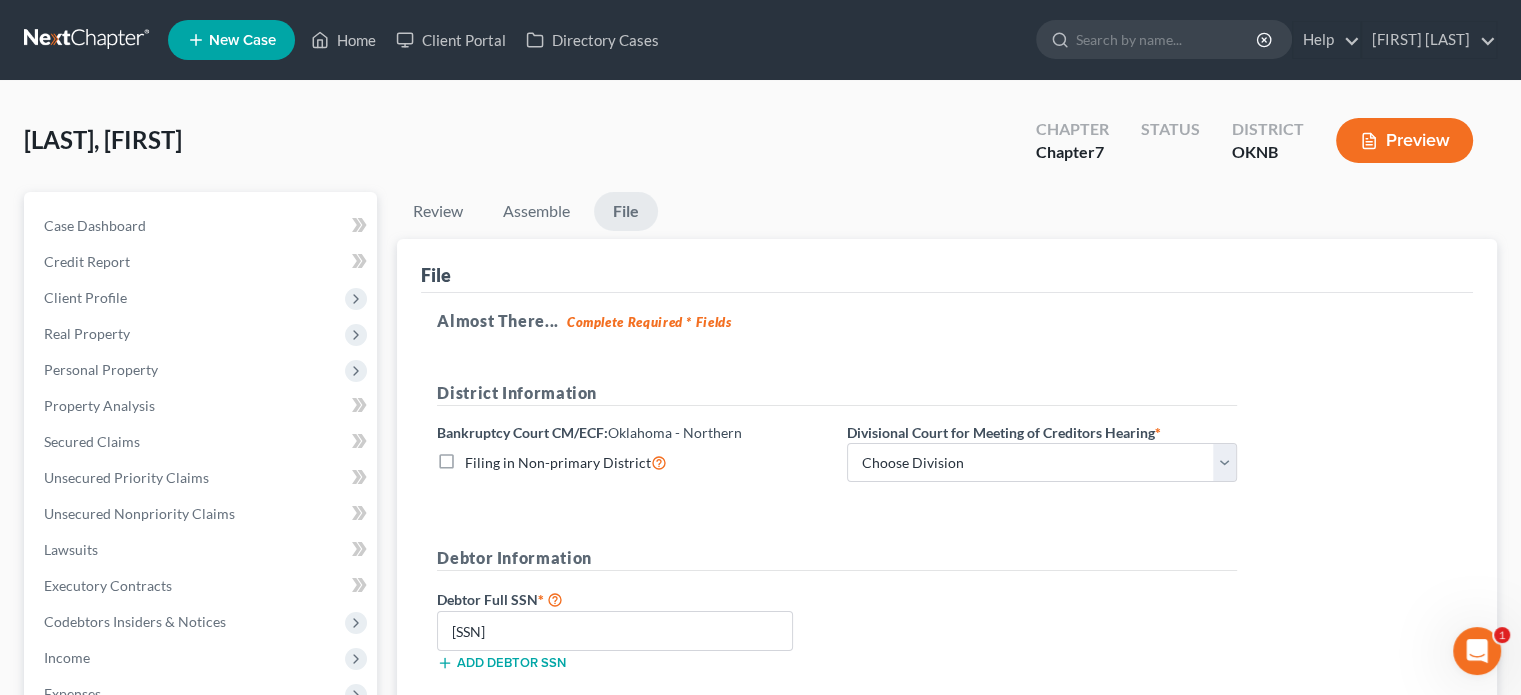 click on "Filing in Non-primary District" at bounding box center (566, 462) 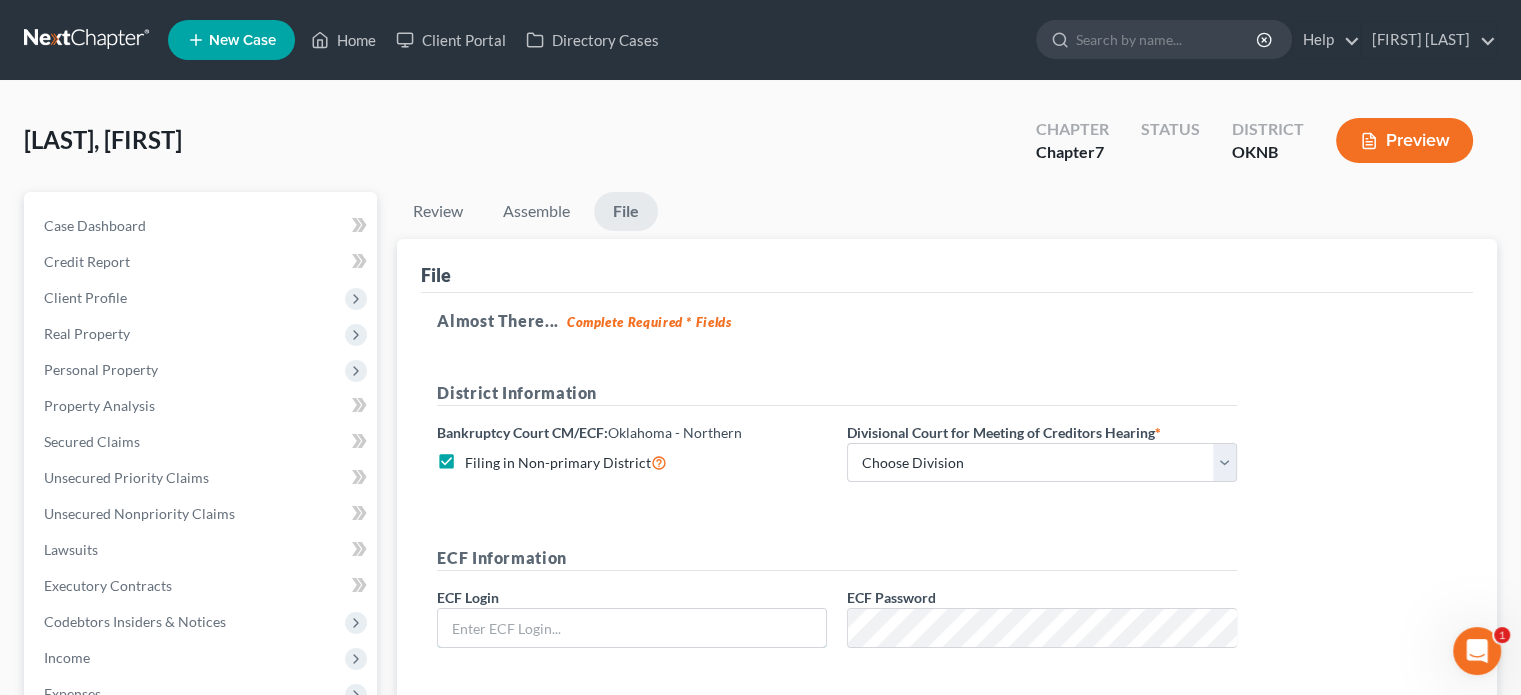 type on "[EMAIL]" 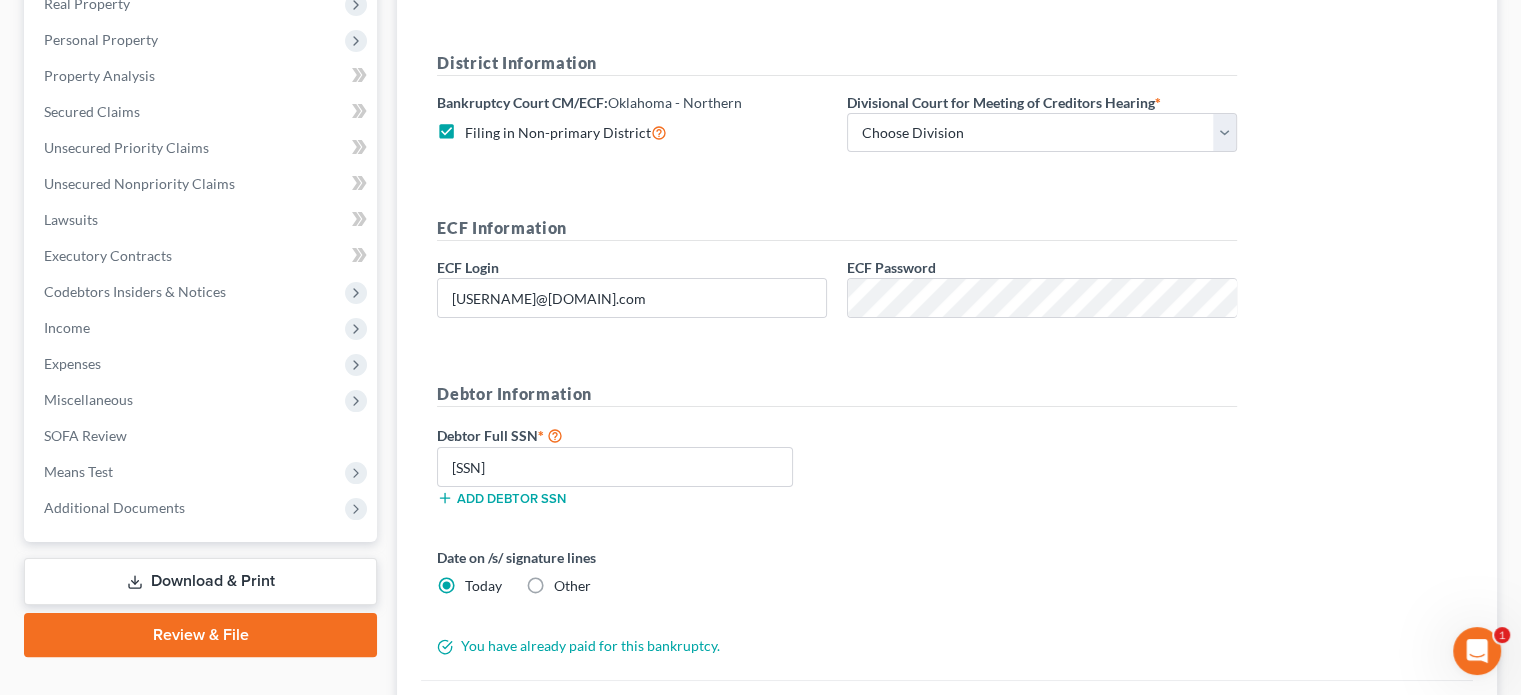scroll, scrollTop: 130, scrollLeft: 0, axis: vertical 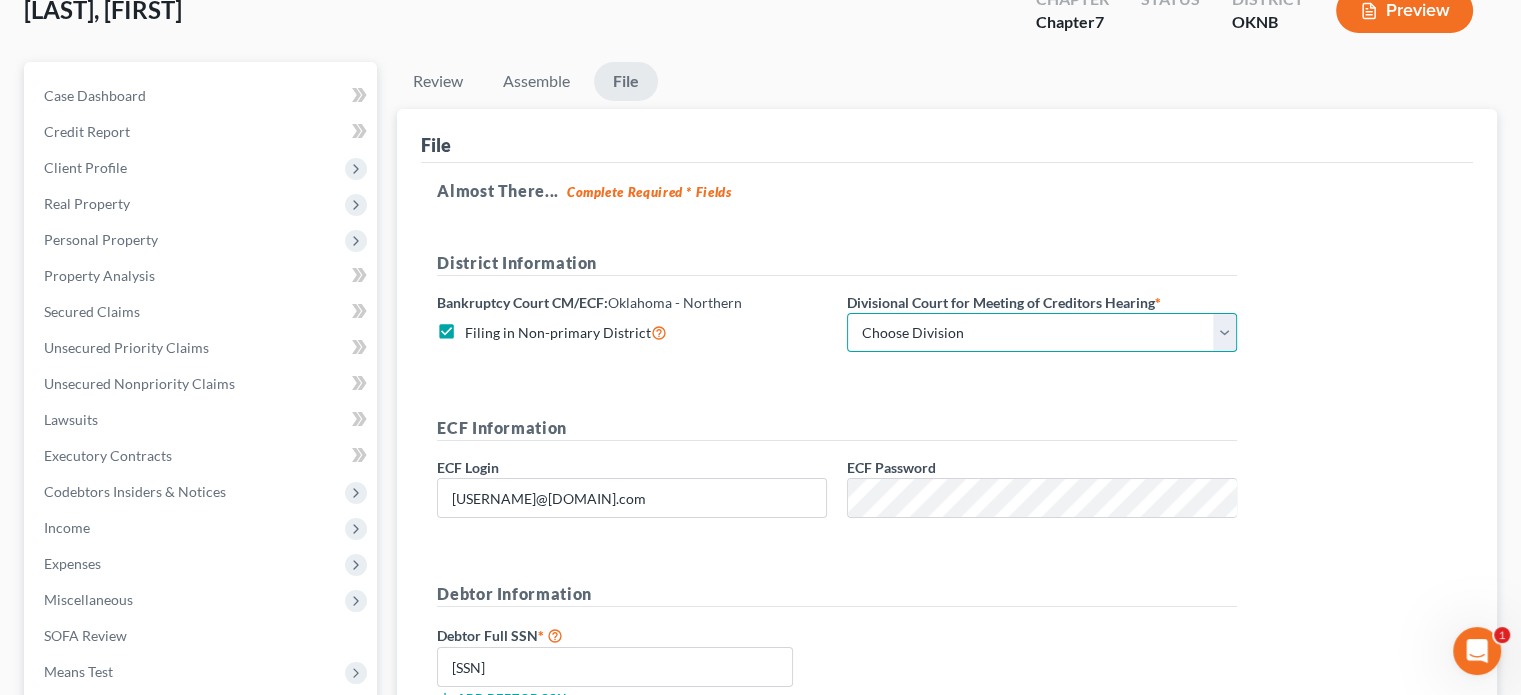 click on "Choose Division Tulsa" at bounding box center (1042, 333) 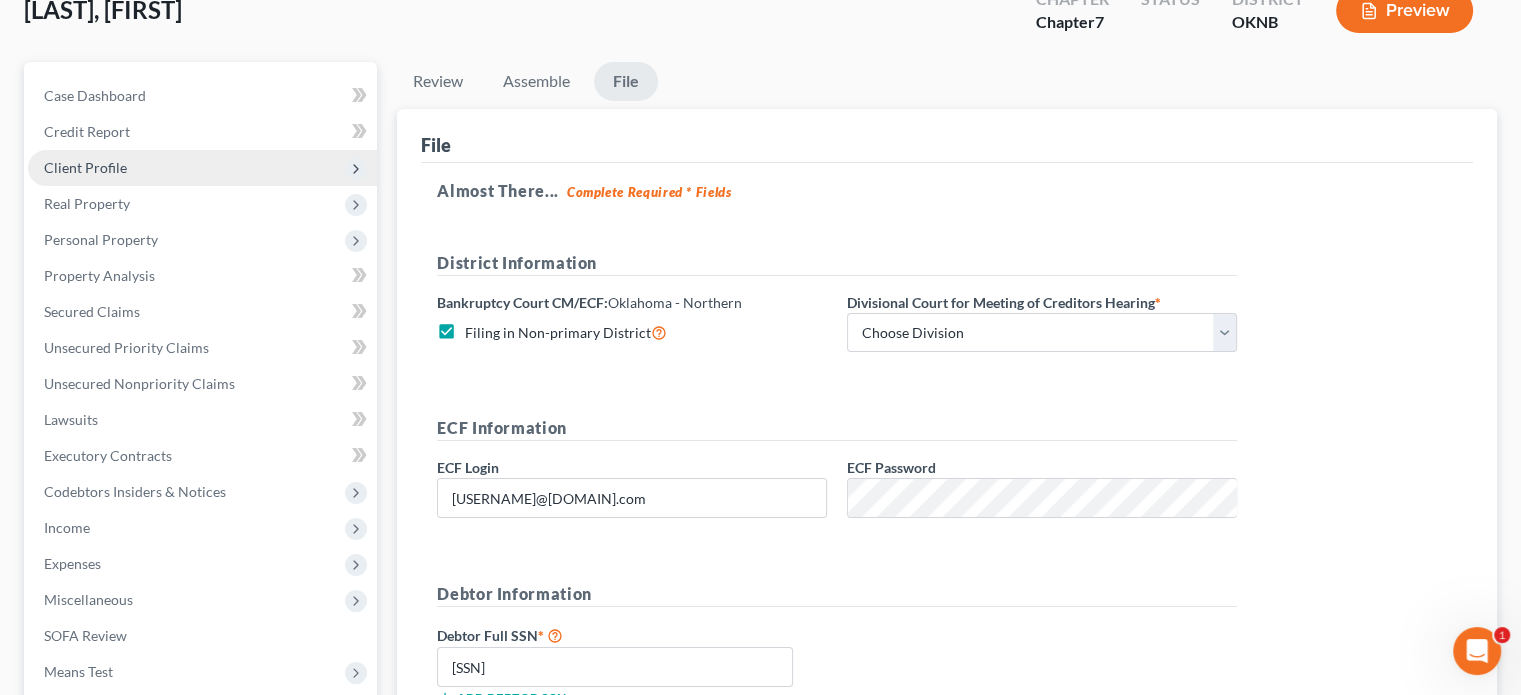 click on "Client Profile" at bounding box center [85, 167] 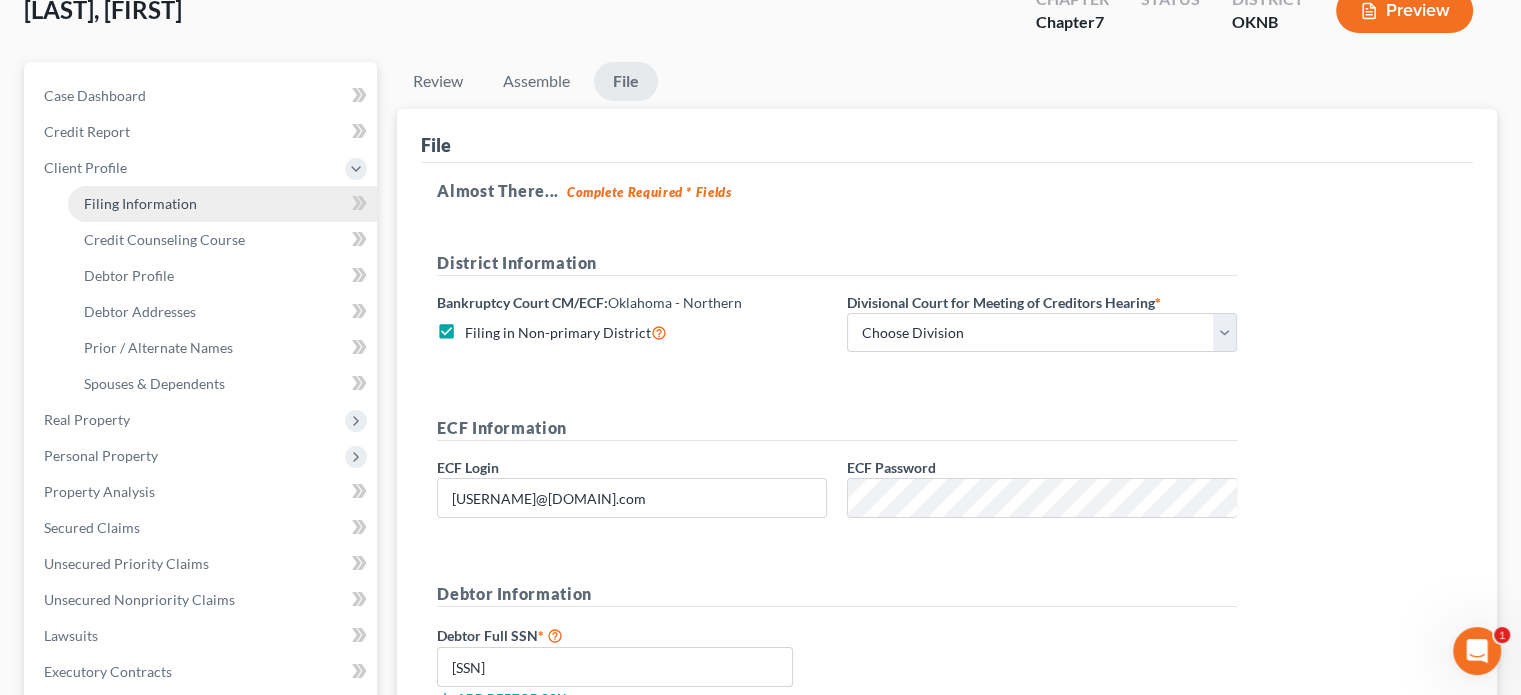 click on "Filing Information" at bounding box center (140, 203) 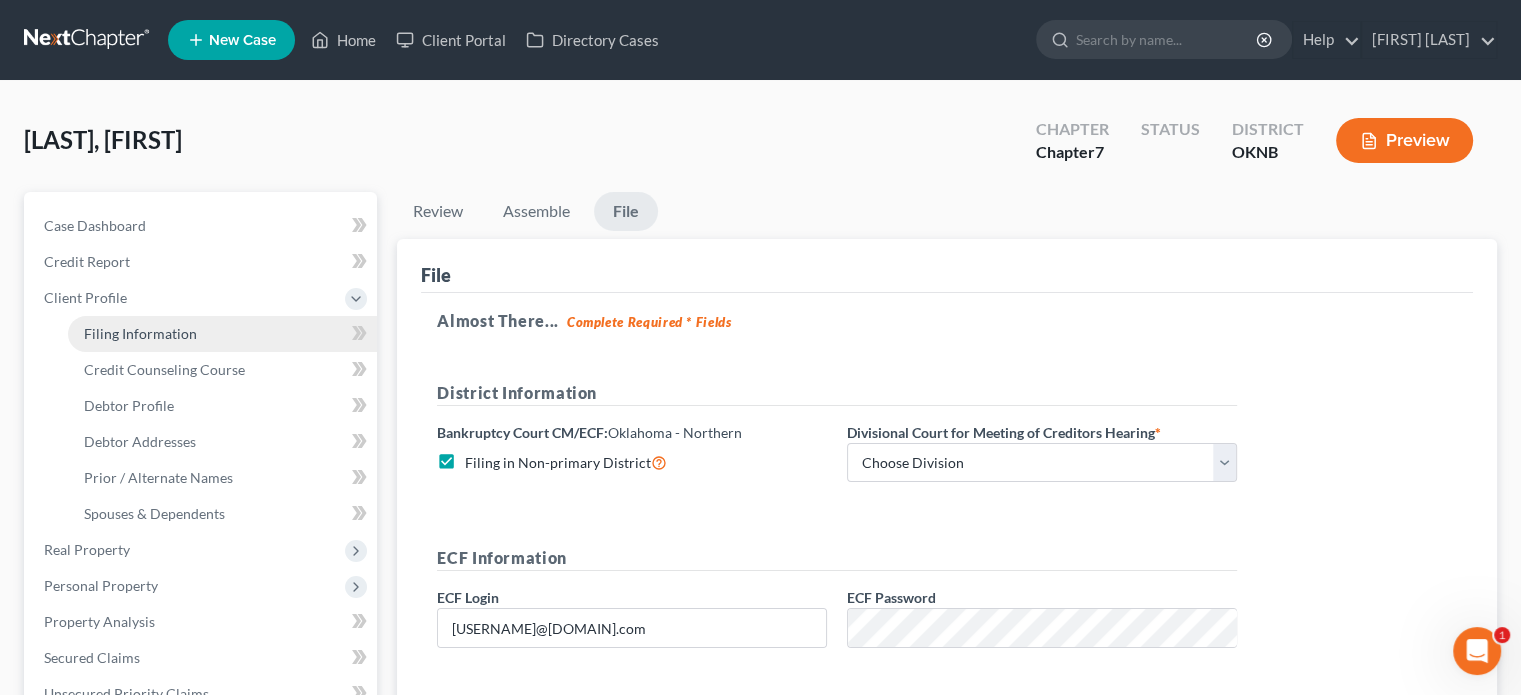 select on "1" 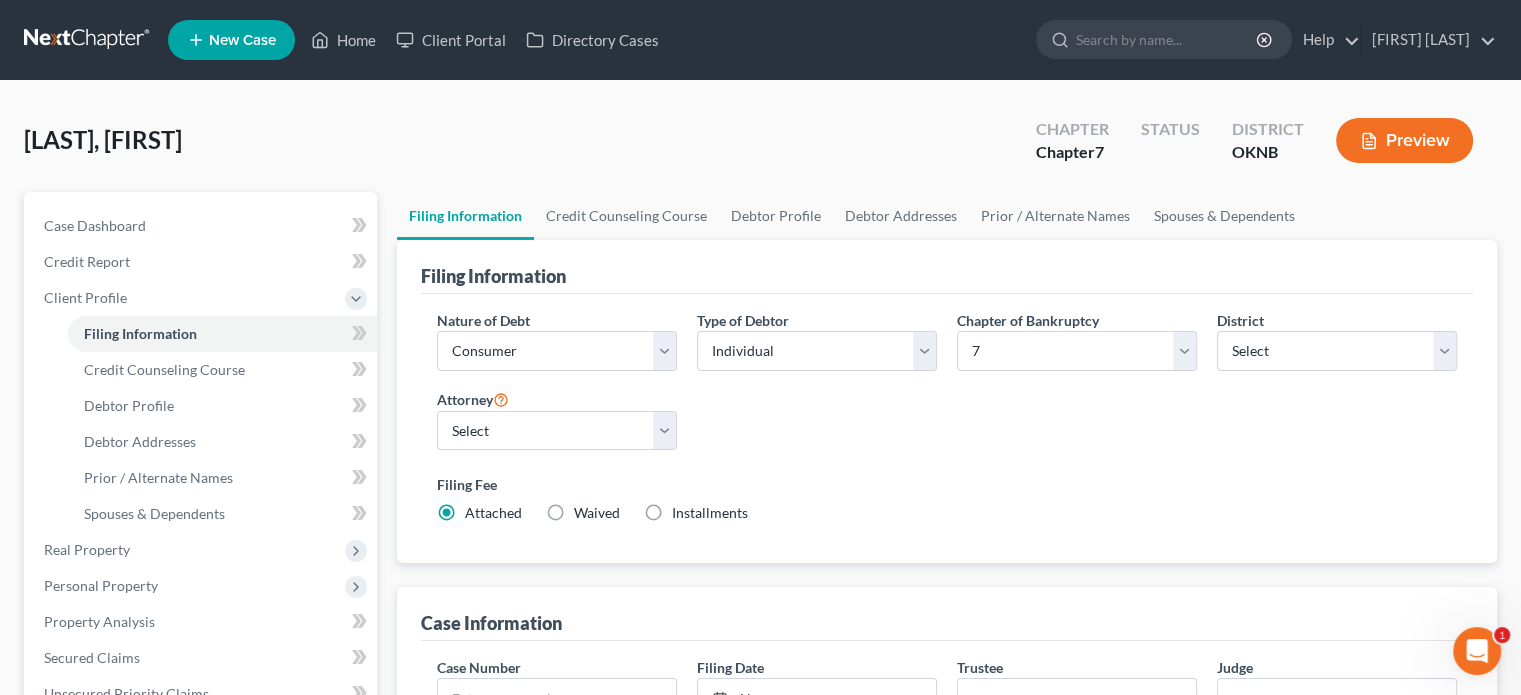 scroll, scrollTop: 100, scrollLeft: 0, axis: vertical 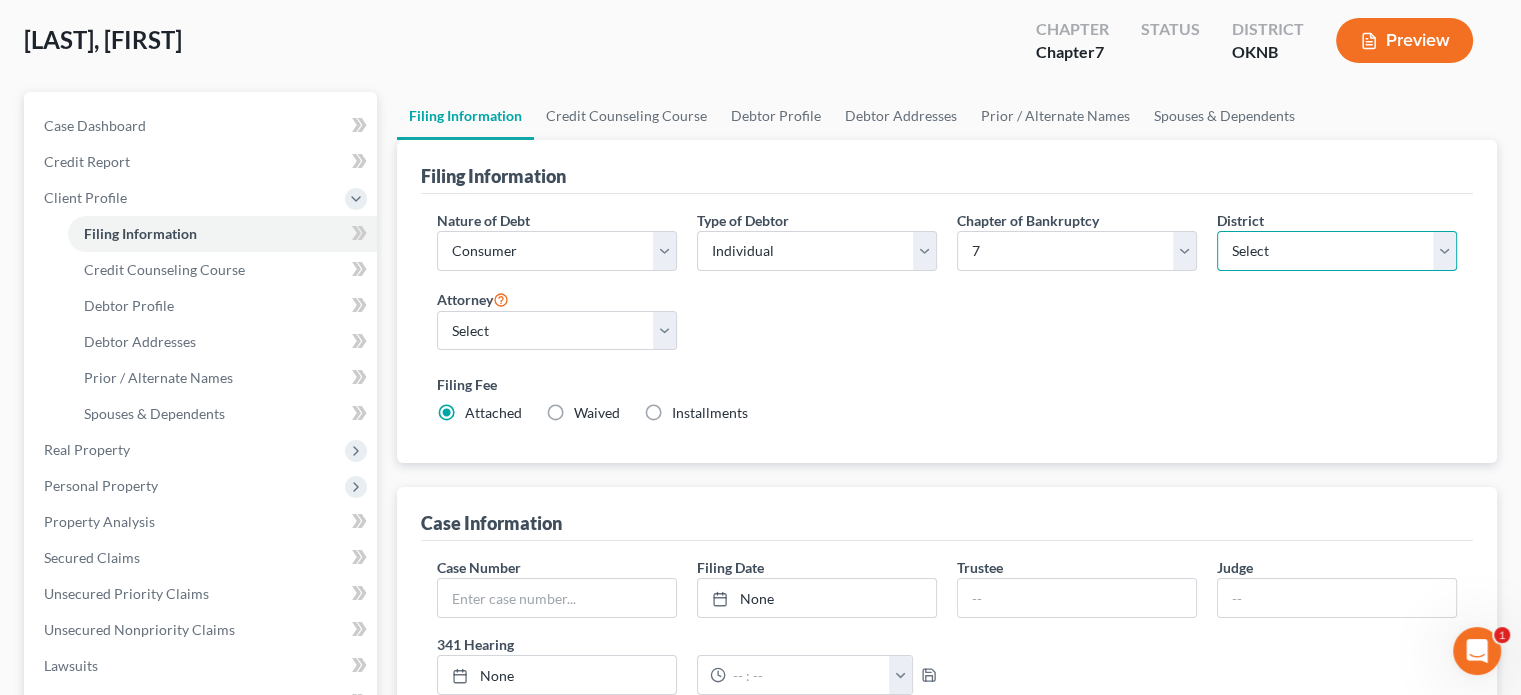 click on "Select Alabama - Middle Alabama - Northern Alabama - Southern Alaska Arizona Arkansas - Eastern Arkansas - Western California - Central California - Eastern California - Northern California - Southern Colorado Connecticut Delaware District of Columbia Florida - Middle Florida - Northern Florida - Southern Georgia - Middle Georgia - Northern Georgia - Southern Guam Hawaii Idaho Illinois - Central Illinois - Northern Illinois - Southern Indiana - Northern Indiana - Southern Iowa - Northern Iowa - Southern Kansas Kentucky - Eastern Kentucky - Western Louisiana - Eastern Louisiana - Middle Louisiana - Western Maine Maryland Massachusetts Michigan - Eastern Michigan - Western Minnesota Mississippi - Northern Mississippi - Southern Missouri - Eastern Missouri - Western Montana Nebraska Nevada New Hampshire New Jersey New Mexico New York - Eastern New York - Northern New York - Southern New York - Western North Carolina - Eastern North Carolina - Middle North Carolina - Western North Dakota Ohio - Northern Oregon" at bounding box center (1337, 251) 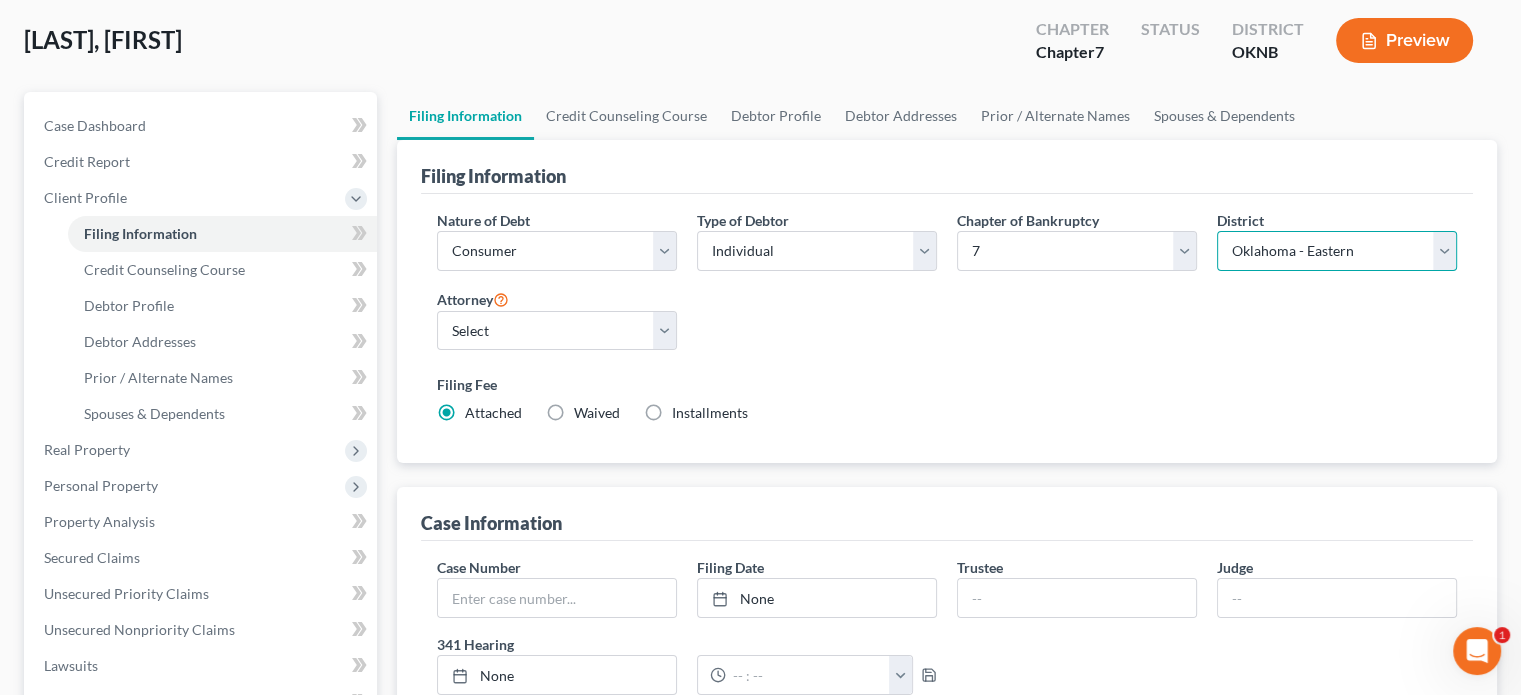 click on "Select Alabama - Middle Alabama - Northern Alabama - Southern Alaska Arizona Arkansas - Eastern Arkansas - Western California - Central California - Eastern California - Northern California - Southern Colorado Connecticut Delaware District of Columbia Florida - Middle Florida - Northern Florida - Southern Georgia - Middle Georgia - Northern Georgia - Southern Guam Hawaii Idaho Illinois - Central Illinois - Northern Illinois - Southern Indiana - Northern Indiana - Southern Iowa - Northern Iowa - Southern Kansas Kentucky - Eastern Kentucky - Western Louisiana - Eastern Louisiana - Middle Louisiana - Western Maine Maryland Massachusetts Michigan - Eastern Michigan - Western Minnesota Mississippi - Northern Mississippi - Southern Missouri - Eastern Missouri - Western Montana Nebraska Nevada New Hampshire New Jersey New Mexico New York - Eastern New York - Northern New York - Southern New York - Western North Carolina - Eastern North Carolina - Middle North Carolina - Western North Dakota Ohio - Northern Oregon" at bounding box center (1337, 251) 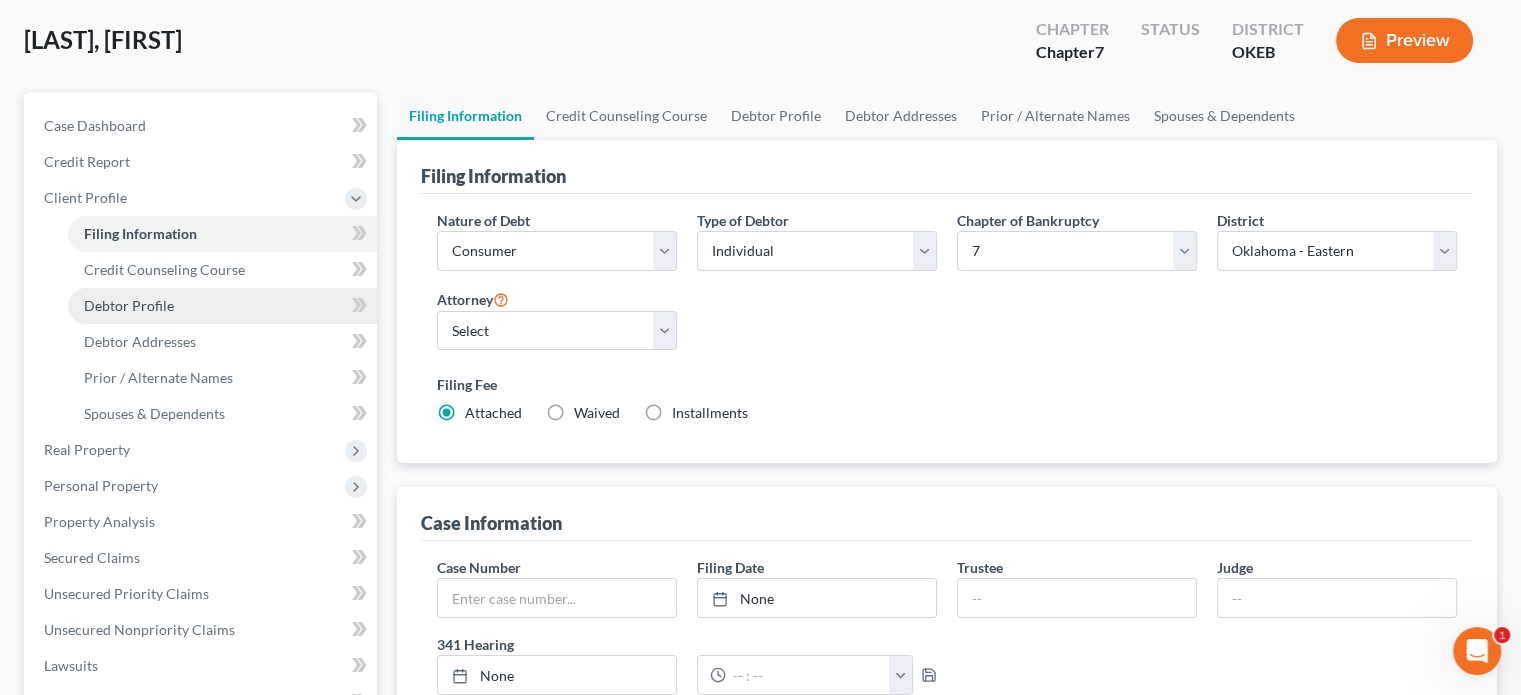 click on "Debtor Profile" at bounding box center (129, 305) 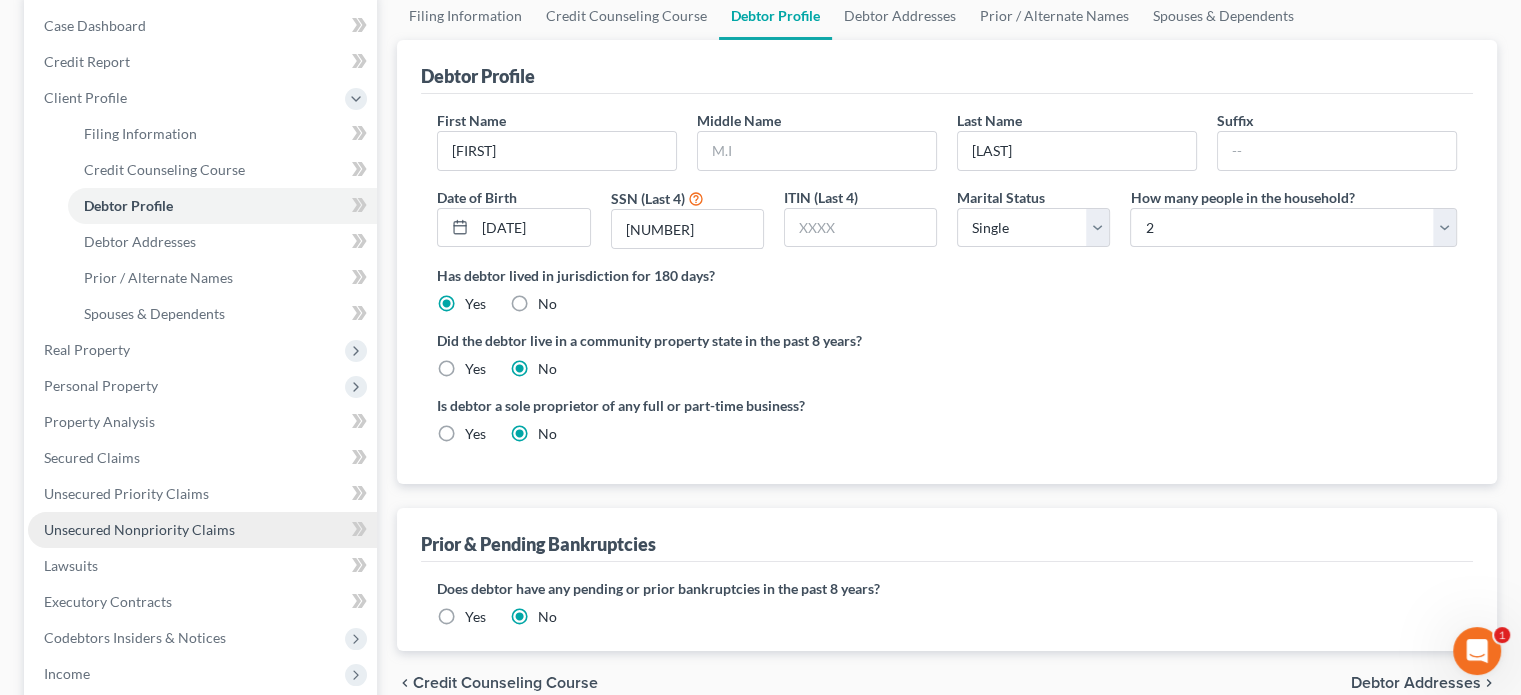 scroll, scrollTop: 300, scrollLeft: 0, axis: vertical 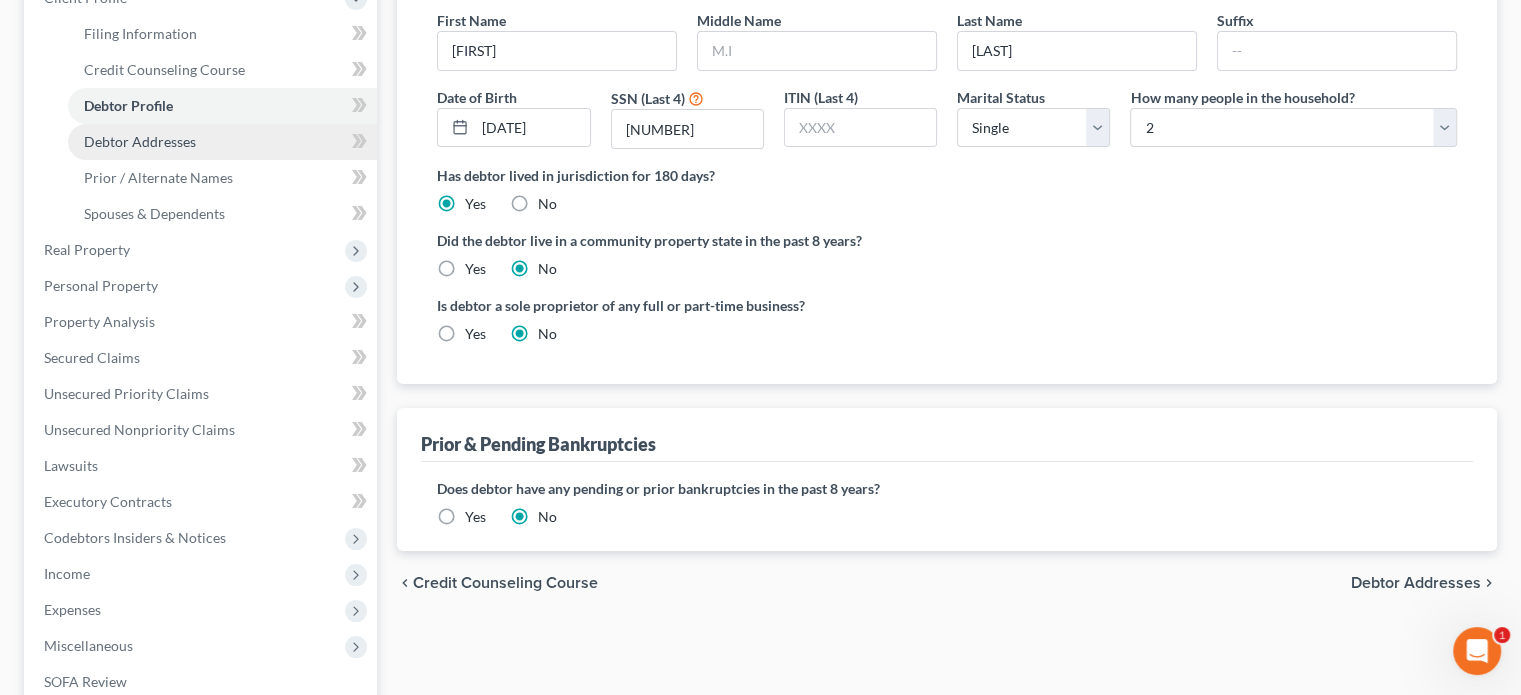 click on "Debtor Addresses" at bounding box center (140, 141) 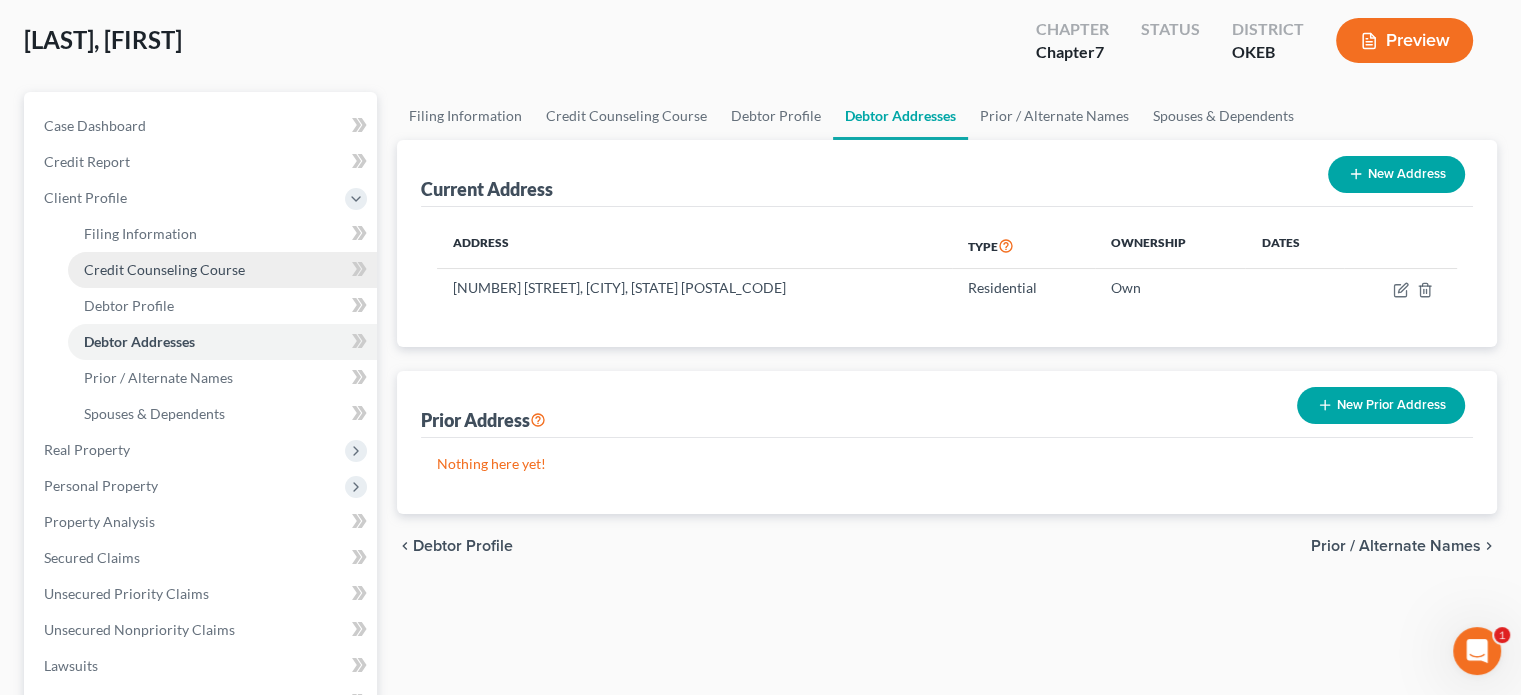 scroll, scrollTop: 200, scrollLeft: 0, axis: vertical 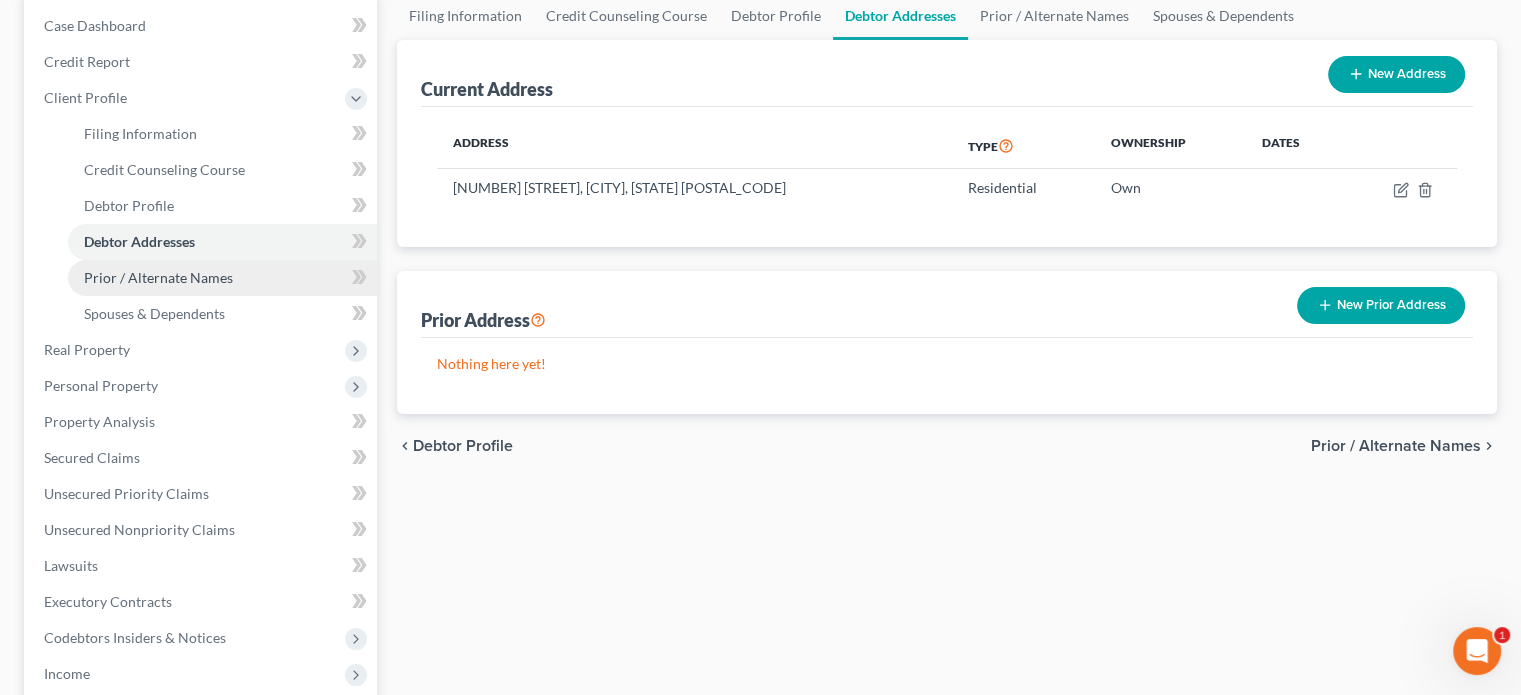 click on "Prior / Alternate Names" at bounding box center [222, 278] 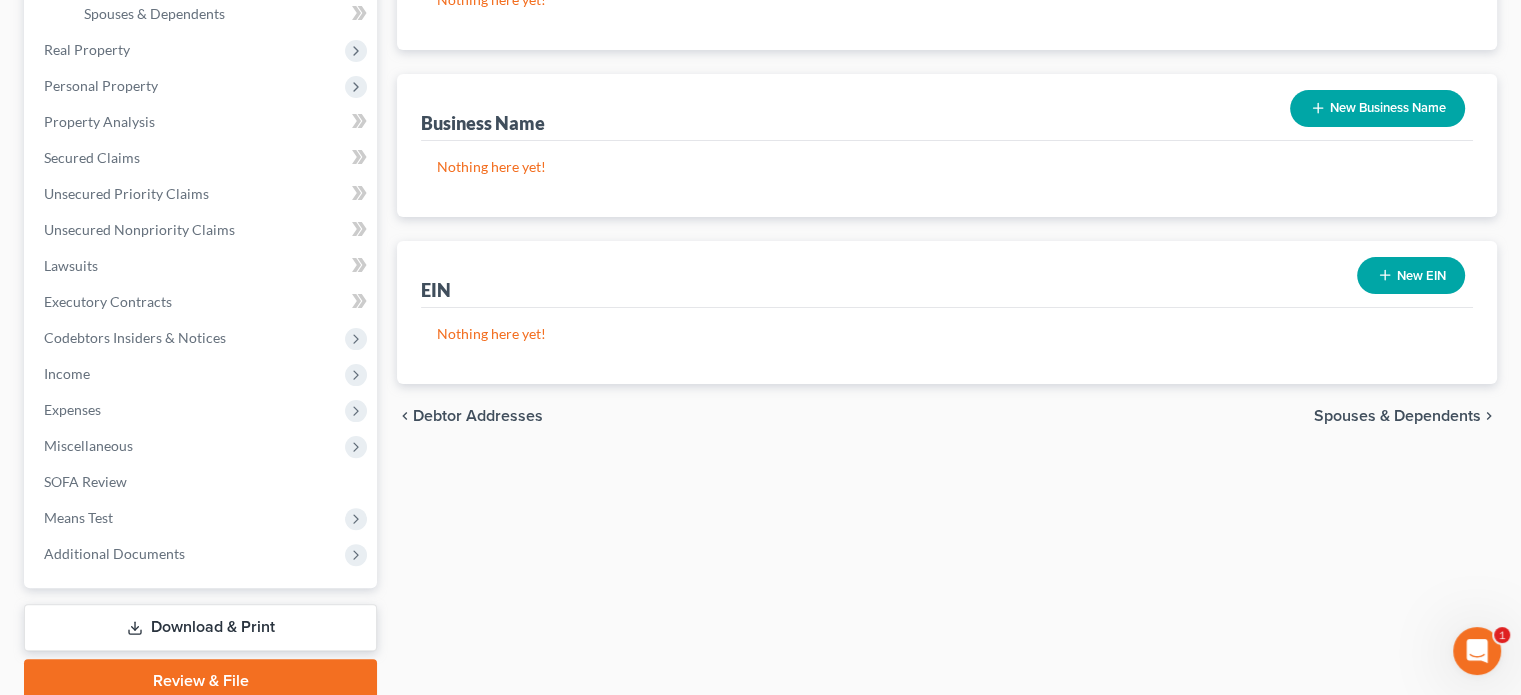 scroll, scrollTop: 582, scrollLeft: 0, axis: vertical 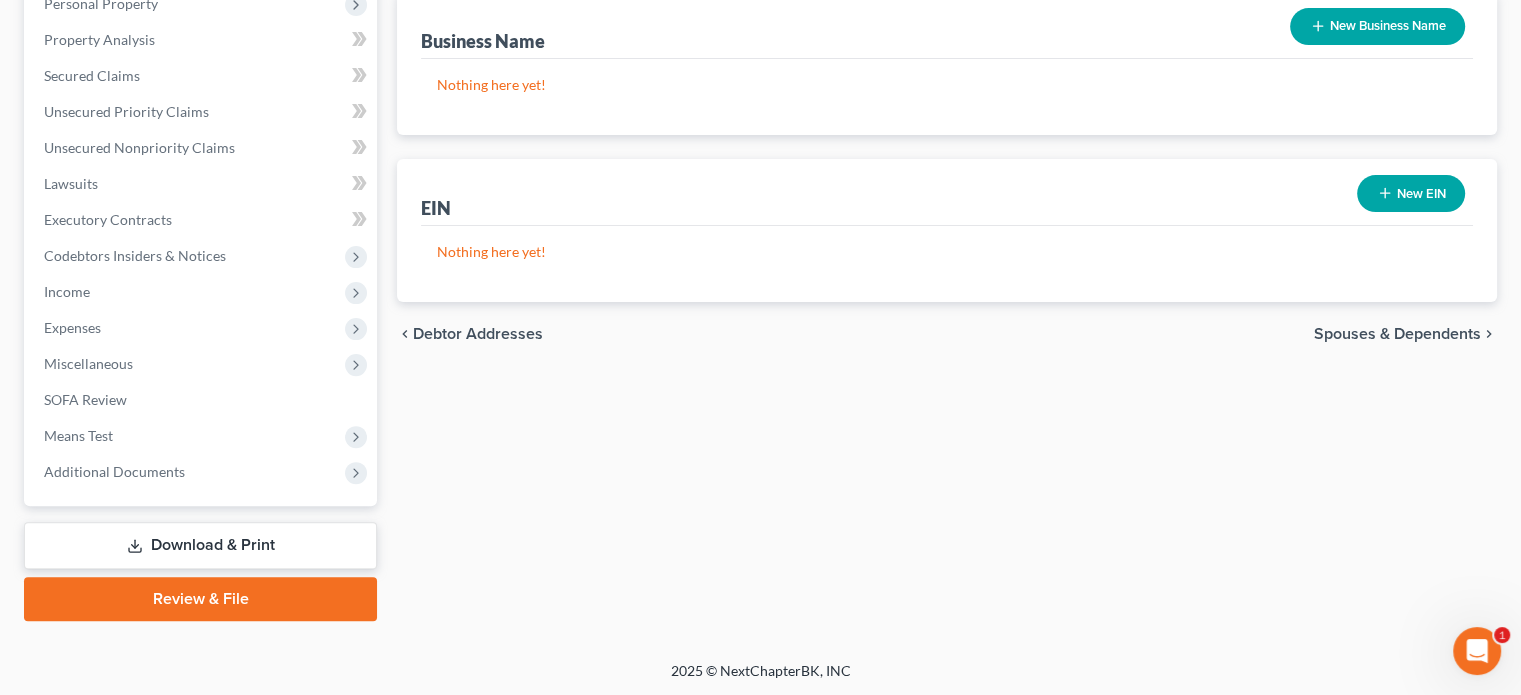 click on "Review & File" at bounding box center (200, 599) 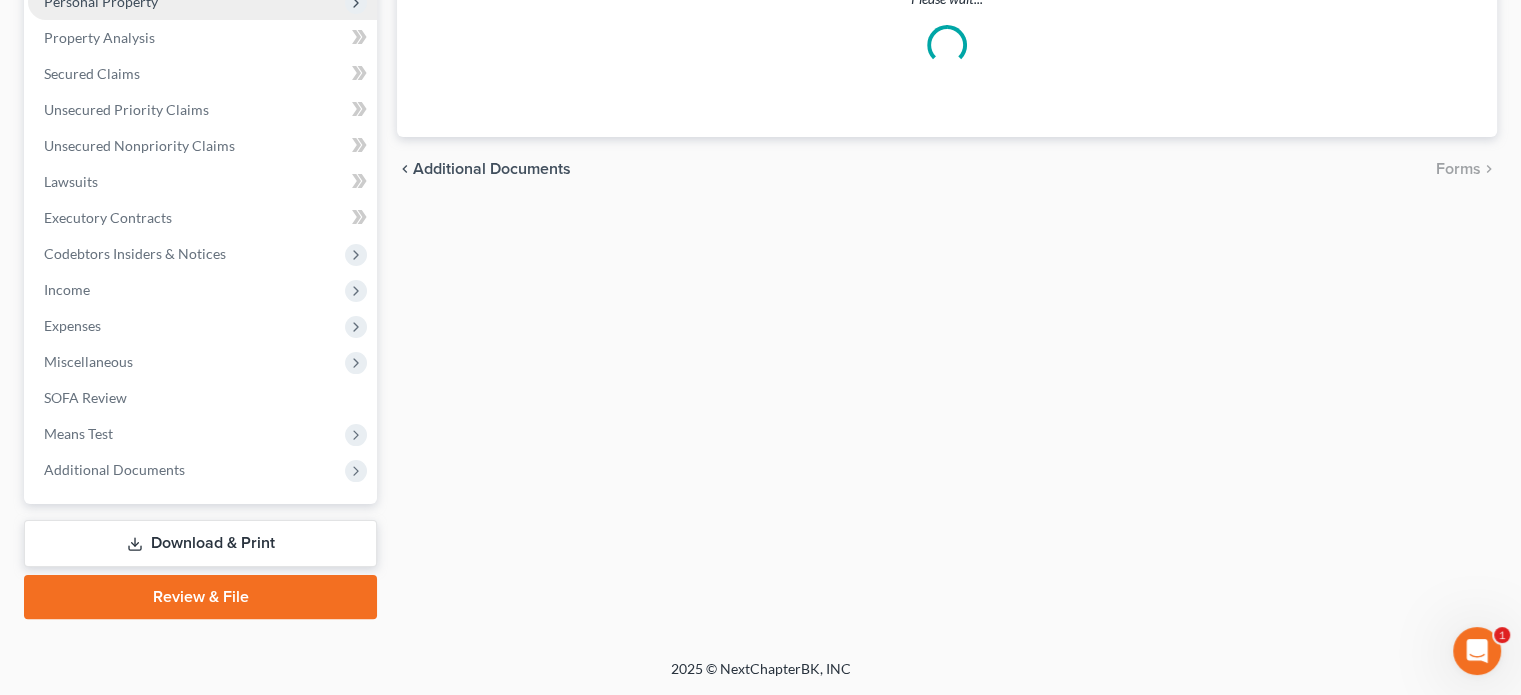 scroll, scrollTop: 0, scrollLeft: 0, axis: both 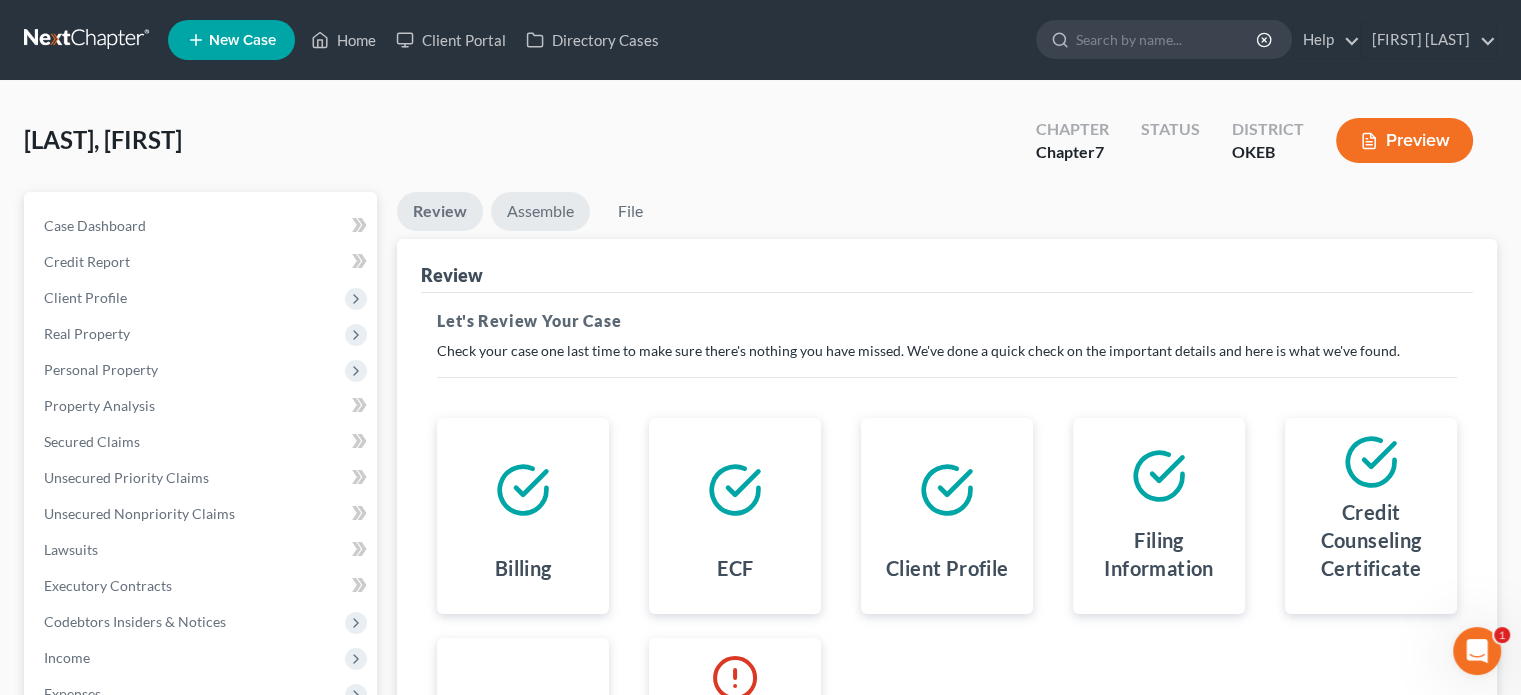 click on "Assemble" at bounding box center [540, 211] 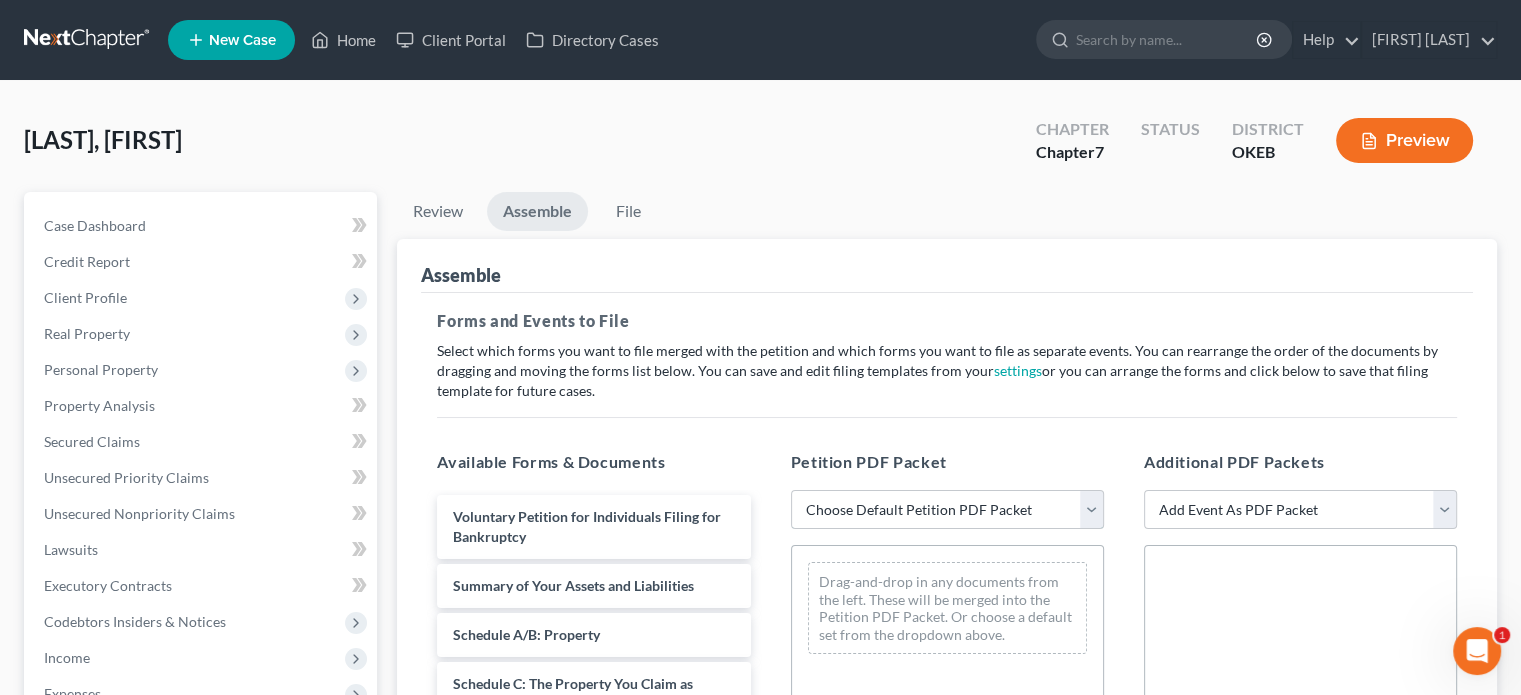click on "Choose Default Petition PDF Packet Complete Bankruptcy Petition (all forms and schedules) Emergency Filing (Voluntary Petition and Creditor List Only)" at bounding box center [947, 510] 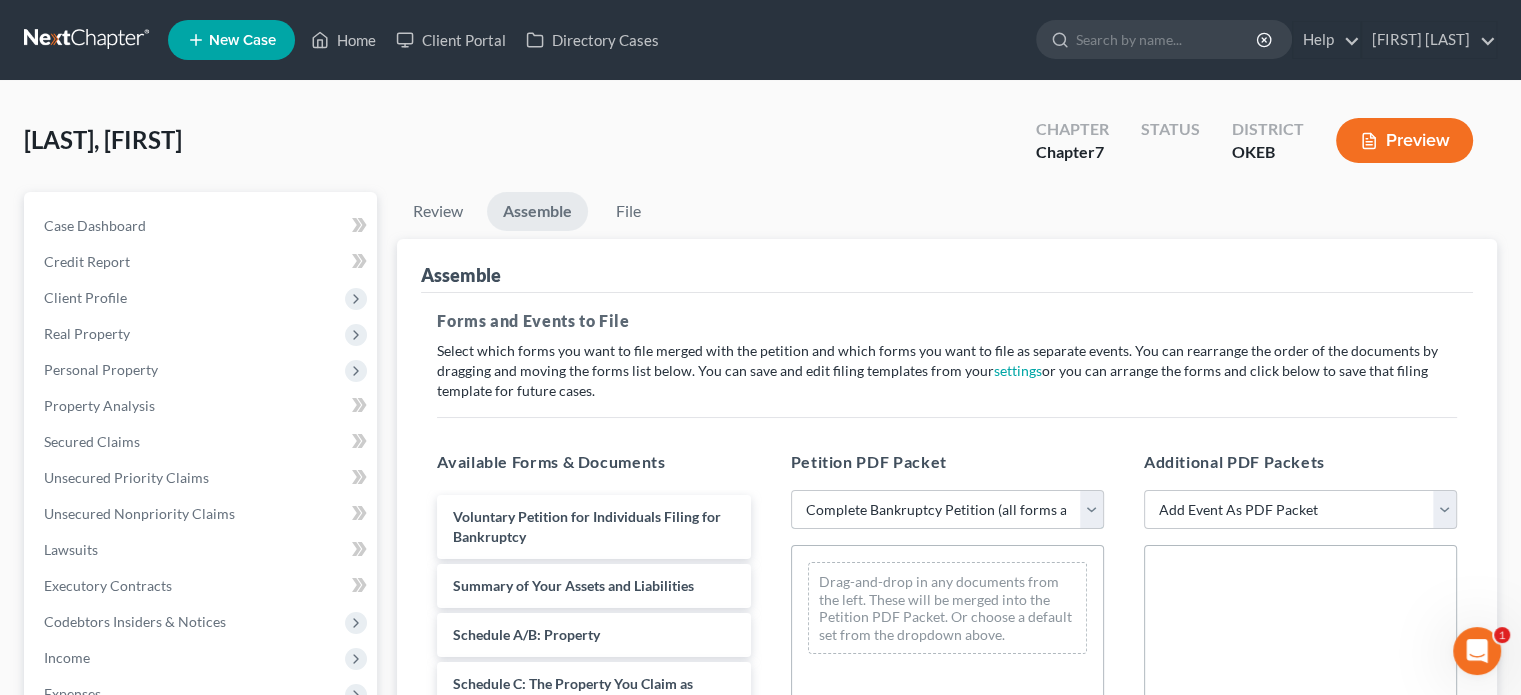 click on "Choose Default Petition PDF Packet Complete Bankruptcy Petition (all forms and schedules) Emergency Filing (Voluntary Petition and Creditor List Only)" at bounding box center (947, 510) 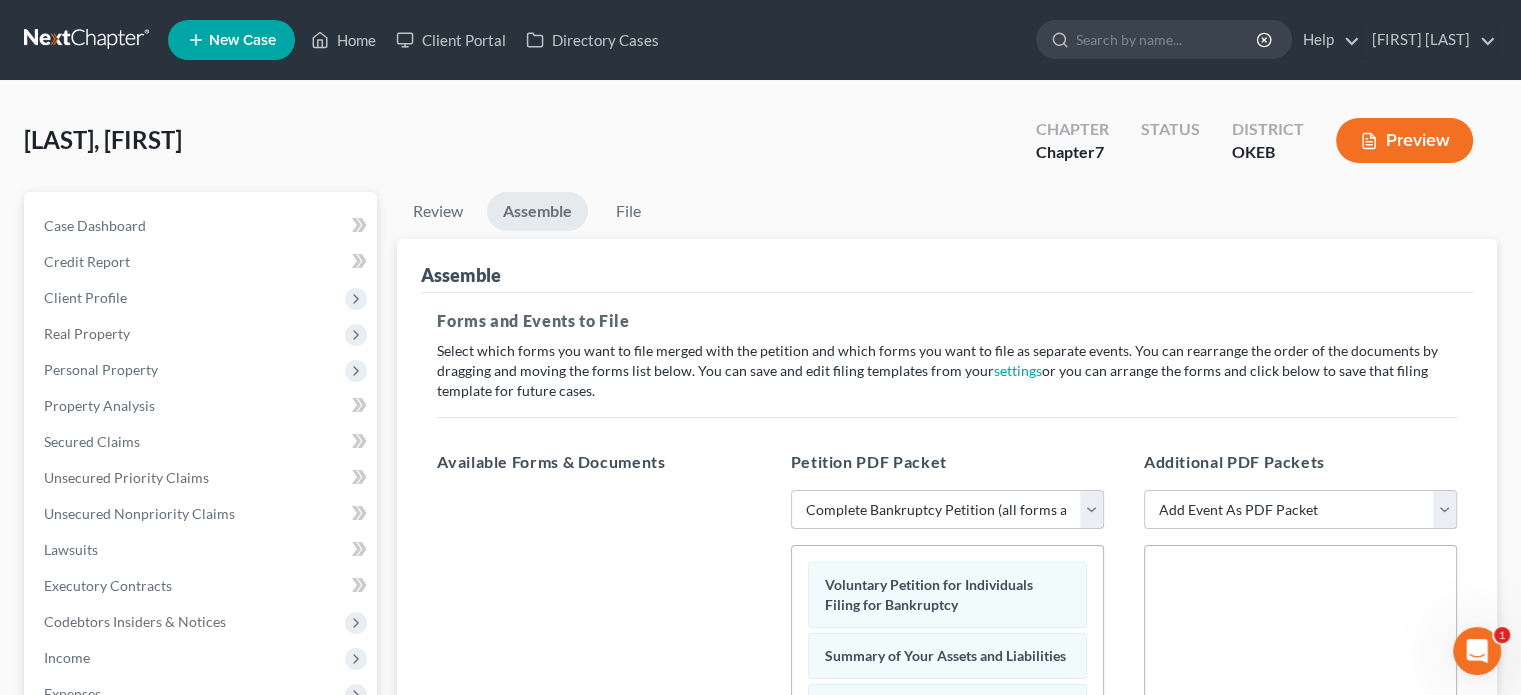 scroll, scrollTop: 400, scrollLeft: 0, axis: vertical 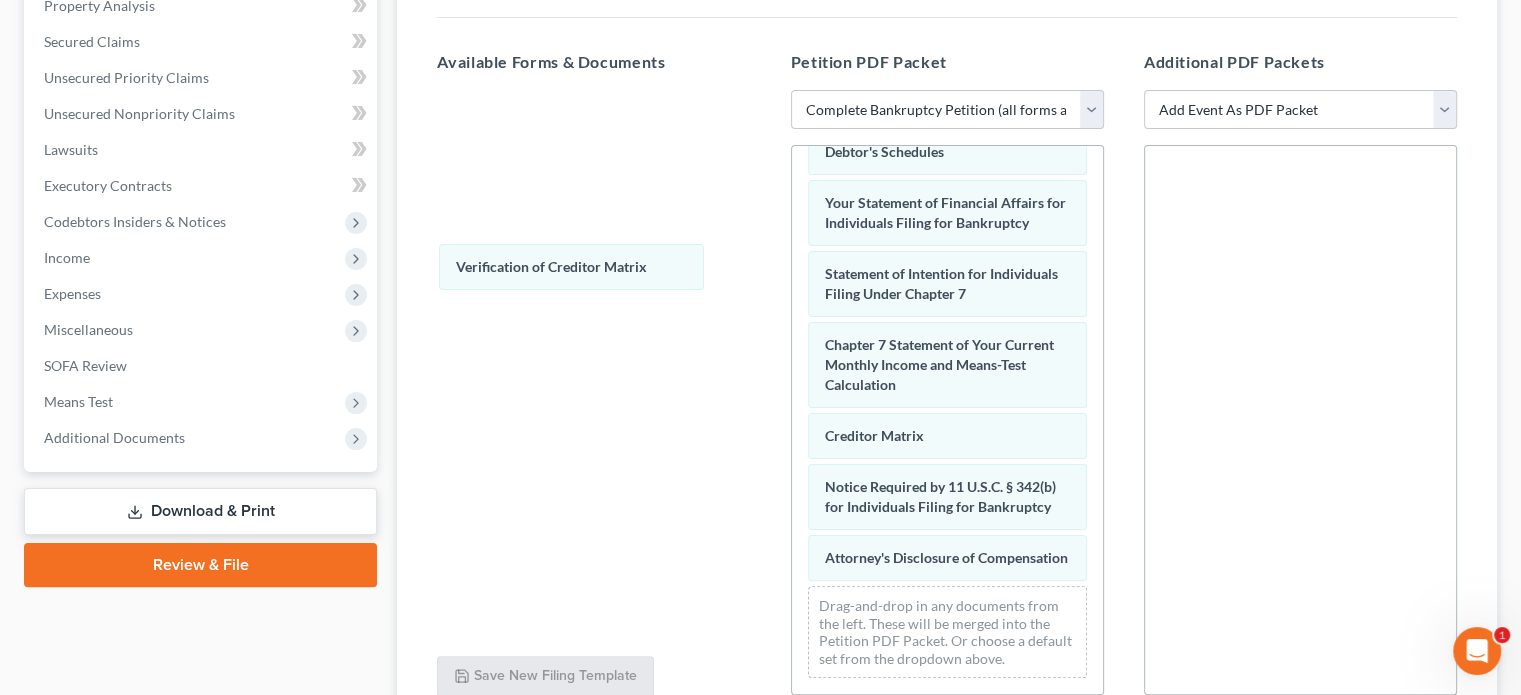 drag, startPoint x: 880, startPoint y: 415, endPoint x: 499, endPoint y: 262, distance: 410.57278 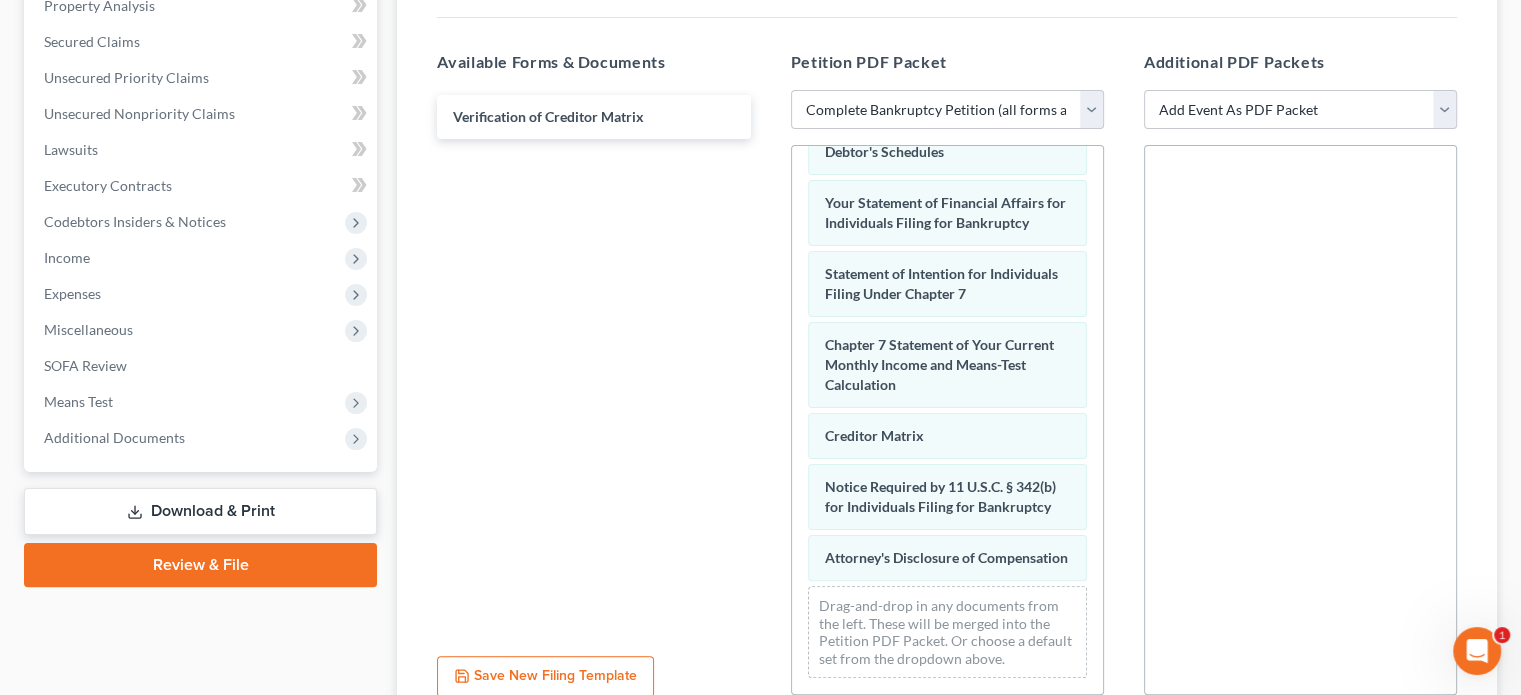 scroll, scrollTop: 0, scrollLeft: 0, axis: both 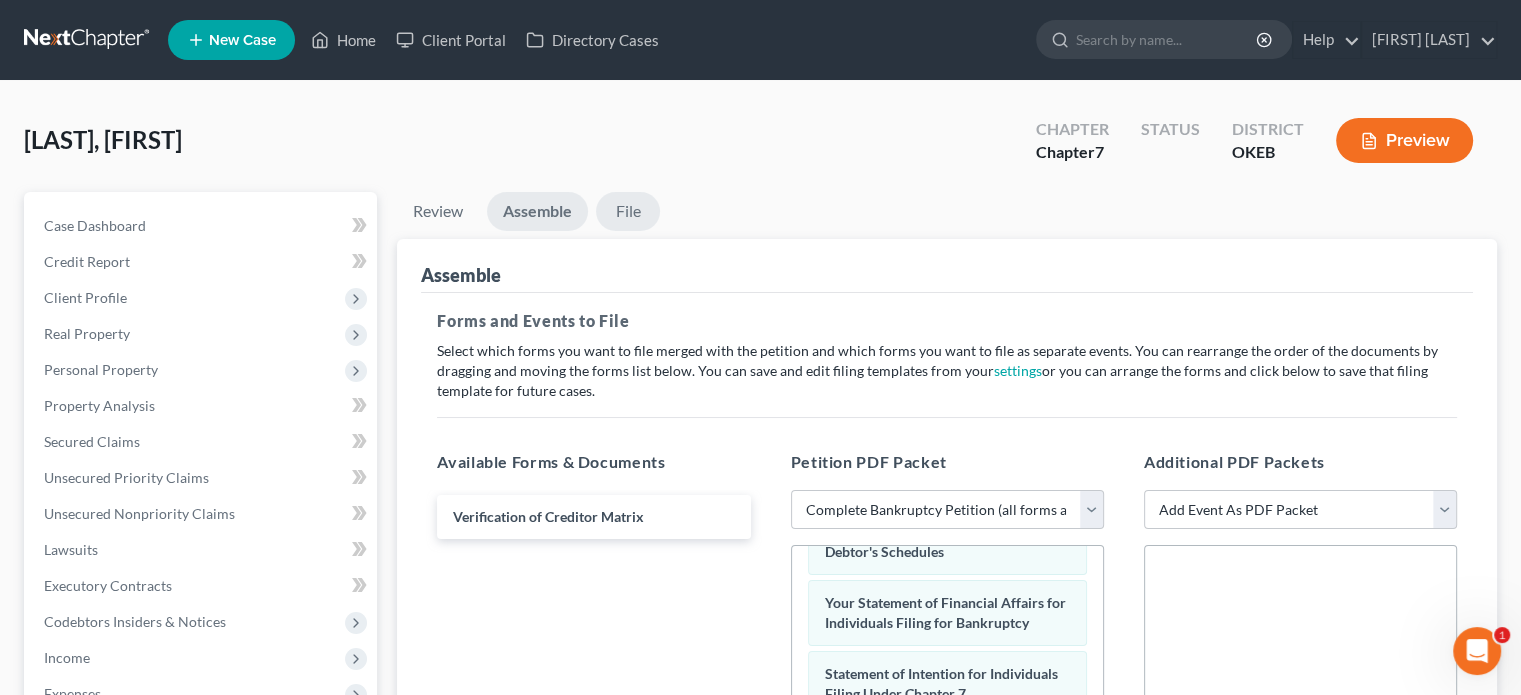 click on "File" at bounding box center (628, 211) 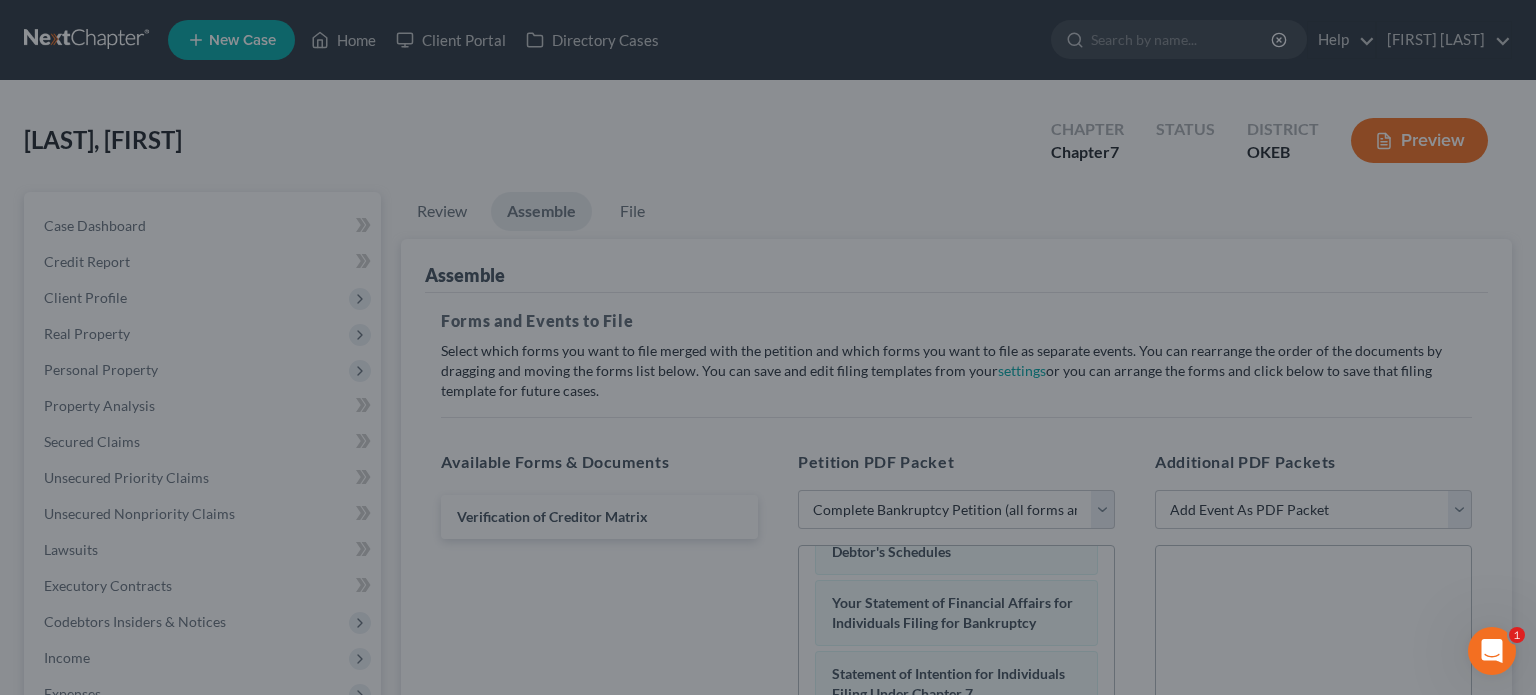 click on "Ready to File Your Case? Please make sure your packet is properly assembled before proceeding to the File section. Cancel OK" at bounding box center (768, 347) 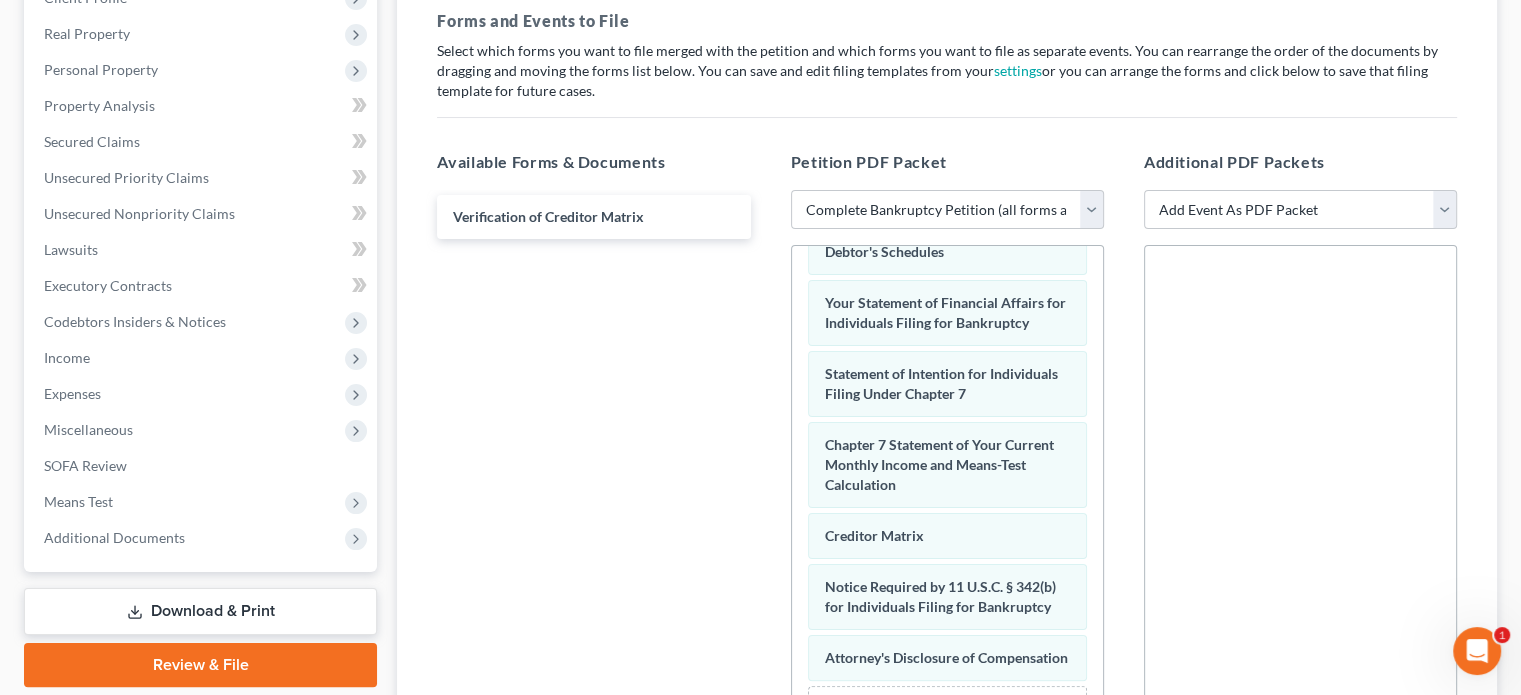 scroll, scrollTop: 400, scrollLeft: 0, axis: vertical 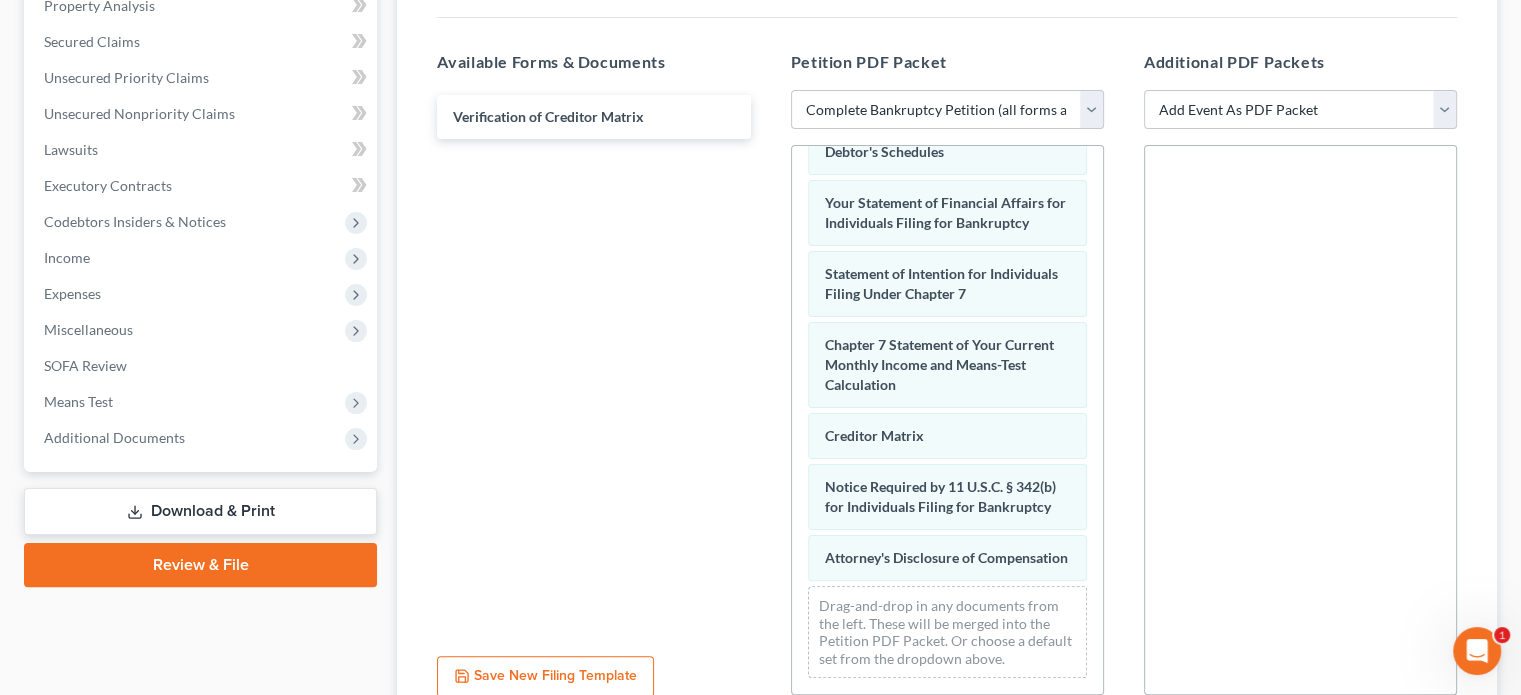 click on "Review & File" at bounding box center (200, 565) 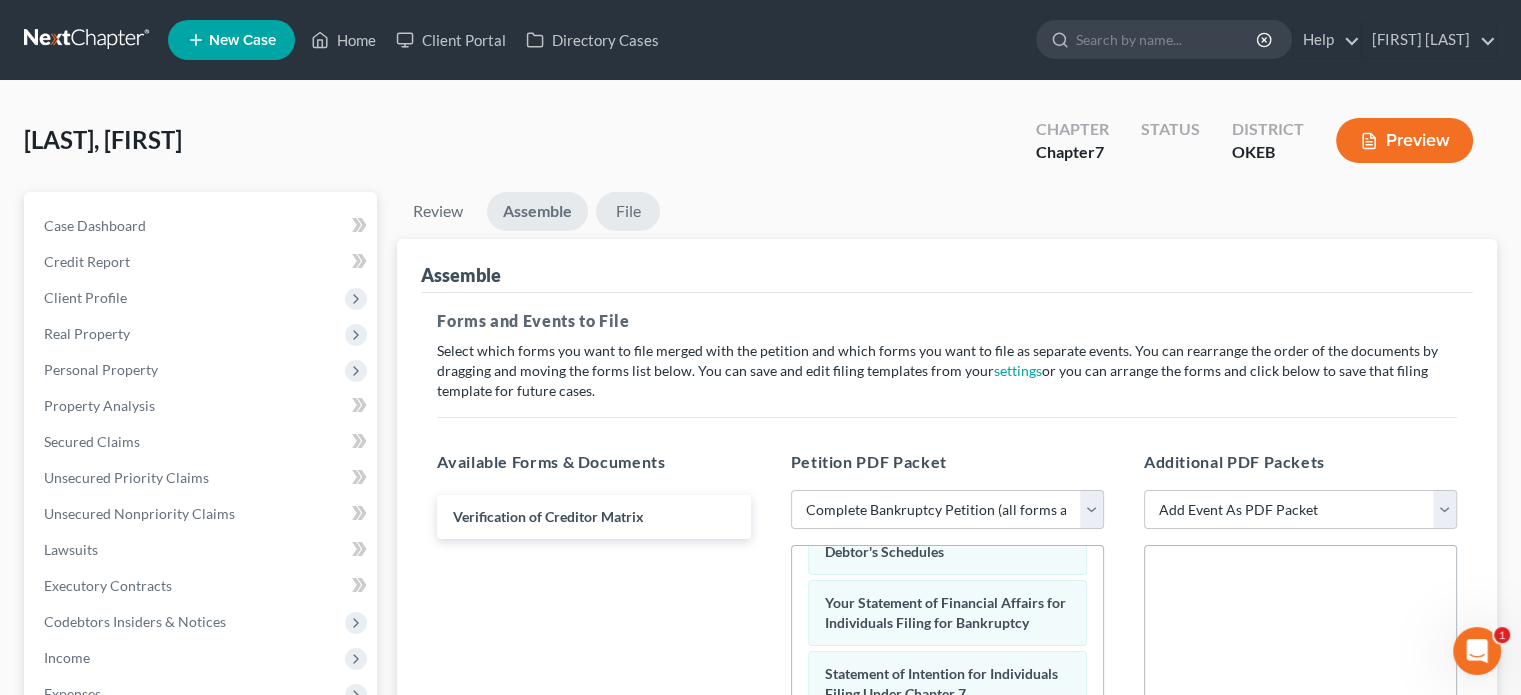 click on "File" at bounding box center (628, 211) 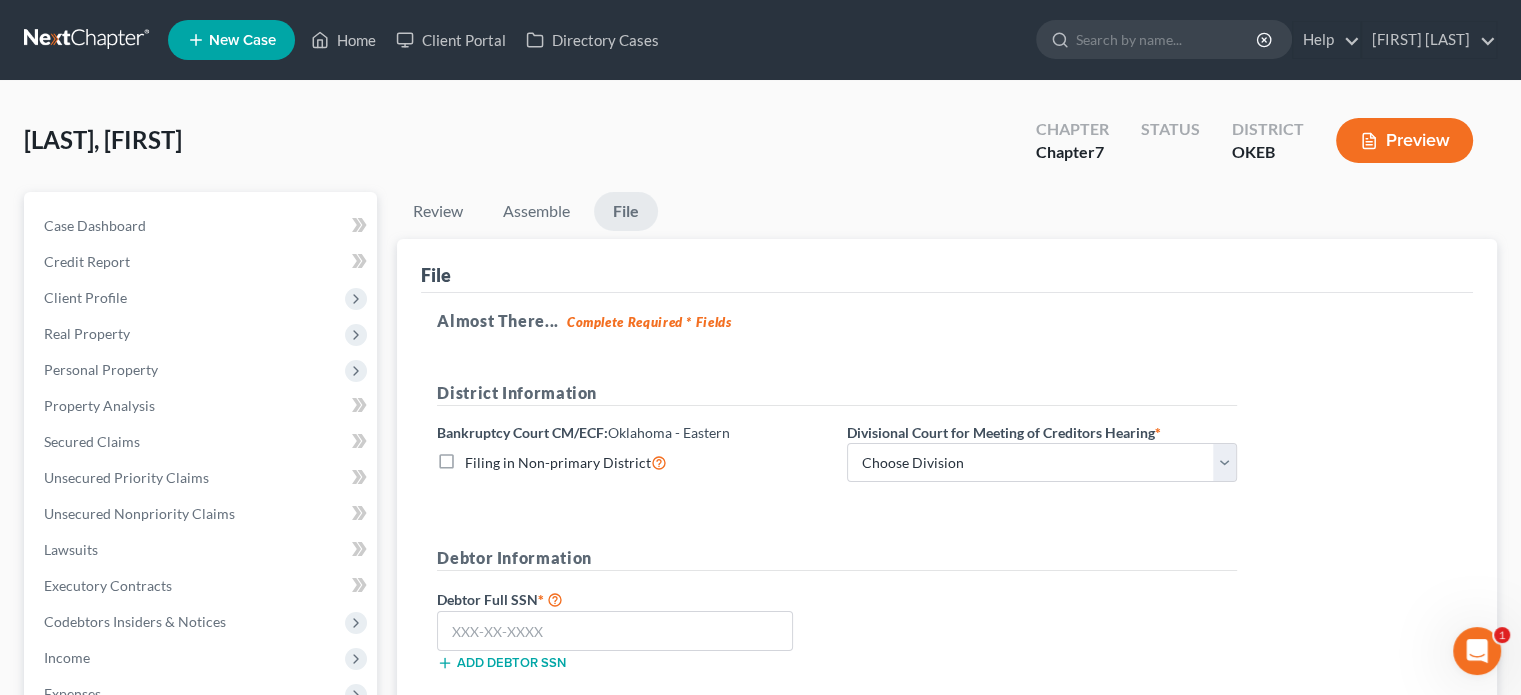 drag, startPoint x: 453, startPoint y: 460, endPoint x: 529, endPoint y: 467, distance: 76.321686 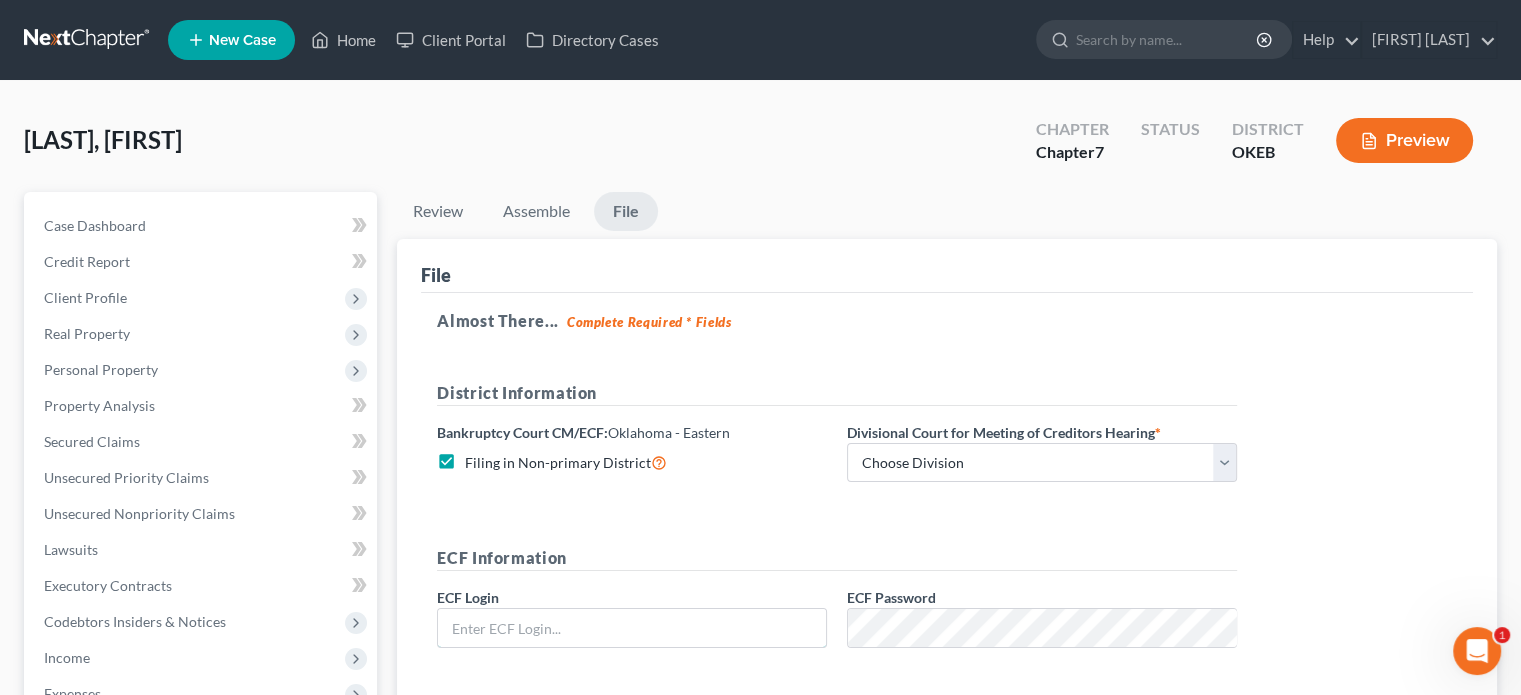 type on "[EMAIL]" 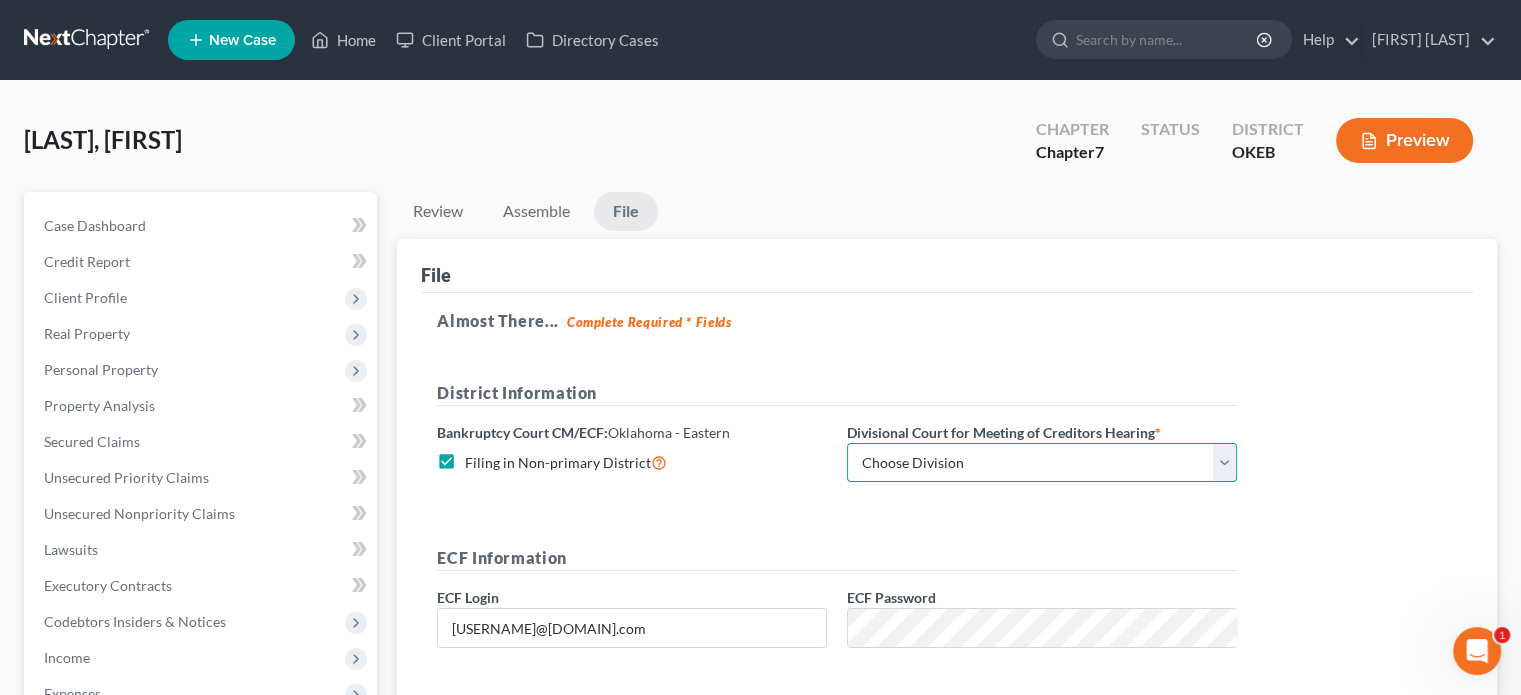 click on "Choose Division Okmulgee" at bounding box center [1042, 463] 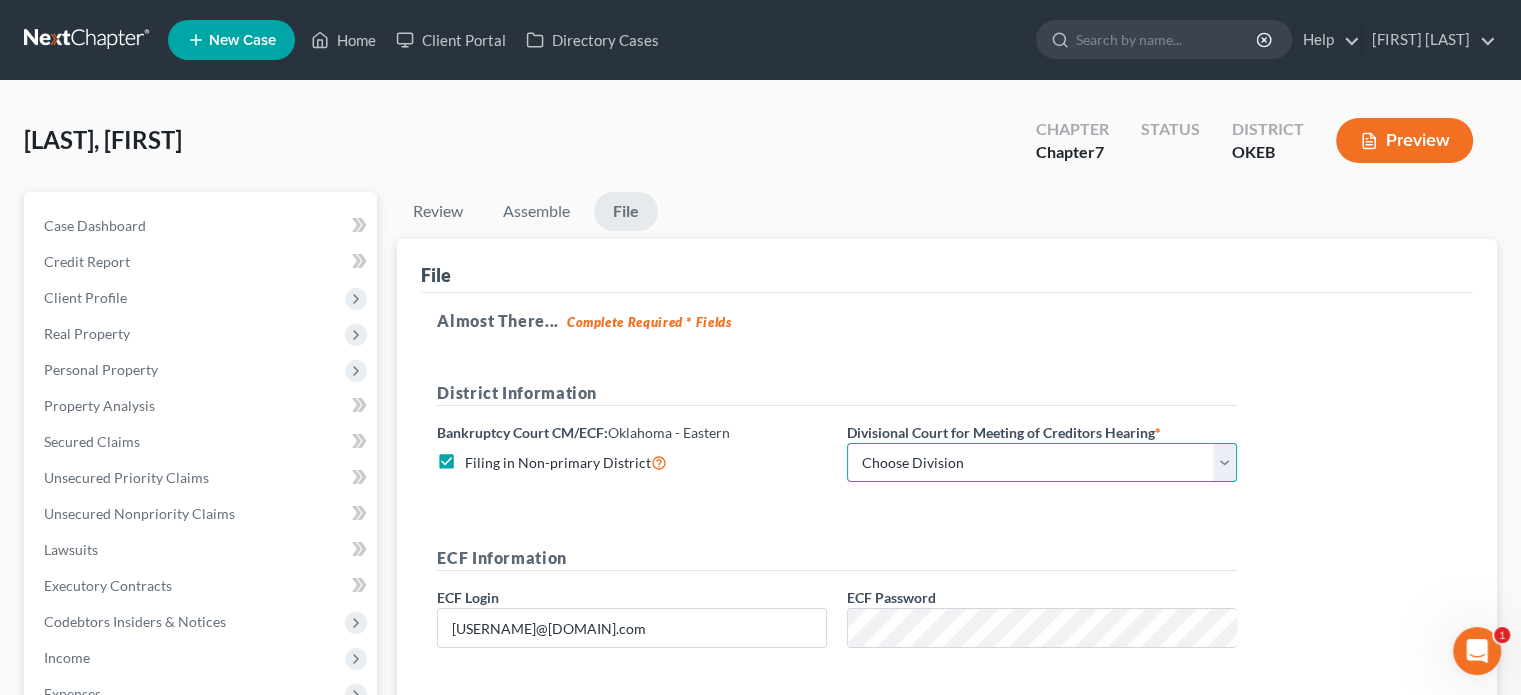 select on "0" 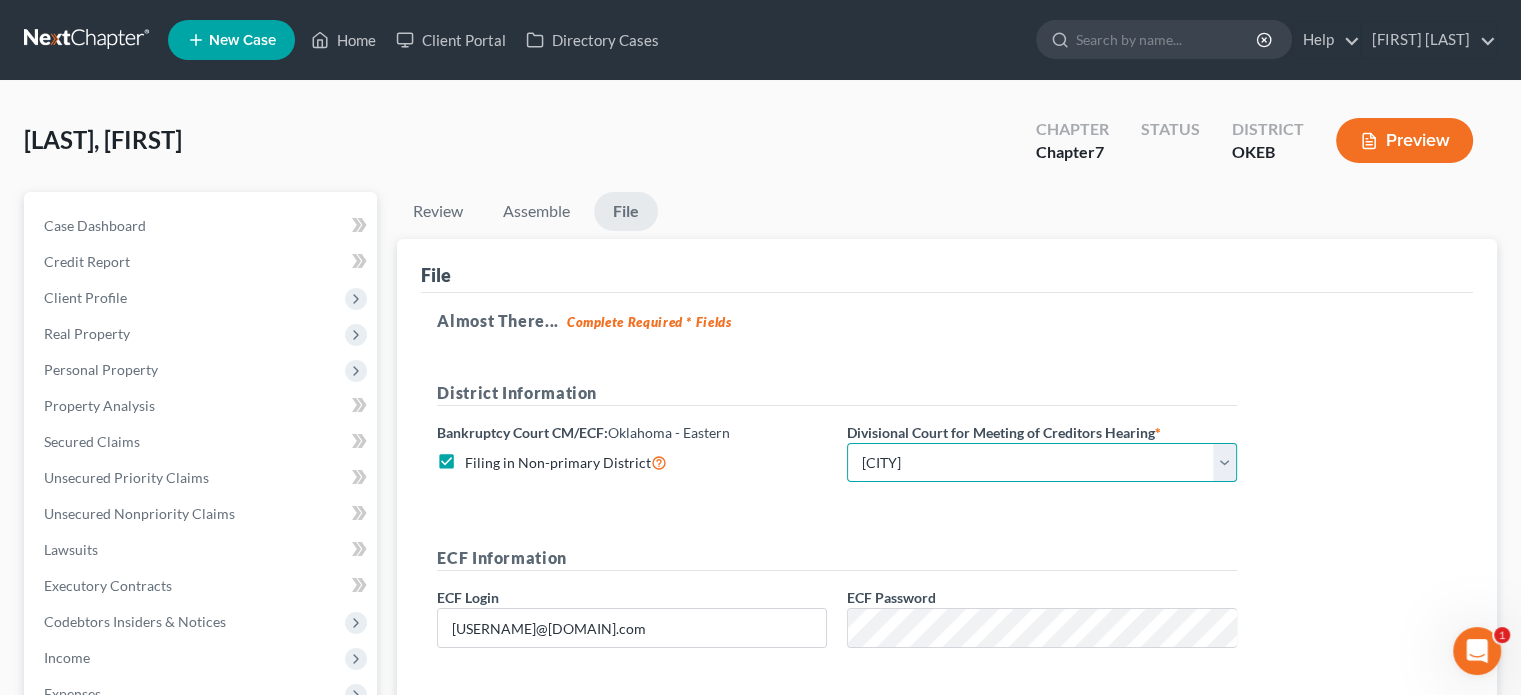 click on "Choose Division Okmulgee" at bounding box center [1042, 463] 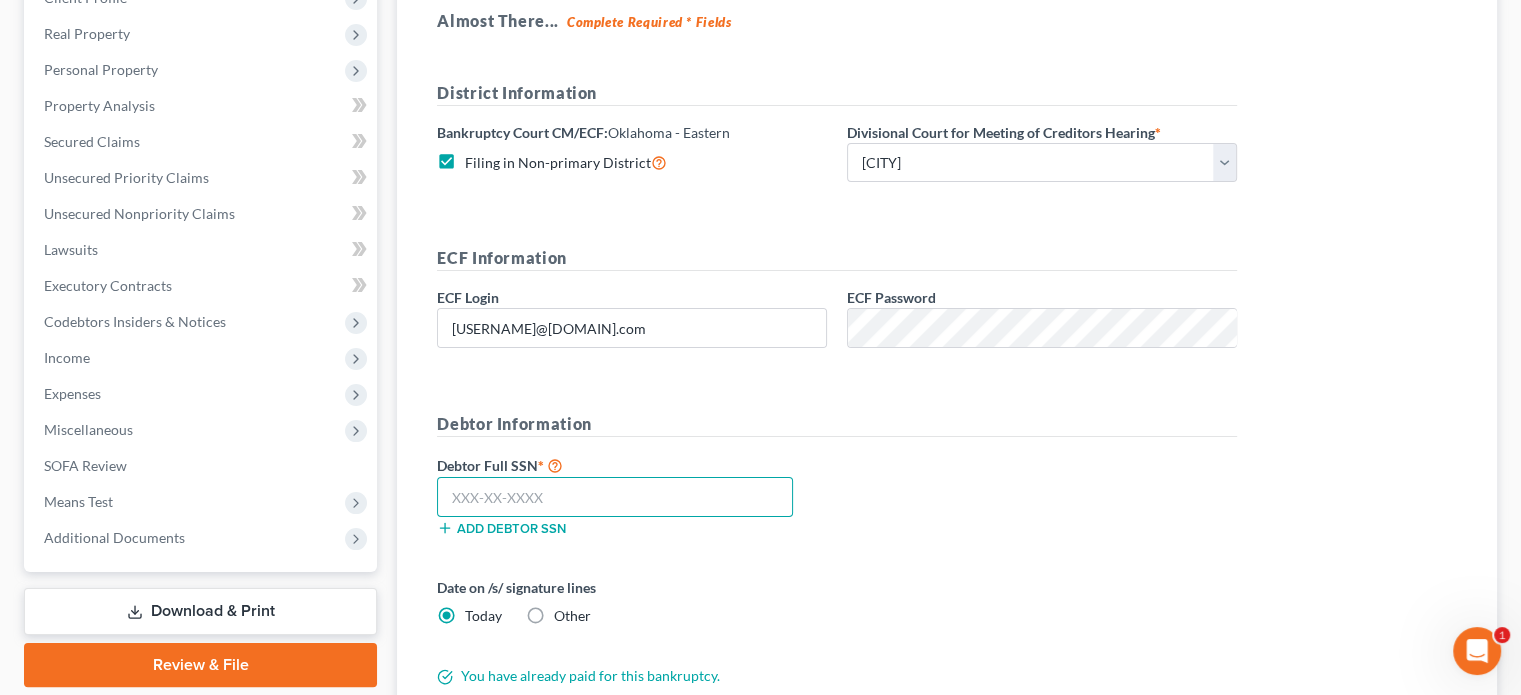 click at bounding box center [615, 497] 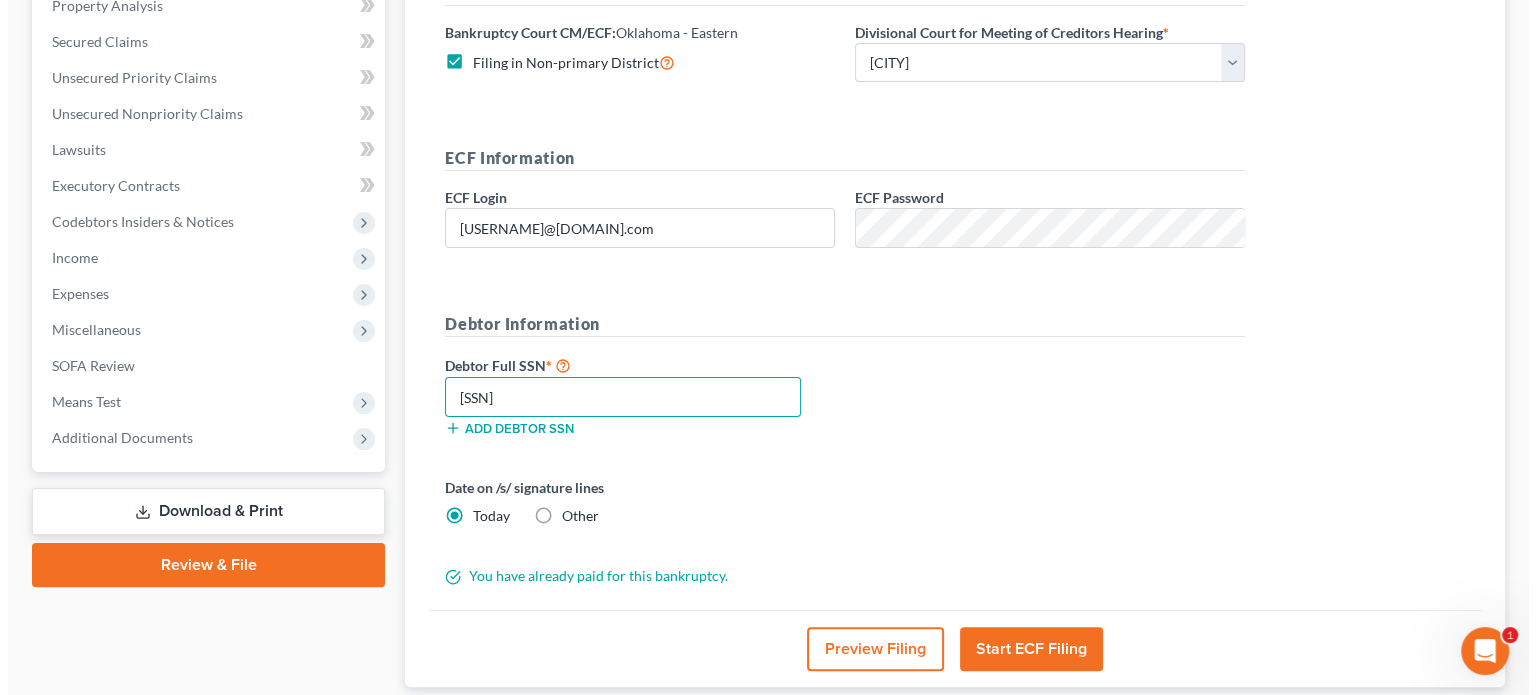 scroll, scrollTop: 528, scrollLeft: 0, axis: vertical 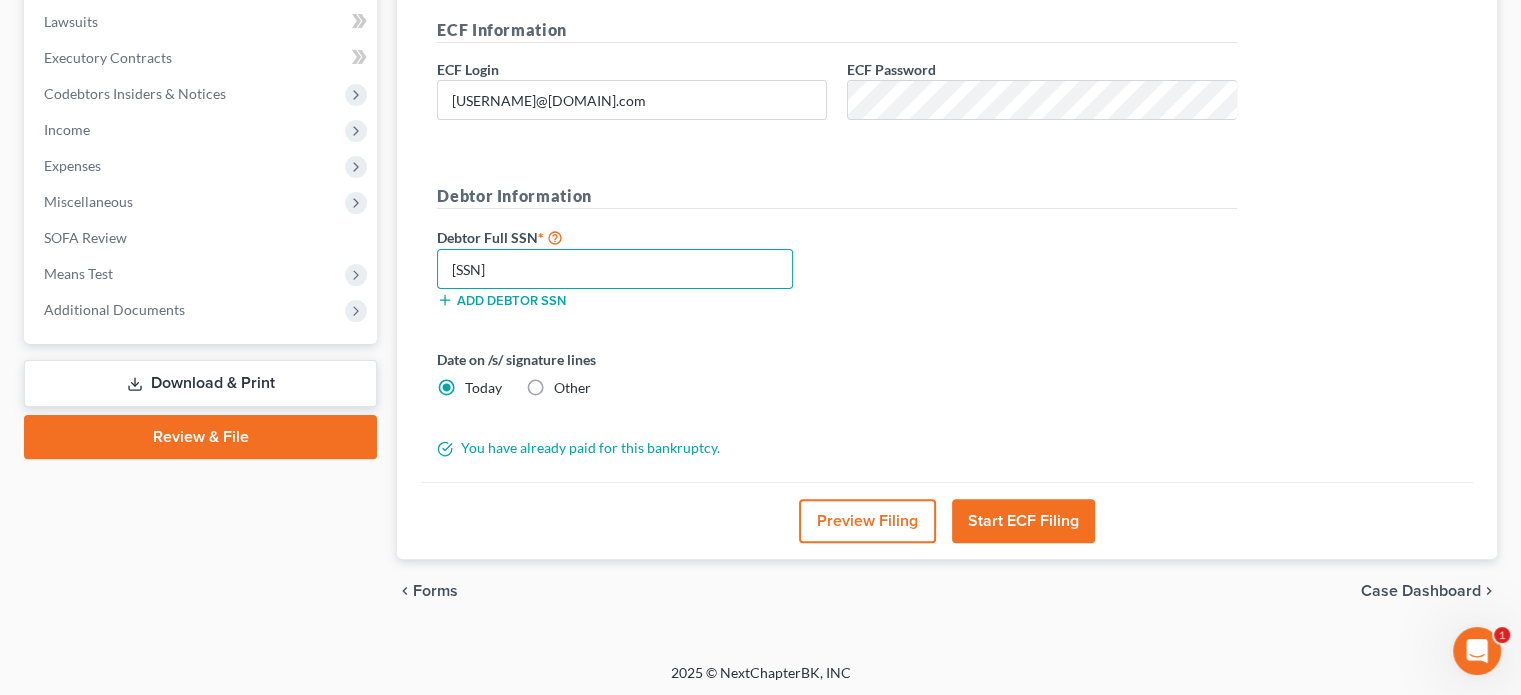 type on "[PHONE]" 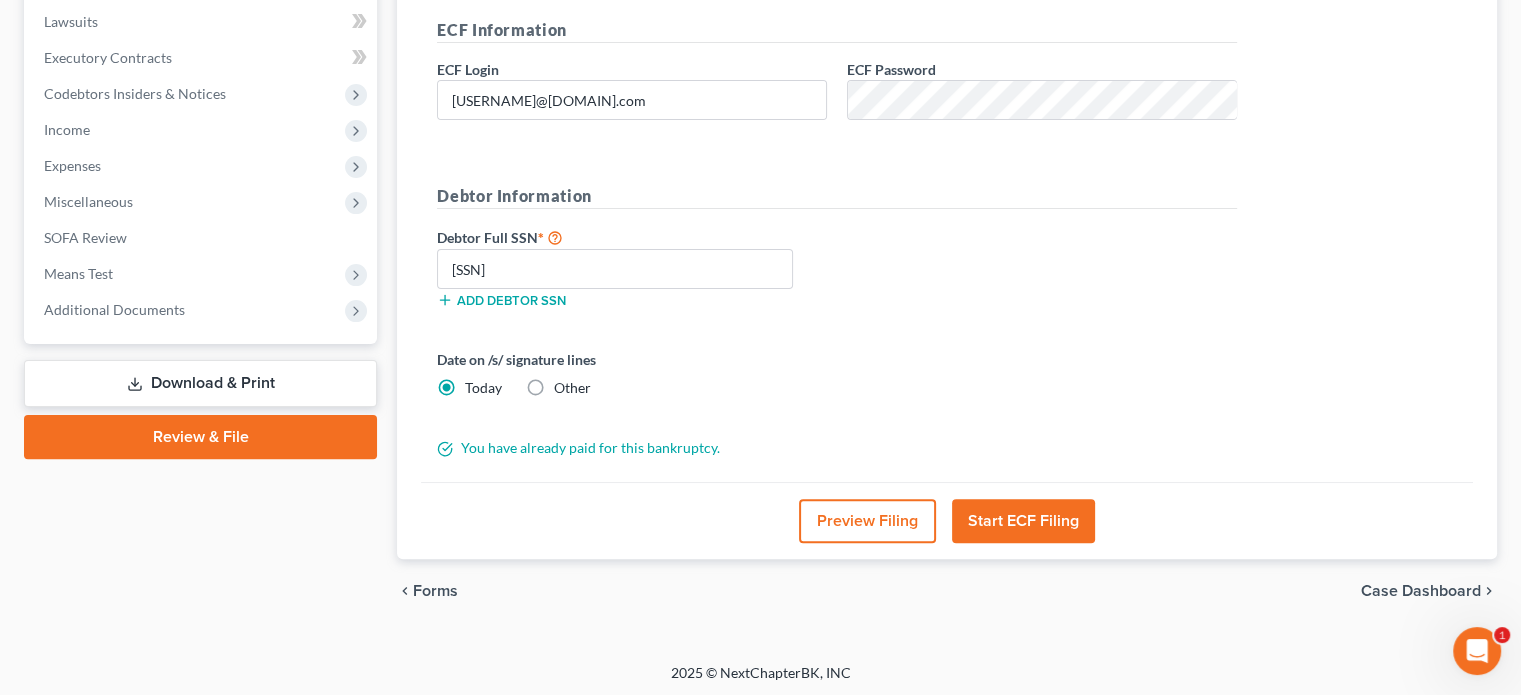 click on "Start ECF Filing" at bounding box center (1023, 521) 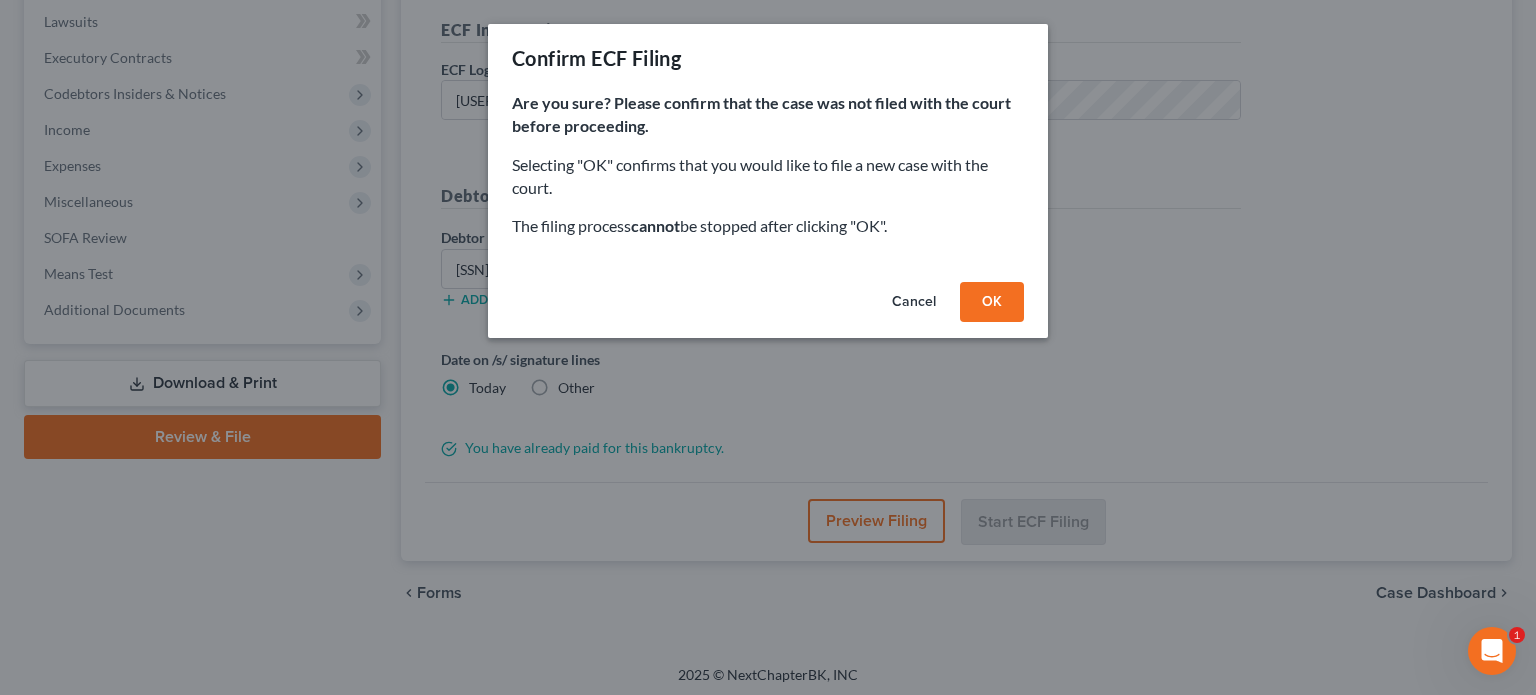 click on "OK" at bounding box center [992, 302] 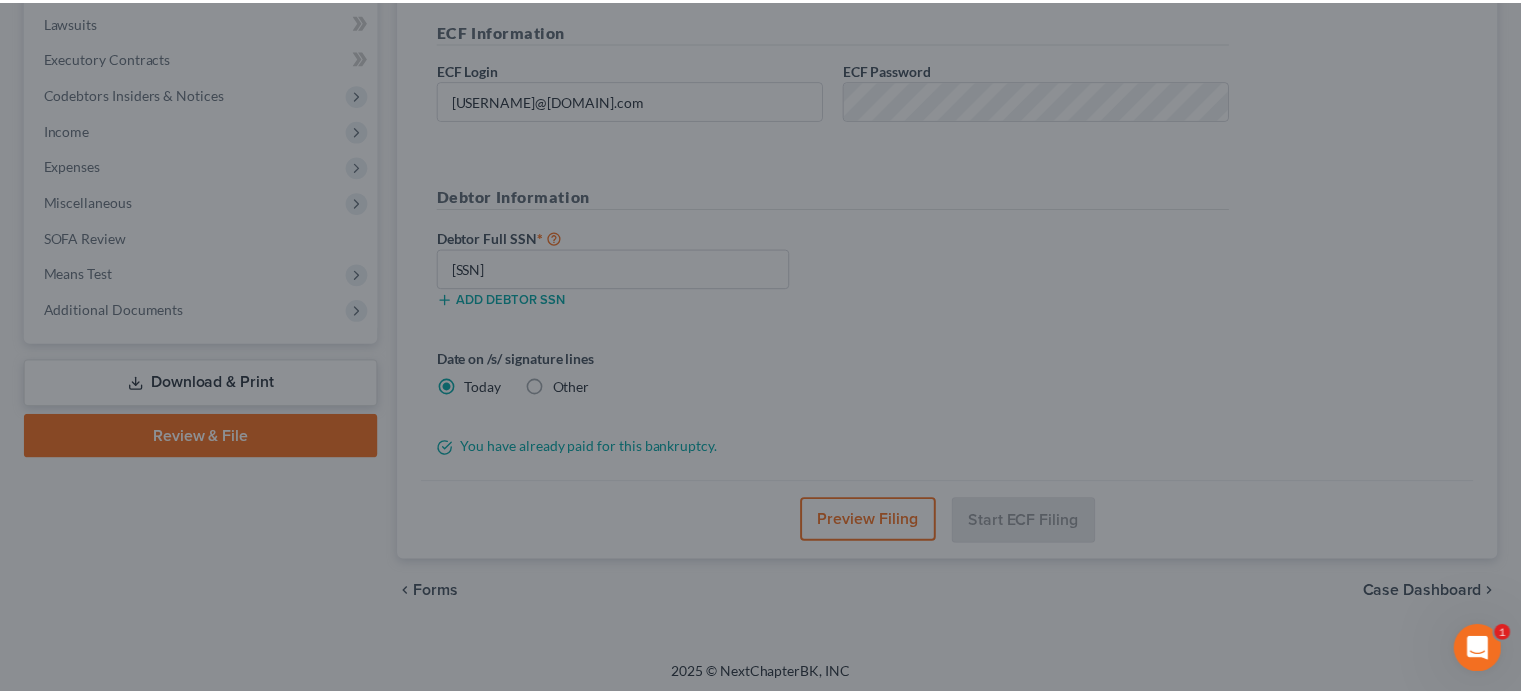 scroll, scrollTop: 366, scrollLeft: 0, axis: vertical 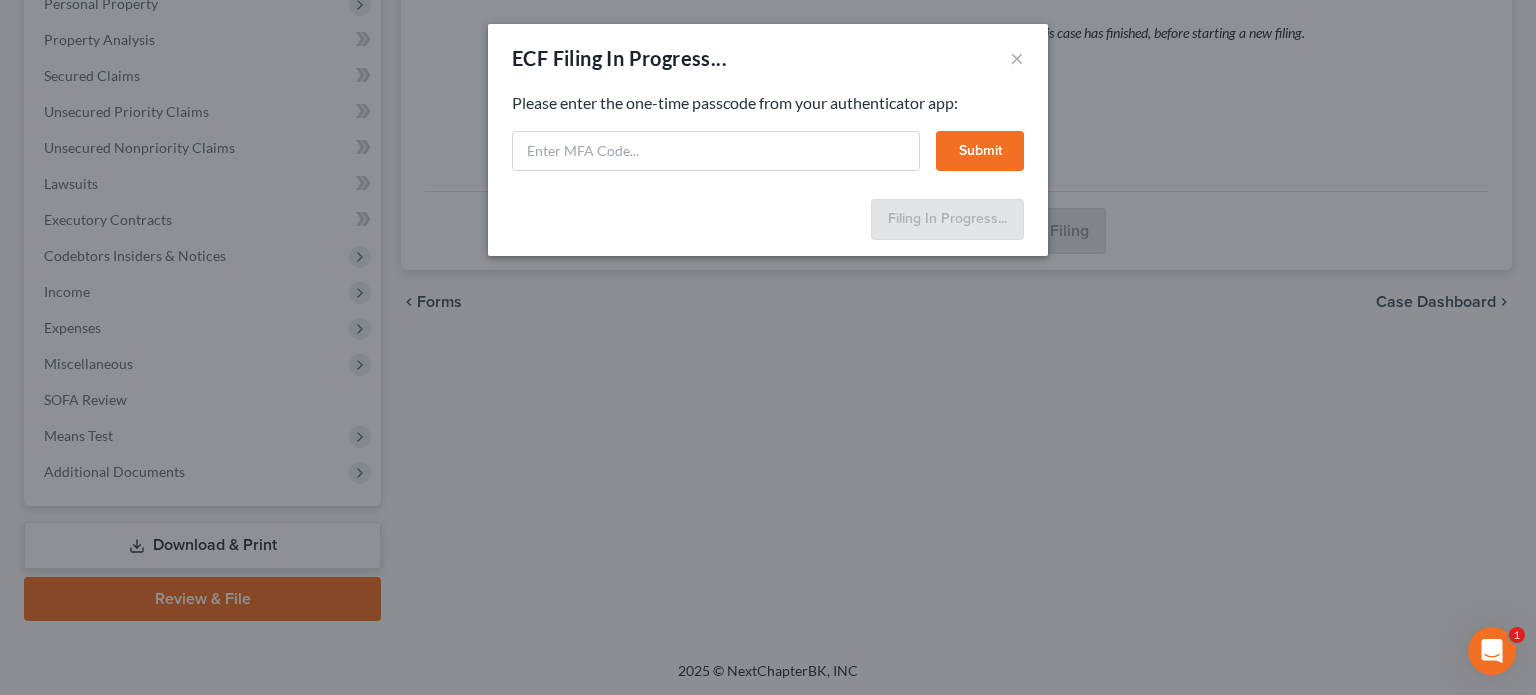 click on "Submit" at bounding box center (980, 151) 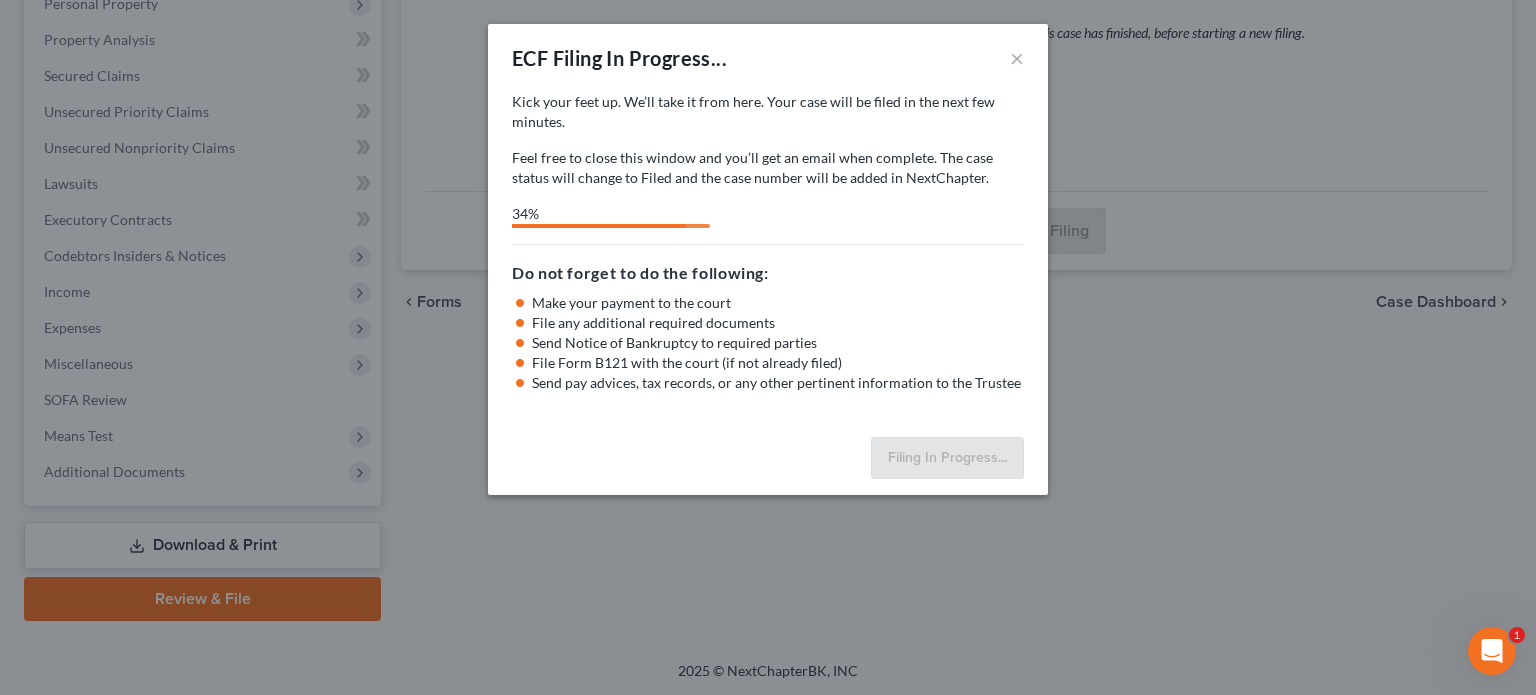 select on "0" 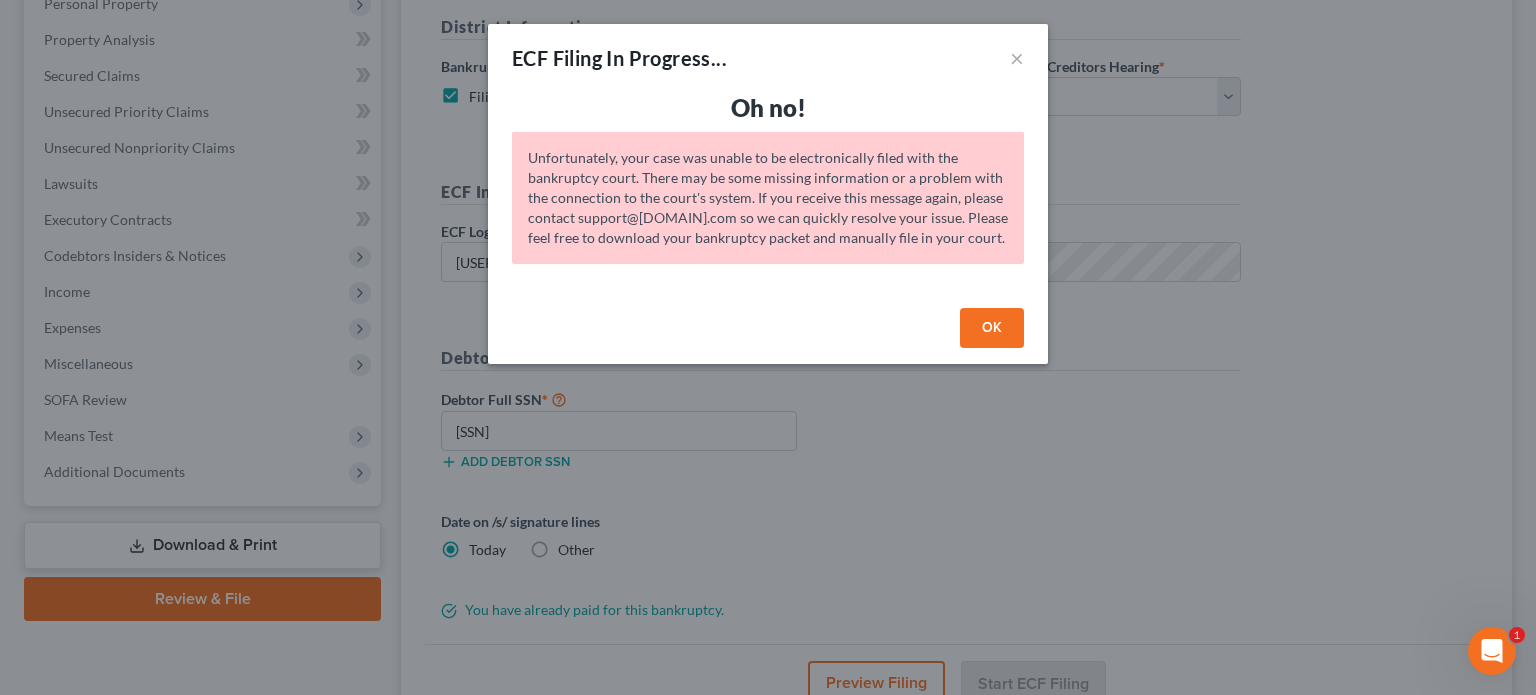 click on "OK" at bounding box center [992, 328] 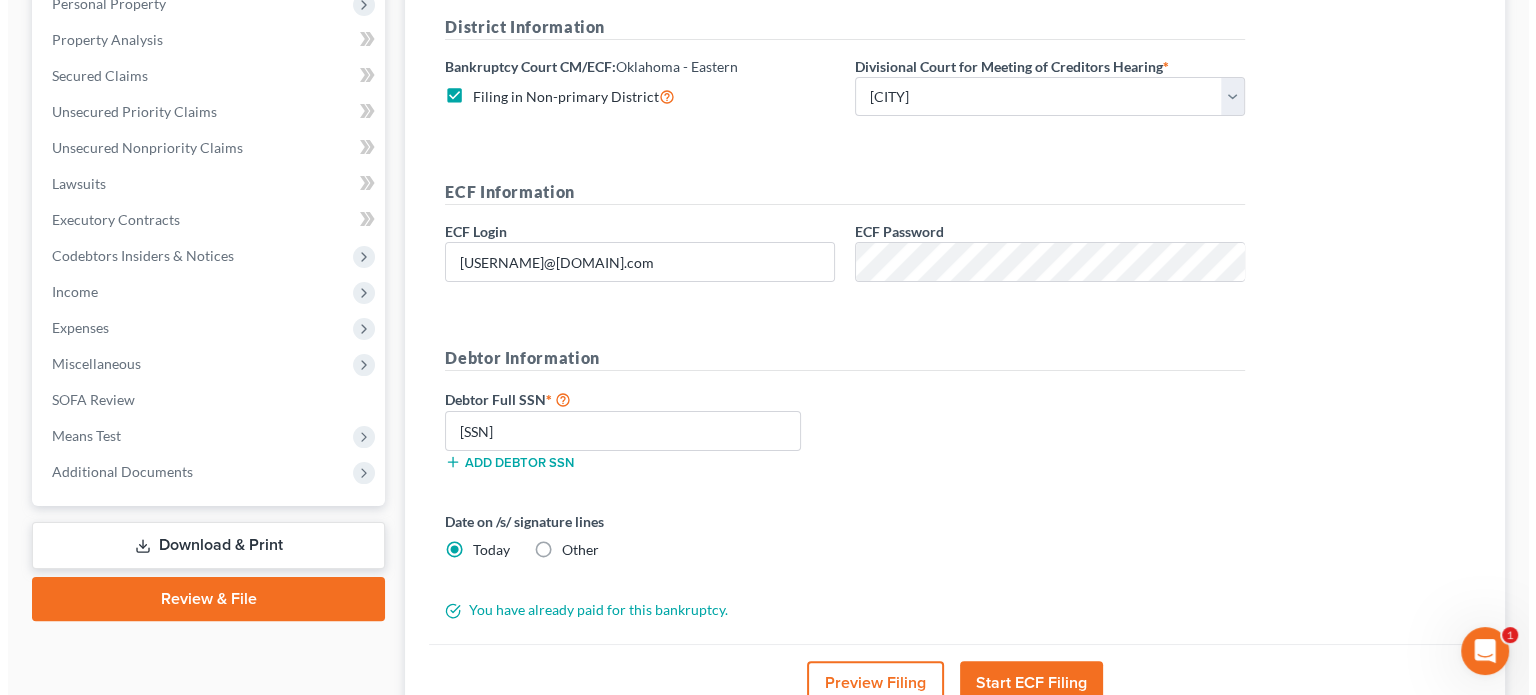 scroll, scrollTop: 528, scrollLeft: 0, axis: vertical 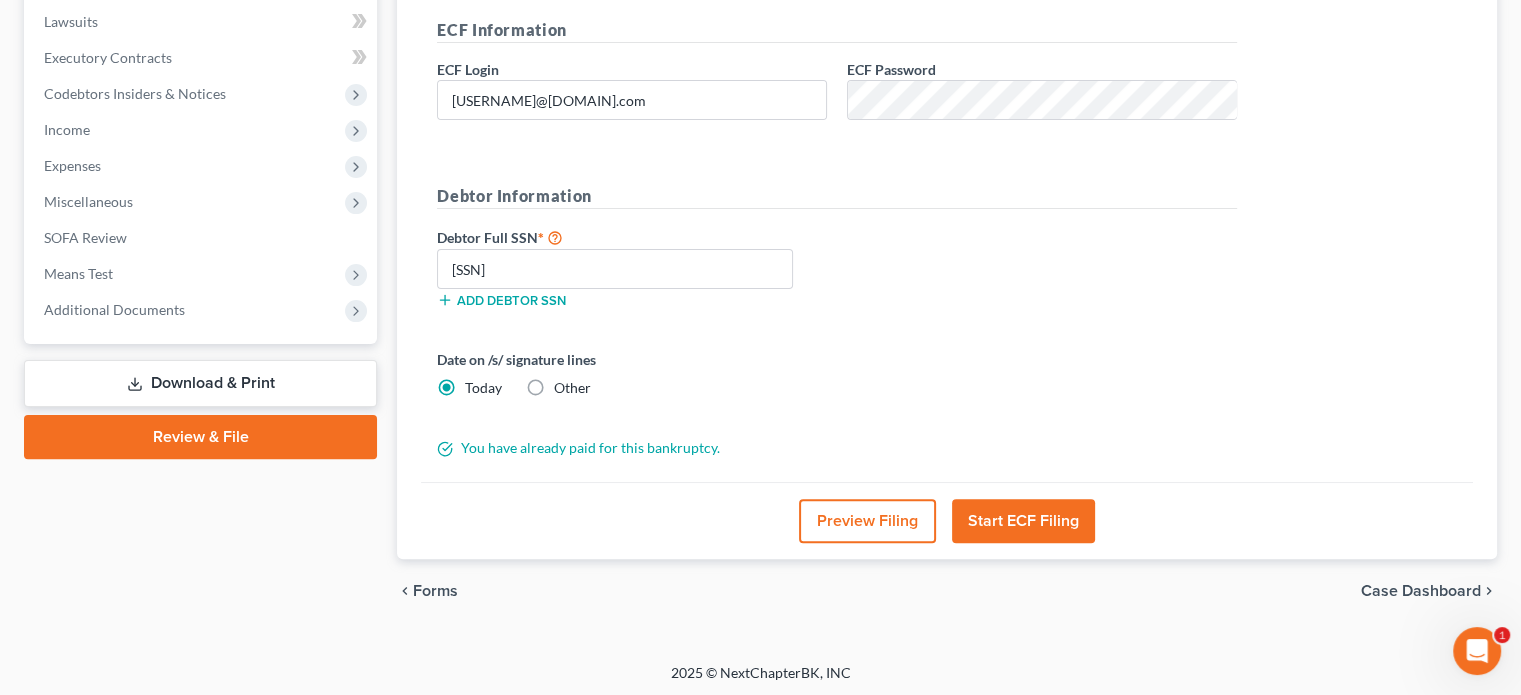 click on "Start ECF Filing" at bounding box center (1023, 521) 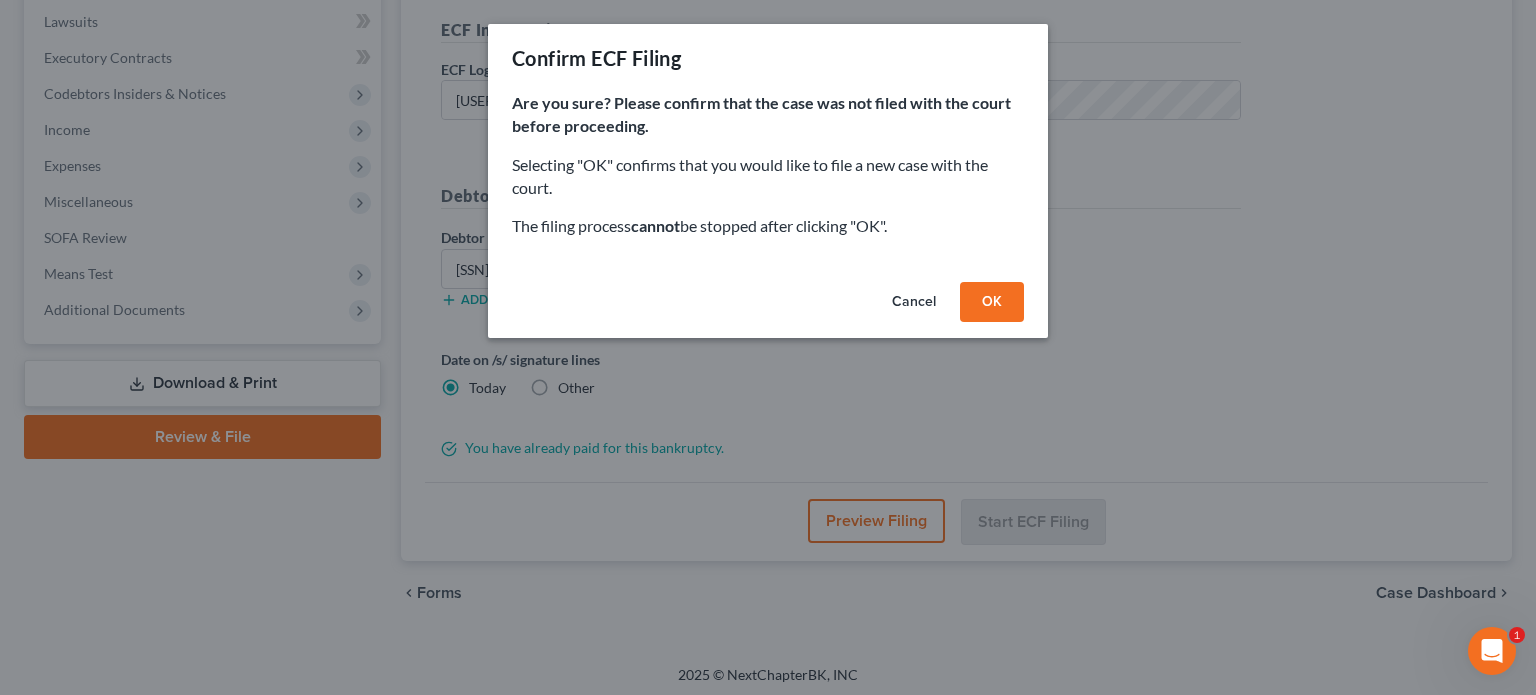 click on "OK" at bounding box center (992, 302) 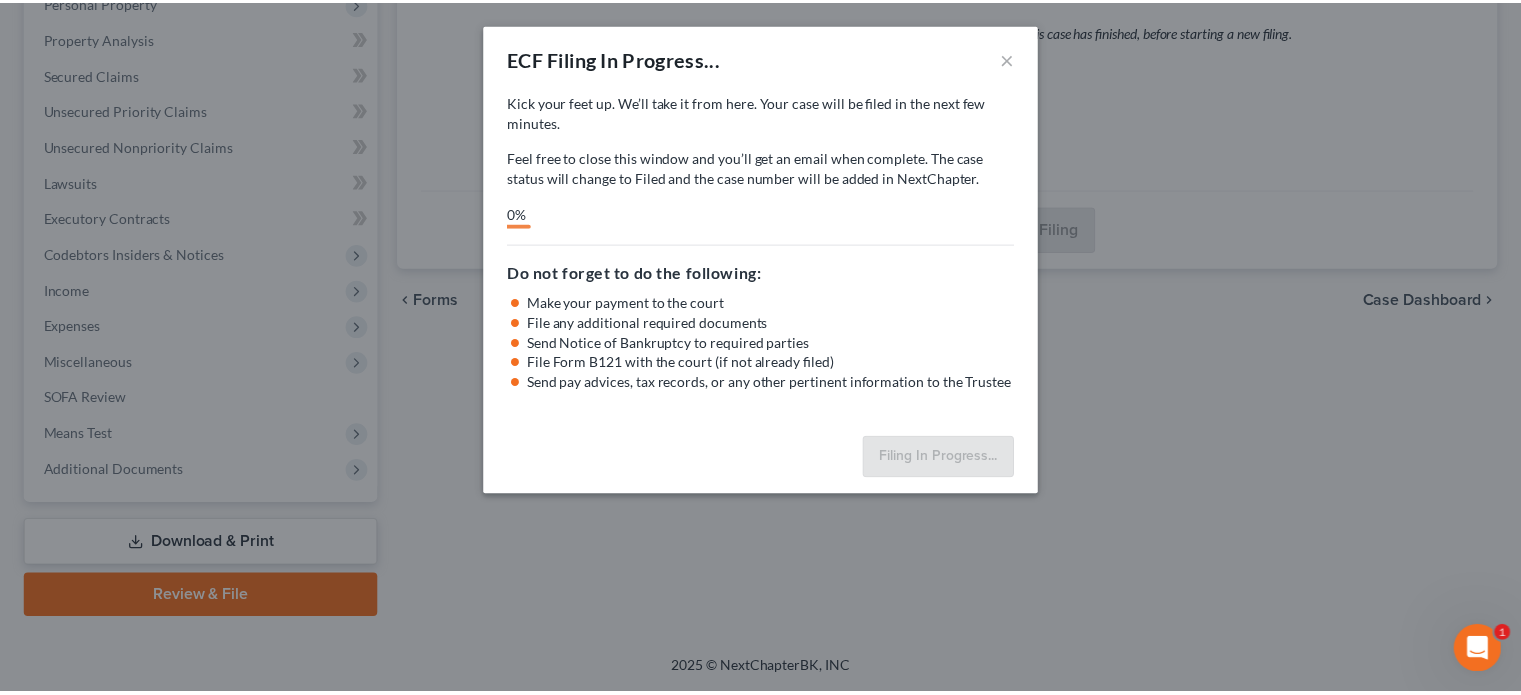 scroll, scrollTop: 366, scrollLeft: 0, axis: vertical 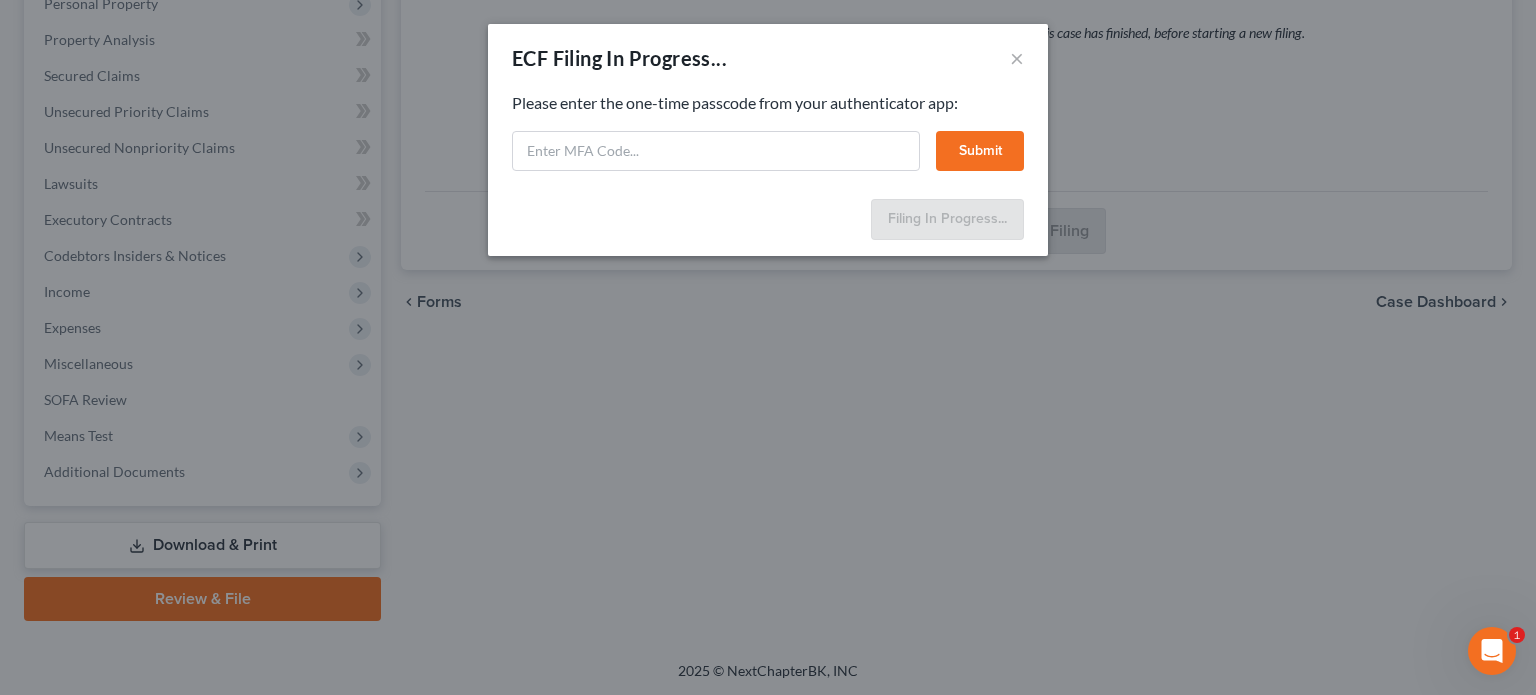 click on "Submit" at bounding box center (980, 151) 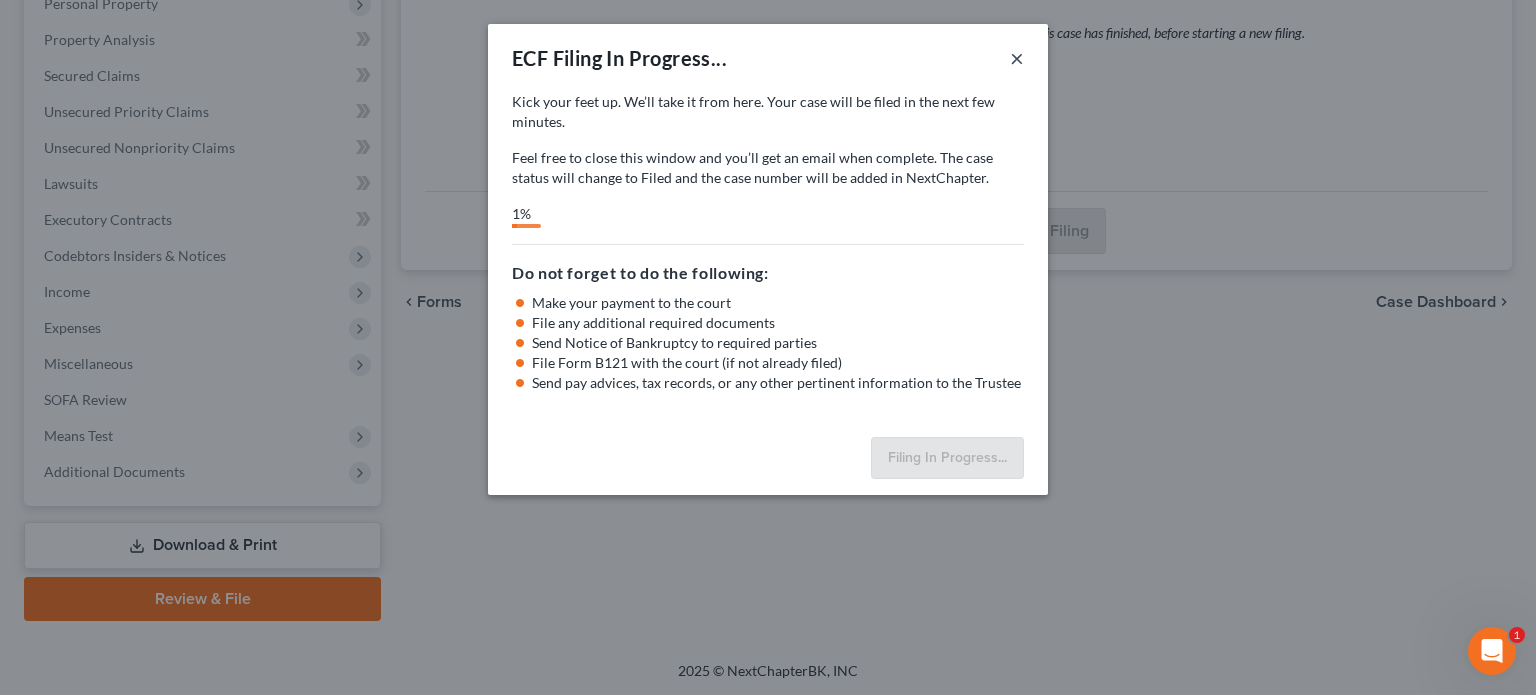 click on "×" at bounding box center [1017, 58] 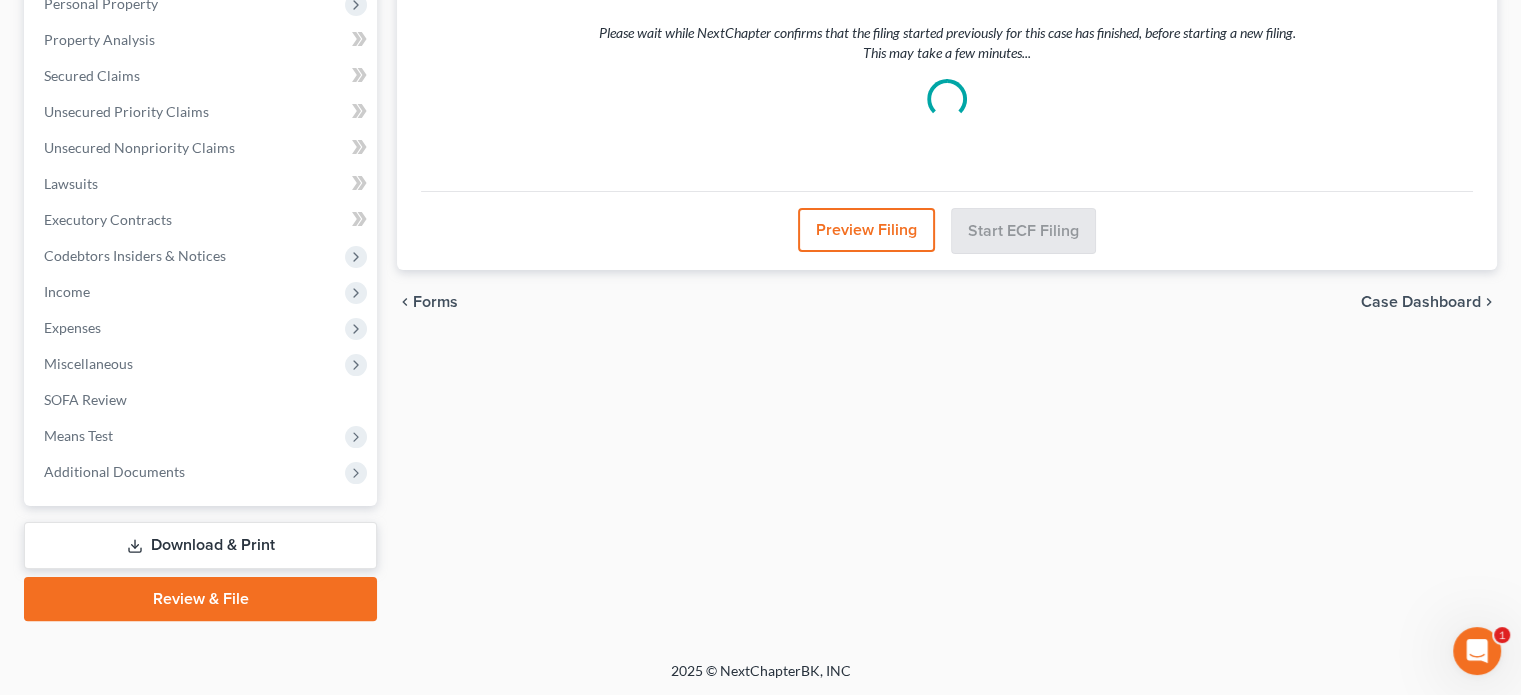 scroll, scrollTop: 0, scrollLeft: 0, axis: both 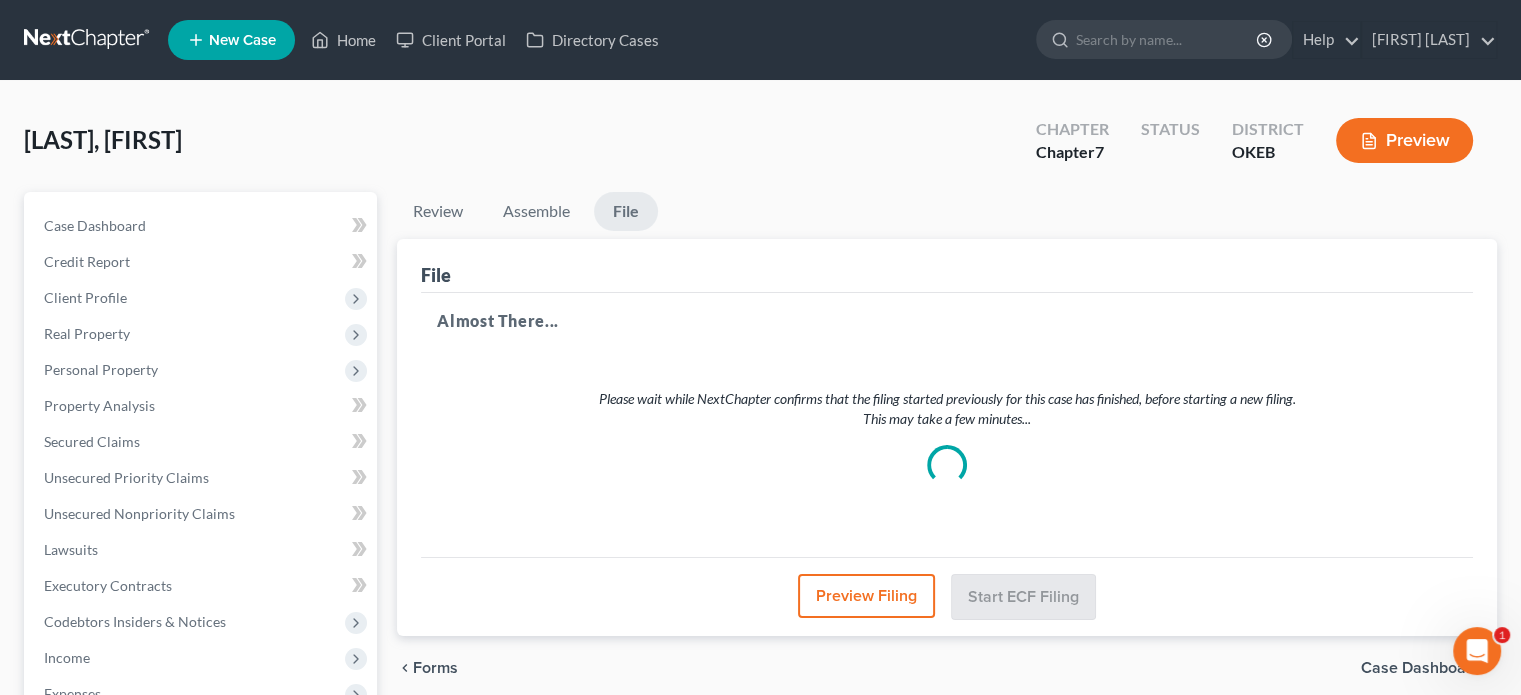 select on "0" 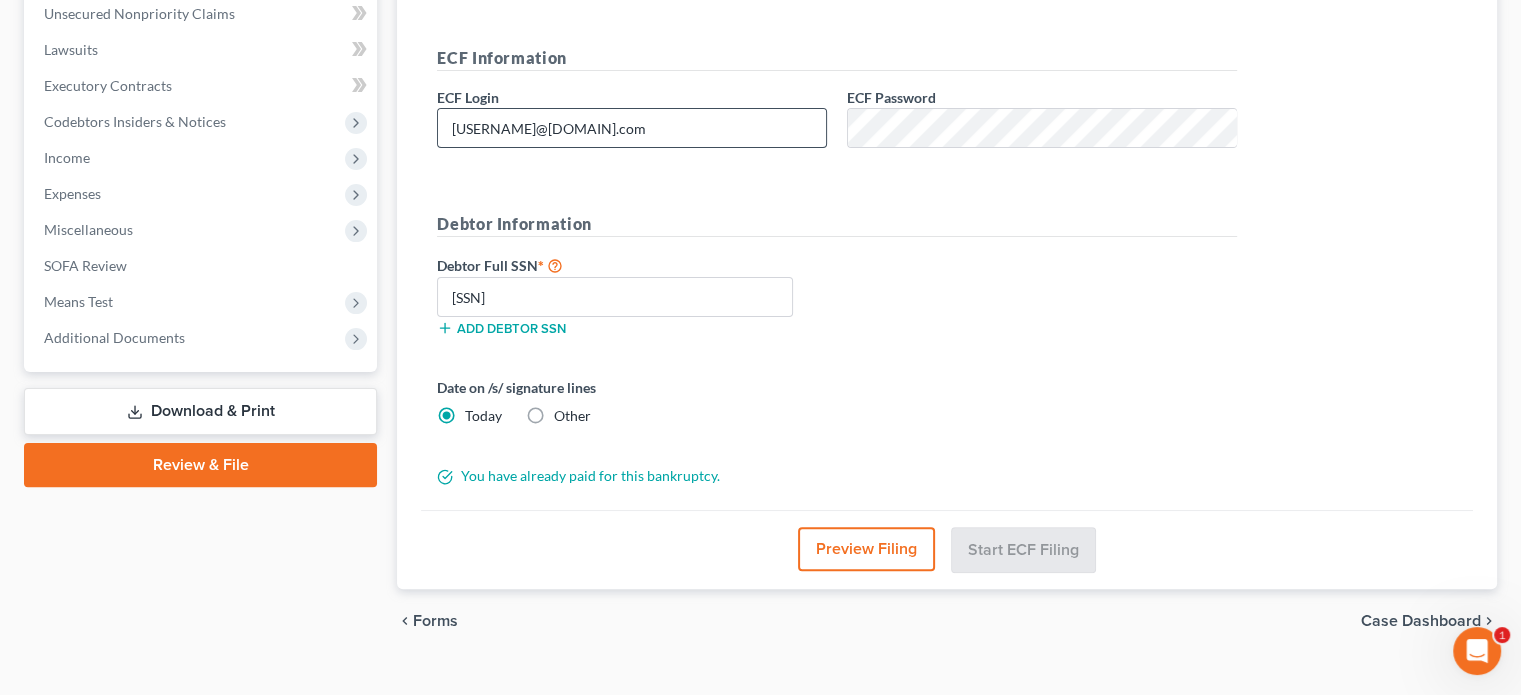 scroll, scrollTop: 100, scrollLeft: 0, axis: vertical 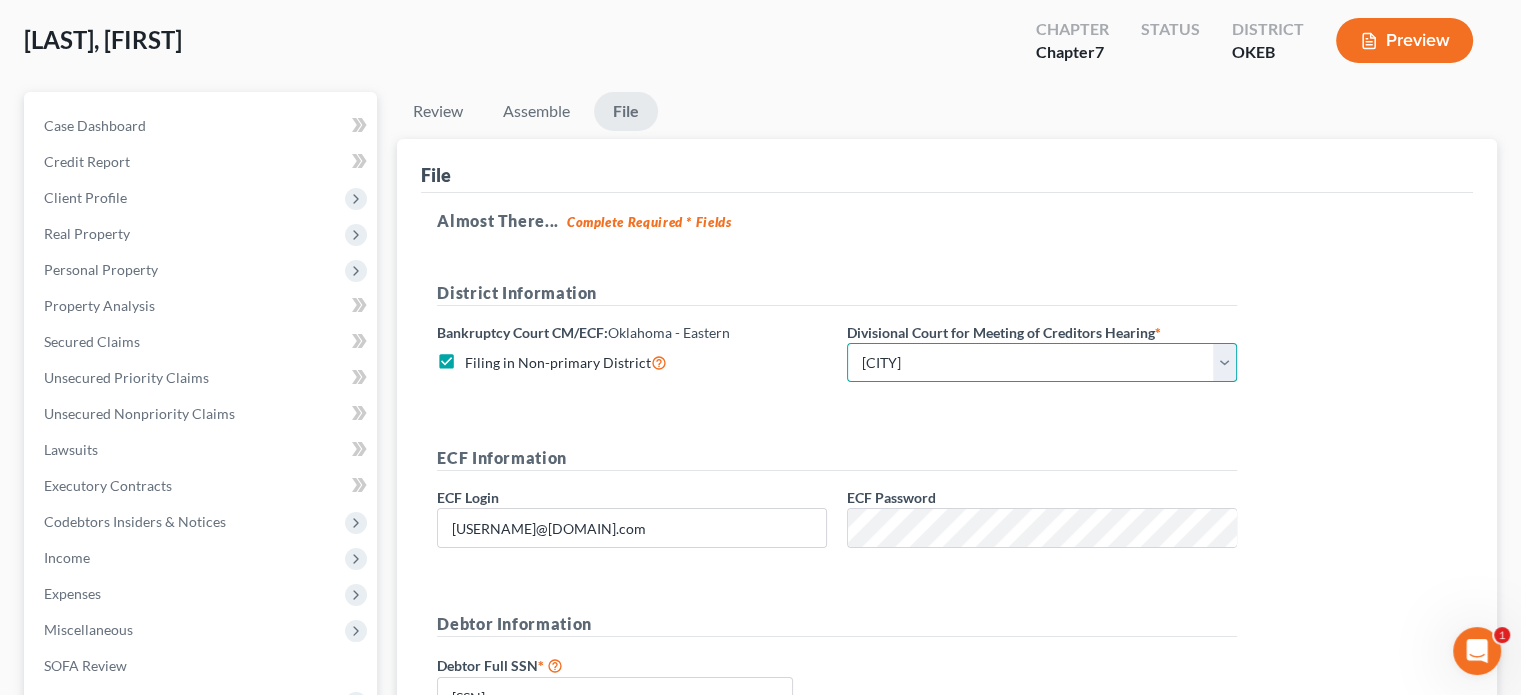 click on "Choose Division Okmulgee" at bounding box center (1042, 363) 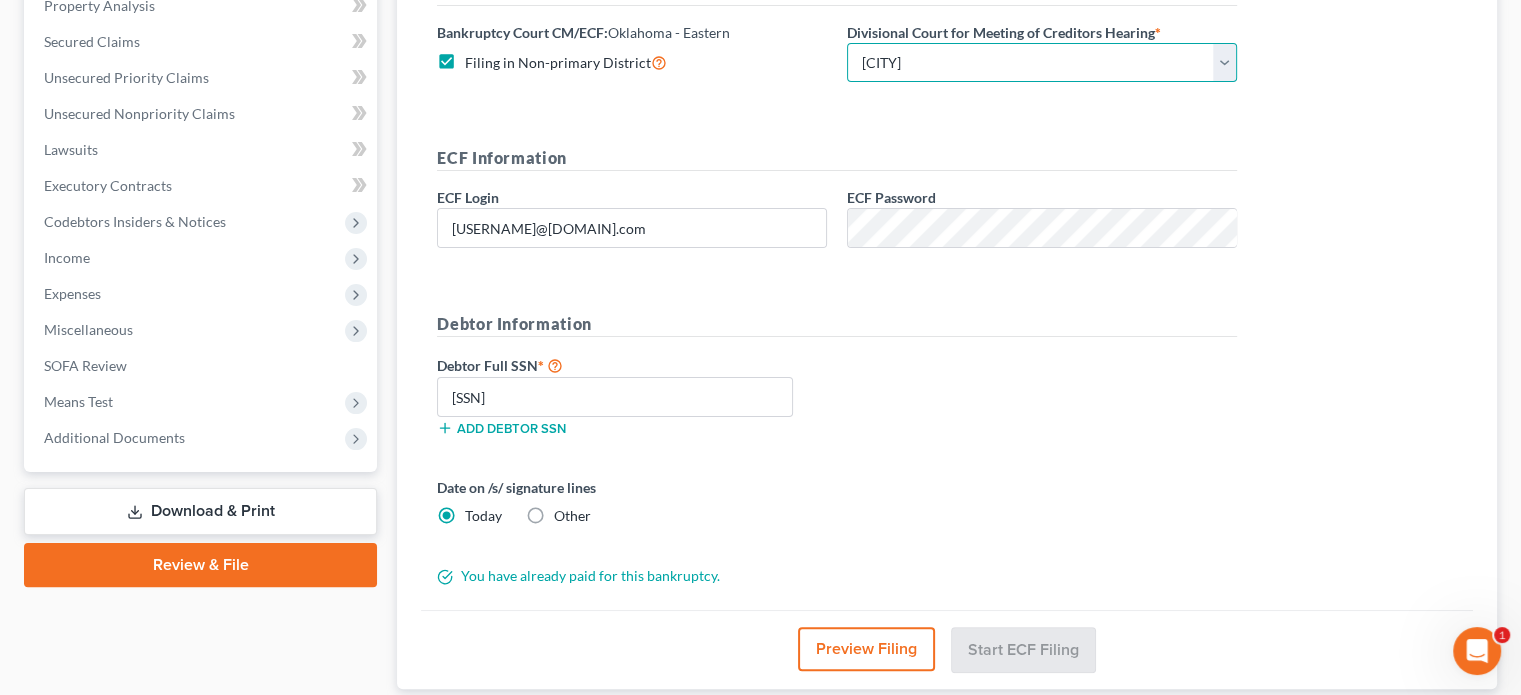 scroll, scrollTop: 530, scrollLeft: 0, axis: vertical 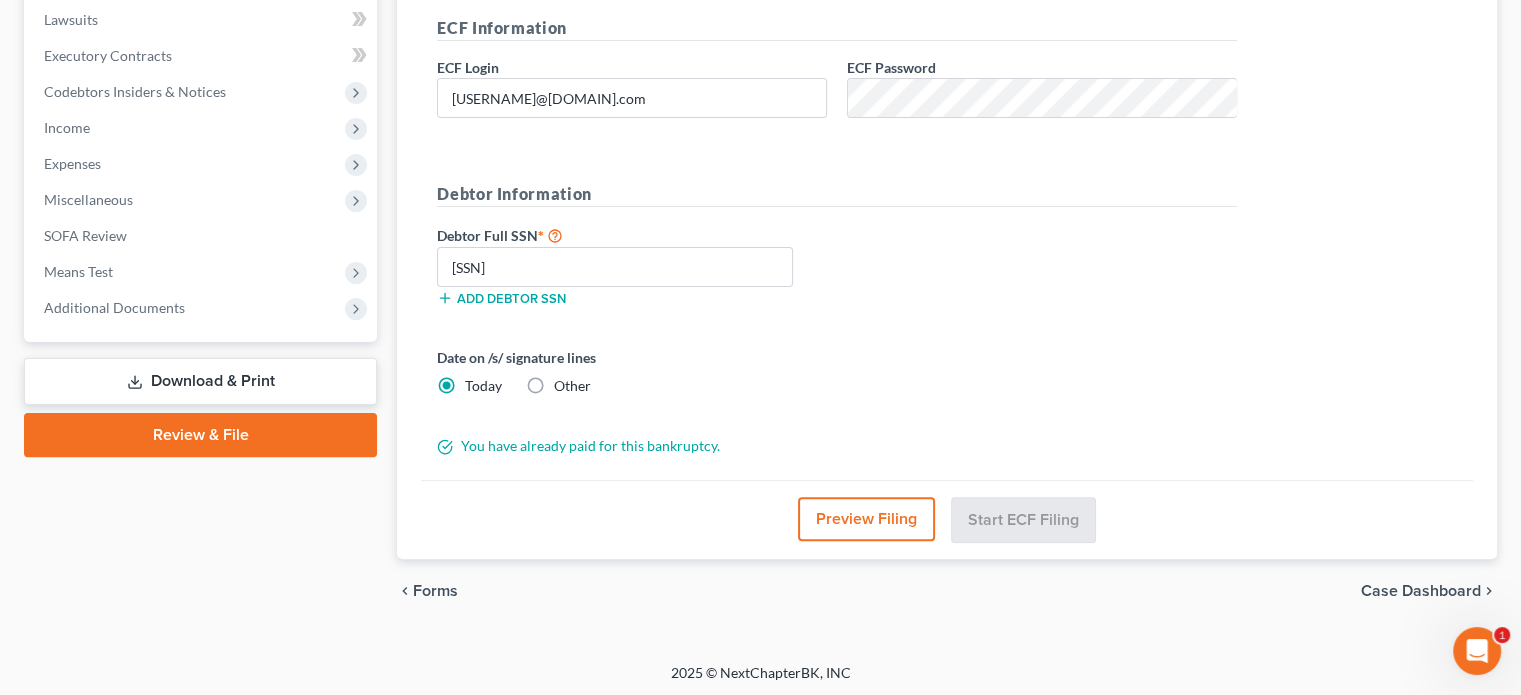 click on "Preview Filing" at bounding box center [866, 519] 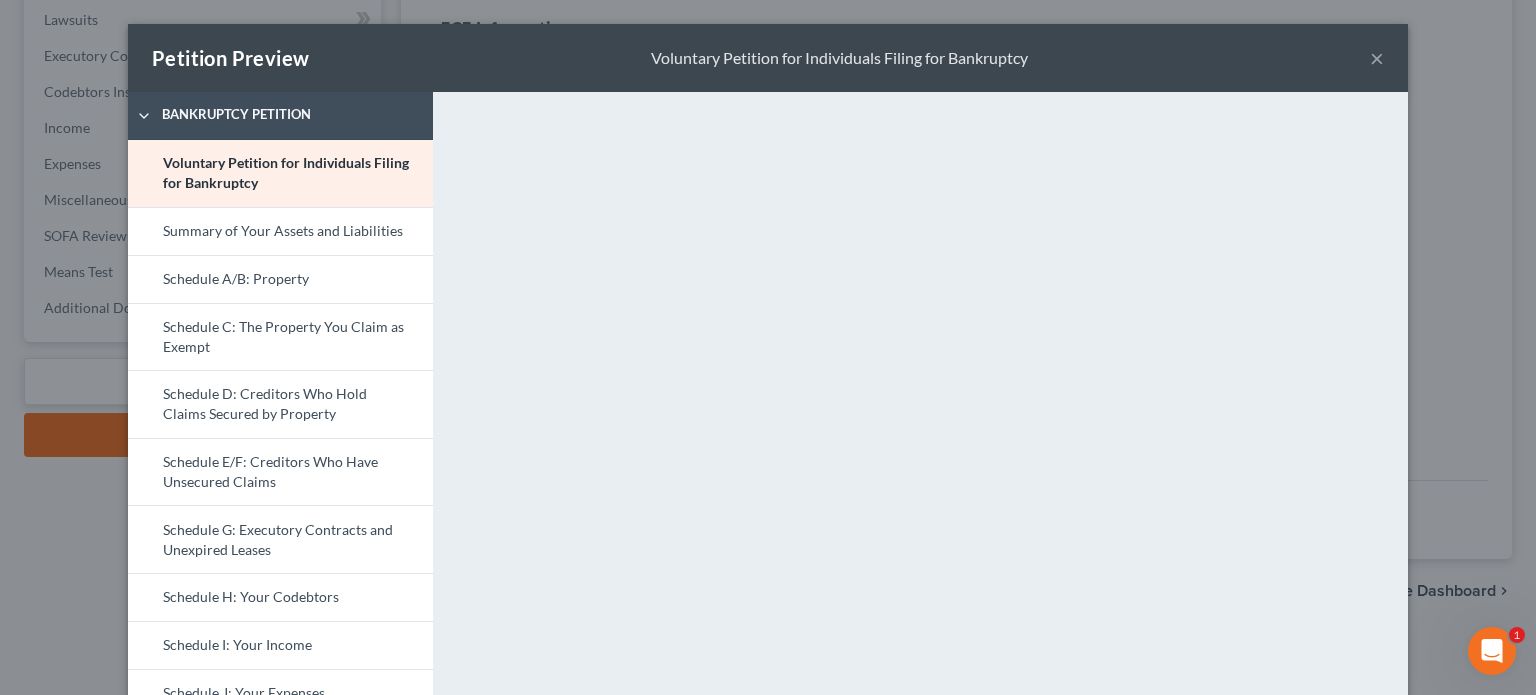 click on "×" at bounding box center (1377, 58) 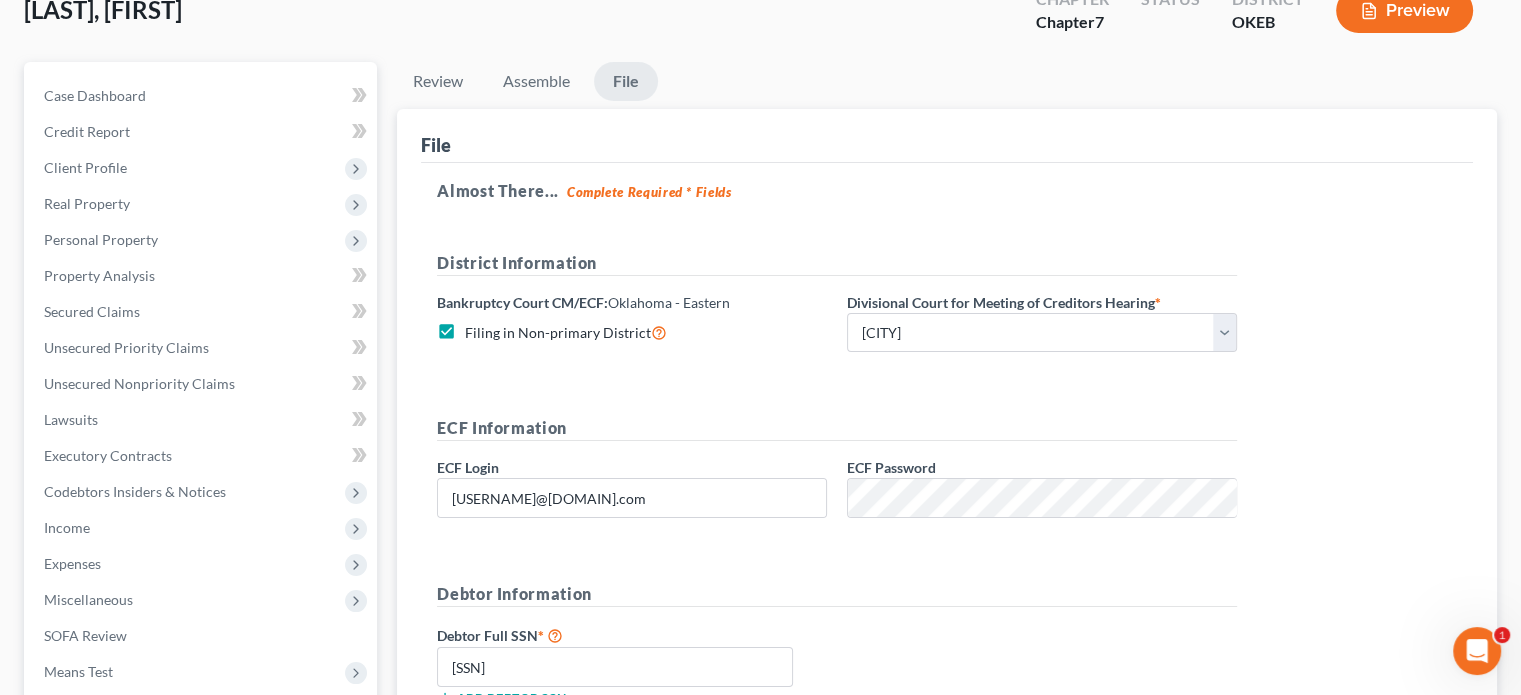 scroll, scrollTop: 0, scrollLeft: 0, axis: both 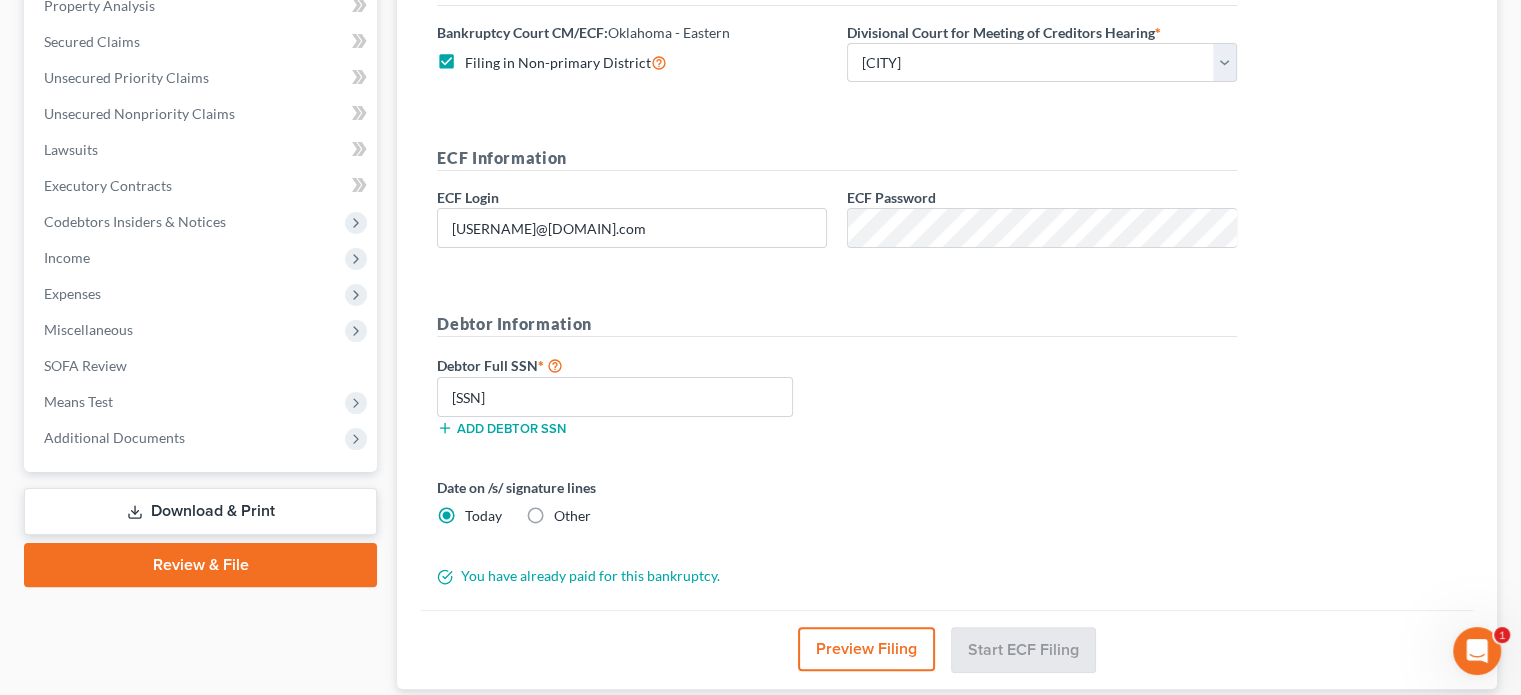 click on "Preview Filing" at bounding box center [866, 649] 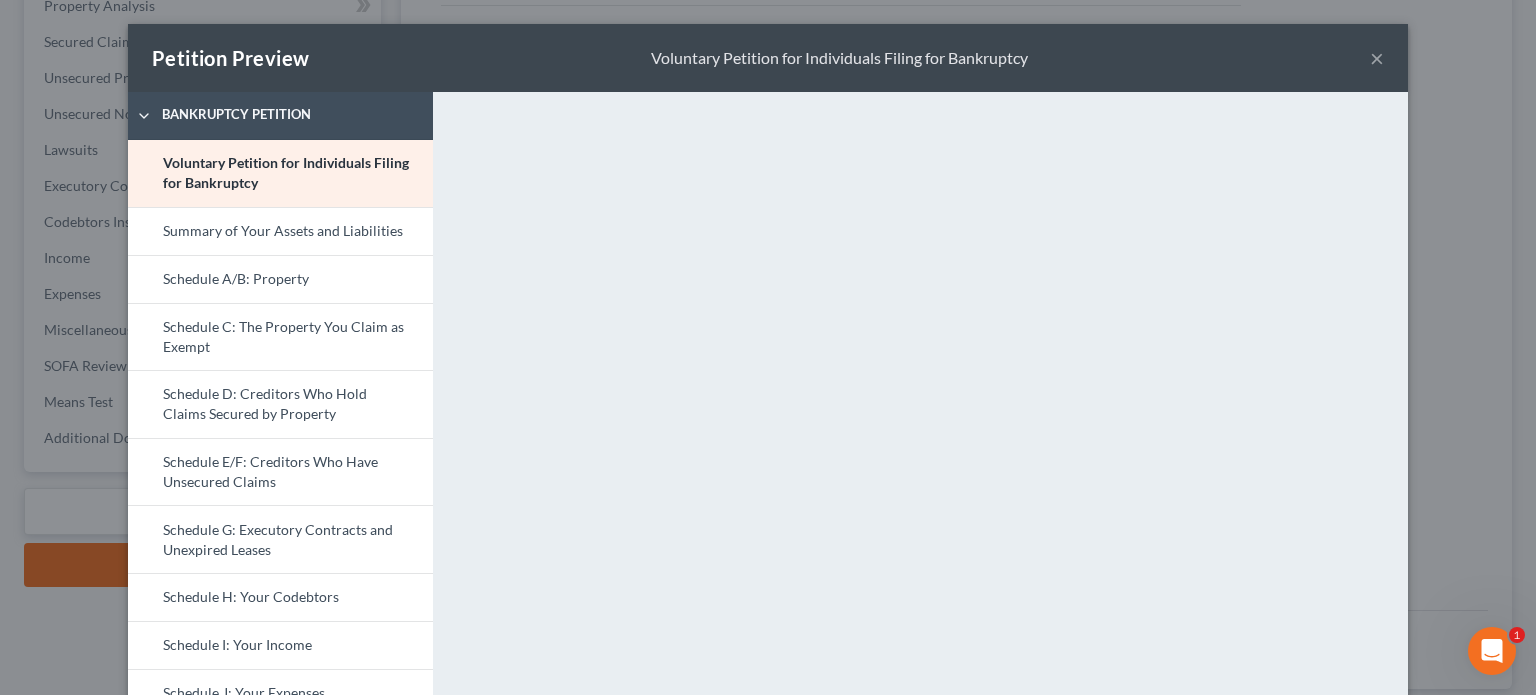 drag, startPoint x: 1378, startPoint y: 56, endPoint x: 1363, endPoint y: 66, distance: 18.027756 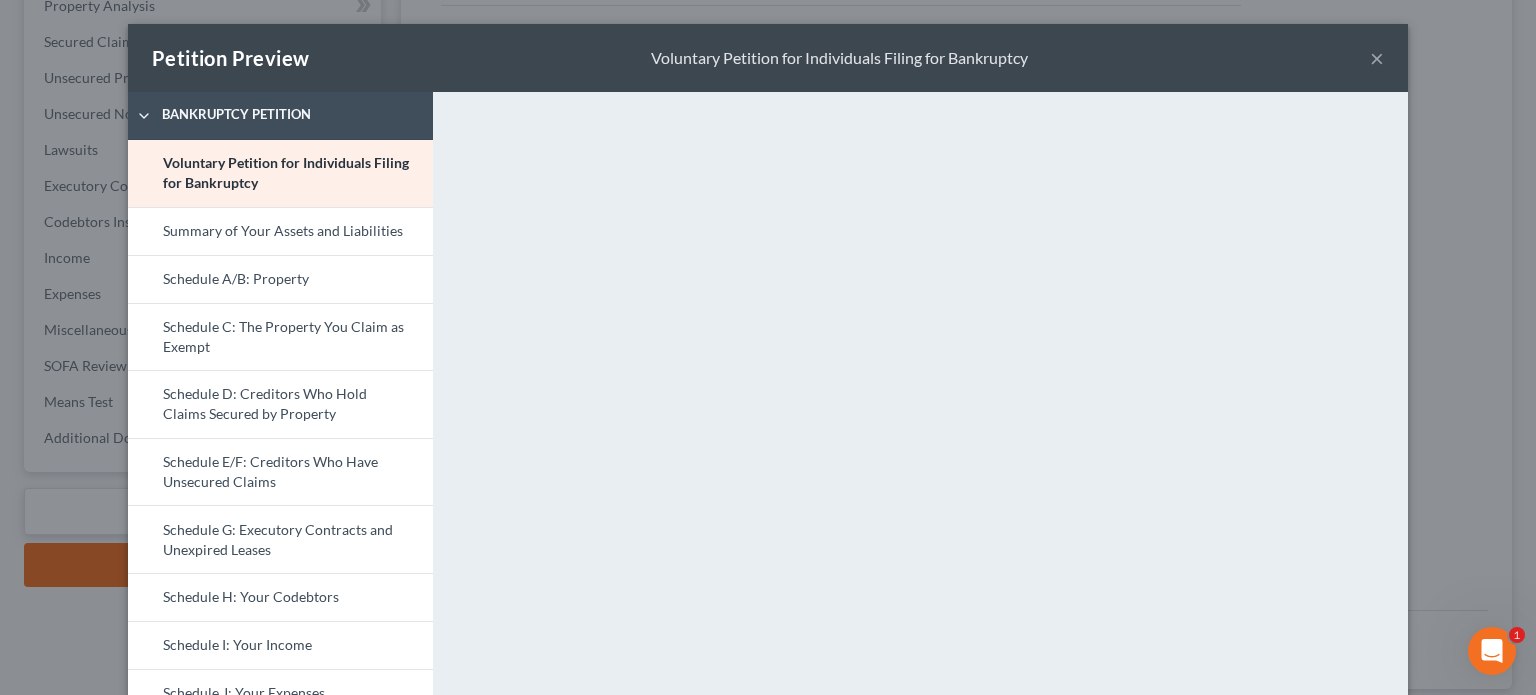 click on "×" at bounding box center (1377, 58) 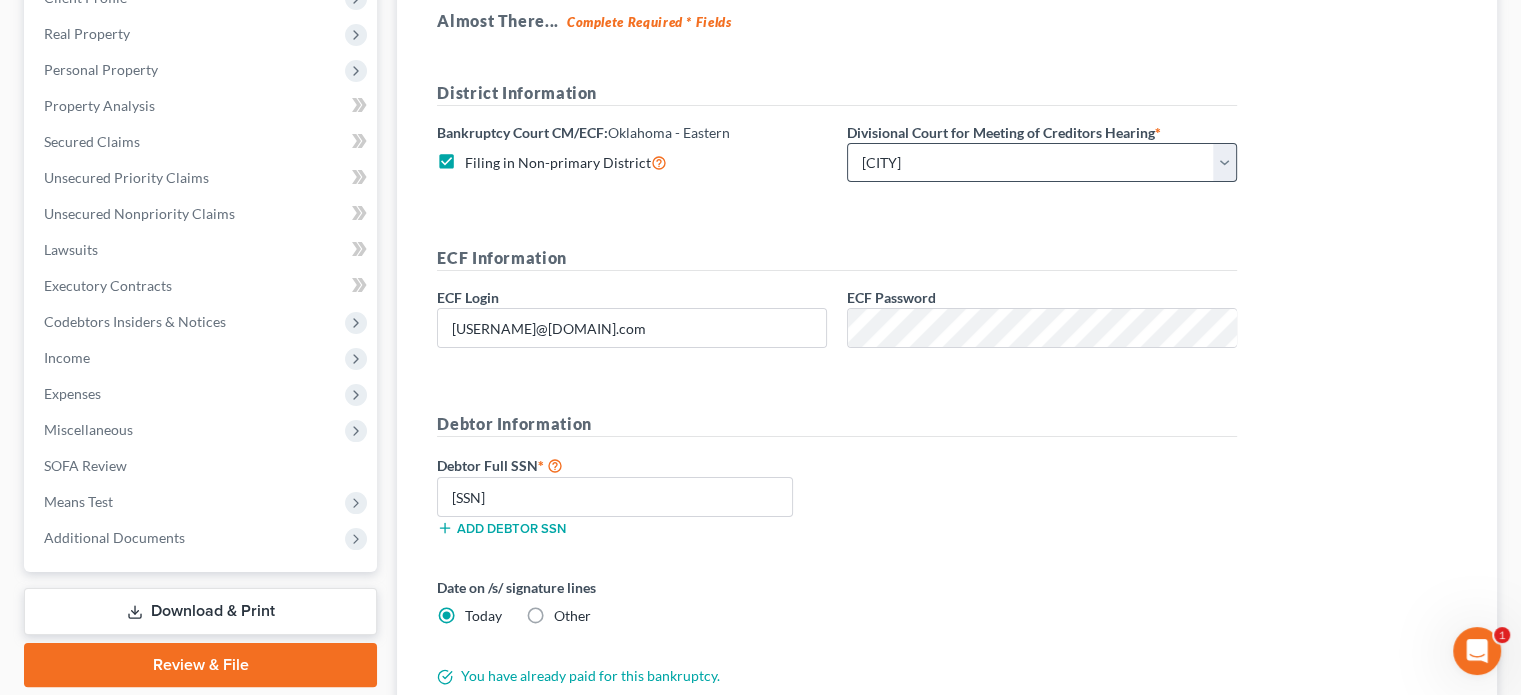 scroll, scrollTop: 100, scrollLeft: 0, axis: vertical 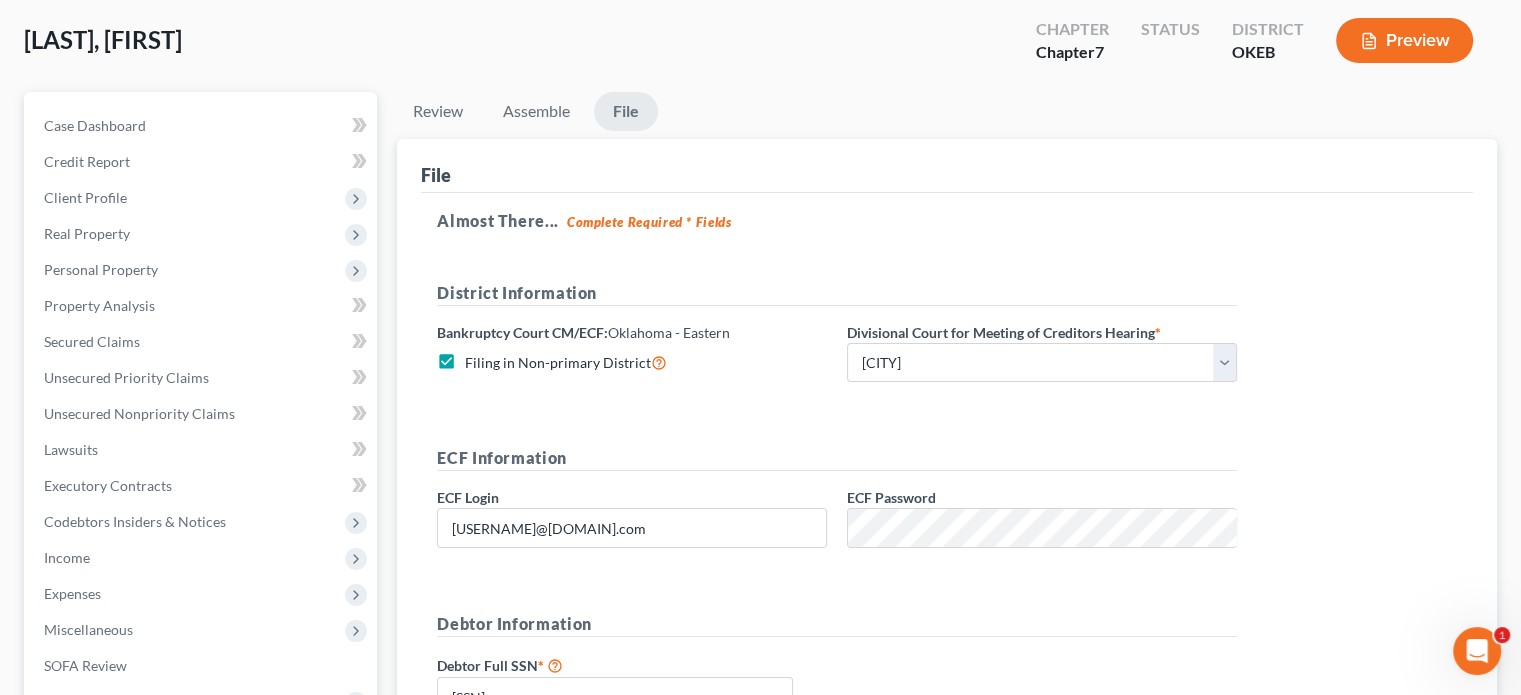 click on "File" at bounding box center (626, 111) 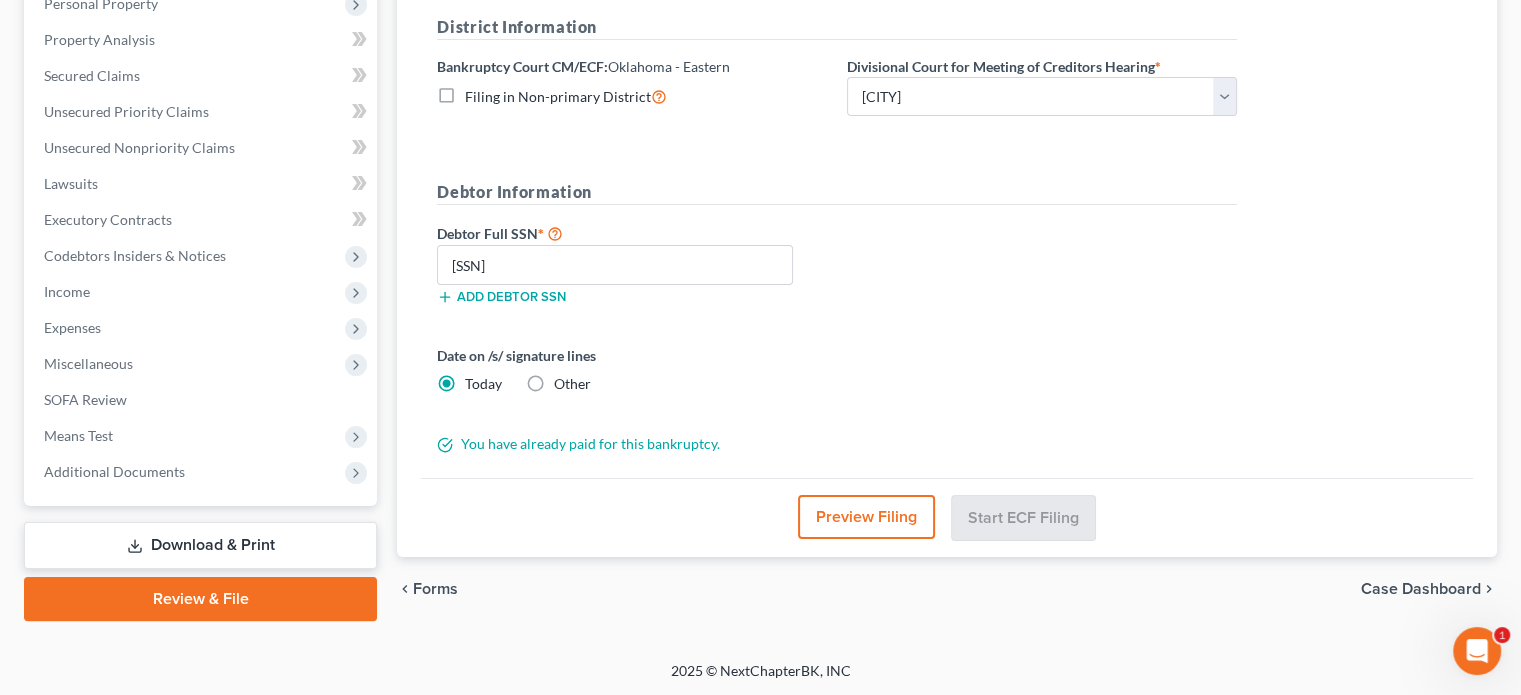 scroll, scrollTop: 66, scrollLeft: 0, axis: vertical 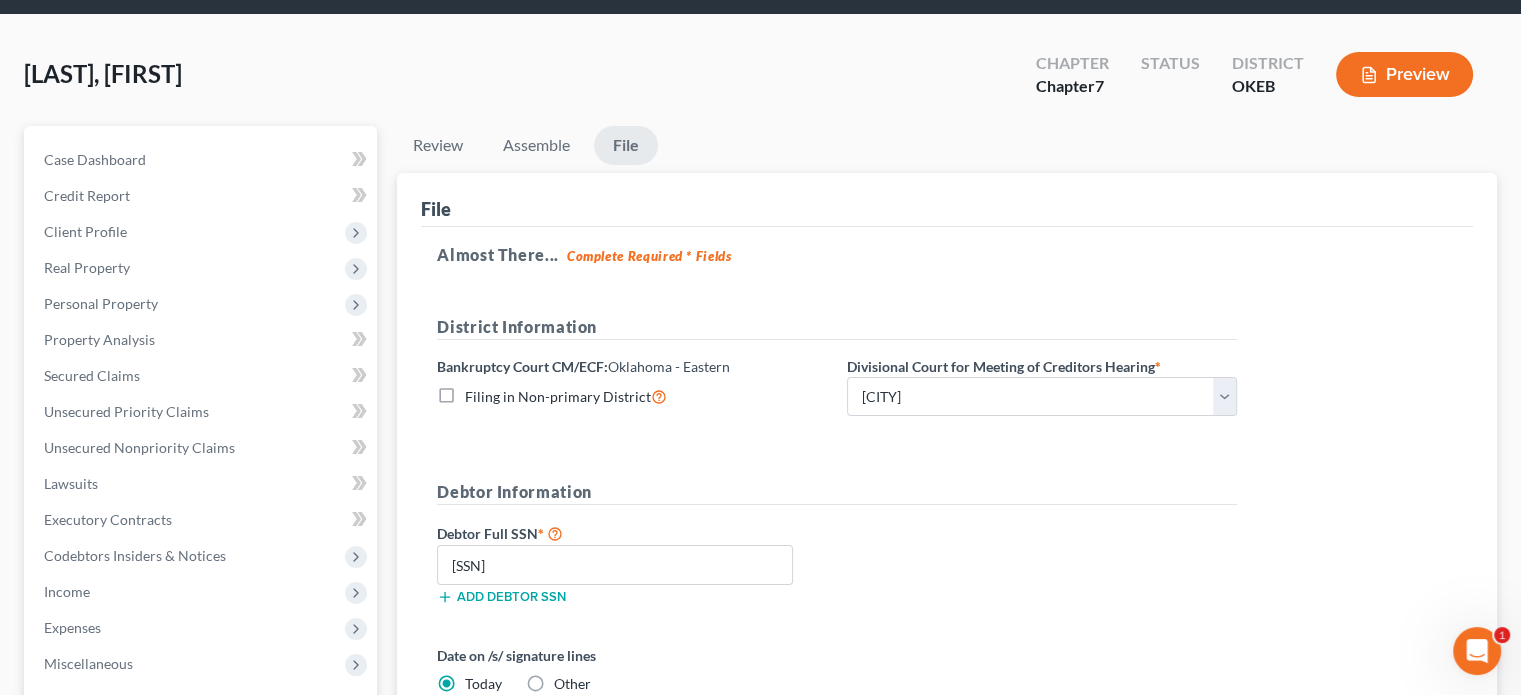 click on "Filing in Non-primary District" at bounding box center (566, 396) 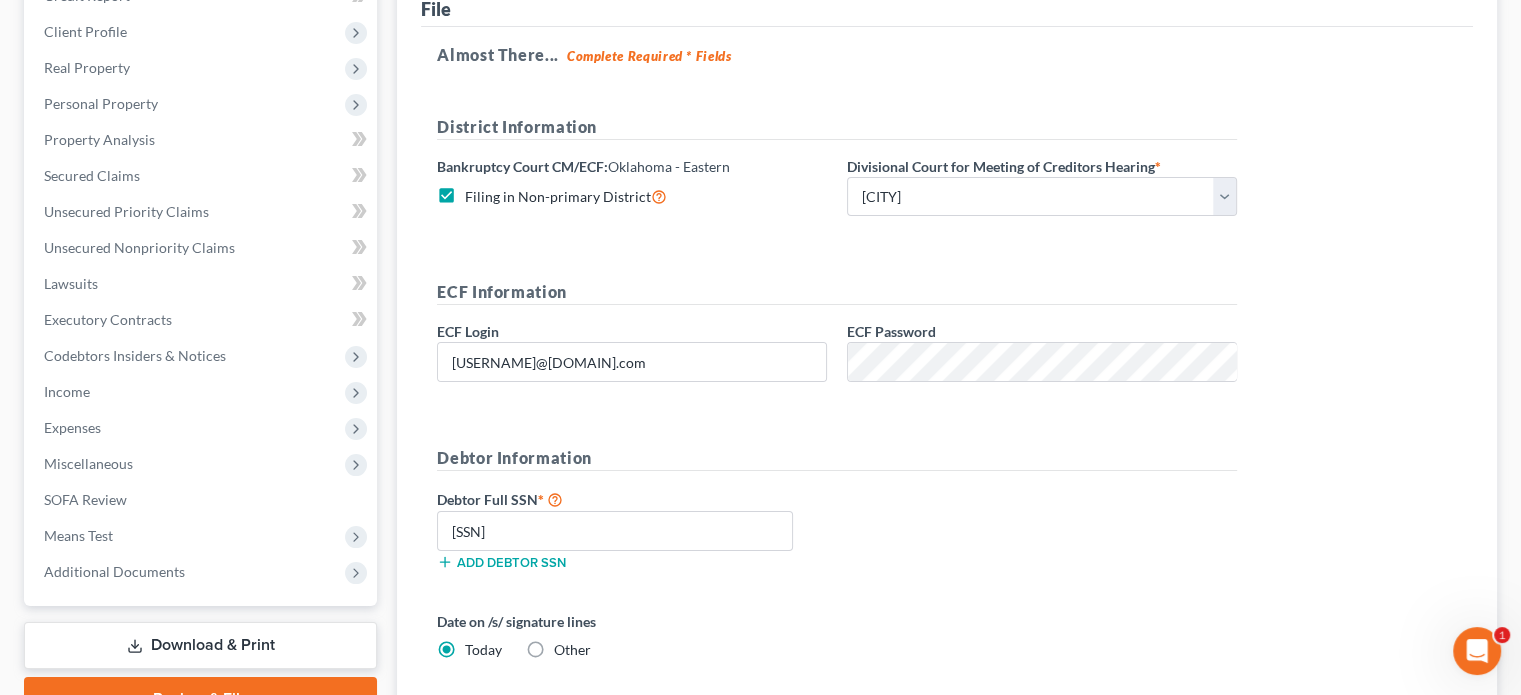 scroll, scrollTop: 466, scrollLeft: 0, axis: vertical 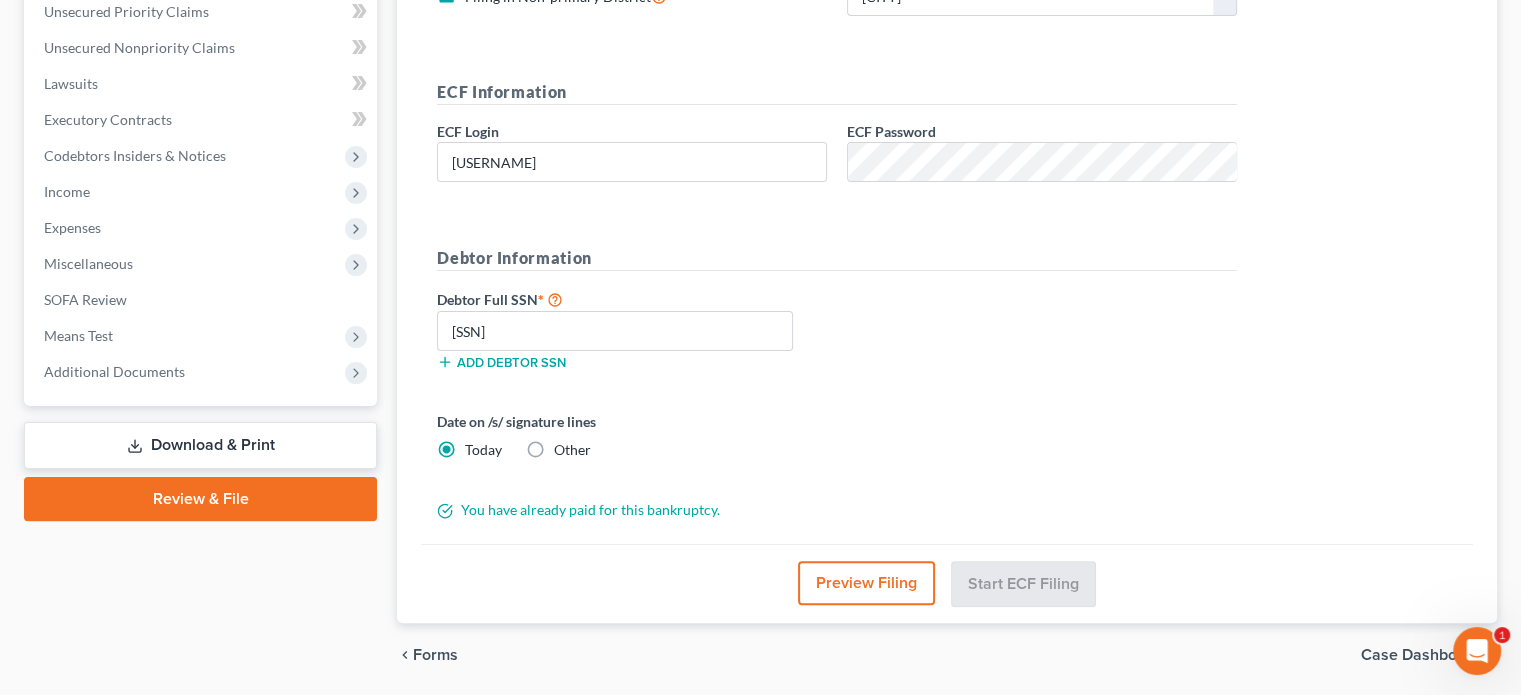 click on "Preview Filing" at bounding box center (866, 583) 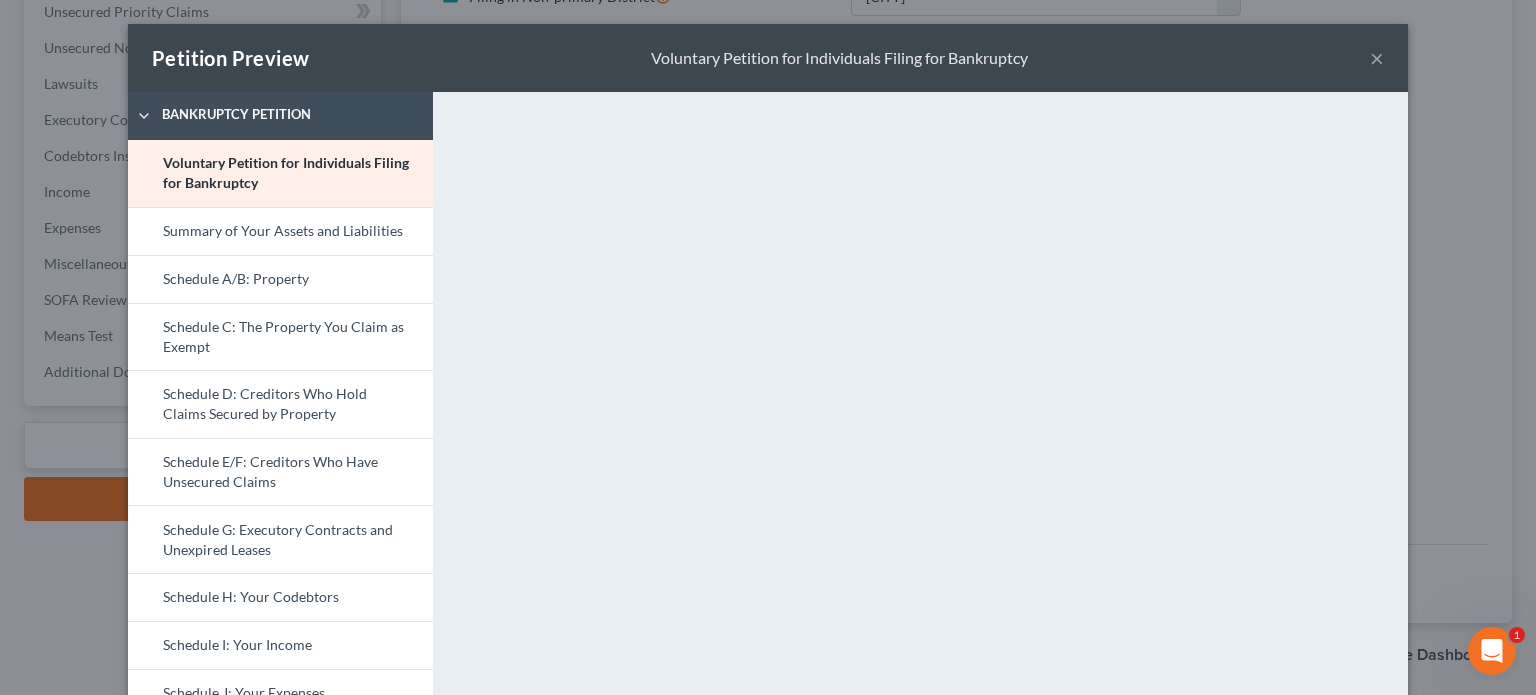 click on "×" at bounding box center [1377, 58] 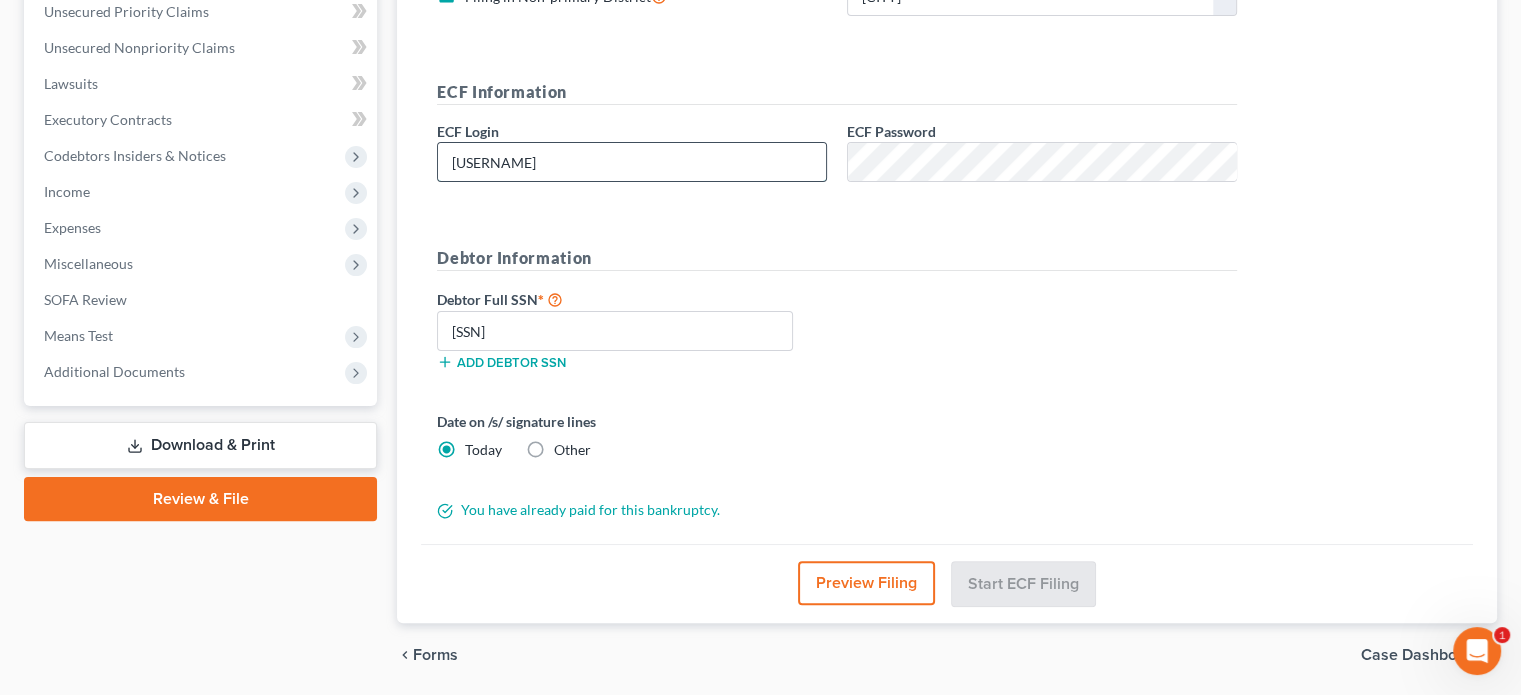 click on "jstamper" at bounding box center [632, 162] 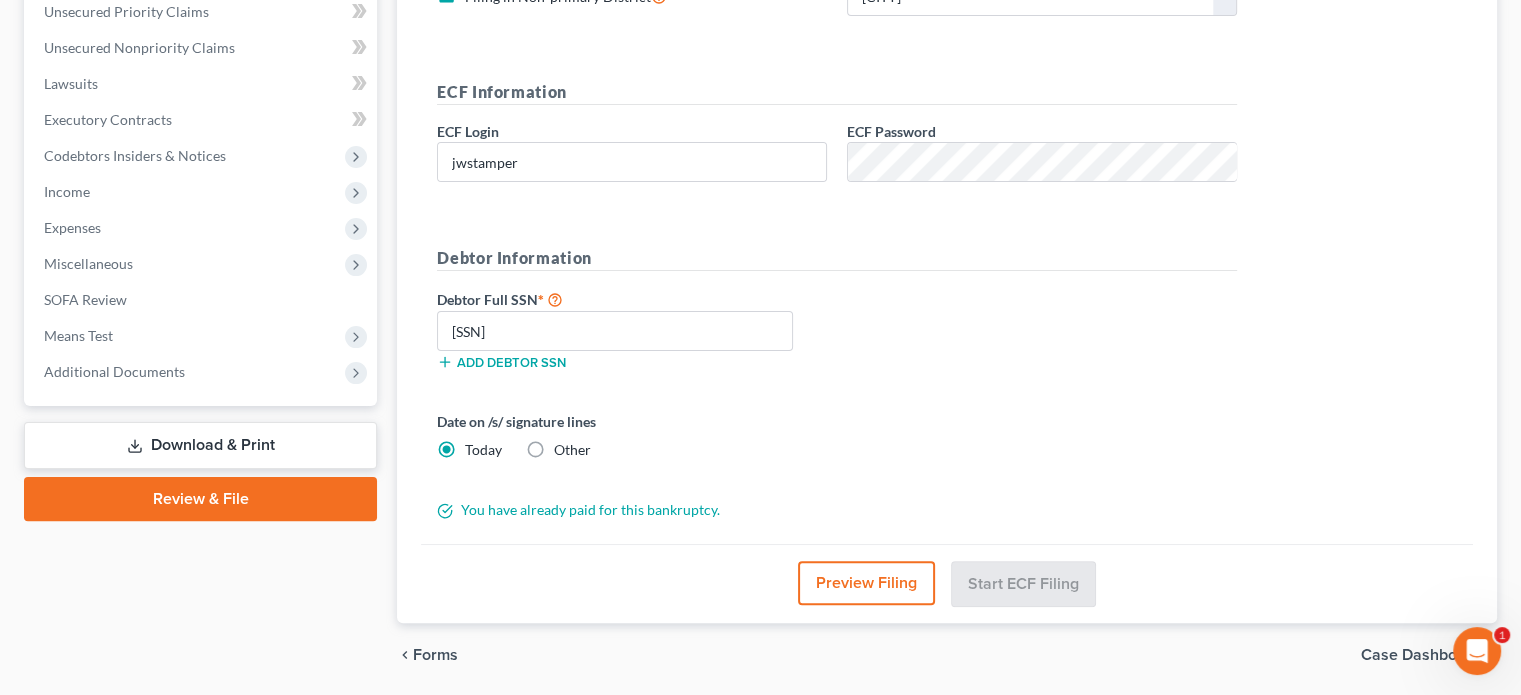 click on "Debtor Full SSN  *   447-74-3168 Add debtor SSN" at bounding box center (632, 337) 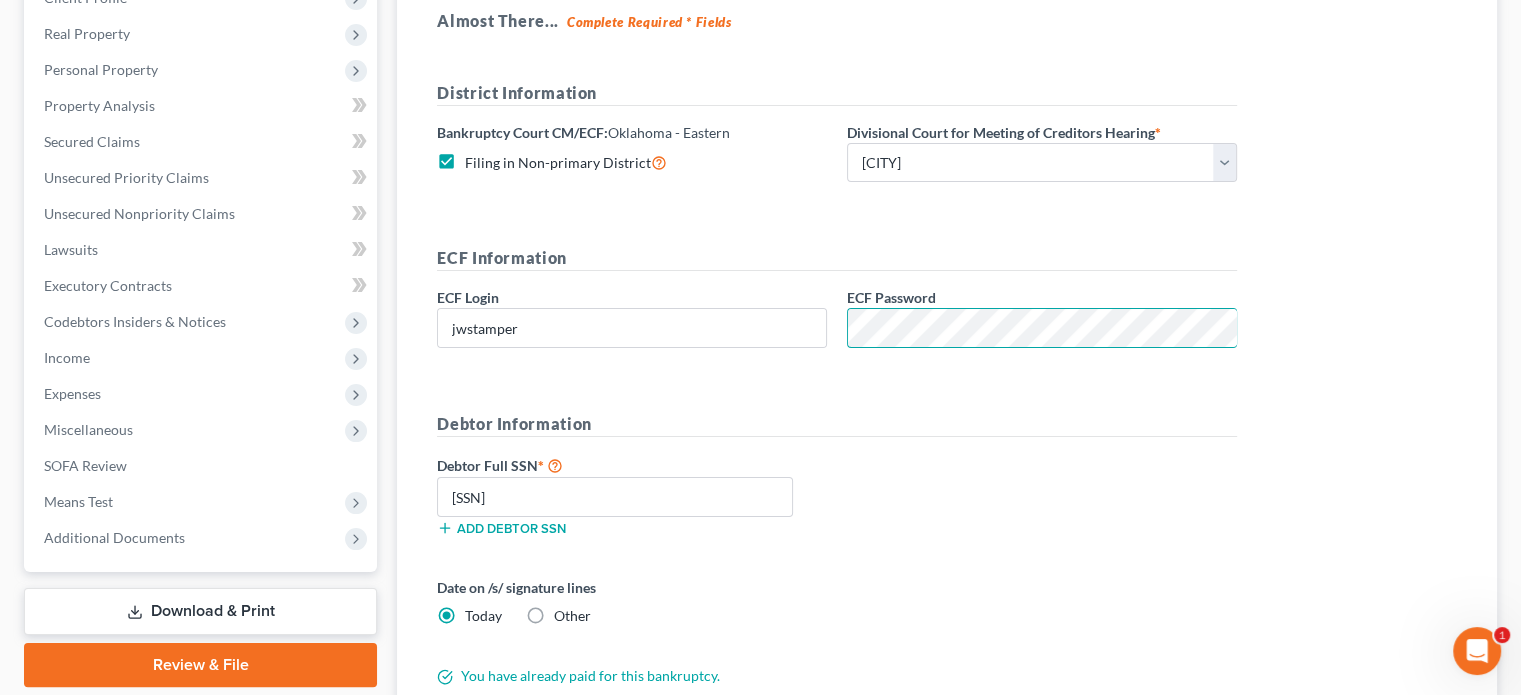 scroll, scrollTop: 400, scrollLeft: 0, axis: vertical 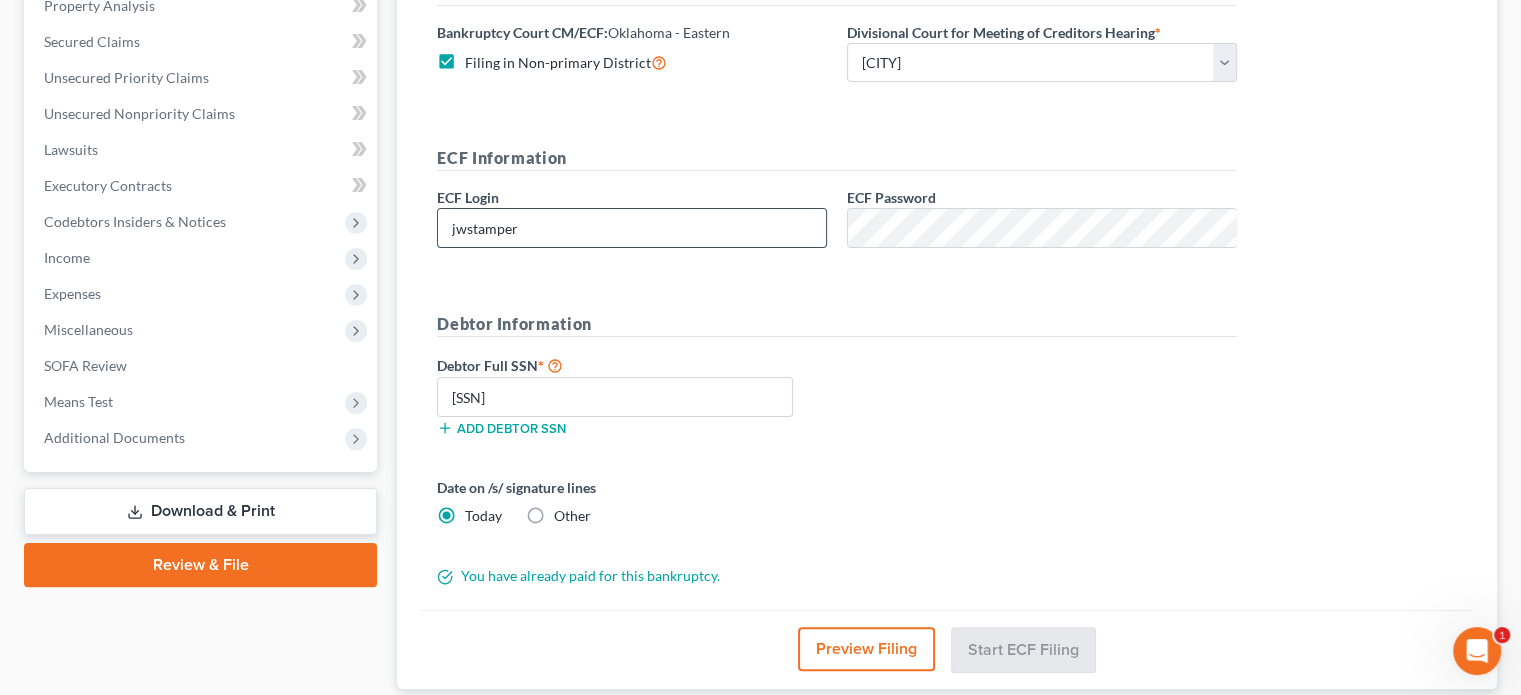 click on "jwstamper" at bounding box center (632, 228) 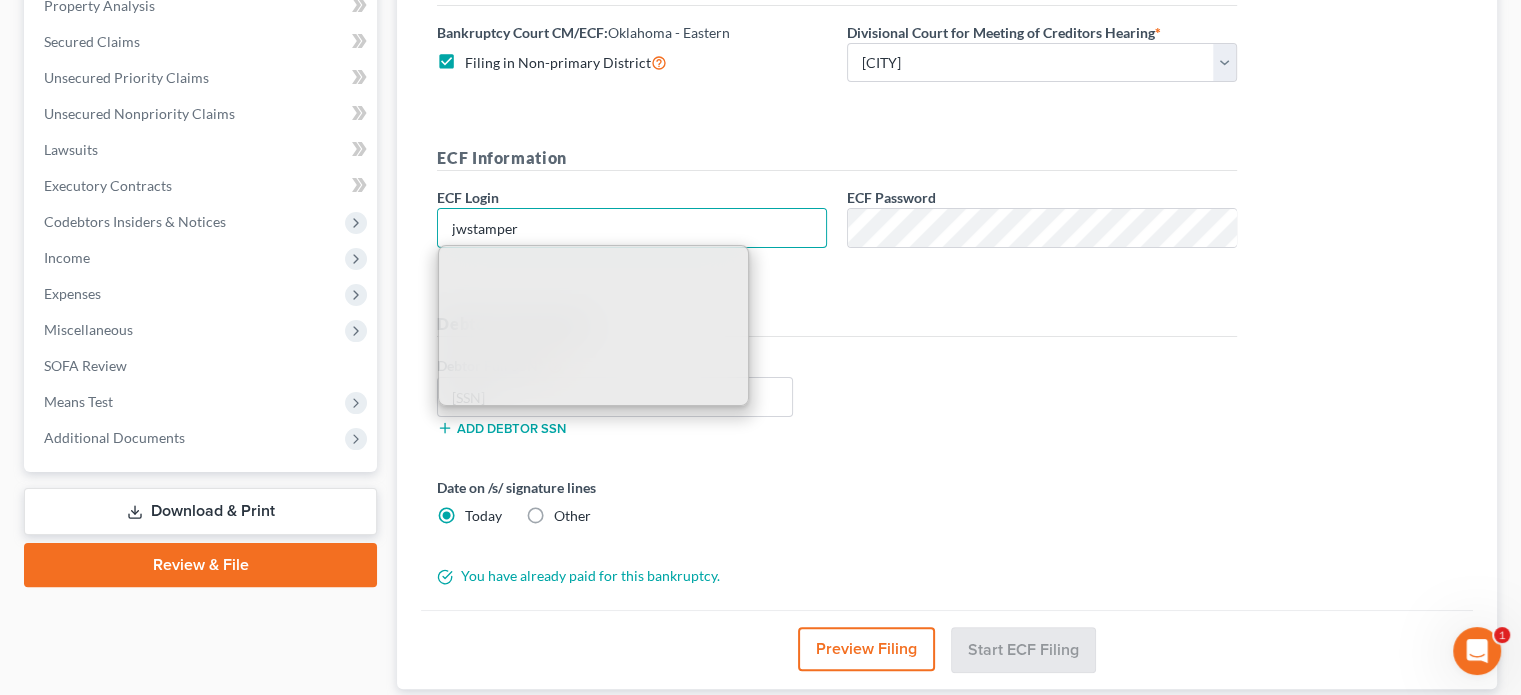 type on "[EMAIL]" 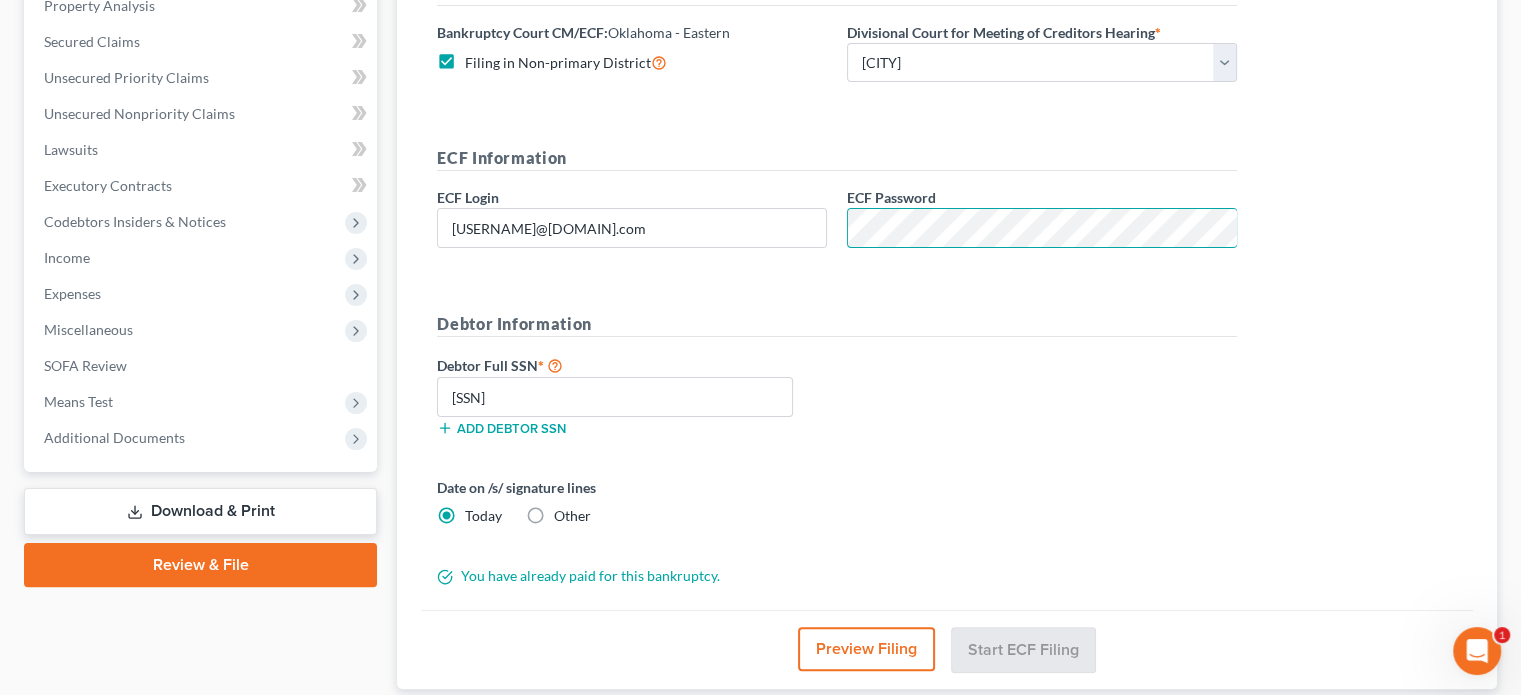 click on "ECF Information ECF Login jwstamper@aol.com ECF Password" at bounding box center (837, 205) 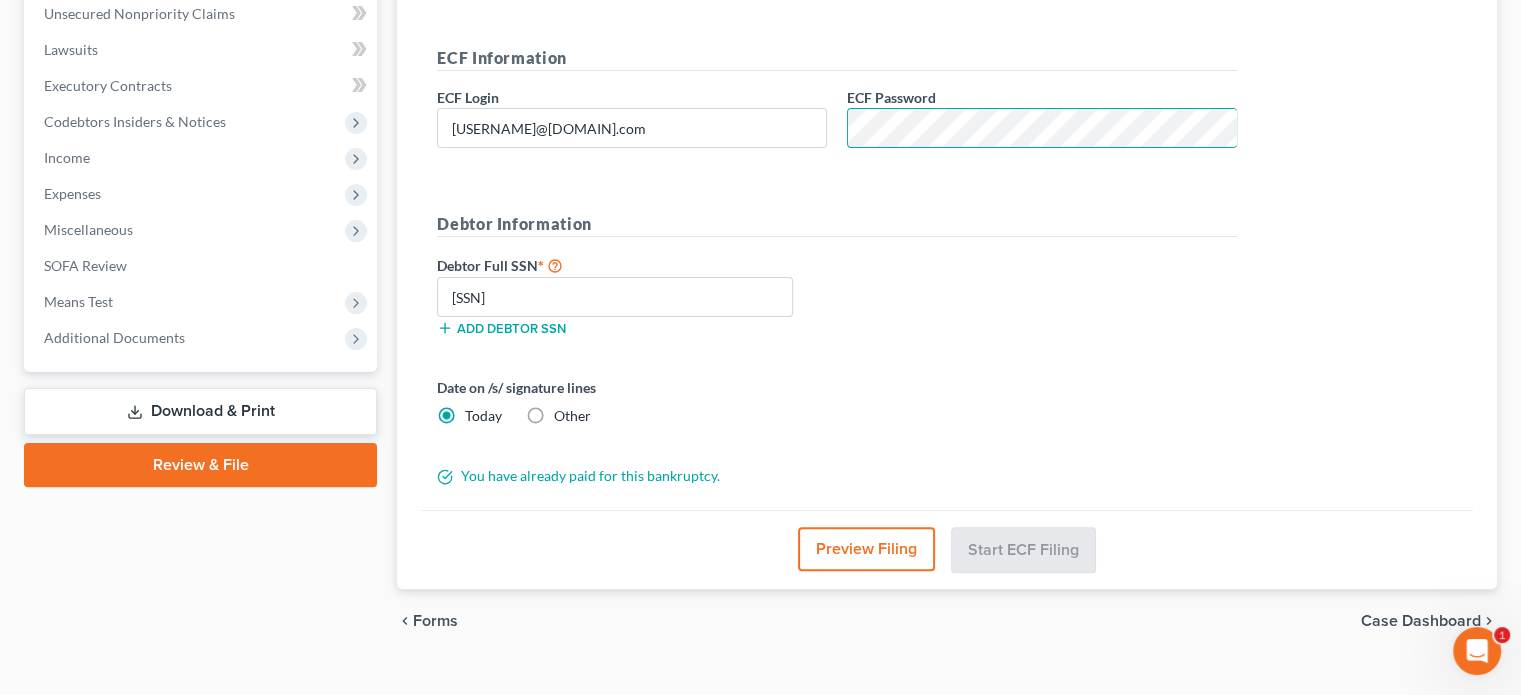 scroll, scrollTop: 530, scrollLeft: 0, axis: vertical 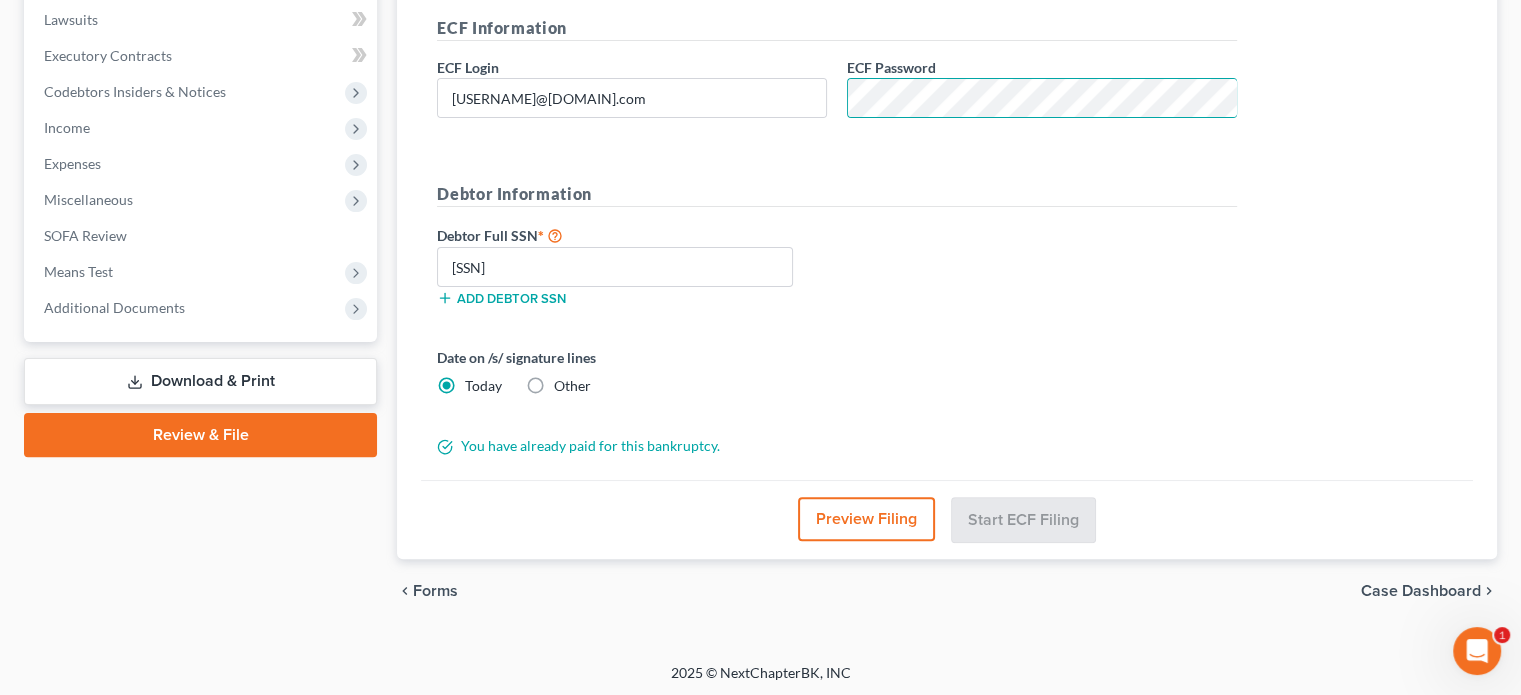 click on "Preview Filing" at bounding box center (866, 519) 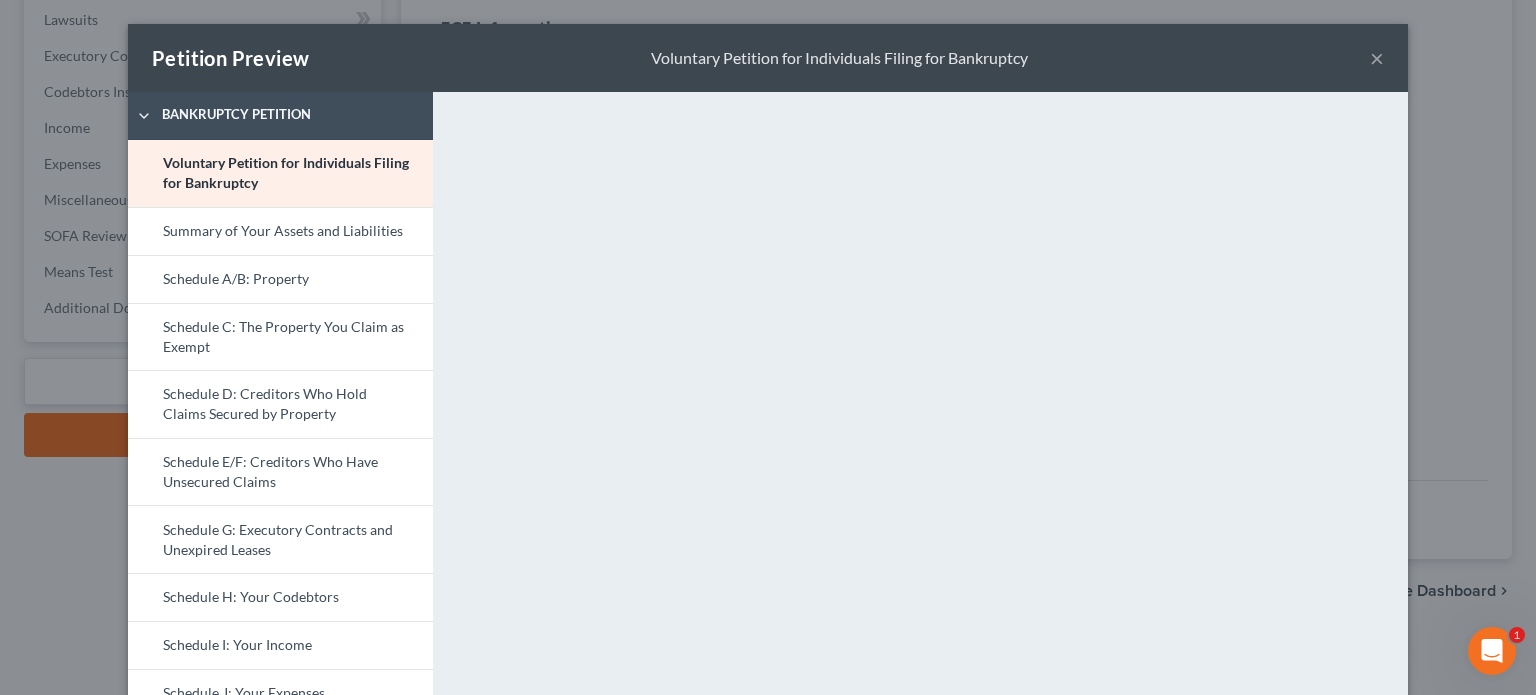 click on "×" at bounding box center (1377, 58) 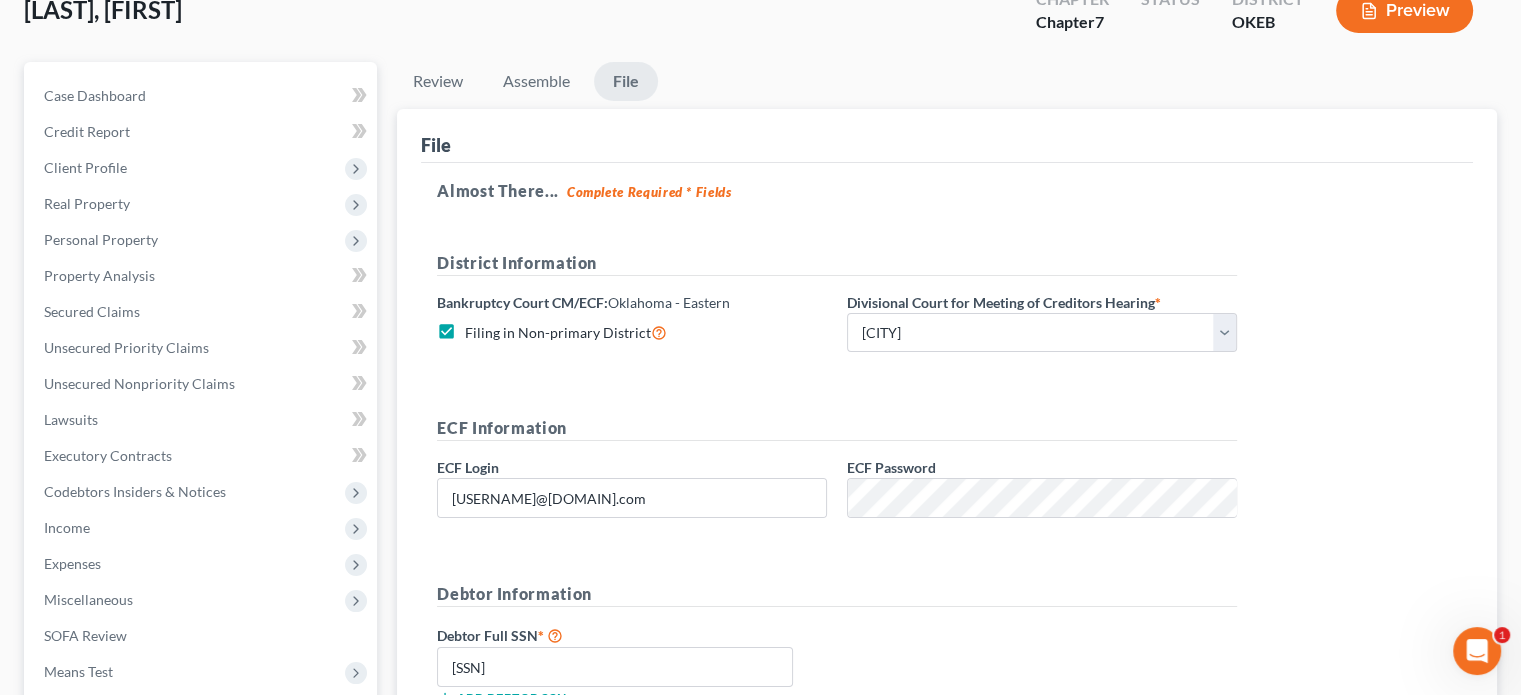 scroll, scrollTop: 30, scrollLeft: 0, axis: vertical 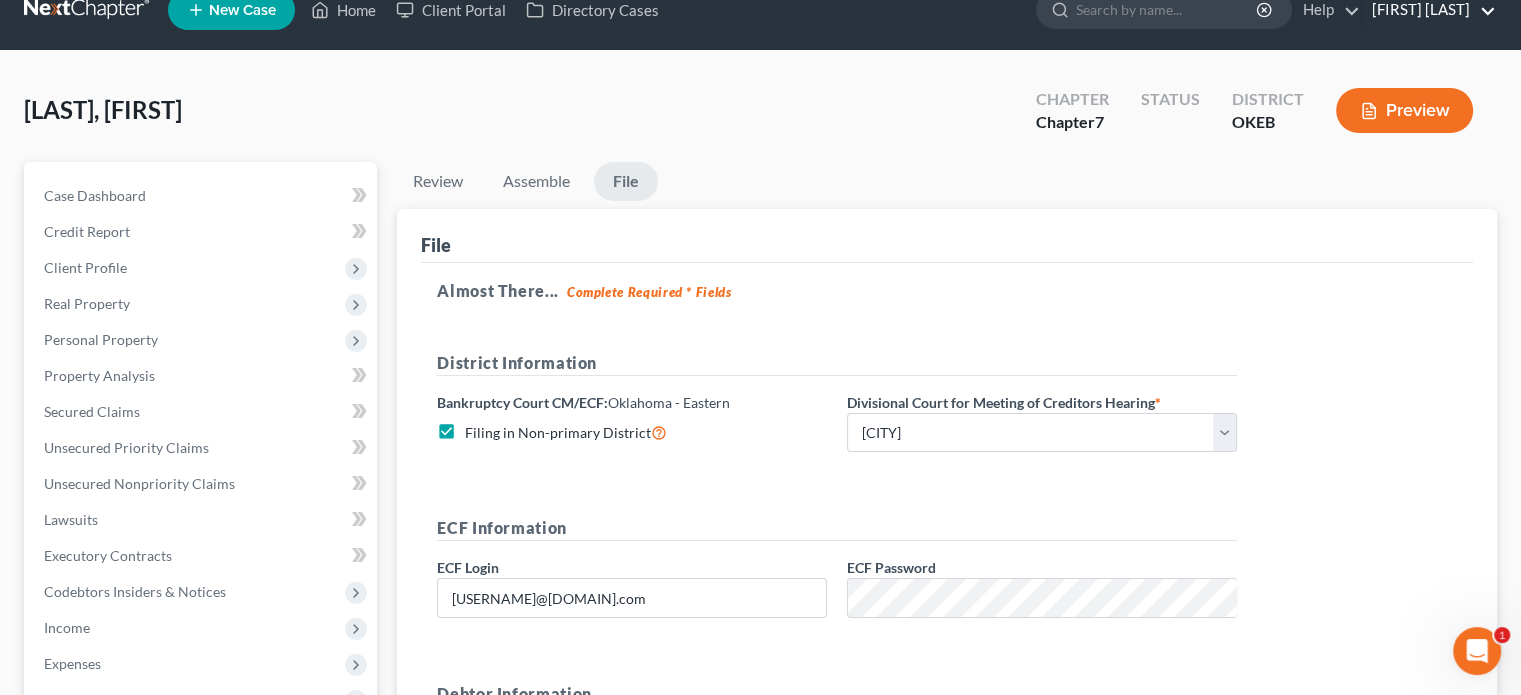 click on "[FIRST] [LAST]" at bounding box center [1429, 10] 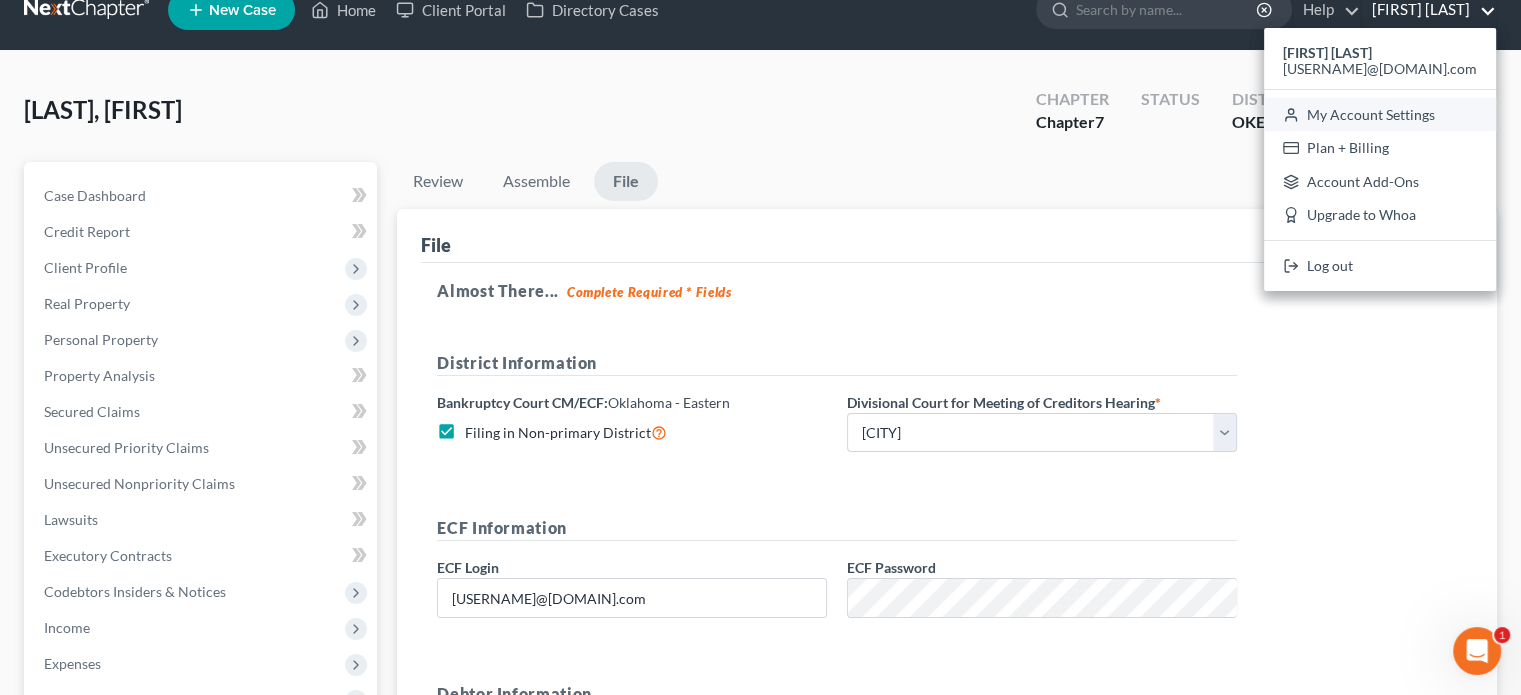 click on "My Account Settings" at bounding box center [1380, 115] 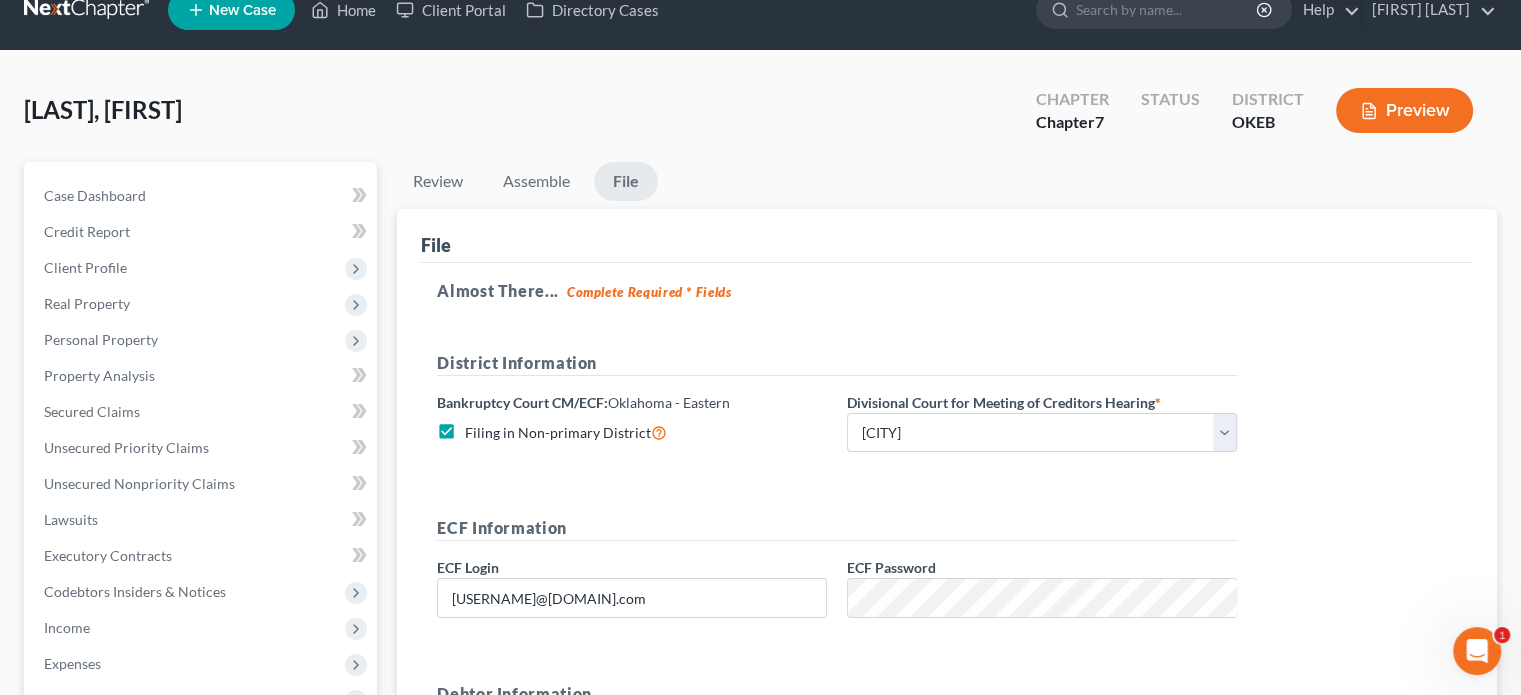select on "64" 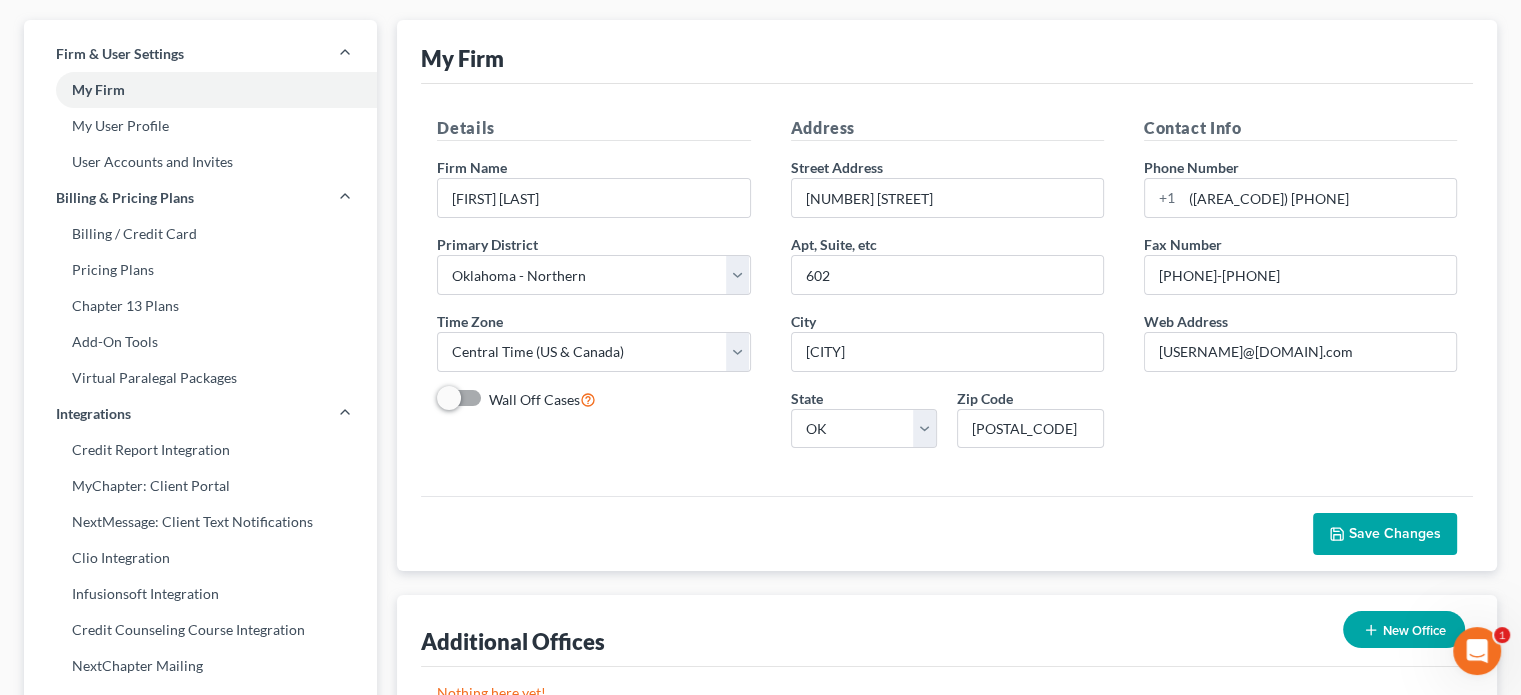 scroll, scrollTop: 0, scrollLeft: 0, axis: both 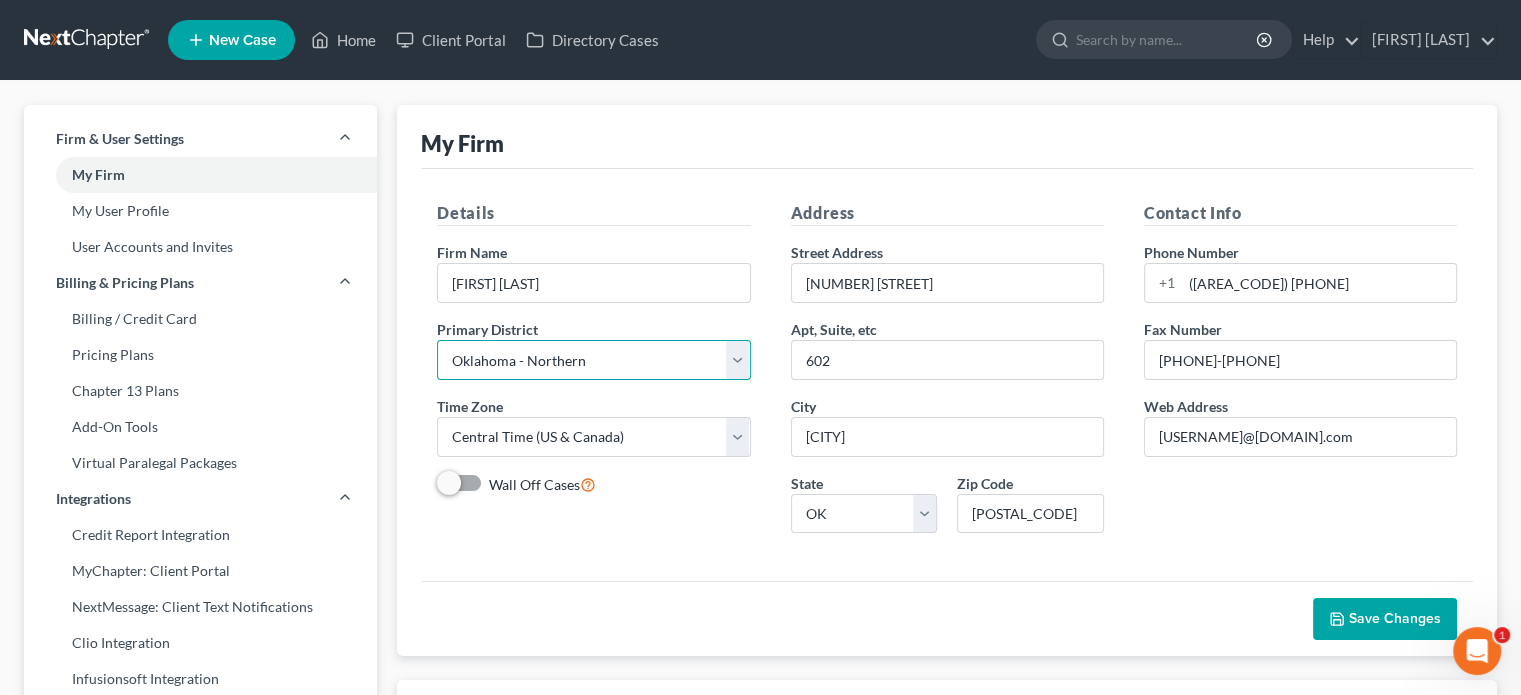 click on "Select Alabama - Middle Alabama - Northern Alabama - Southern Alaska Arizona Arkansas - Eastern Arkansas - Western California - Central California - Eastern California - Northern California - Southern Colorado Connecticut Delaware District of Columbia Florida - Middle Florida - Northern Florida - Southern Georgia - Middle Georgia - Northern Georgia - Southern Guam Hawaii Idaho Illinois - Central Illinois - Northern Illinois - Southern Indiana - Northern Indiana - Southern Iowa - Northern Iowa - Southern Kansas Kentucky - Eastern Kentucky - Western Louisiana - Eastern Louisiana - Middle Louisiana - Western Maine Maryland Massachusetts Michigan - Eastern Michigan - Western Minnesota Mississippi - Northern Mississippi - Southern Missouri - Eastern Missouri - Western Montana Nebraska Nevada New Hampshire New Jersey New Mexico New York - Eastern New York - Northern New York - Southern New York - Western North Carolina - Eastern North Carolina - Middle North Carolina - Western North Dakota Ohio - Northern Oregon" at bounding box center (593, 360) 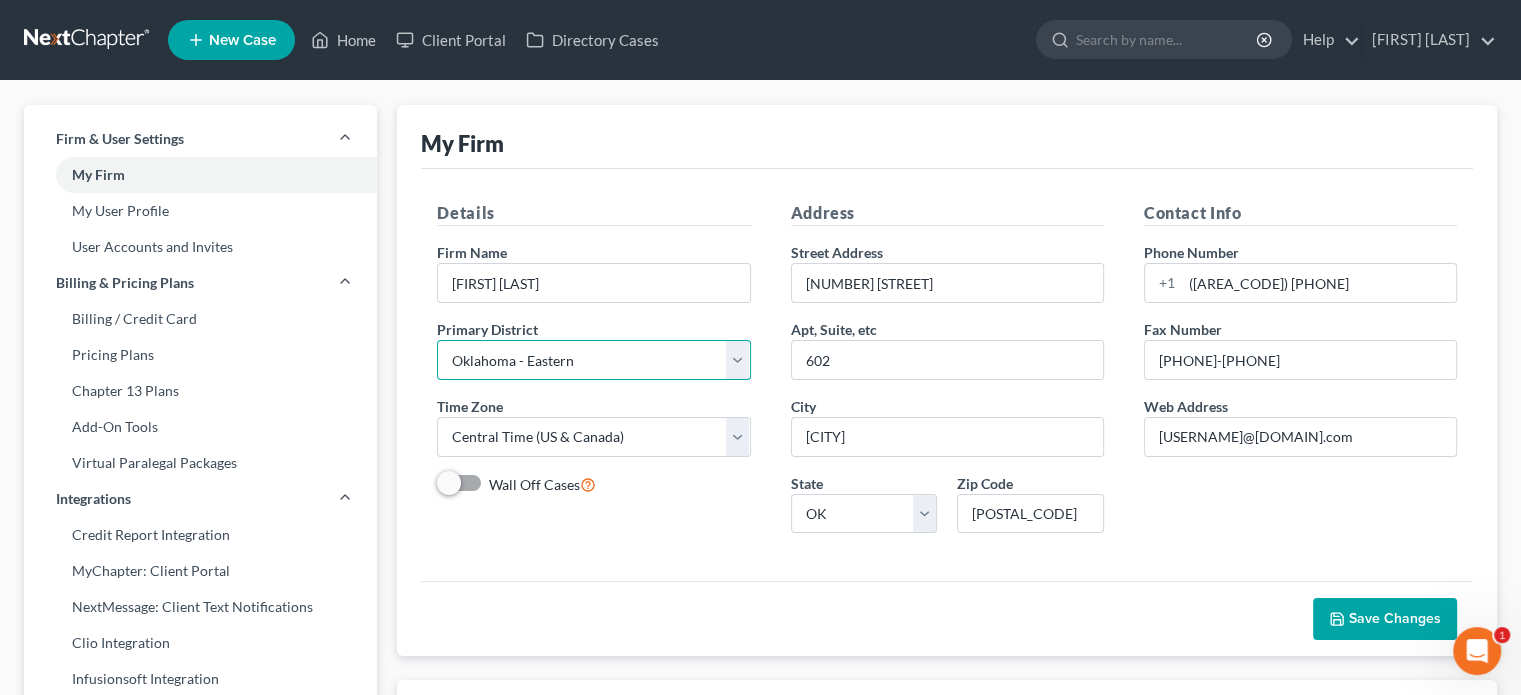 click on "Select Alabama - Middle Alabama - Northern Alabama - Southern Alaska Arizona Arkansas - Eastern Arkansas - Western California - Central California - Eastern California - Northern California - Southern Colorado Connecticut Delaware District of Columbia Florida - Middle Florida - Northern Florida - Southern Georgia - Middle Georgia - Northern Georgia - Southern Guam Hawaii Idaho Illinois - Central Illinois - Northern Illinois - Southern Indiana - Northern Indiana - Southern Iowa - Northern Iowa - Southern Kansas Kentucky - Eastern Kentucky - Western Louisiana - Eastern Louisiana - Middle Louisiana - Western Maine Maryland Massachusetts Michigan - Eastern Michigan - Western Minnesota Mississippi - Northern Mississippi - Southern Missouri - Eastern Missouri - Western Montana Nebraska Nevada New Hampshire New Jersey New Mexico New York - Eastern New York - Northern New York - Southern New York - Western North Carolina - Eastern North Carolina - Middle North Carolina - Western North Dakota Ohio - Northern Oregon" at bounding box center (593, 360) 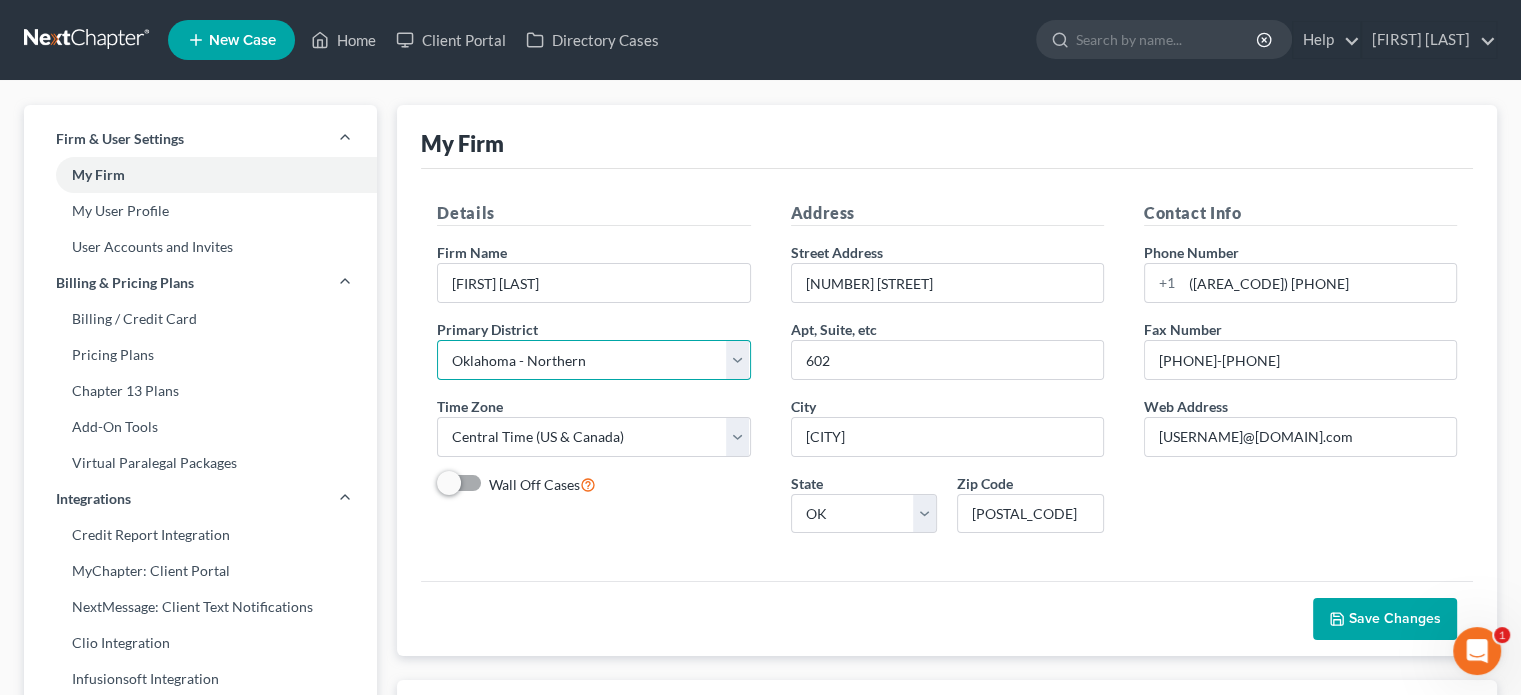 click on "Select Alabama - Middle Alabama - Northern Alabama - Southern Alaska Arizona Arkansas - Eastern Arkansas - Western California - Central California - Eastern California - Northern California - Southern Colorado Connecticut Delaware District of Columbia Florida - Middle Florida - Northern Florida - Southern Georgia - Middle Georgia - Northern Georgia - Southern Guam Hawaii Idaho Illinois - Central Illinois - Northern Illinois - Southern Indiana - Northern Indiana - Southern Iowa - Northern Iowa - Southern Kansas Kentucky - Eastern Kentucky - Western Louisiana - Eastern Louisiana - Middle Louisiana - Western Maine Maryland Massachusetts Michigan - Eastern Michigan - Western Minnesota Mississippi - Northern Mississippi - Southern Missouri - Eastern Missouri - Western Montana Nebraska Nevada New Hampshire New Jersey New Mexico New York - Eastern New York - Northern New York - Southern New York - Western North Carolina - Eastern North Carolina - Middle North Carolina - Western North Dakota Ohio - Northern Oregon" at bounding box center (593, 360) 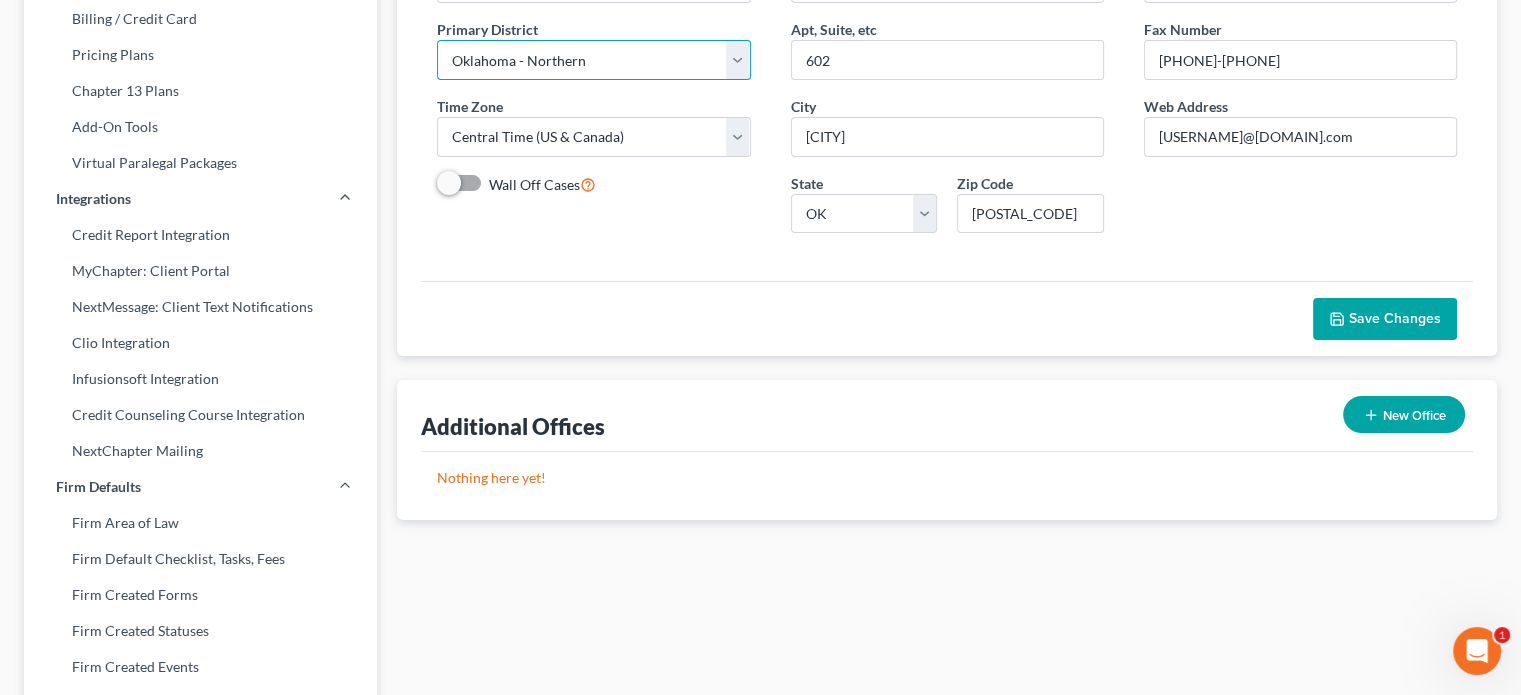 scroll, scrollTop: 400, scrollLeft: 0, axis: vertical 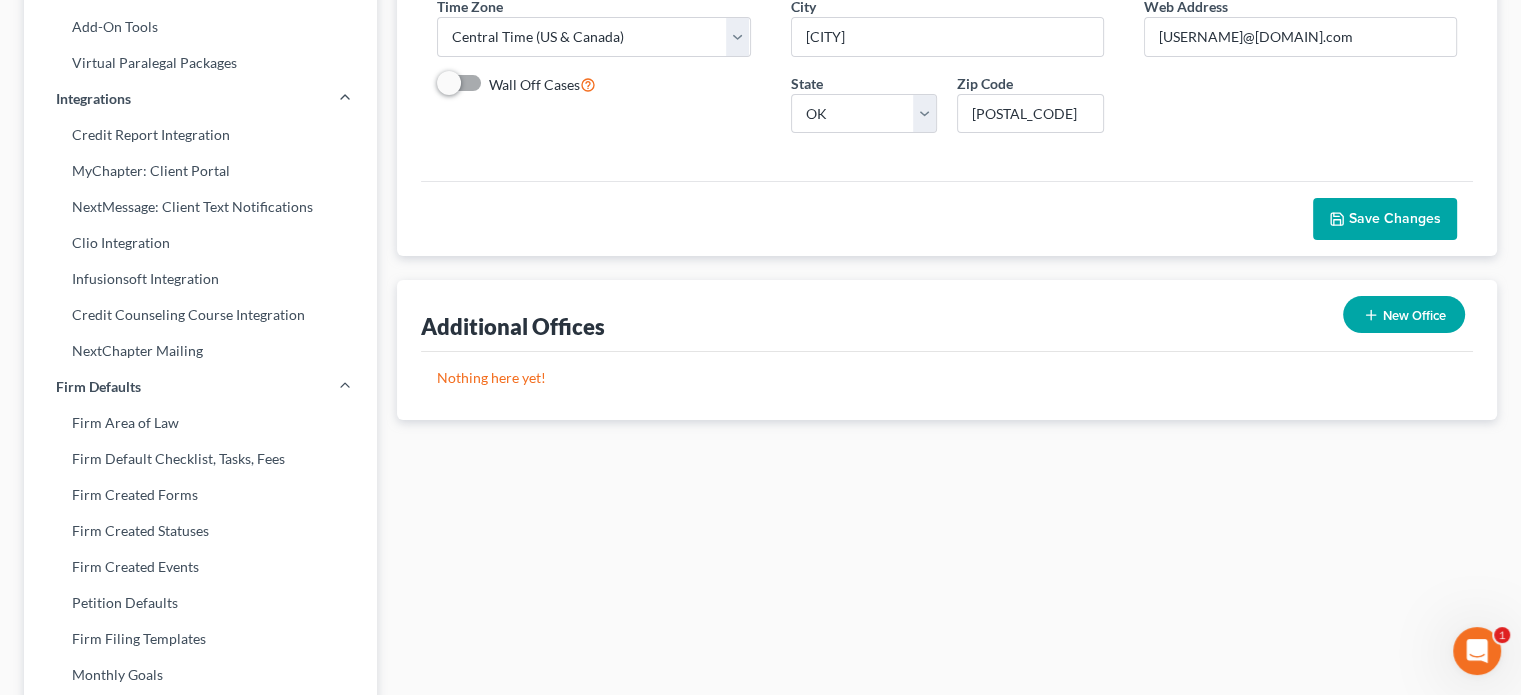 click on "Save Changes" at bounding box center [1395, 218] 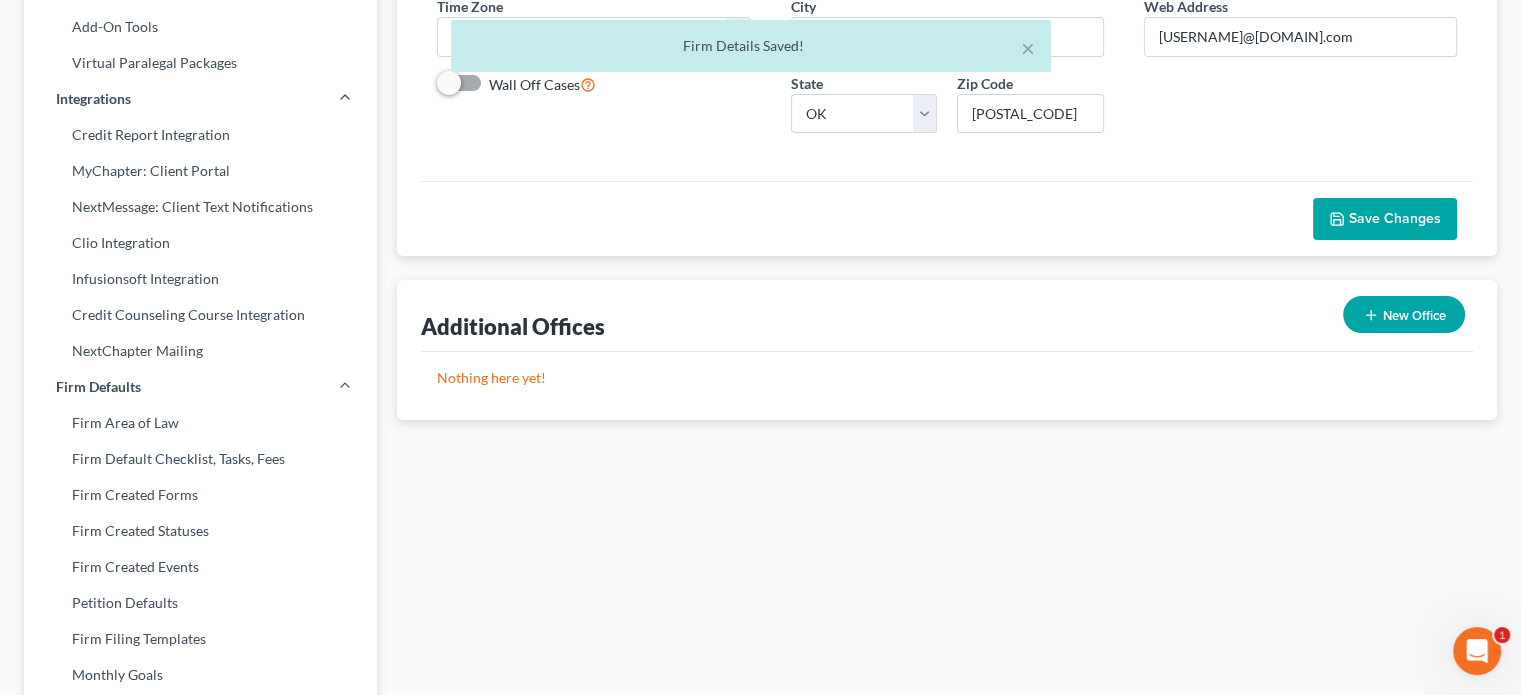 scroll, scrollTop: 0, scrollLeft: 0, axis: both 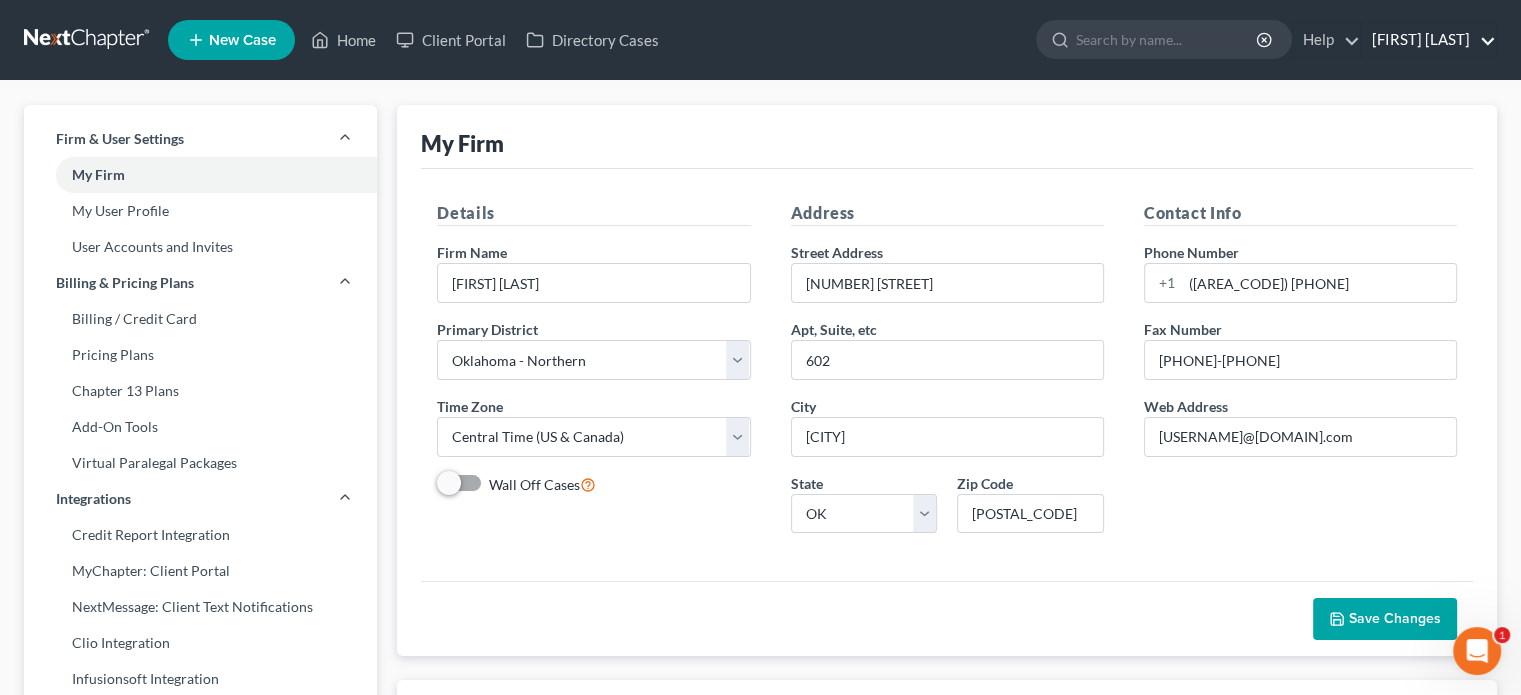 click on "[FIRST] [LAST]" at bounding box center (1429, 40) 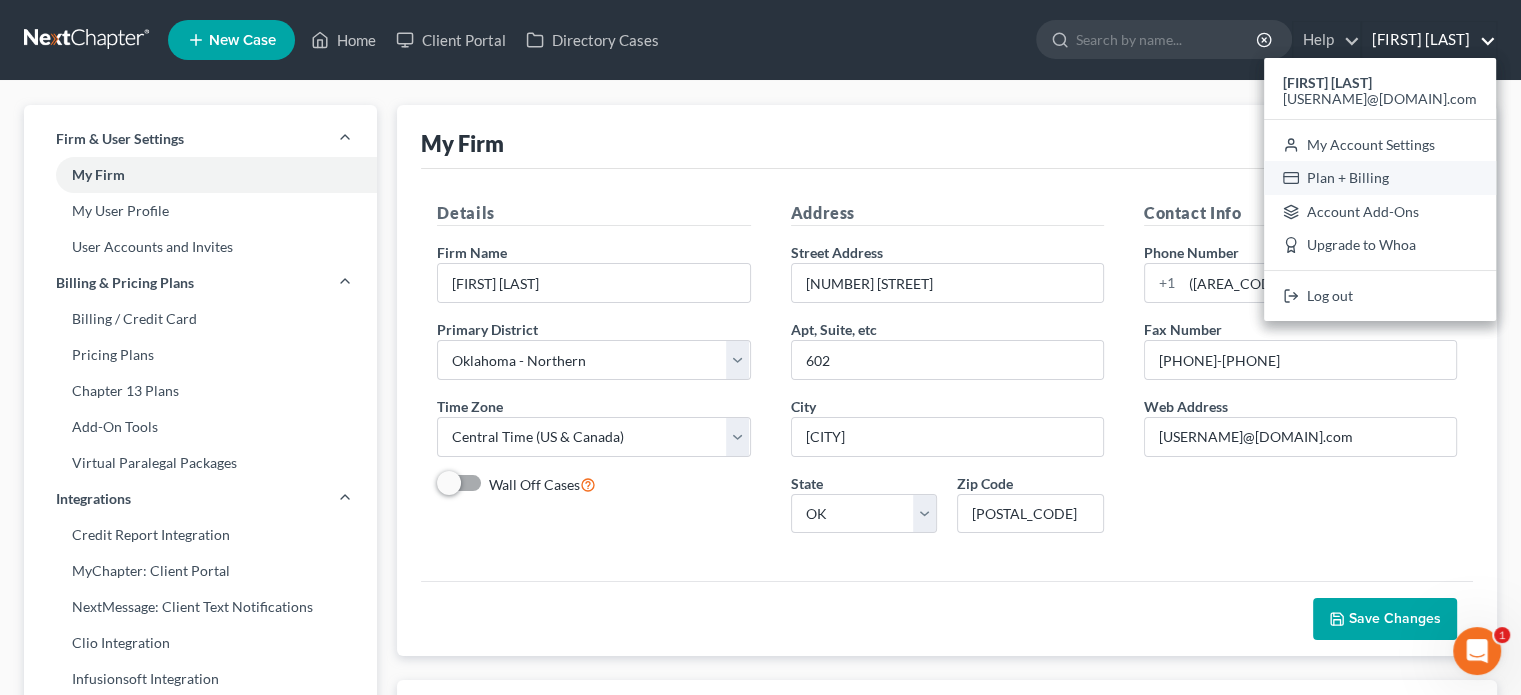 click on "Plan + Billing" at bounding box center [1380, 178] 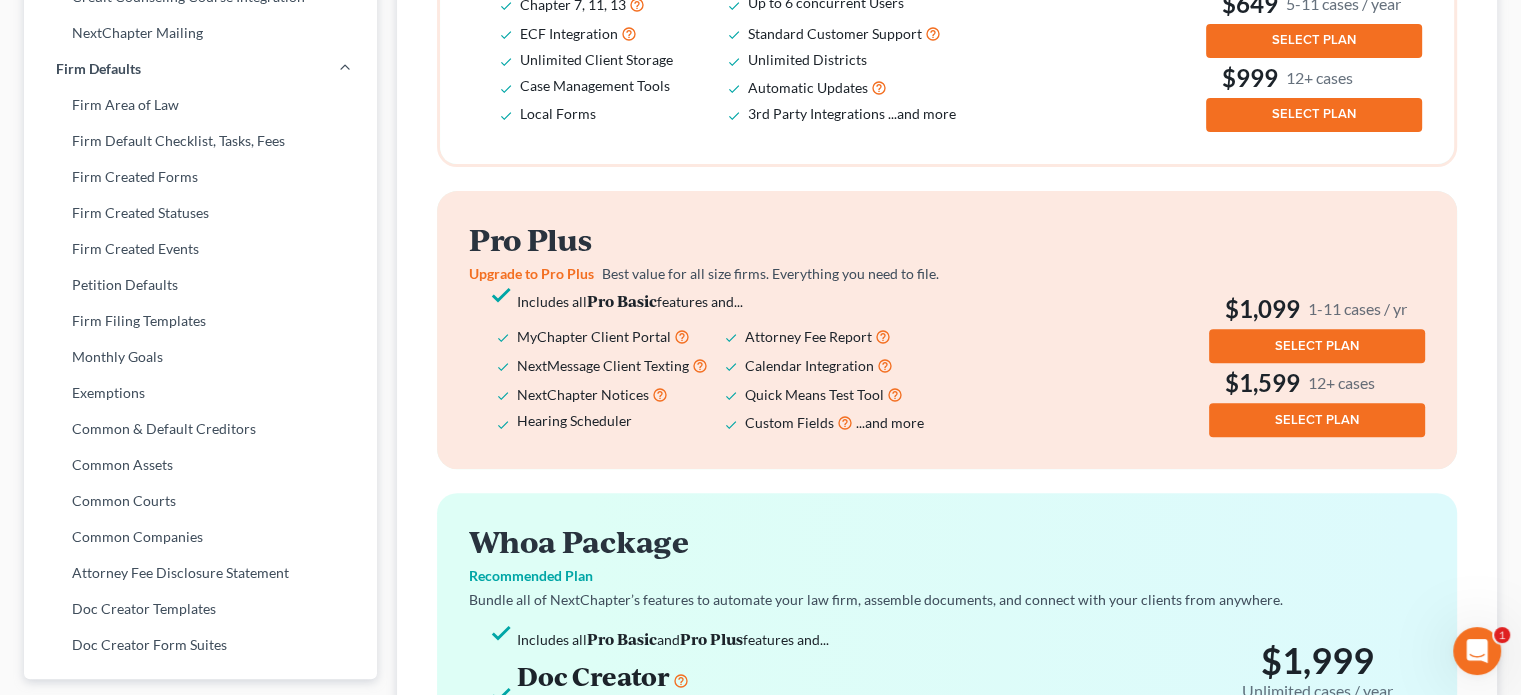 scroll, scrollTop: 618, scrollLeft: 0, axis: vertical 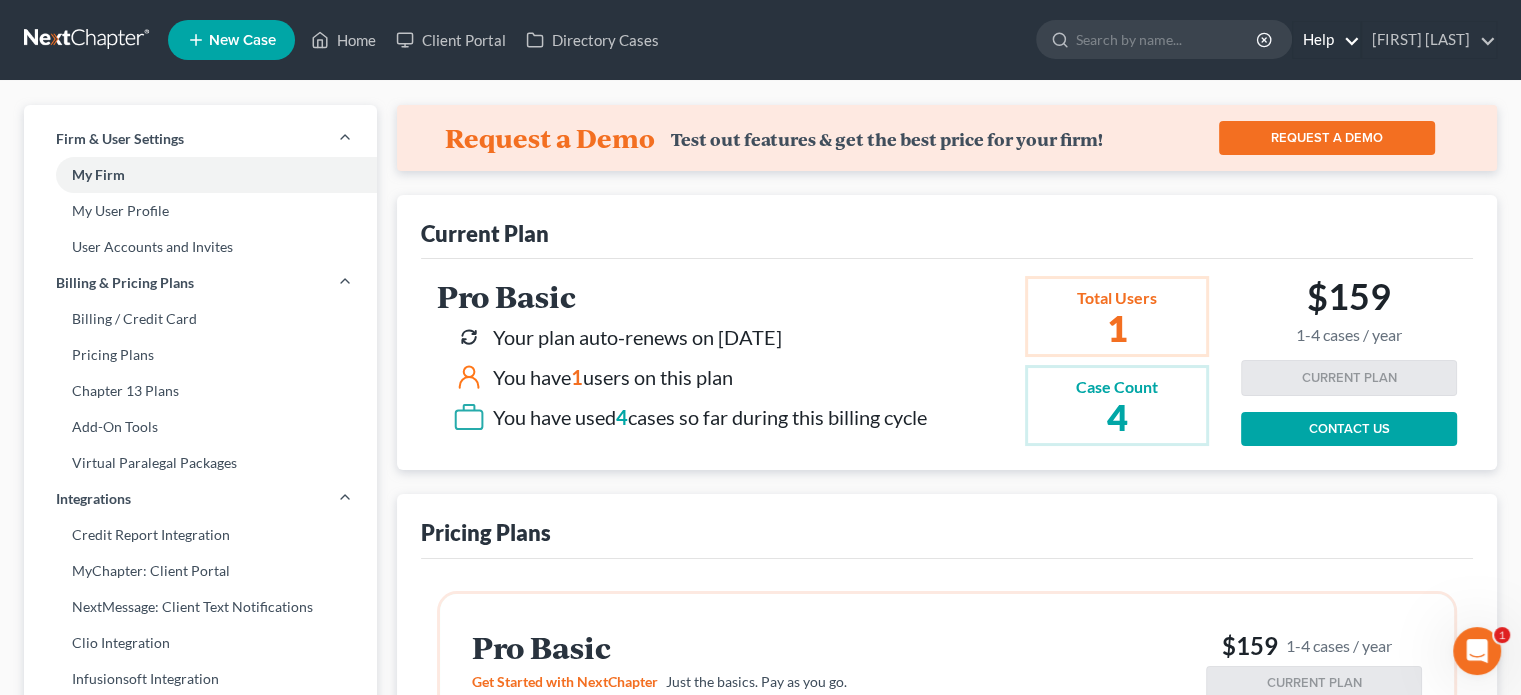 click on "Help" at bounding box center (1326, 40) 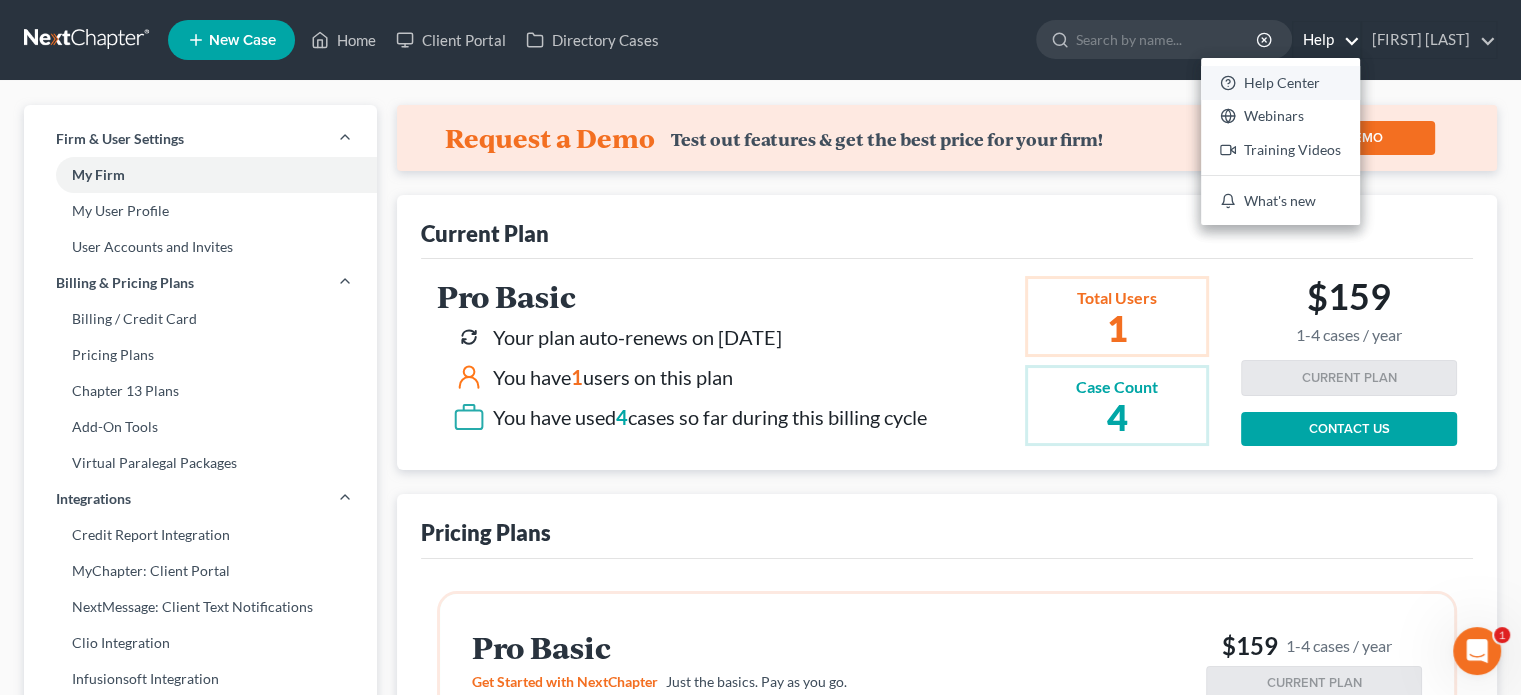 click on "Help Center" at bounding box center (1280, 83) 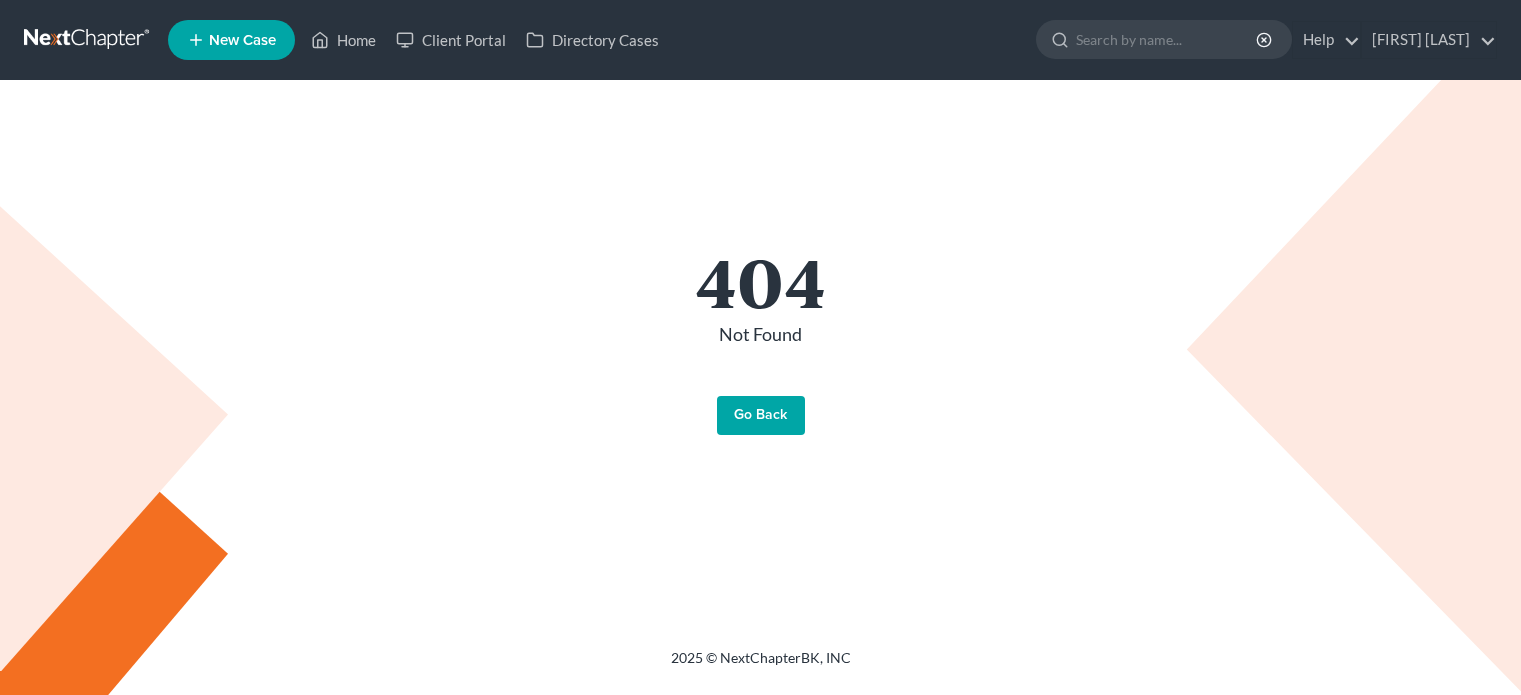 scroll, scrollTop: 0, scrollLeft: 0, axis: both 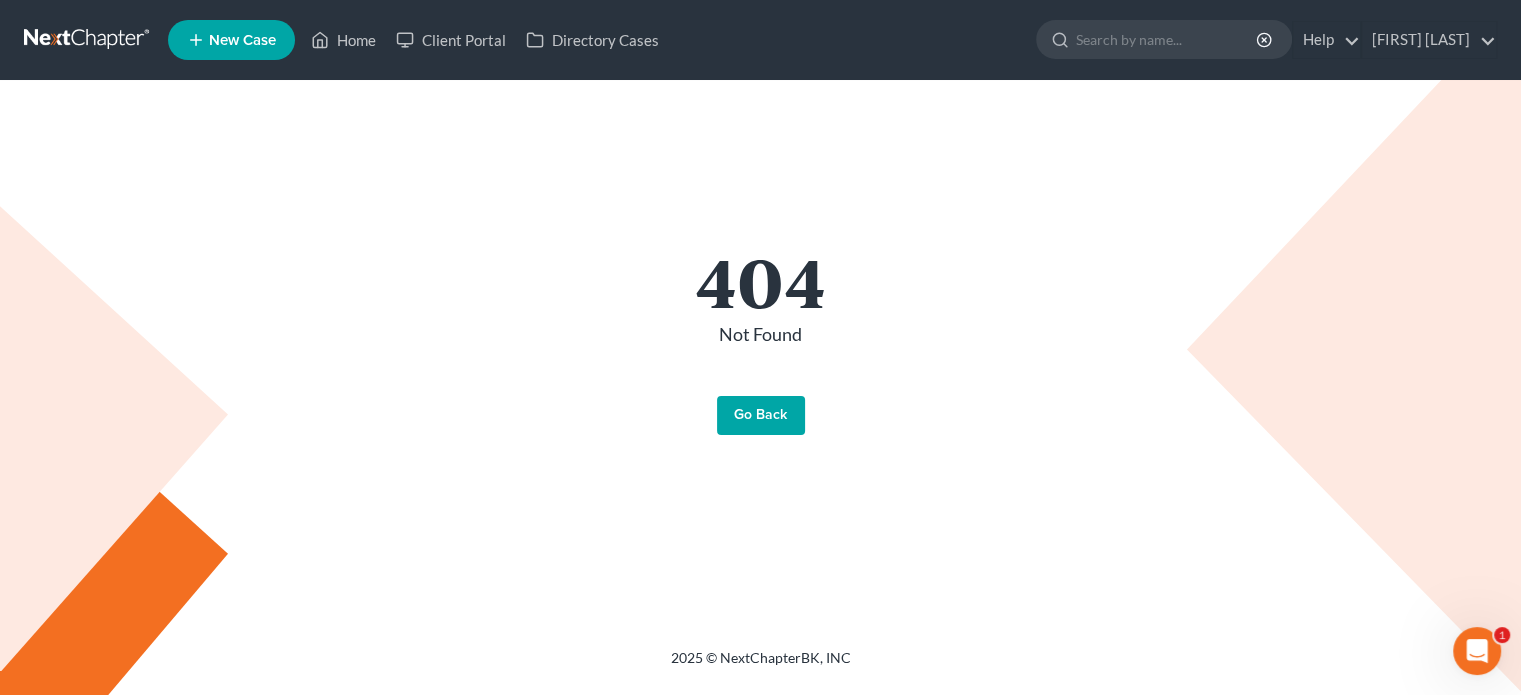 click on "Go Back" at bounding box center (761, 416) 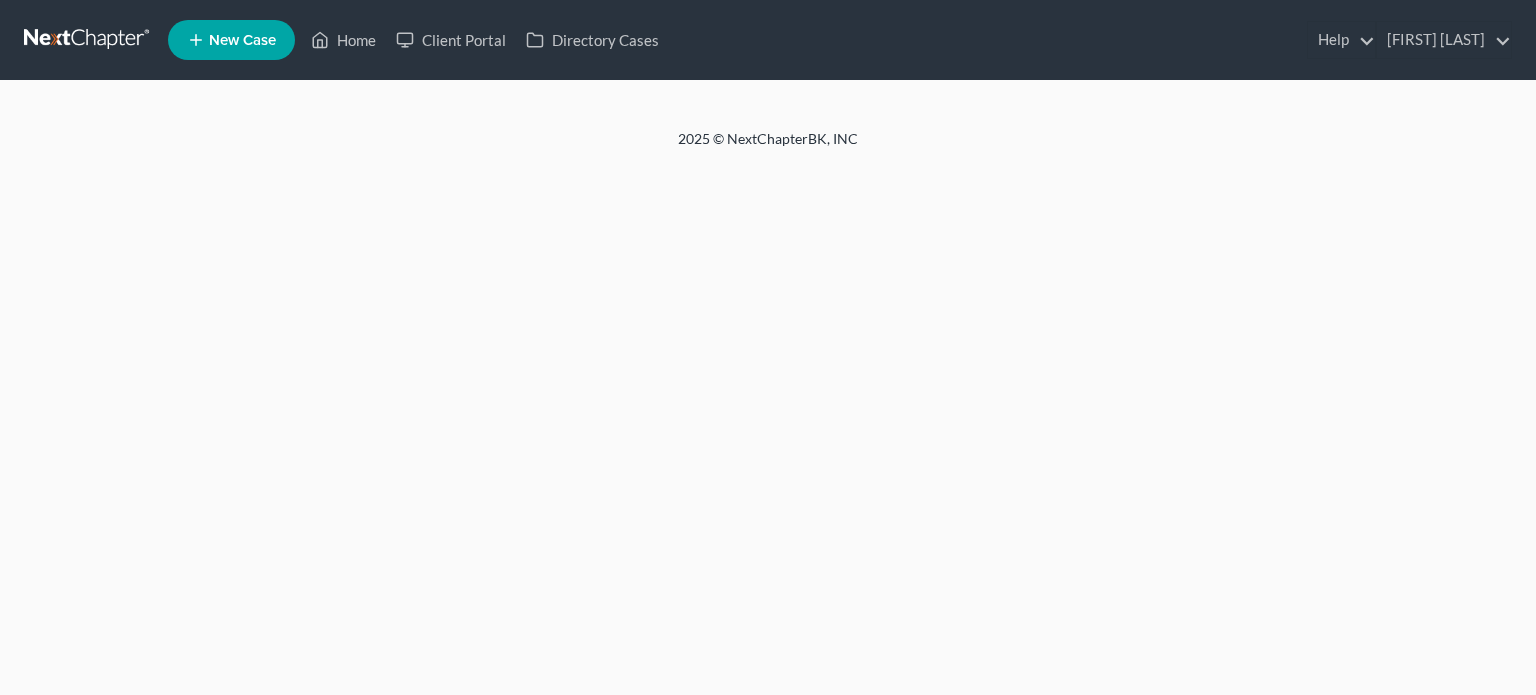 scroll, scrollTop: 0, scrollLeft: 0, axis: both 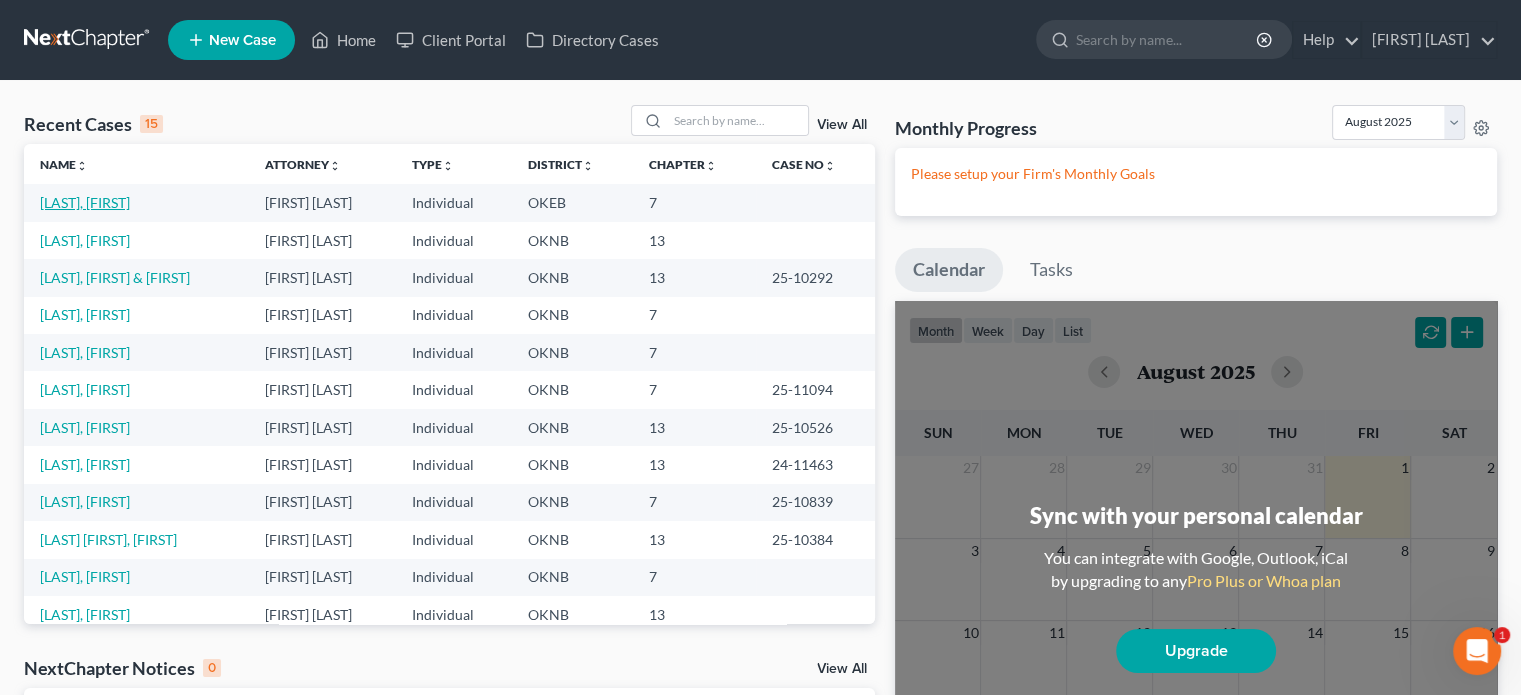 click on "[LAST], [FIRST]" at bounding box center [85, 202] 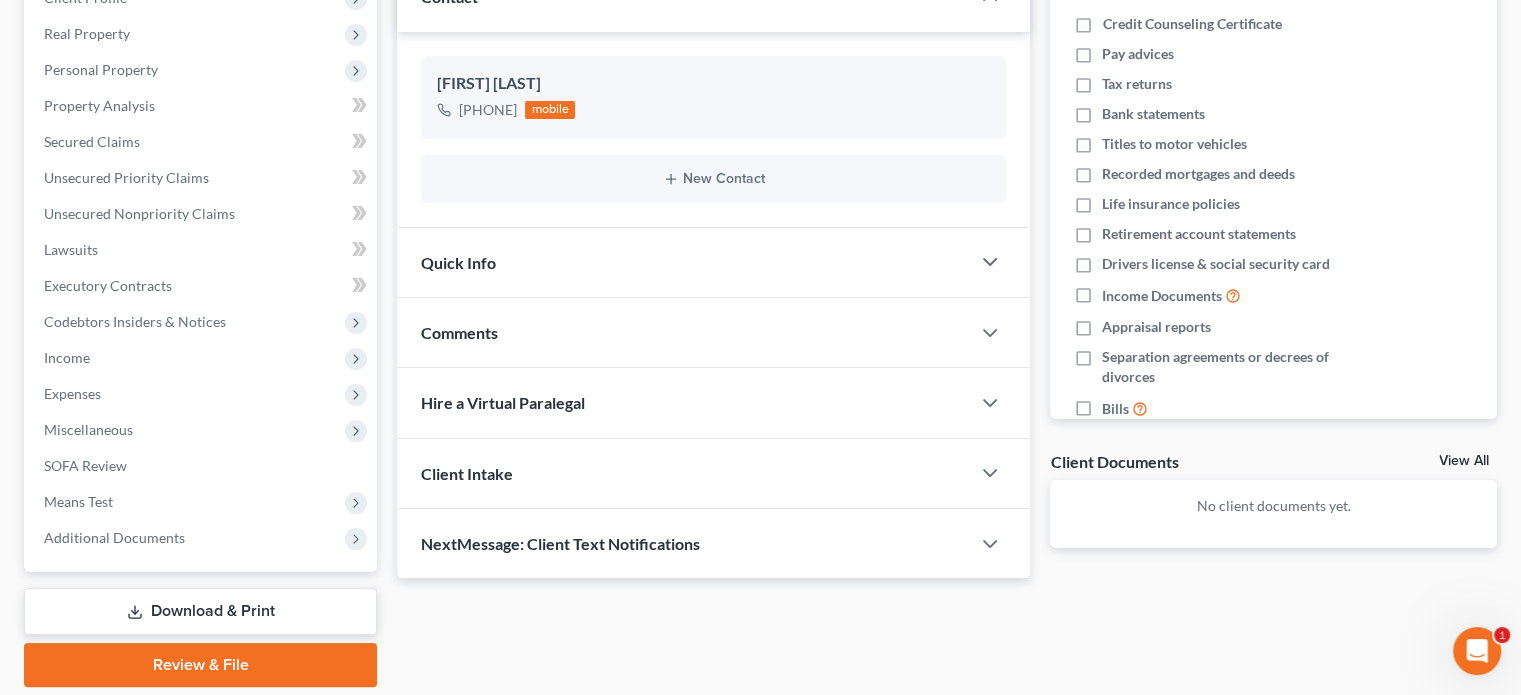 scroll, scrollTop: 366, scrollLeft: 0, axis: vertical 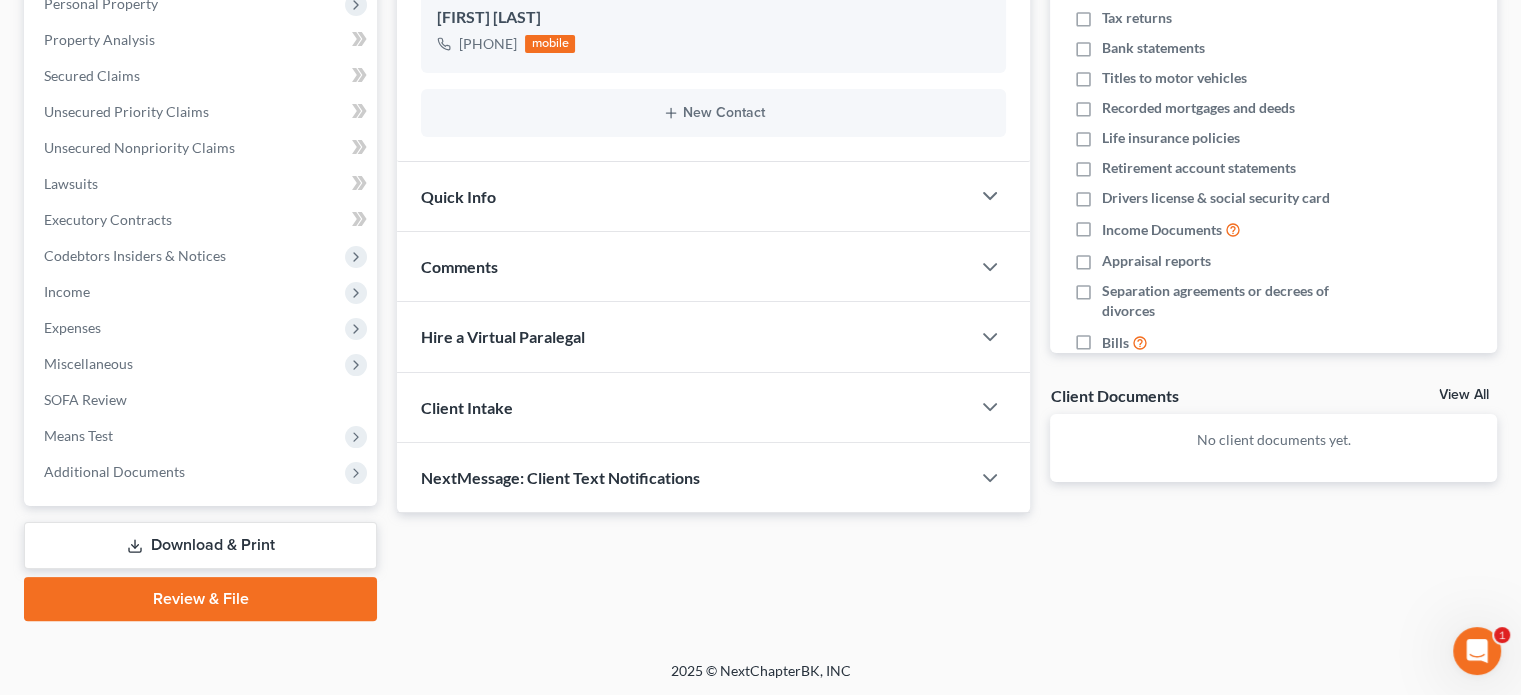 click on "Review & File" at bounding box center (200, 599) 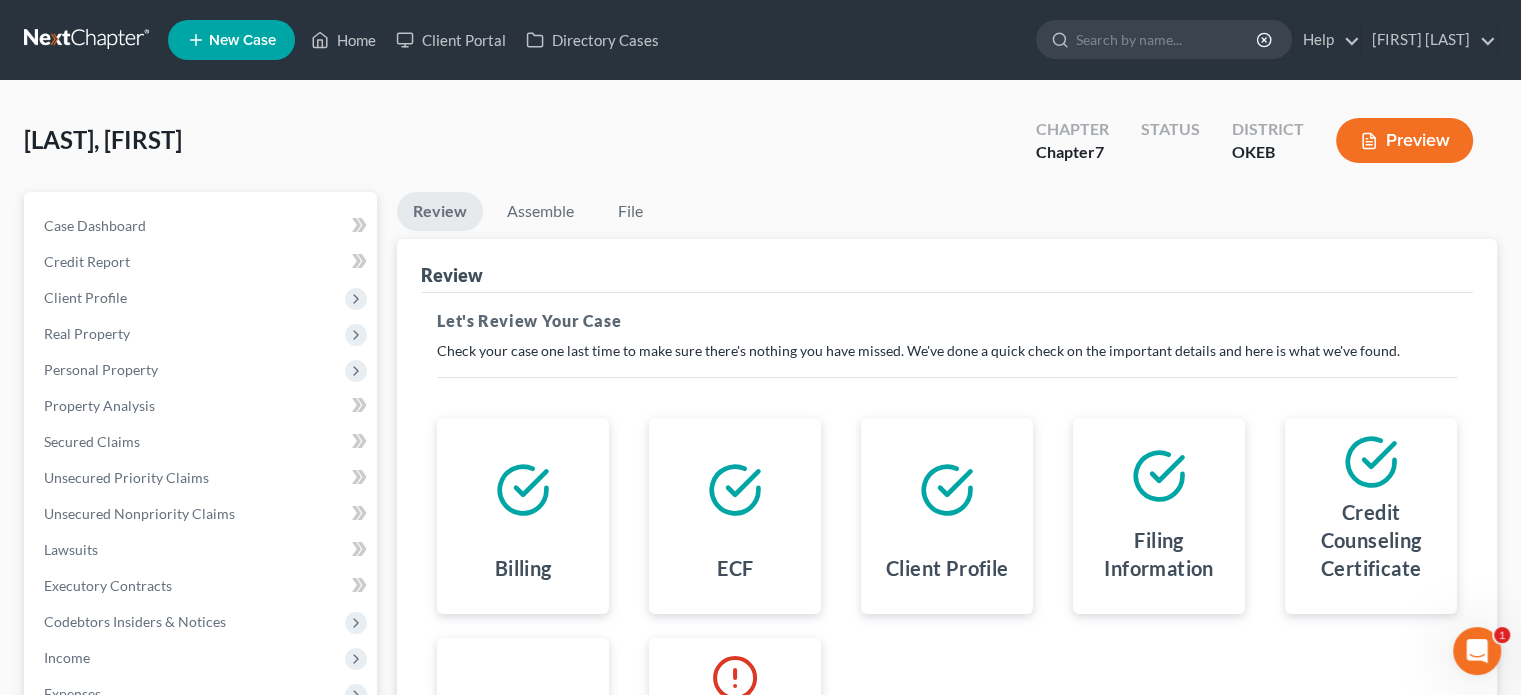 scroll, scrollTop: 381, scrollLeft: 0, axis: vertical 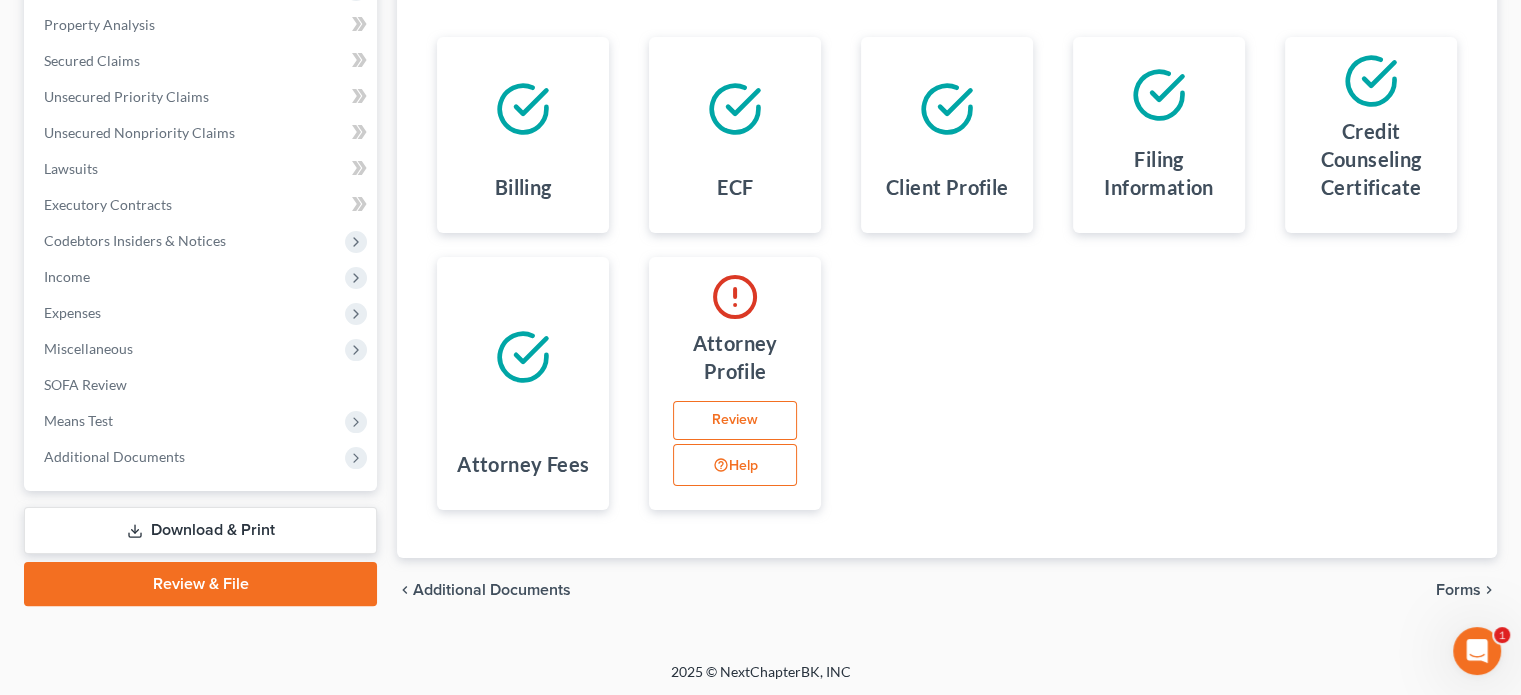 click on "Review" at bounding box center (735, 421) 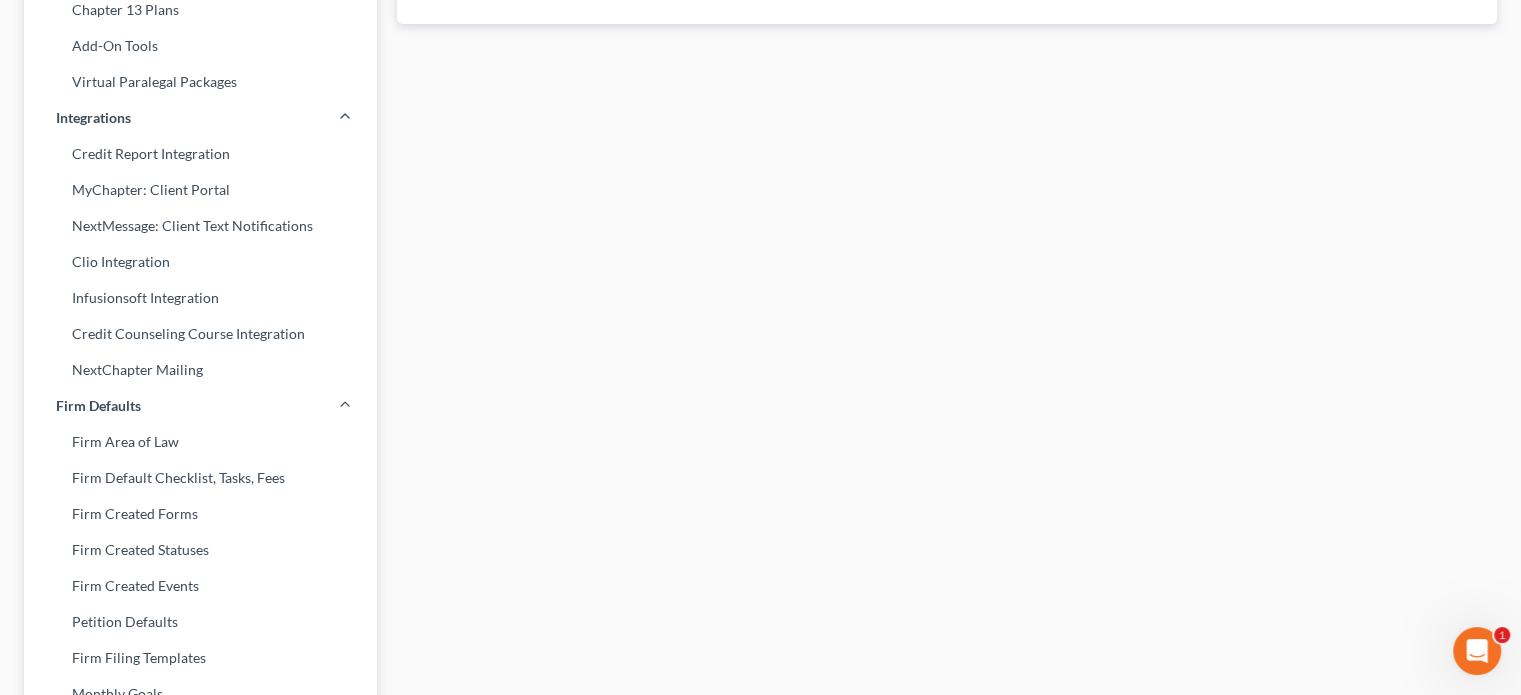 scroll, scrollTop: 0, scrollLeft: 0, axis: both 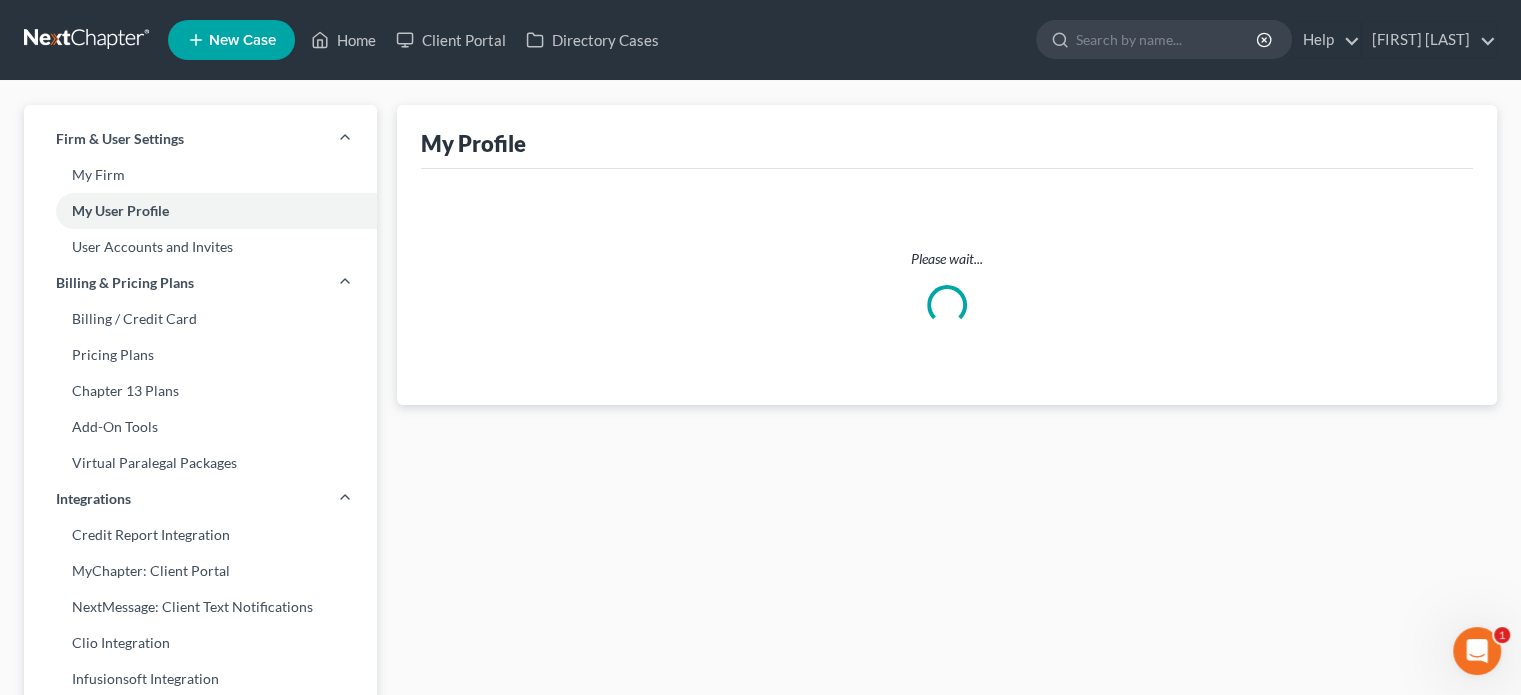 select on "37" 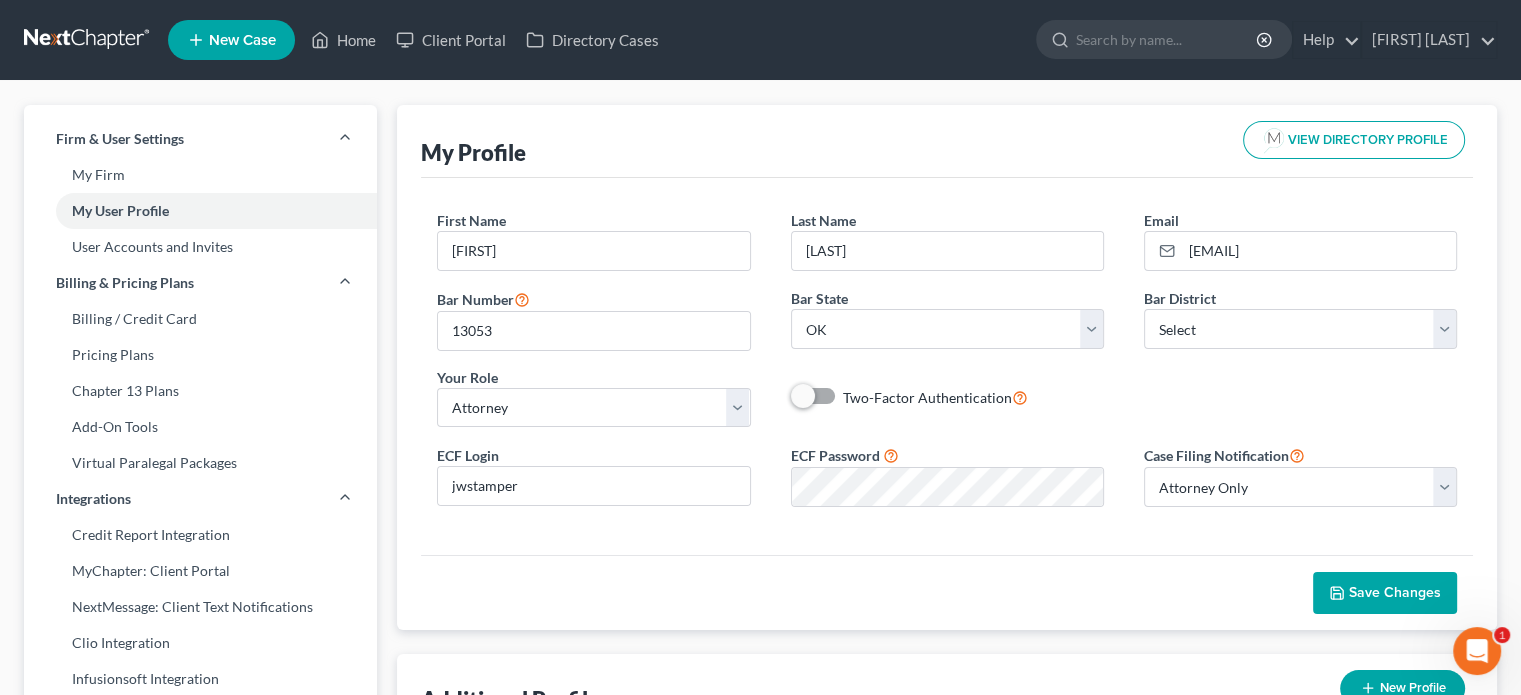 click on "[STATE]" at bounding box center [1300, 318] 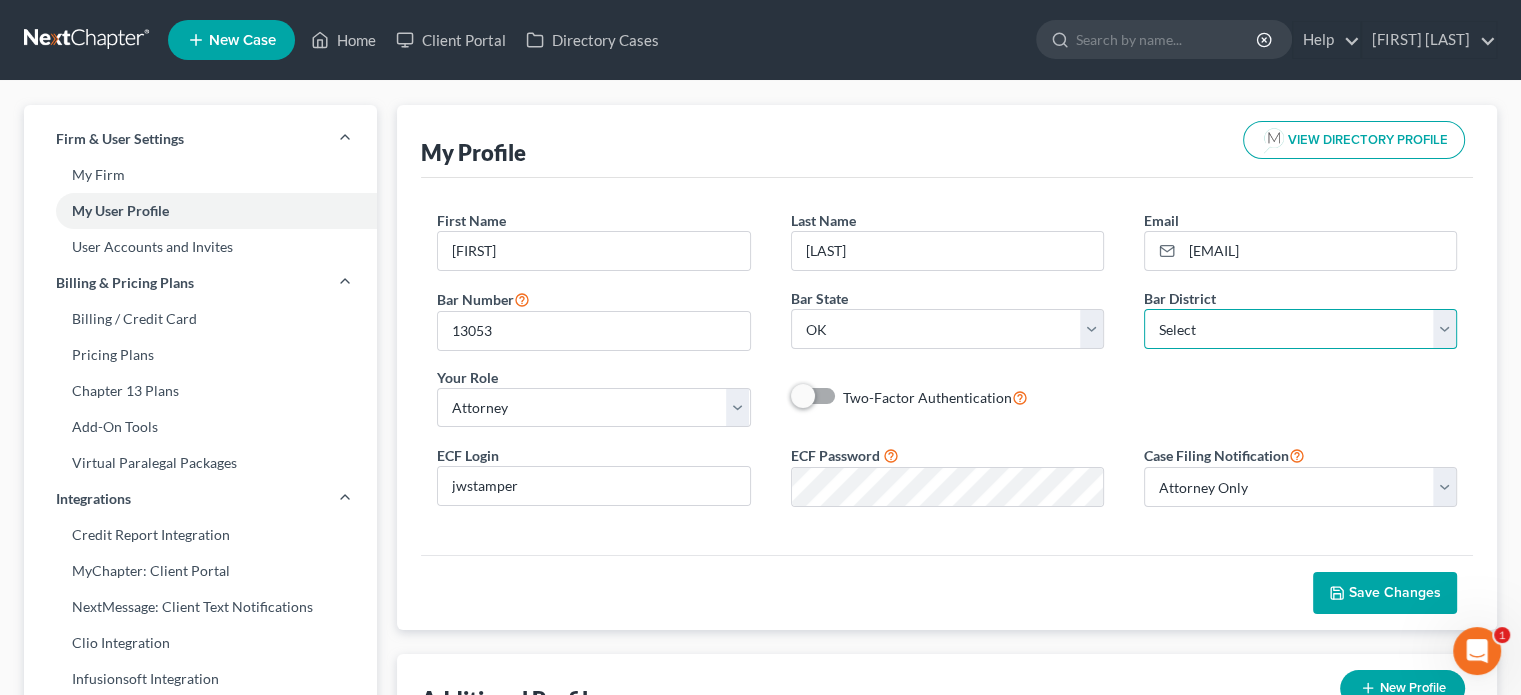 click on "Select Alabama - Middle Alabama - Northern Alabama - Southern Alaska Arizona Arkansas - Eastern Arkansas - Western California - Central California - Eastern California - Northern California - Southern Colorado Connecticut Delaware District of Columbia Florida - Middle Florida - Northern Florida - Southern Georgia - Middle Georgia - Northern Georgia - Southern Guam Hawaii Idaho Illinois - Central Illinois - Northern Illinois - Southern Indiana - Northern Indiana - Southern Iowa - Northern Iowa - Southern Kansas Kentucky - Eastern Kentucky - Western Louisiana - Eastern Louisiana - Middle Louisiana - Western Maine Maryland Massachusetts Michigan - Eastern Michigan - Western Minnesota Mississippi - Northern Mississippi - Southern Missouri - Eastern Missouri - Western Montana Nebraska Nevada New Hampshire New Jersey New Mexico New York - Eastern New York - Northern New York - Southern New York - Western North Carolina - Eastern North Carolina - Middle North Carolina - Western North Dakota Ohio - Northern Oregon" at bounding box center [1300, 329] 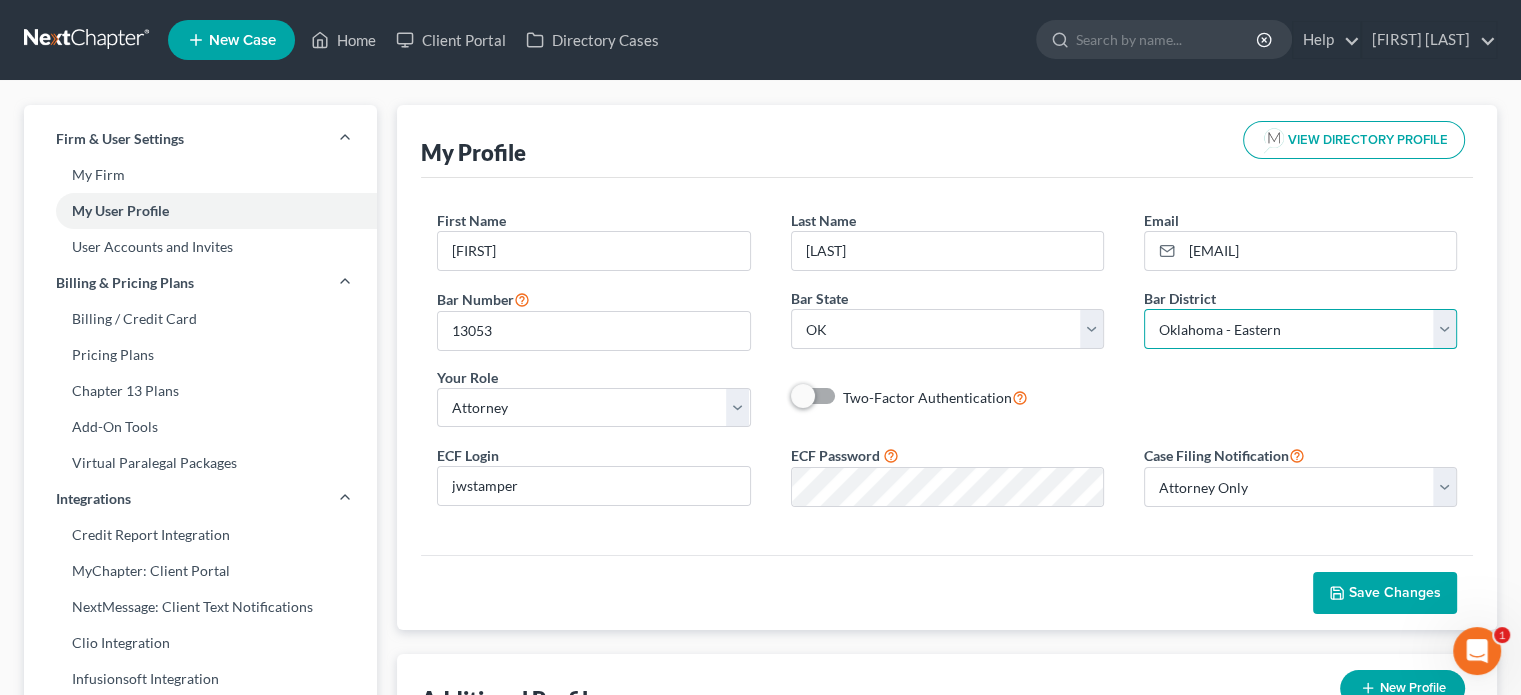 click on "Select Alabama - Middle Alabama - Northern Alabama - Southern Alaska Arizona Arkansas - Eastern Arkansas - Western California - Central California - Eastern California - Northern California - Southern Colorado Connecticut Delaware District of Columbia Florida - Middle Florida - Northern Florida - Southern Georgia - Middle Georgia - Northern Georgia - Southern Guam Hawaii Idaho Illinois - Central Illinois - Northern Illinois - Southern Indiana - Northern Indiana - Southern Iowa - Northern Iowa - Southern Kansas Kentucky - Eastern Kentucky - Western Louisiana - Eastern Louisiana - Middle Louisiana - Western Maine Maryland Massachusetts Michigan - Eastern Michigan - Western Minnesota Mississippi - Northern Mississippi - Southern Missouri - Eastern Missouri - Western Montana Nebraska Nevada New Hampshire New Jersey New Mexico New York - Eastern New York - Northern New York - Southern New York - Western North Carolina - Eastern North Carolina - Middle North Carolina - Western North Dakota Ohio - Northern Oregon" at bounding box center (1300, 329) 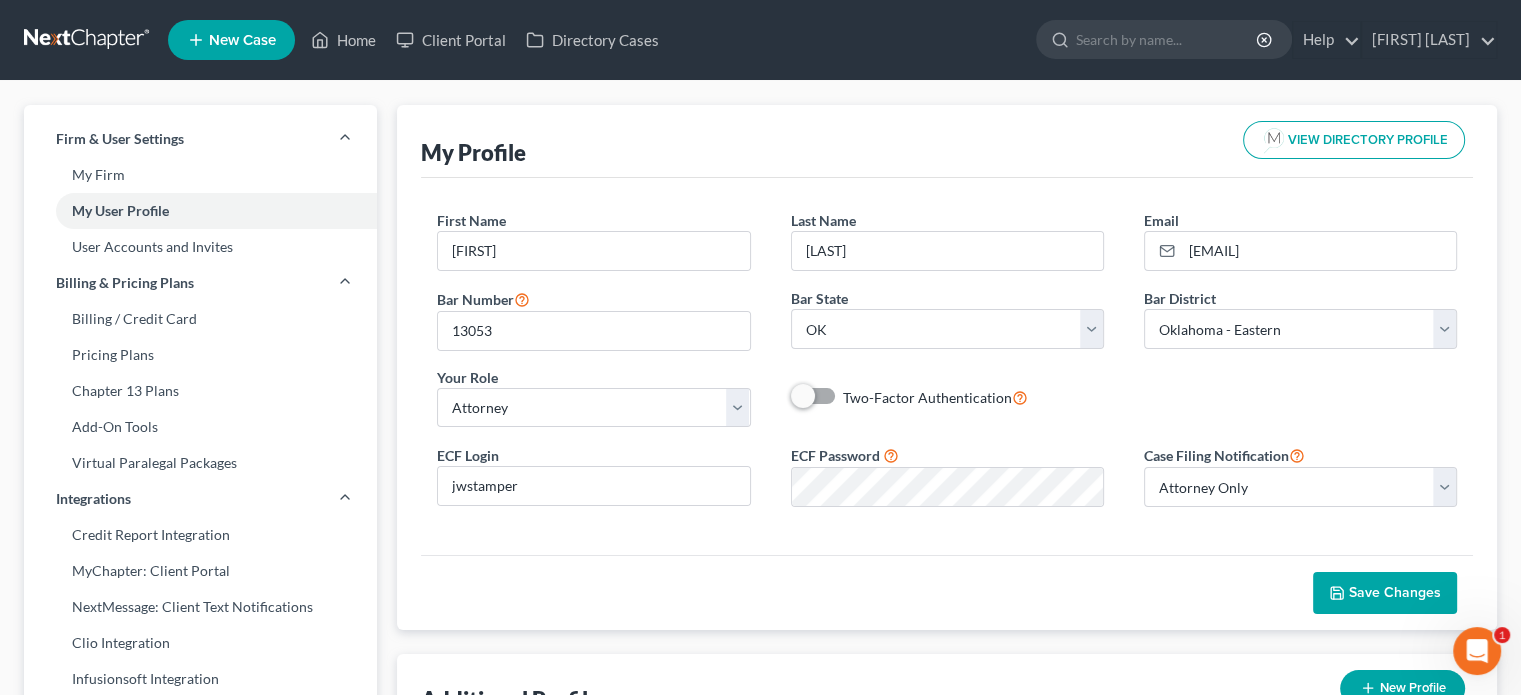 click on "Save Changes" at bounding box center (1395, 592) 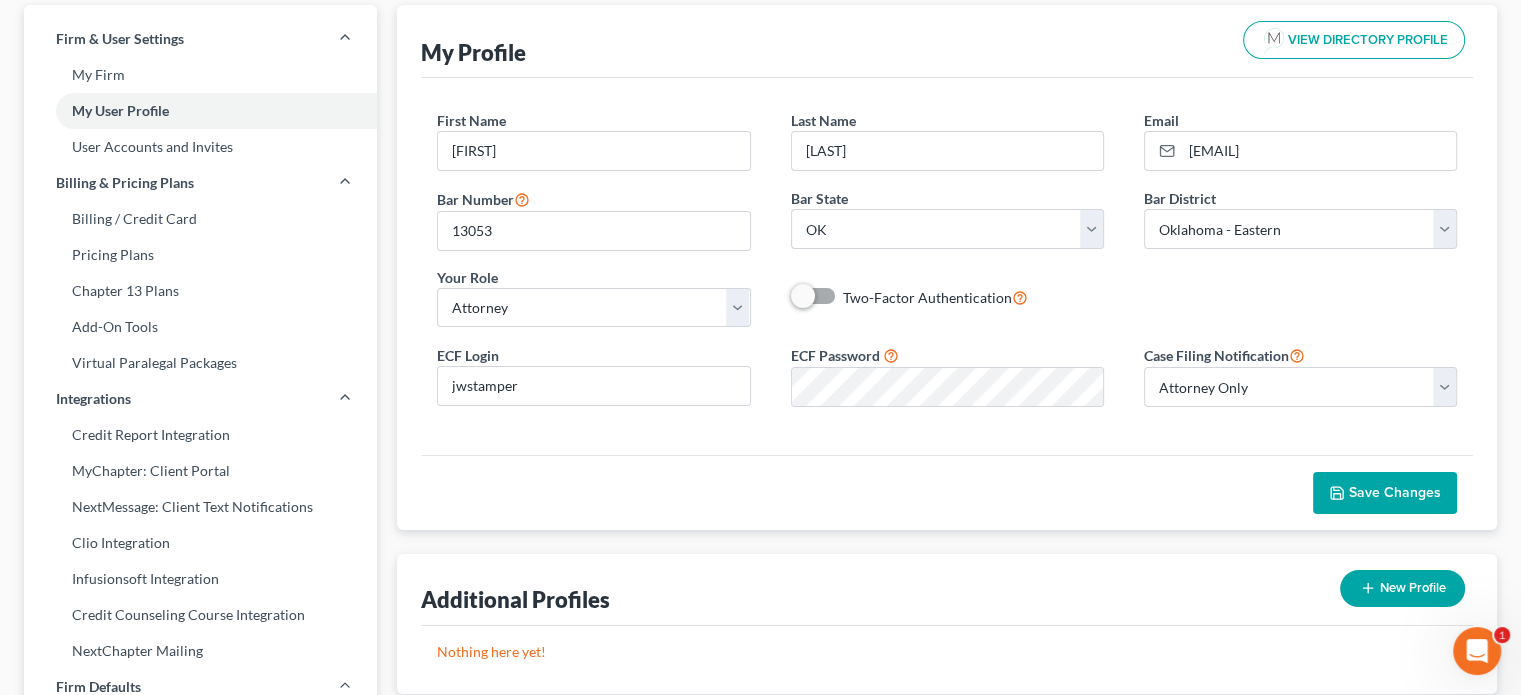 click on "Save Changes" at bounding box center (1385, 493) 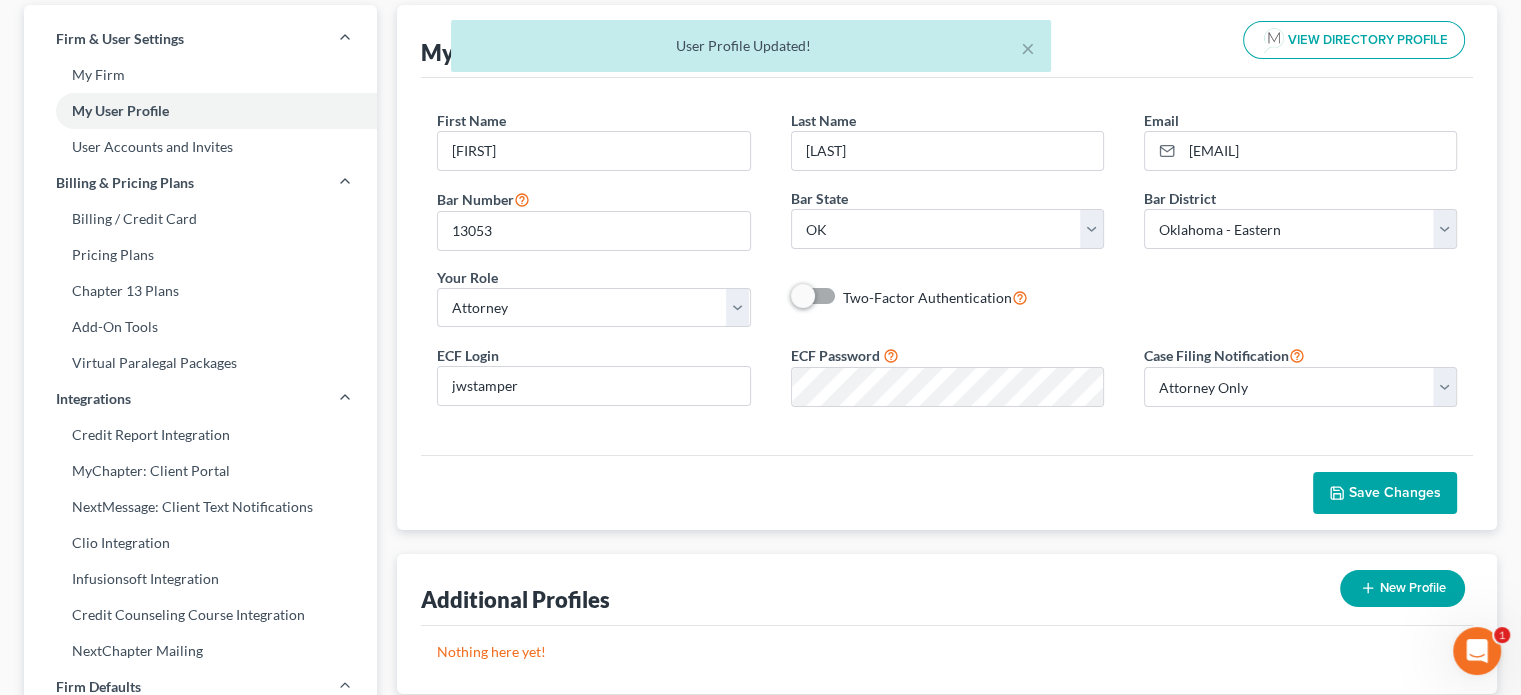 scroll, scrollTop: 0, scrollLeft: 0, axis: both 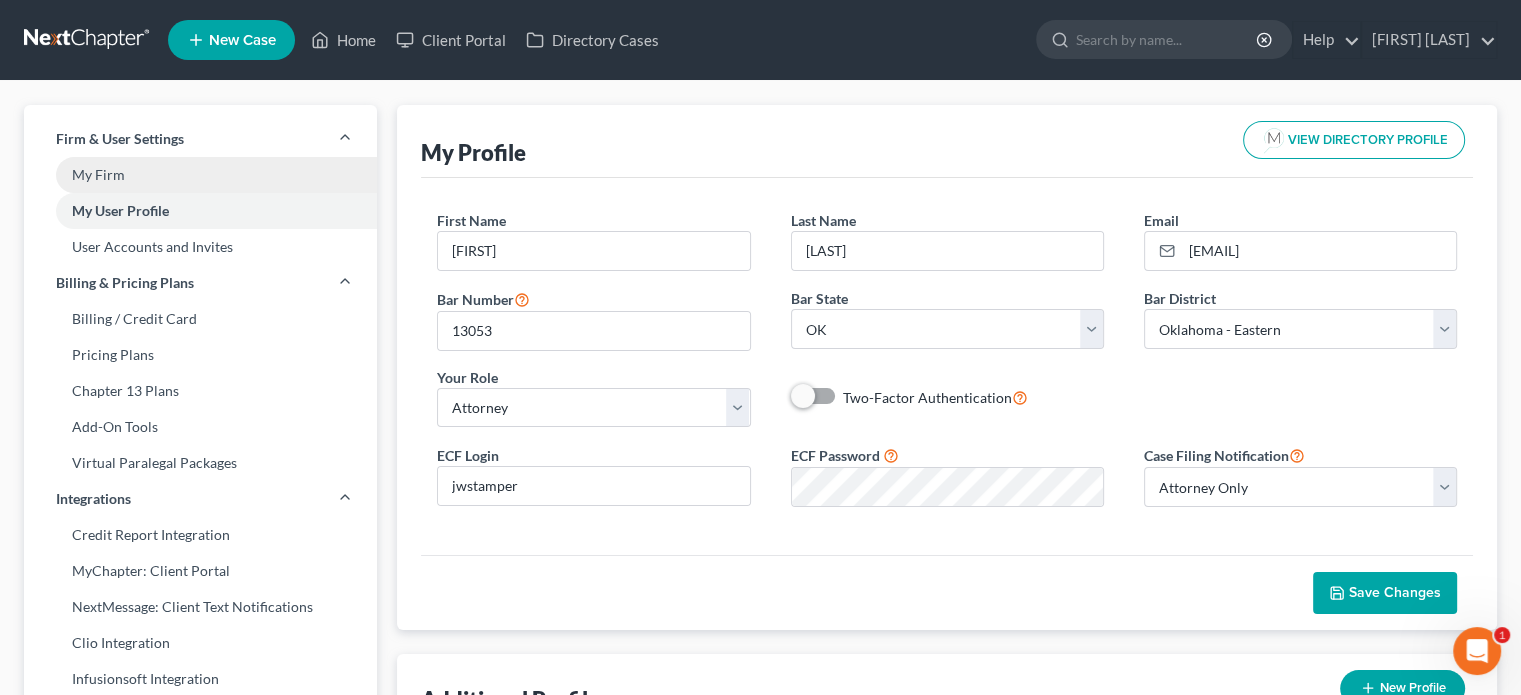 click on "My Firm" at bounding box center [200, 175] 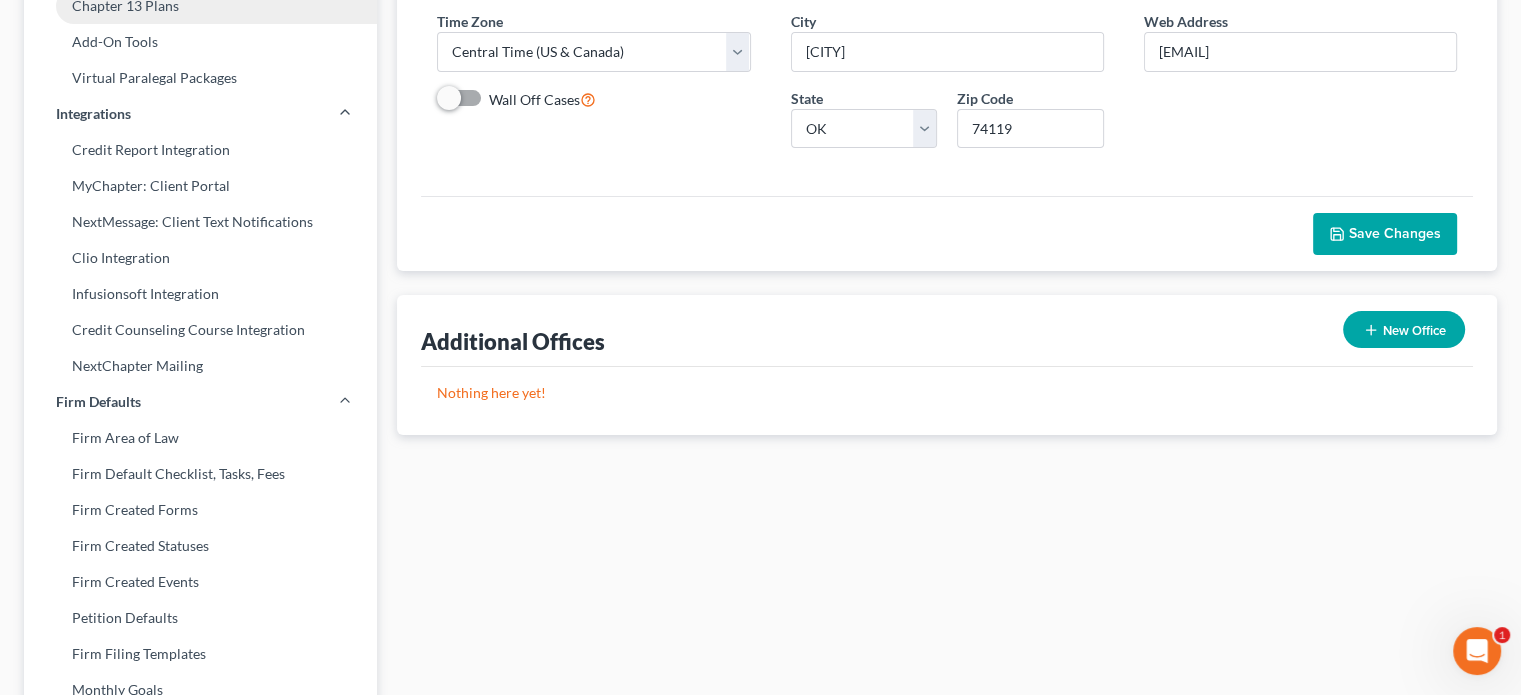 scroll, scrollTop: 0, scrollLeft: 0, axis: both 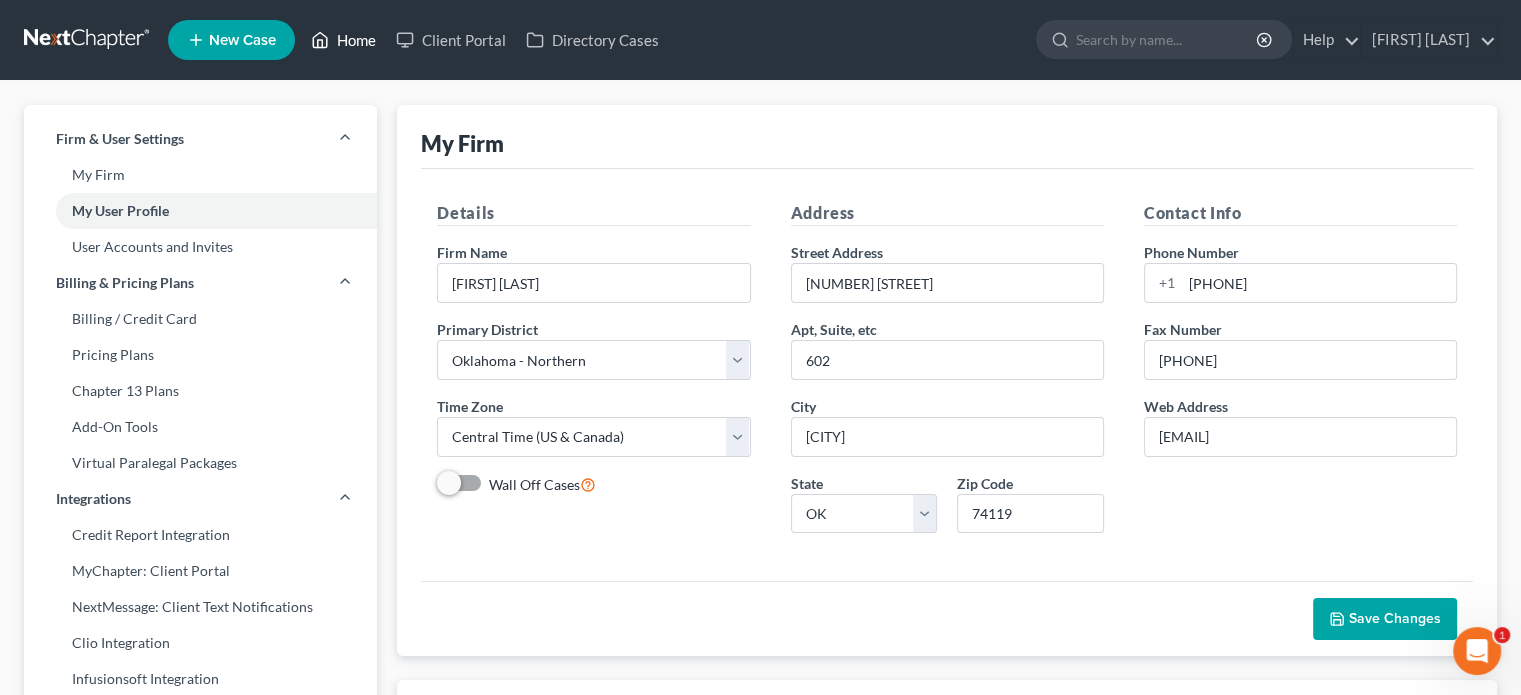 click on "Home" at bounding box center [343, 40] 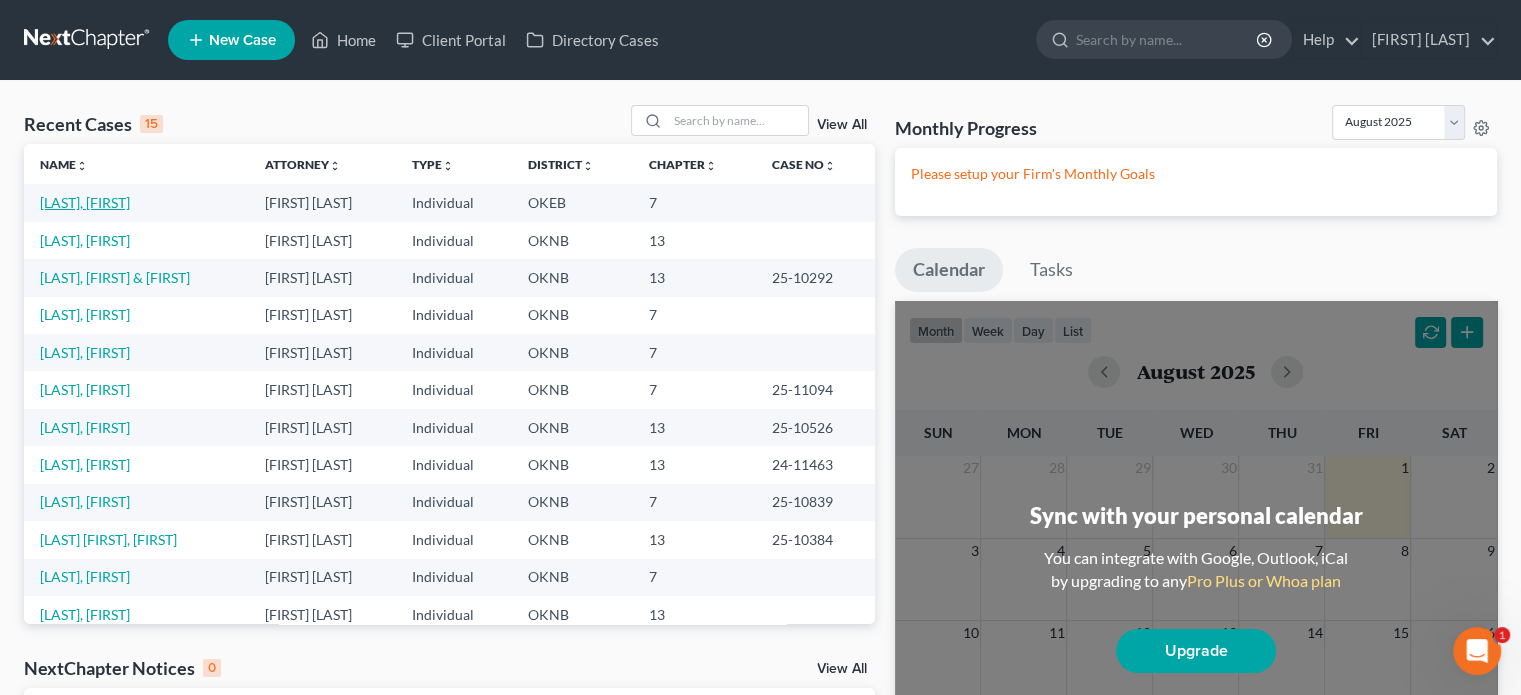 click on "[LAST], [FIRST]" at bounding box center [85, 202] 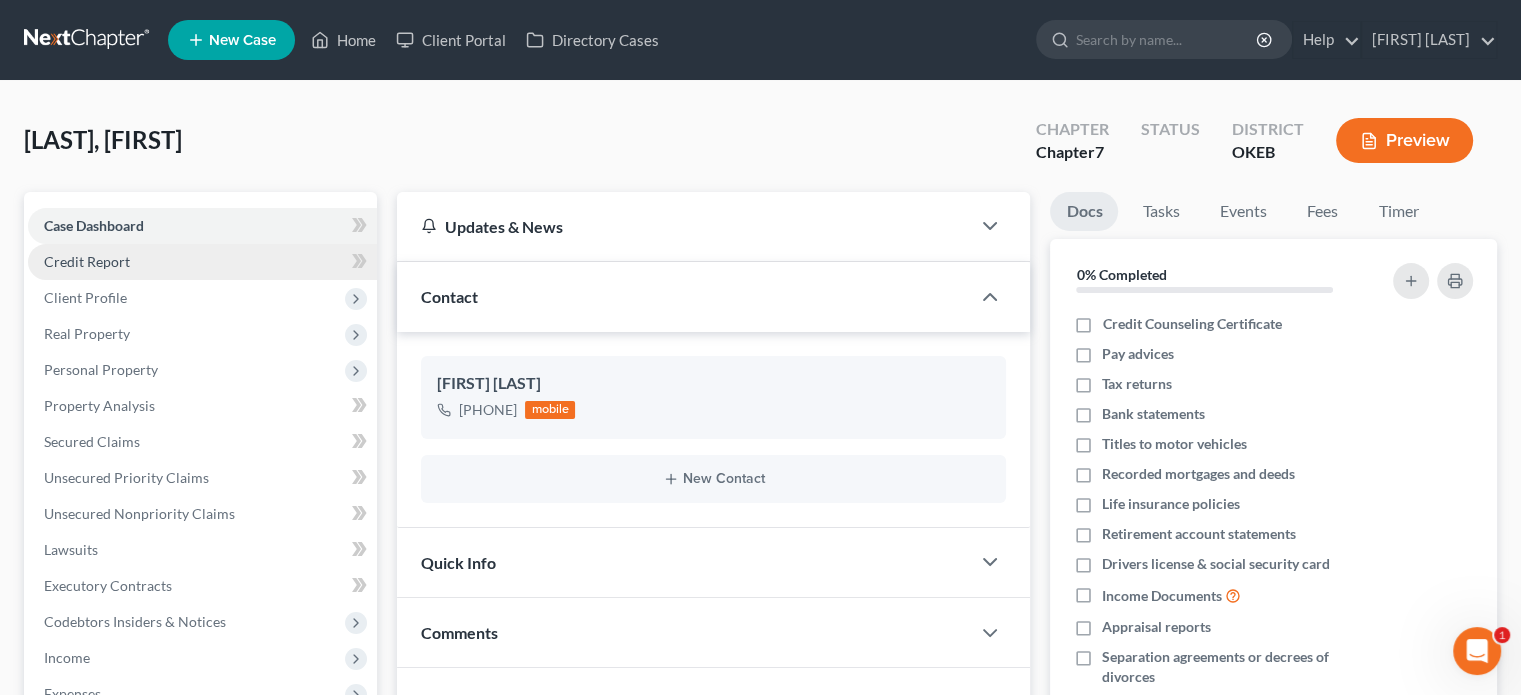 click on "Credit Report" at bounding box center (202, 262) 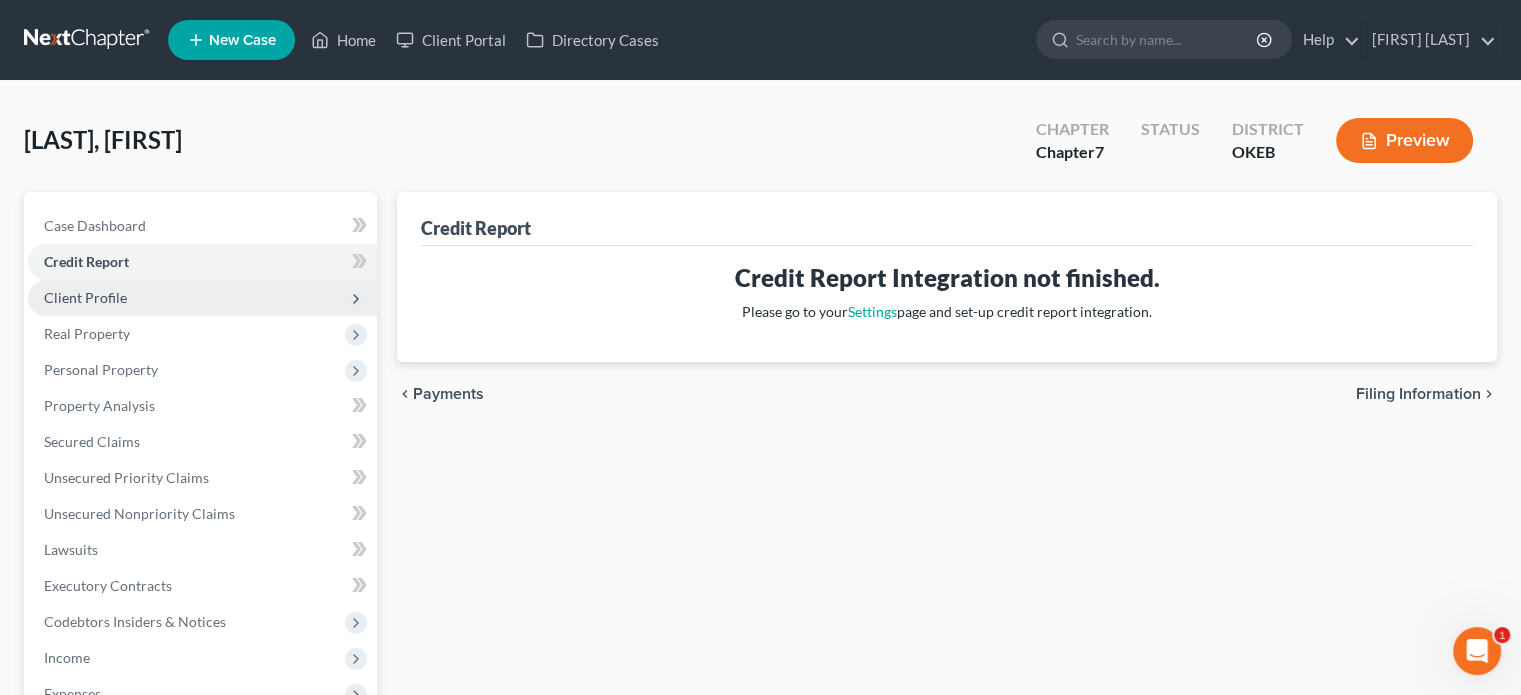 click on "Client Profile" at bounding box center (202, 298) 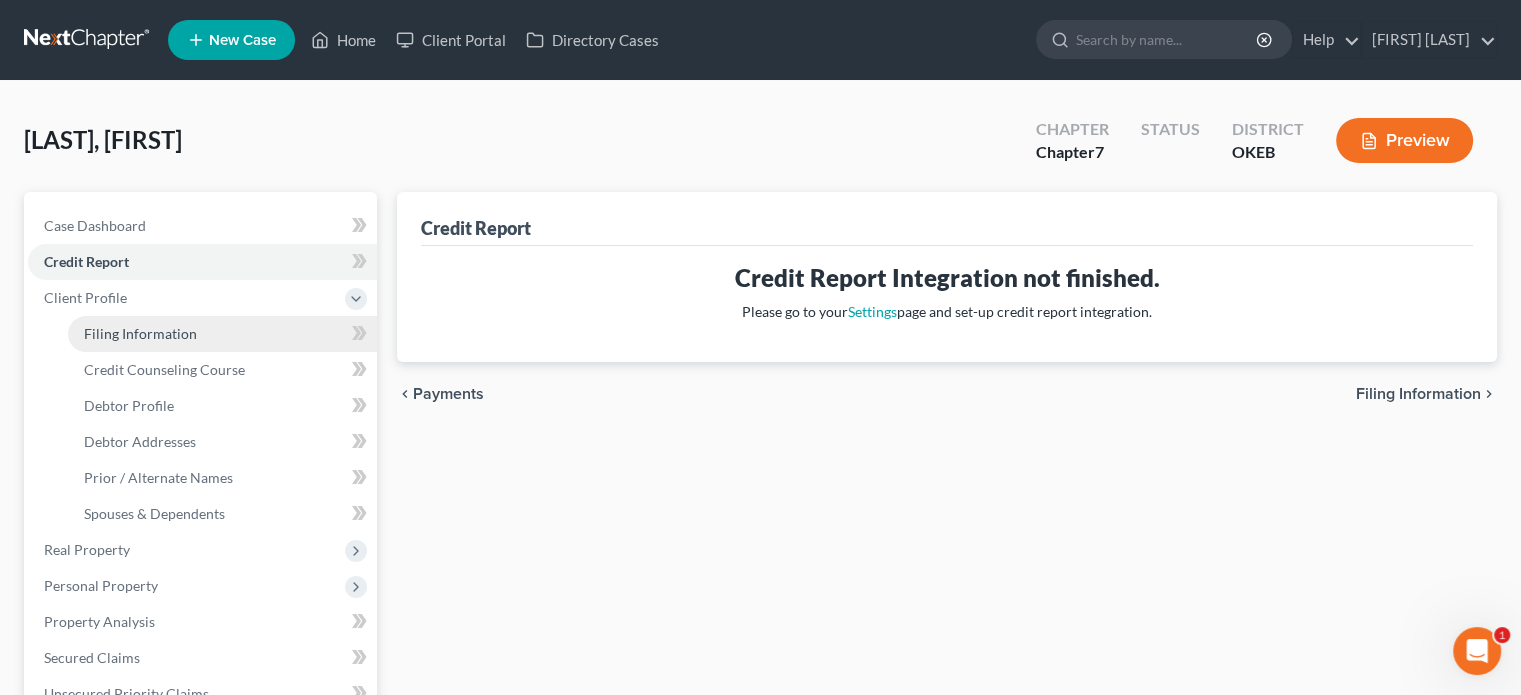 click on "Filing Information" at bounding box center (140, 333) 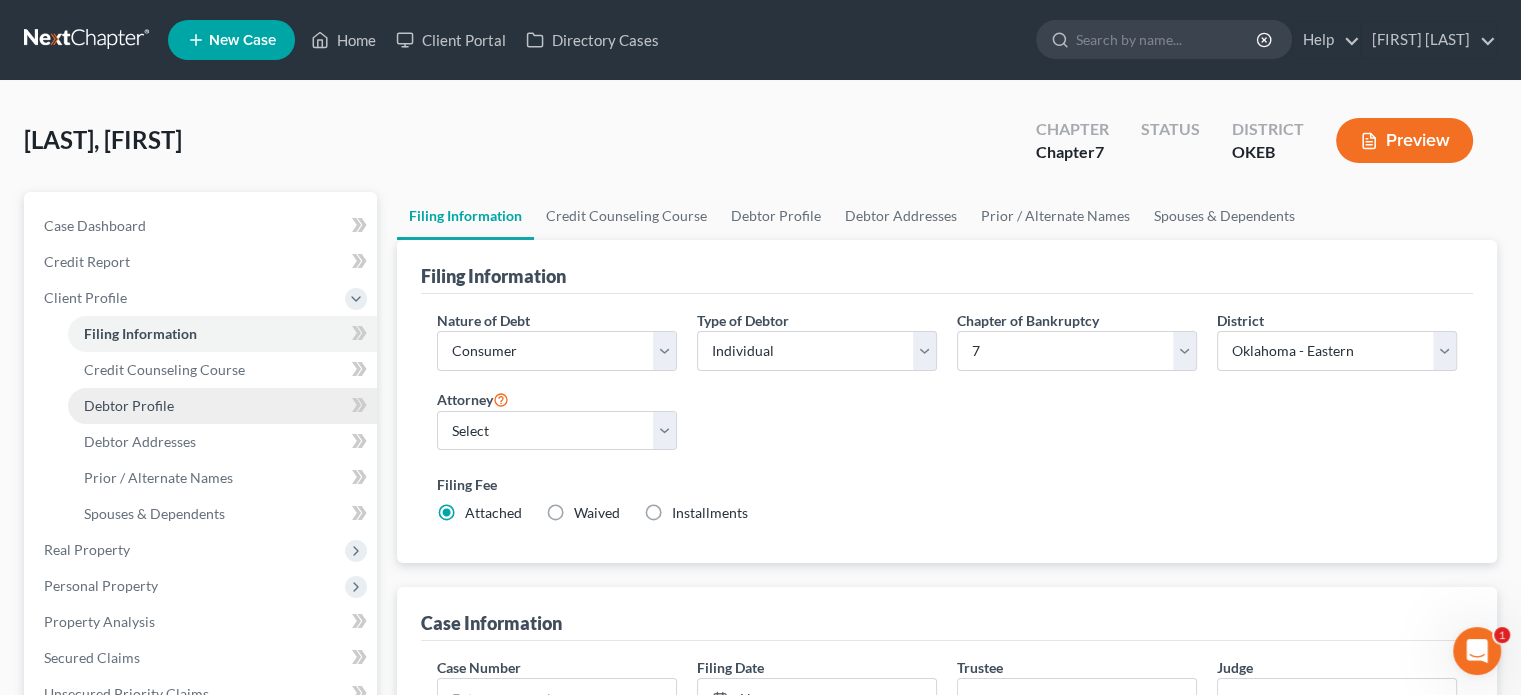 click on "Debtor Profile" at bounding box center (222, 406) 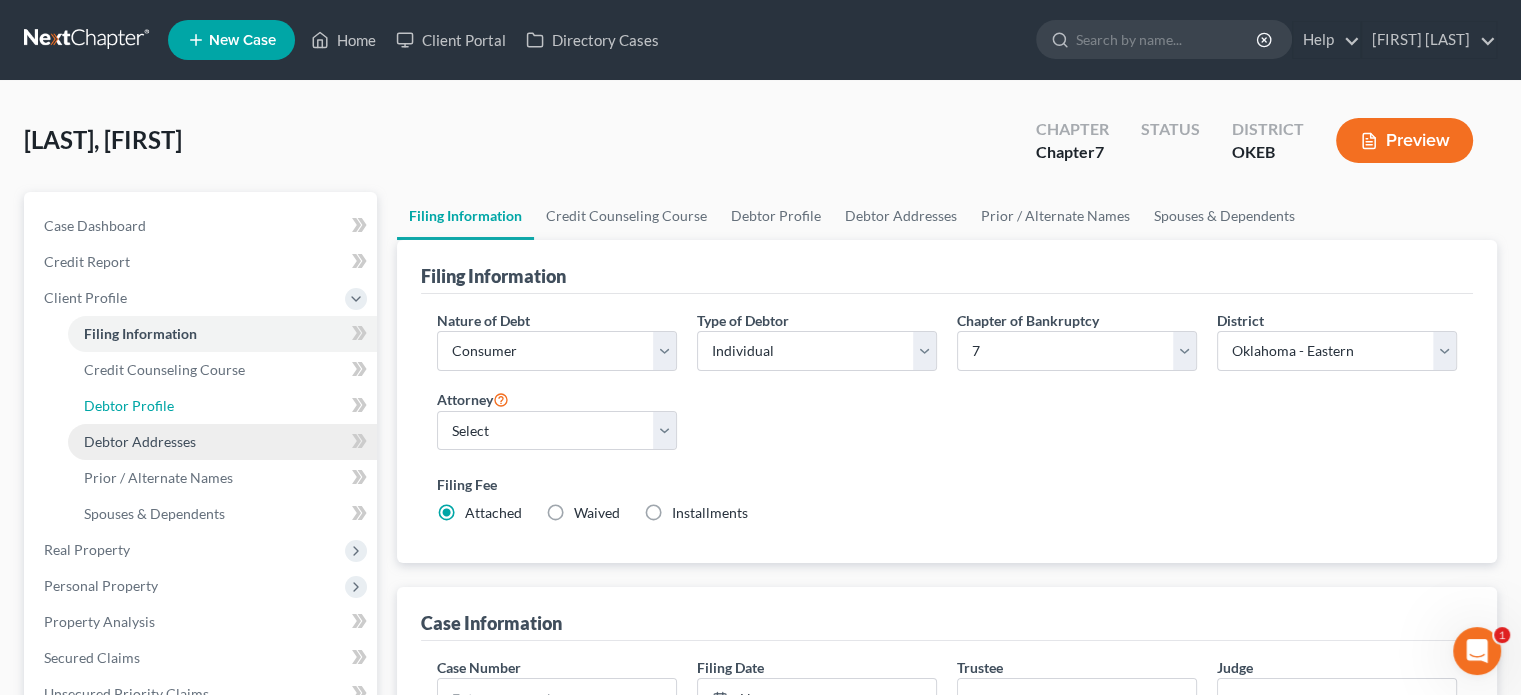 select on "0" 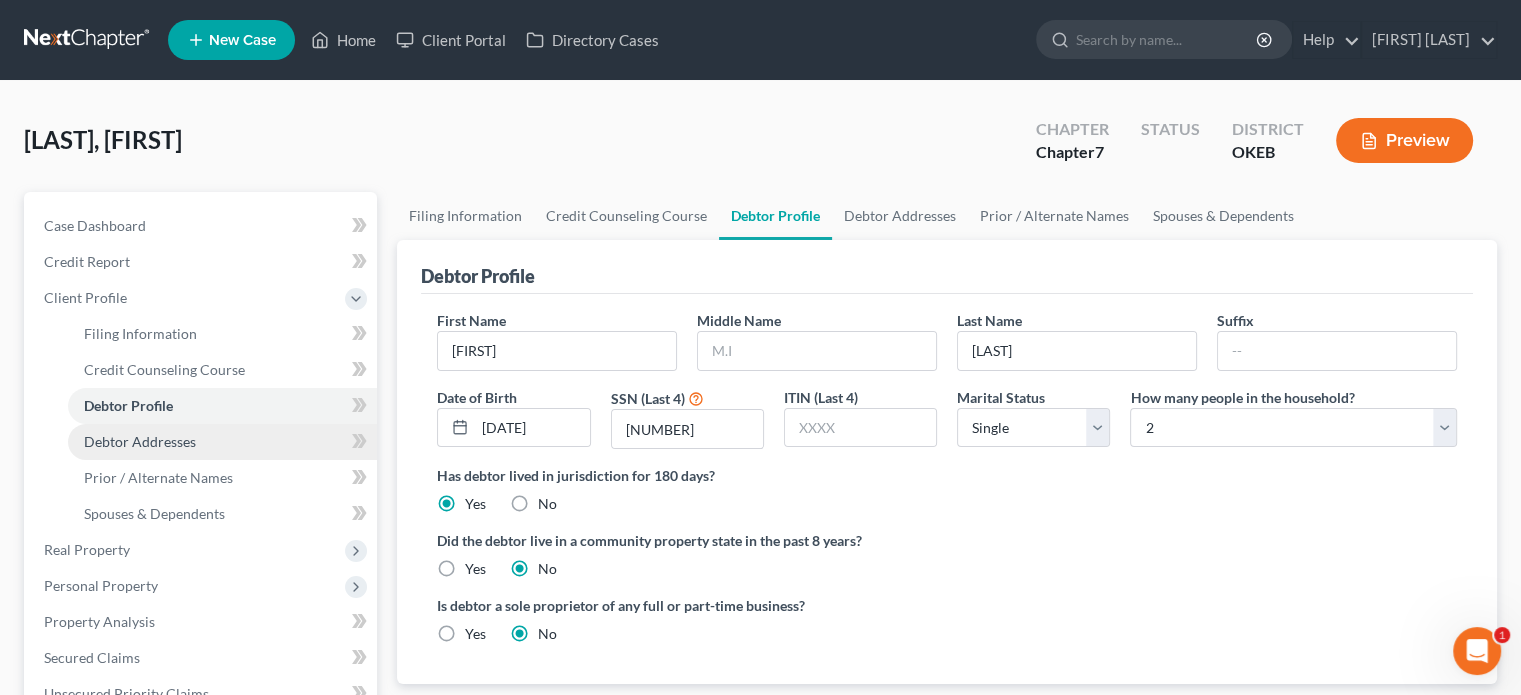 click on "Debtor Addresses" at bounding box center [222, 442] 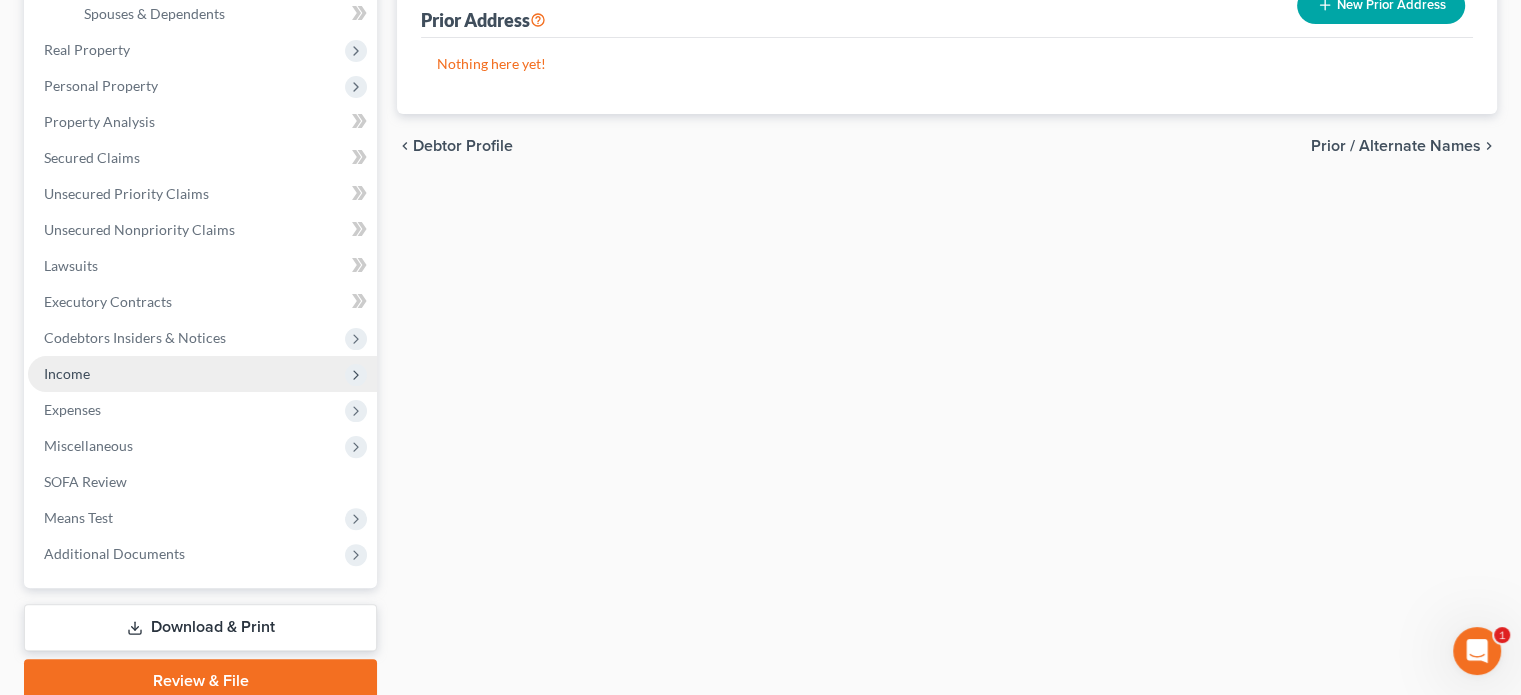 scroll, scrollTop: 582, scrollLeft: 0, axis: vertical 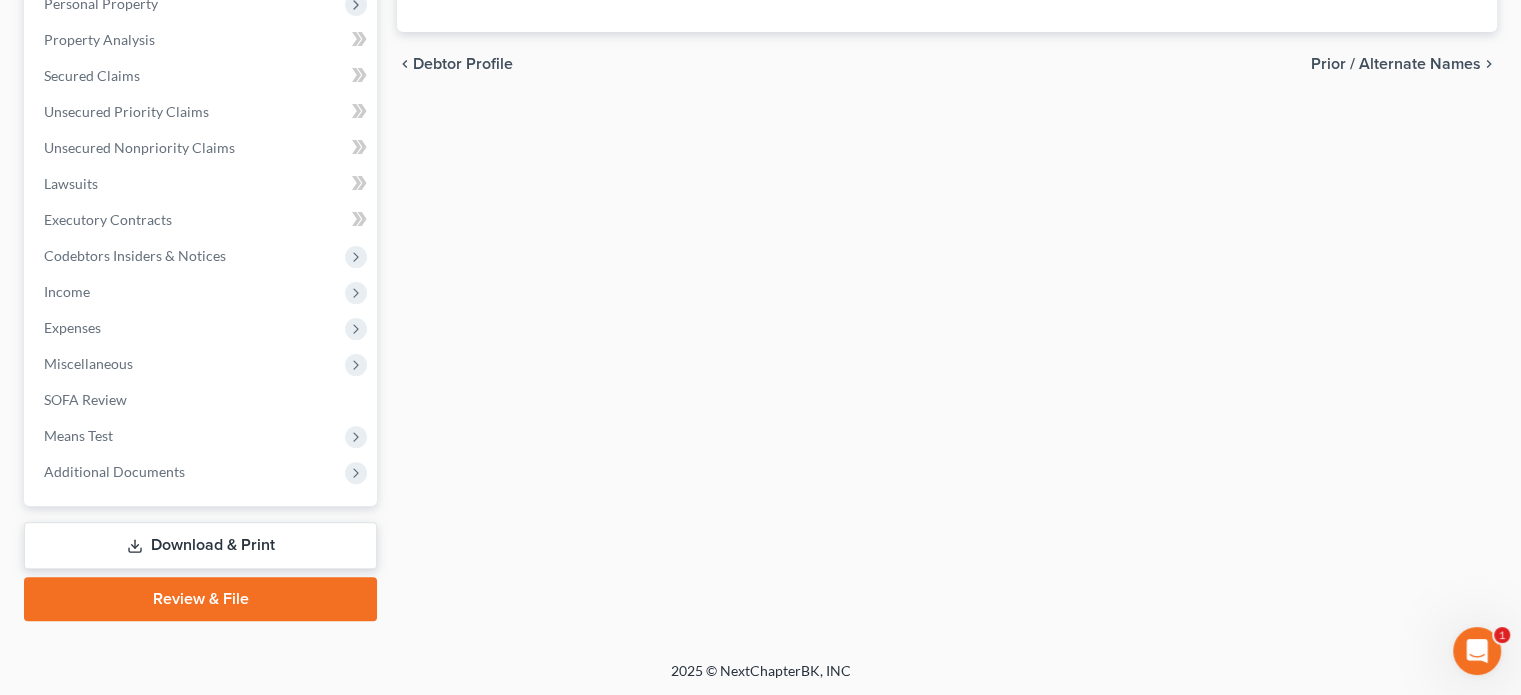 click on "Review & File" at bounding box center [200, 599] 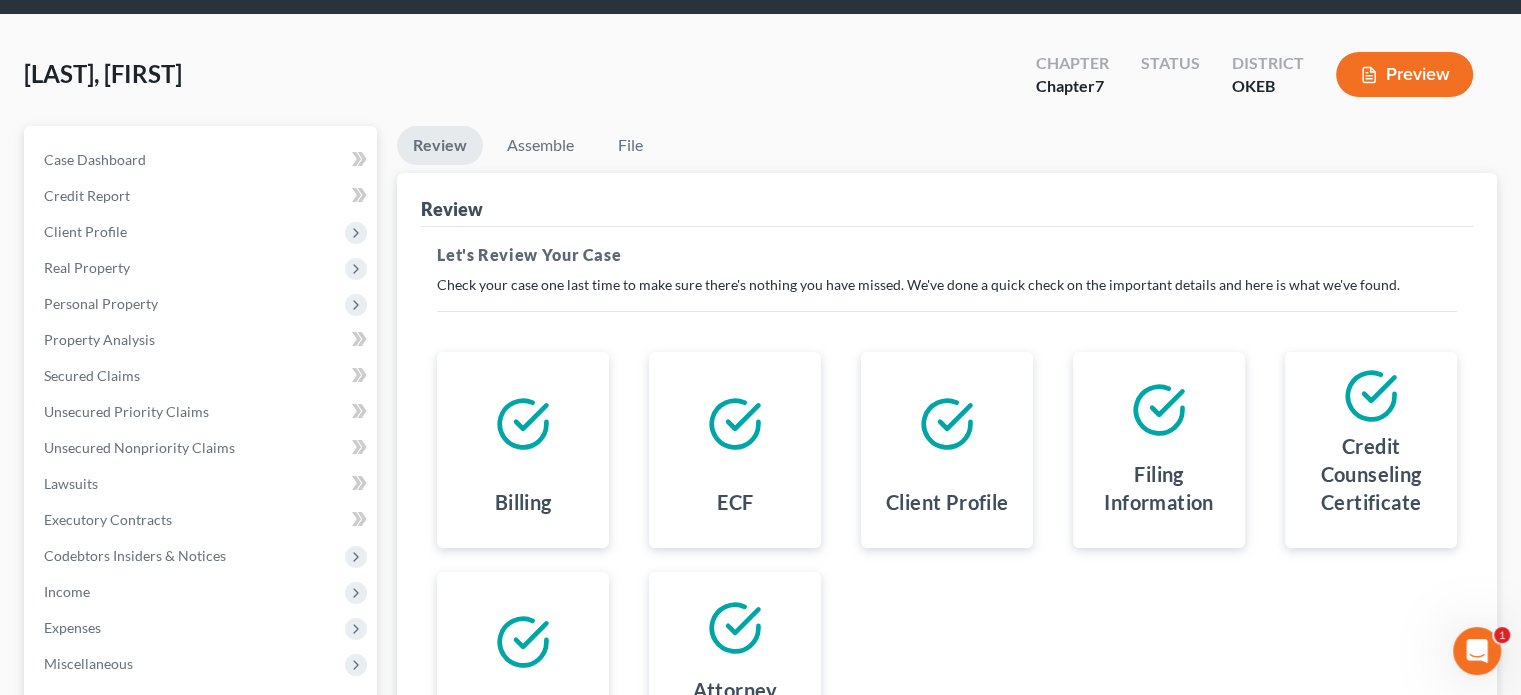 scroll, scrollTop: 0, scrollLeft: 0, axis: both 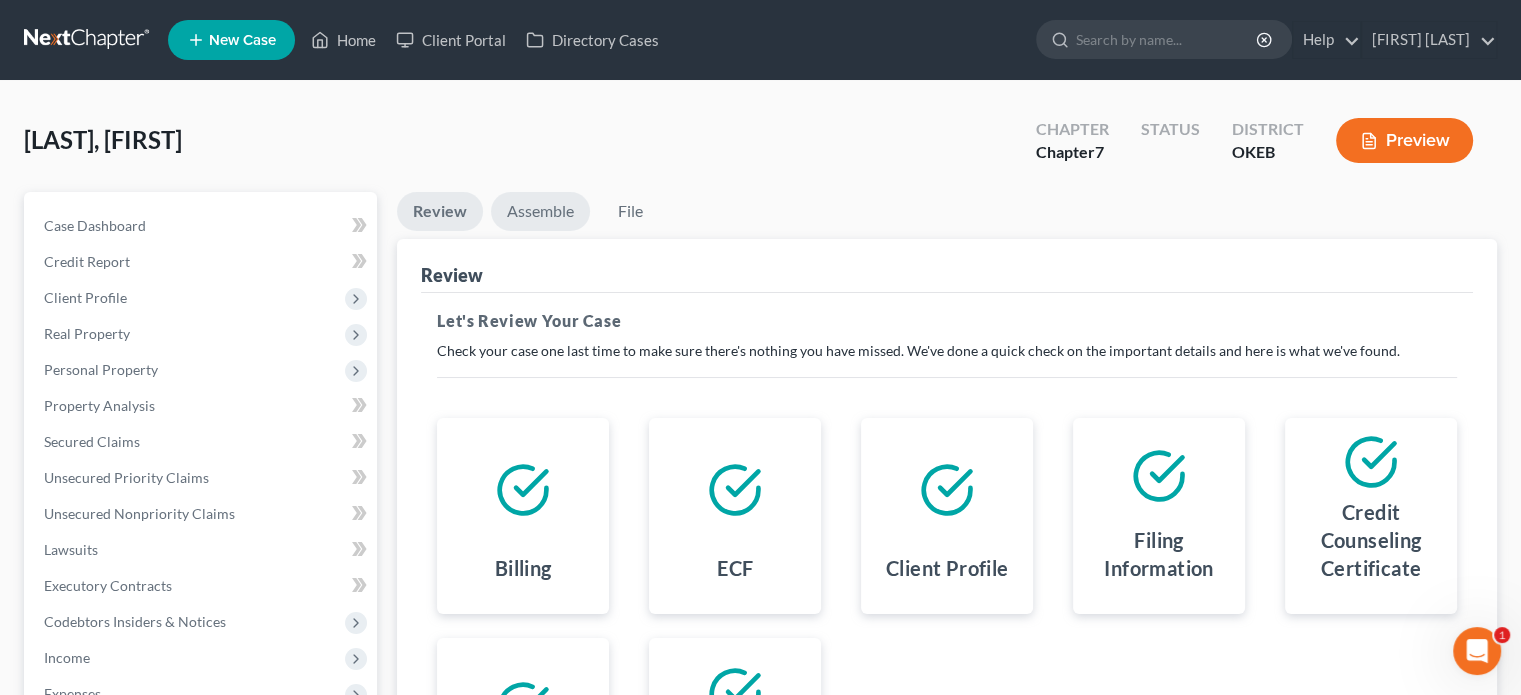 click on "Assemble" at bounding box center [540, 211] 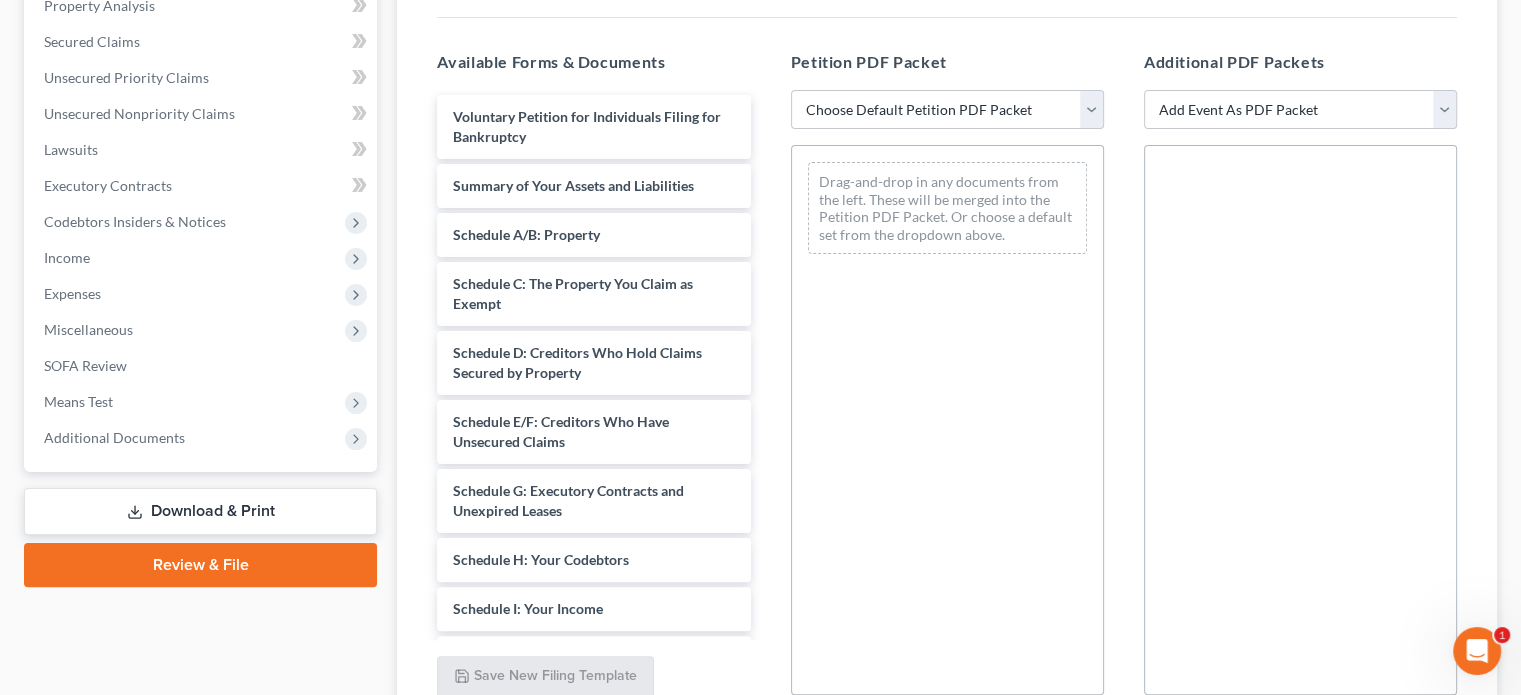 scroll, scrollTop: 578, scrollLeft: 0, axis: vertical 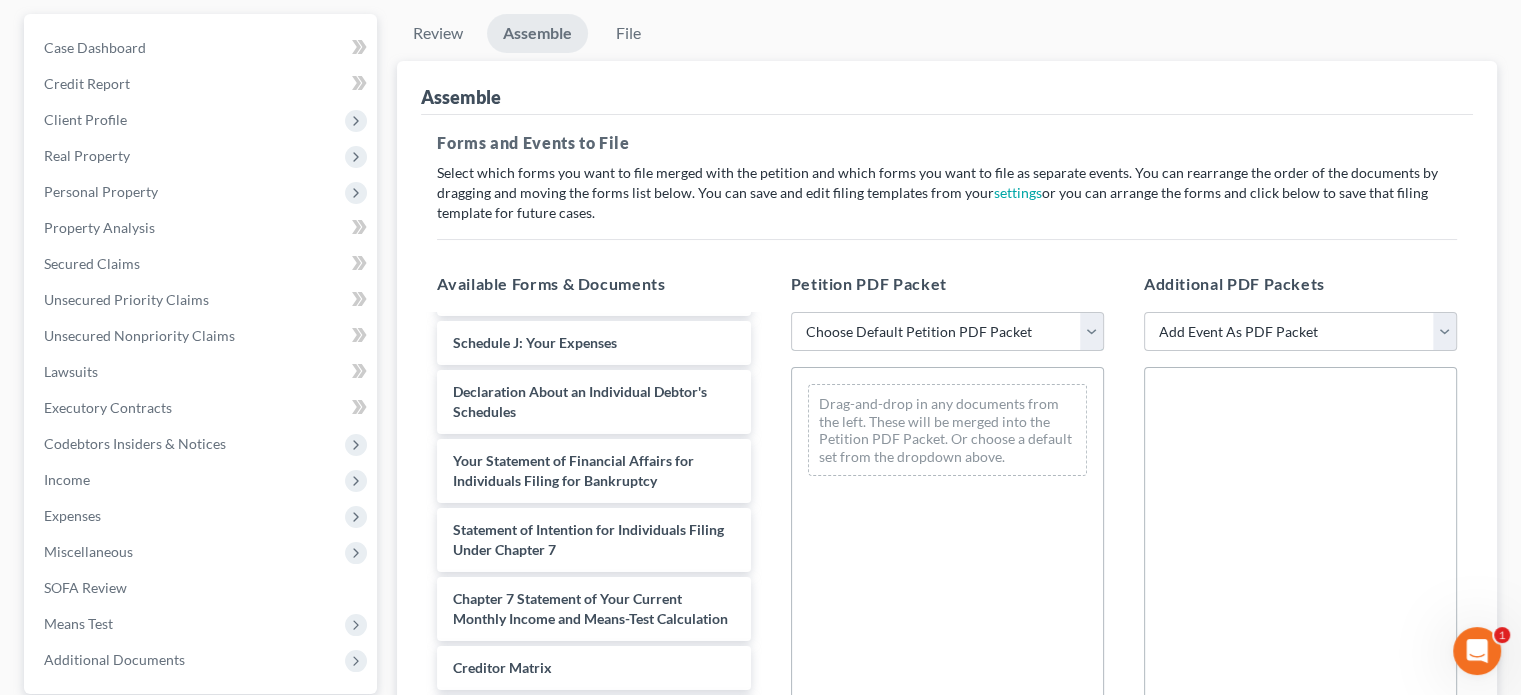click on "Choose Default Petition PDF Packet Complete Bankruptcy Petition (all forms and schedules) Emergency Filing (Voluntary Petition and Creditor List Only)" at bounding box center [947, 332] 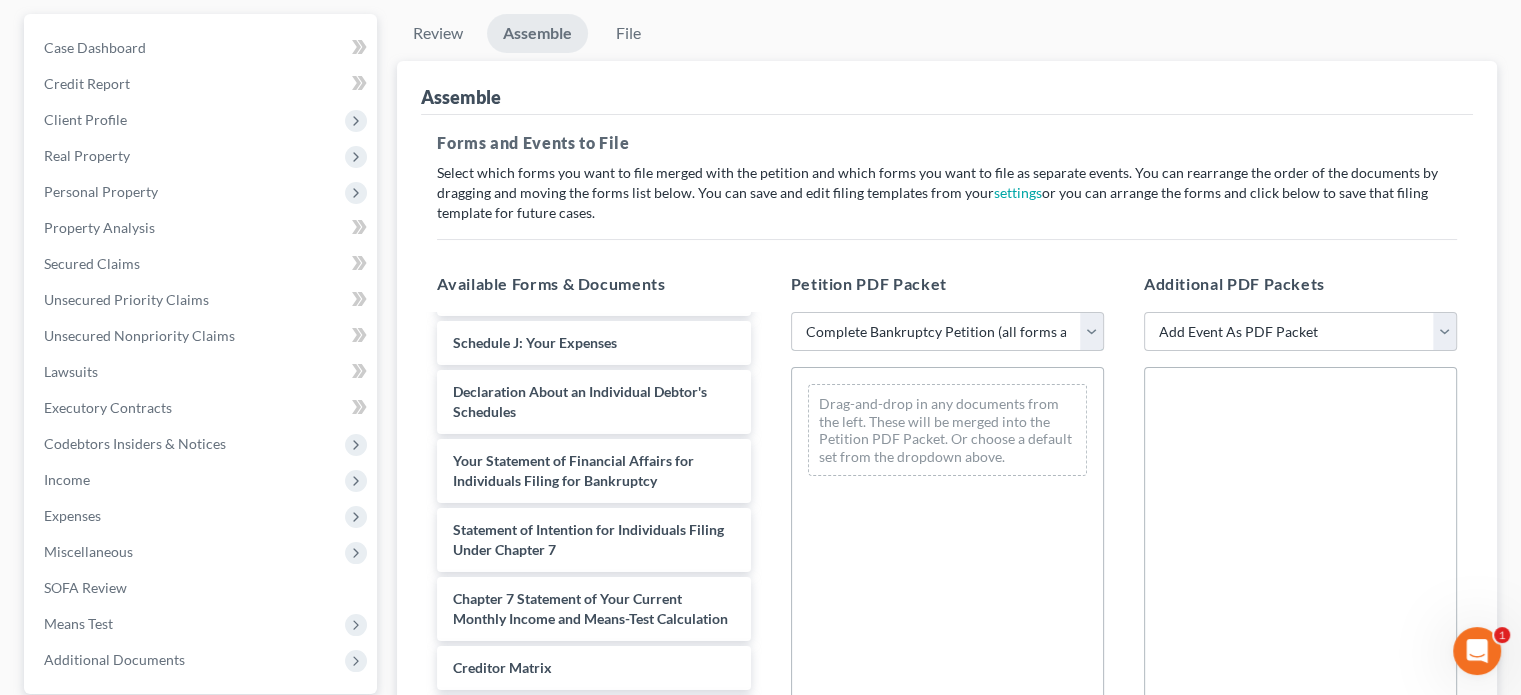 click on "Choose Default Petition PDF Packet Complete Bankruptcy Petition (all forms and schedules) Emergency Filing (Voluntary Petition and Creditor List Only)" at bounding box center [947, 332] 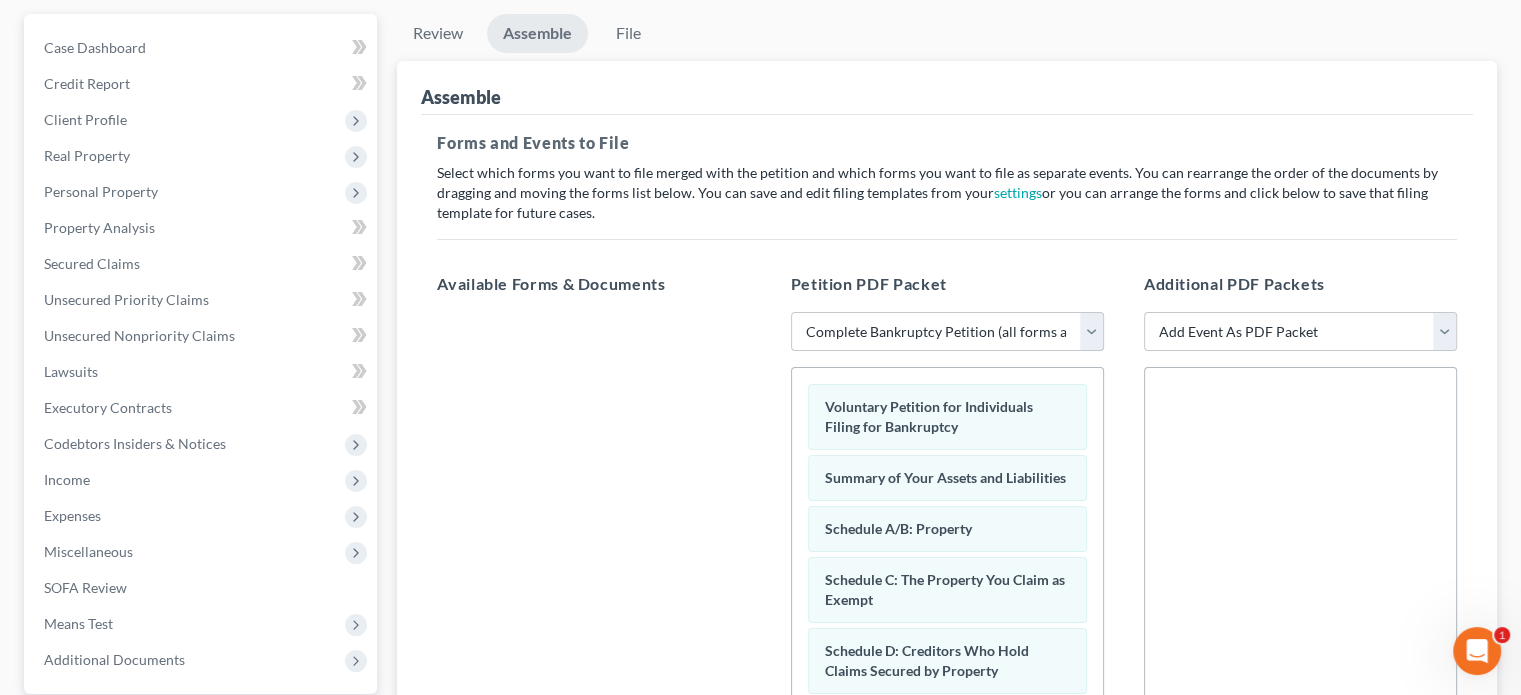 scroll, scrollTop: 0, scrollLeft: 0, axis: both 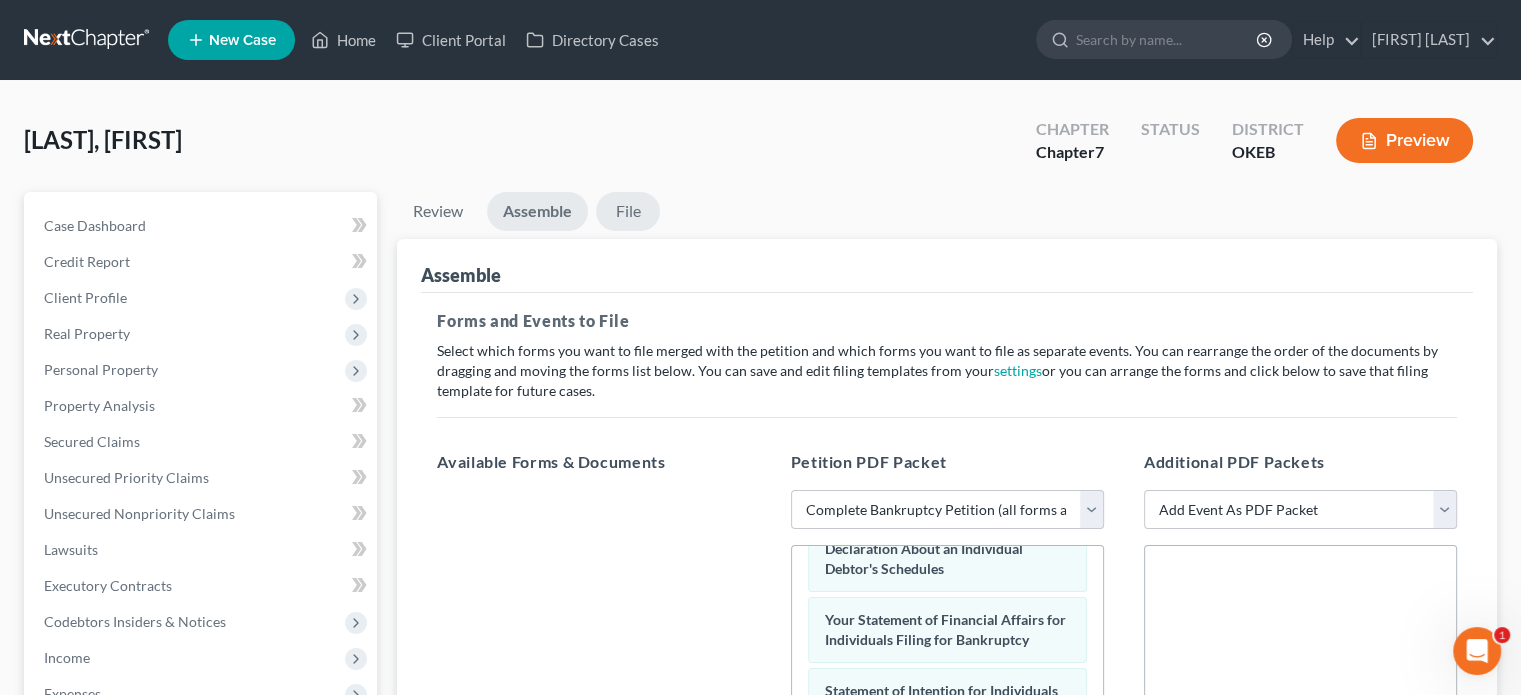click on "File" at bounding box center [628, 211] 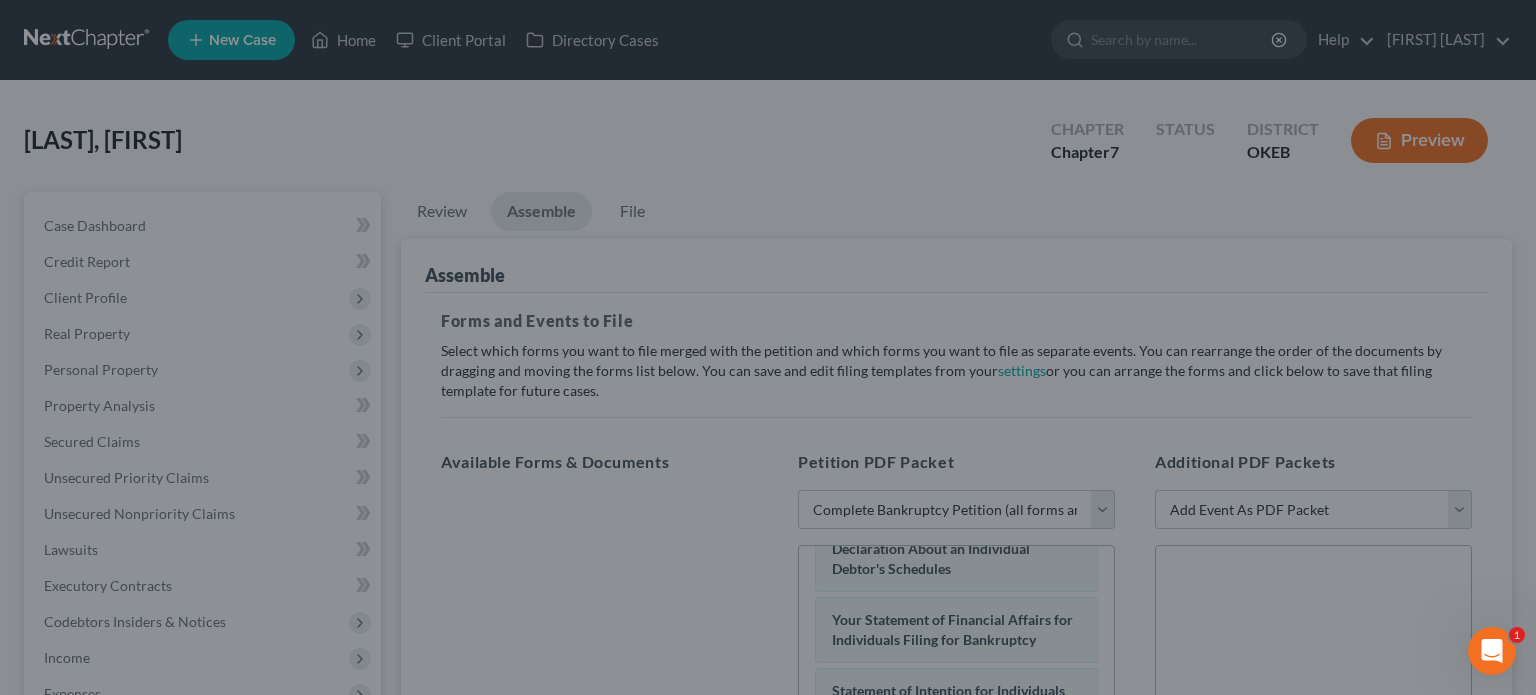 drag, startPoint x: 444, startPoint y: 463, endPoint x: 472, endPoint y: 473, distance: 29.732138 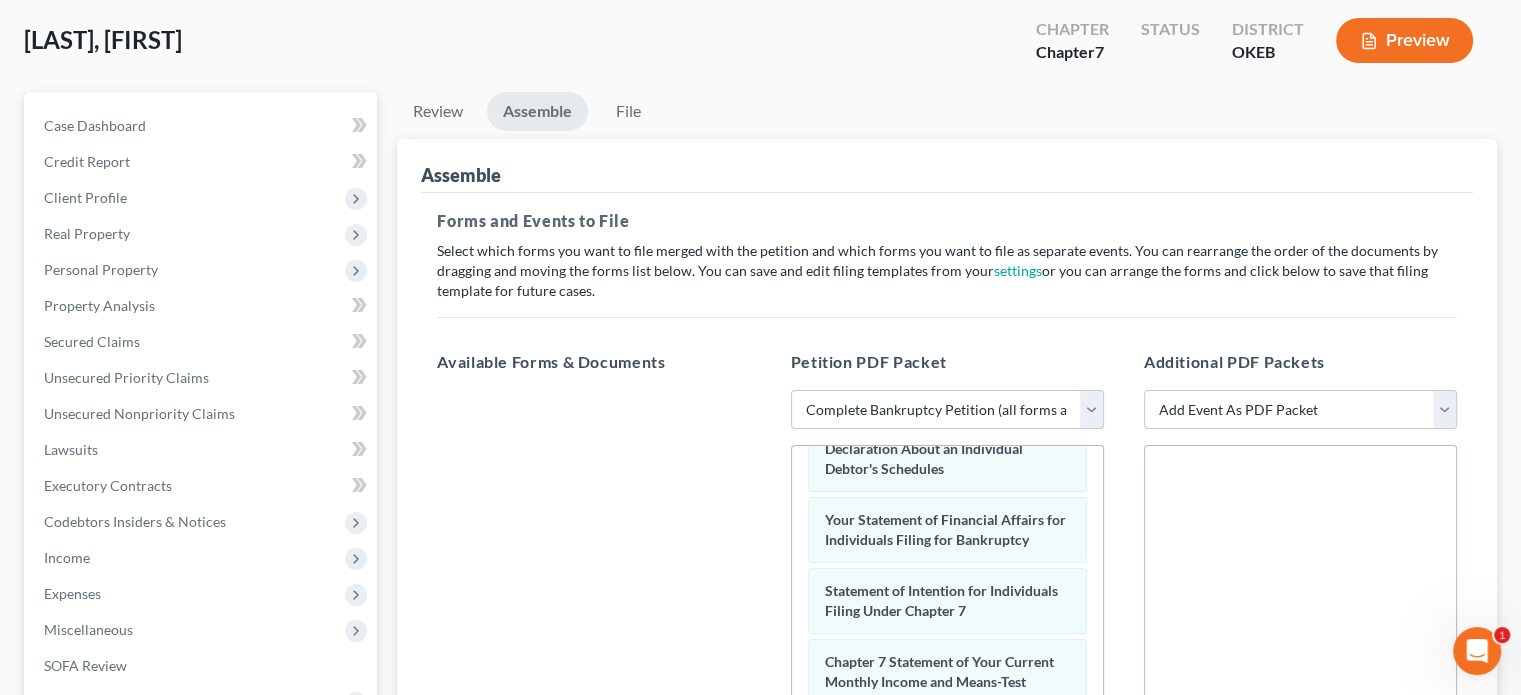 scroll, scrollTop: 0, scrollLeft: 0, axis: both 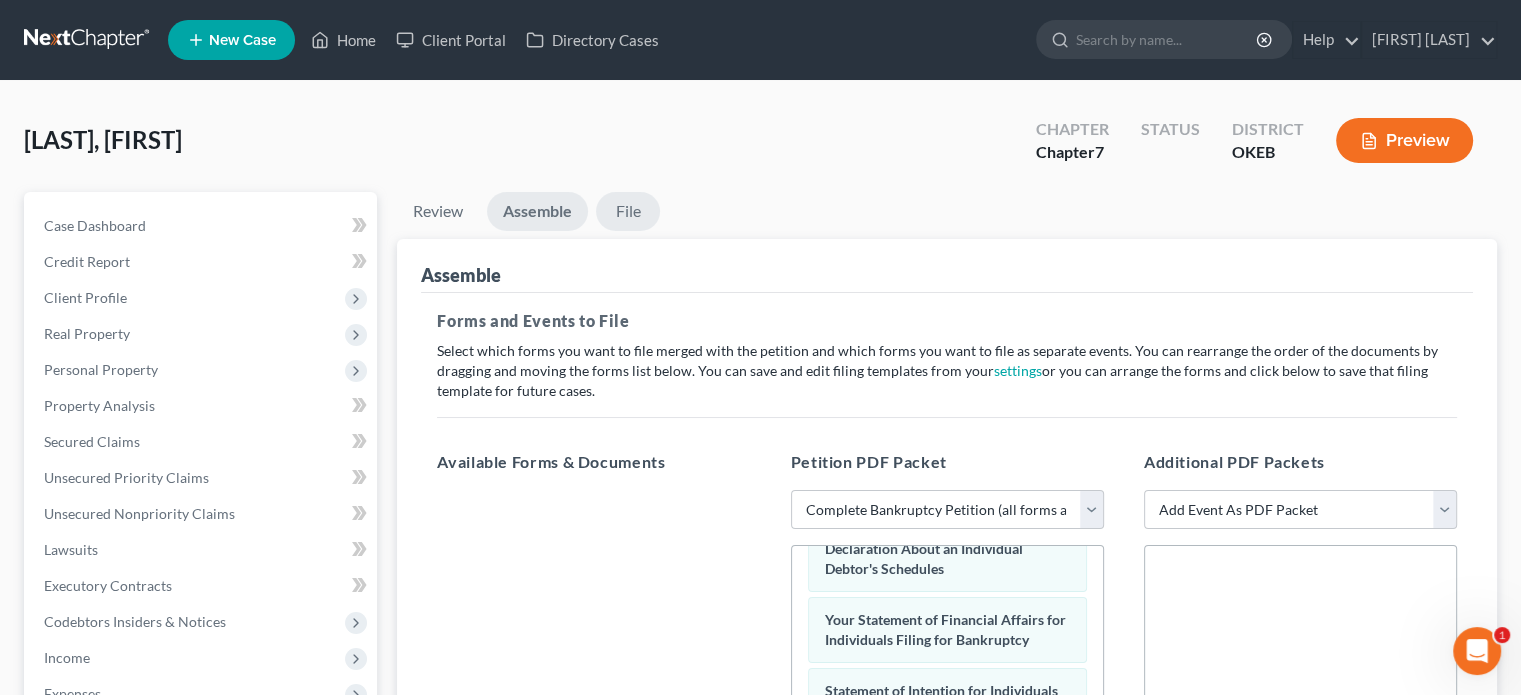 click on "File" at bounding box center (628, 211) 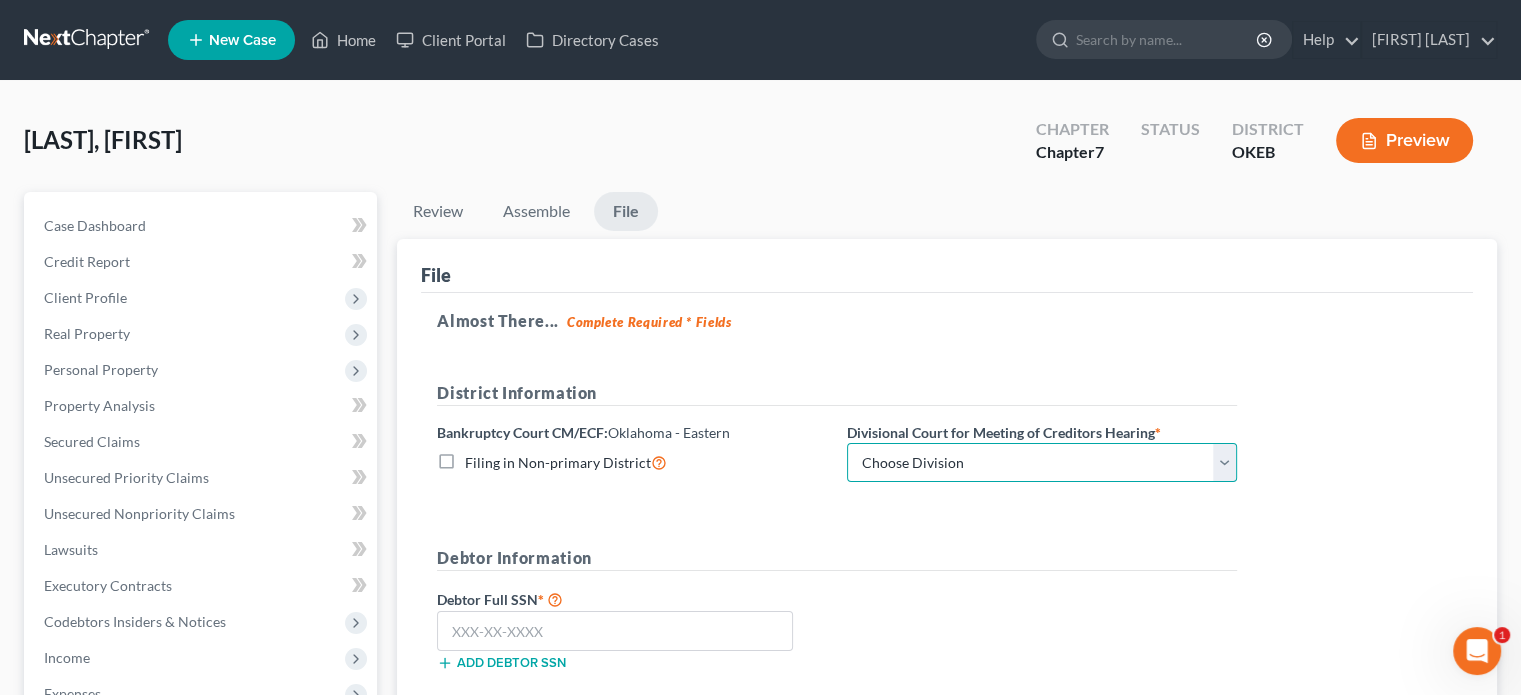 click on "Choose Division Okmulgee" at bounding box center (1042, 463) 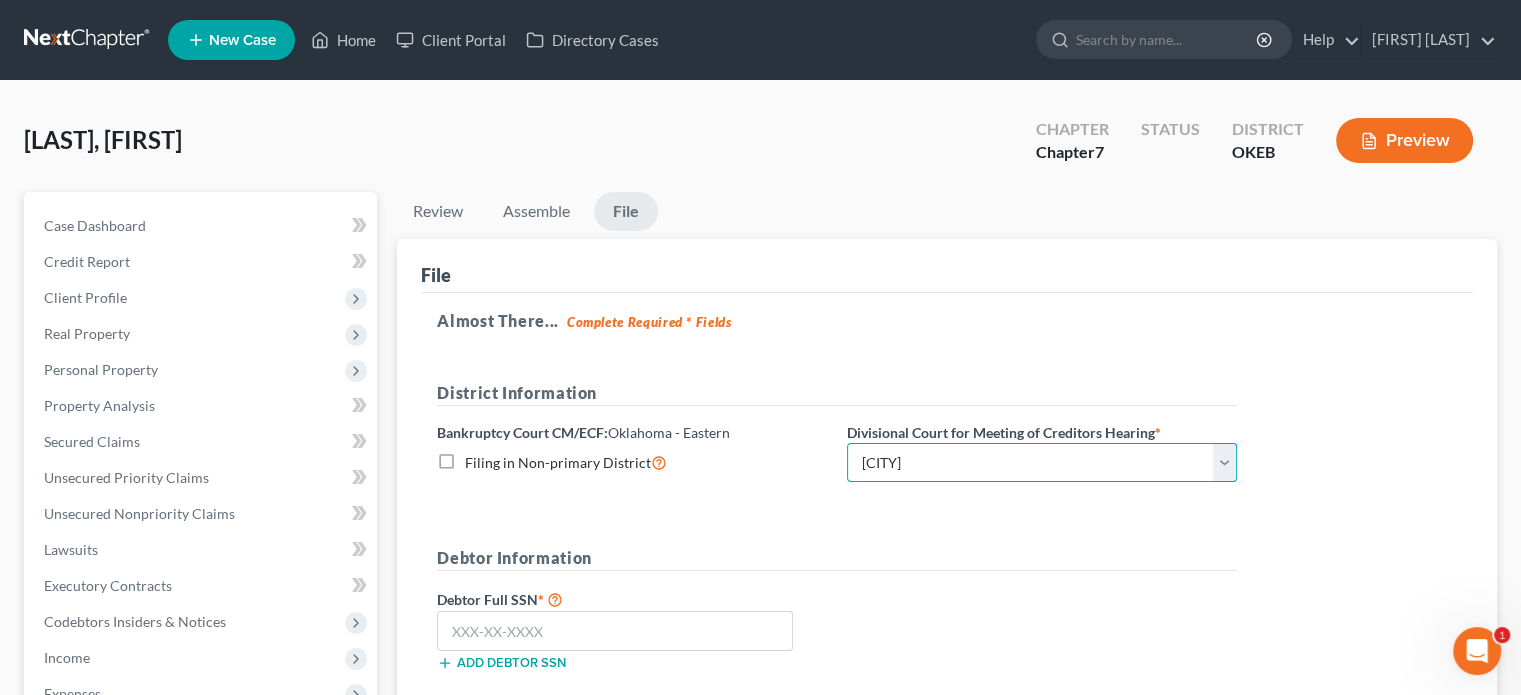 click on "Choose Division Okmulgee" at bounding box center (1042, 463) 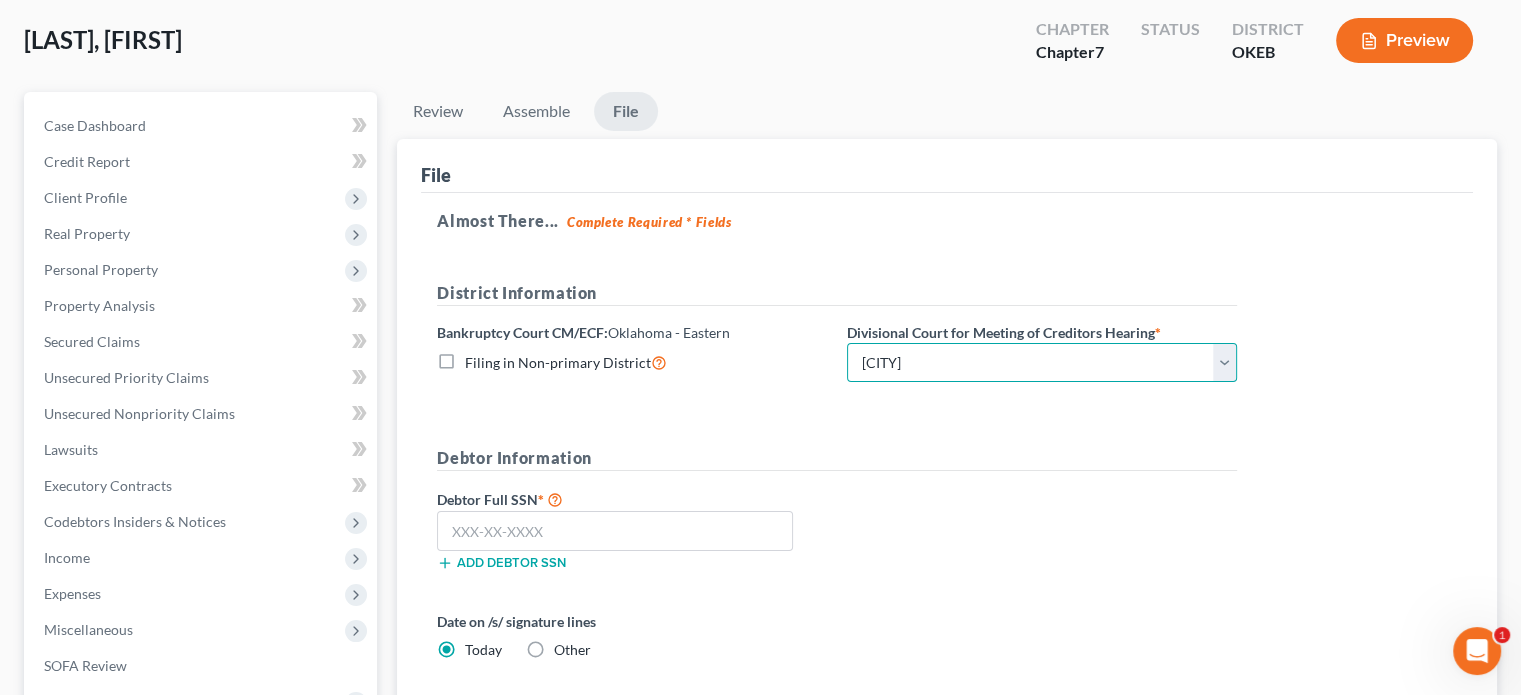 scroll, scrollTop: 200, scrollLeft: 0, axis: vertical 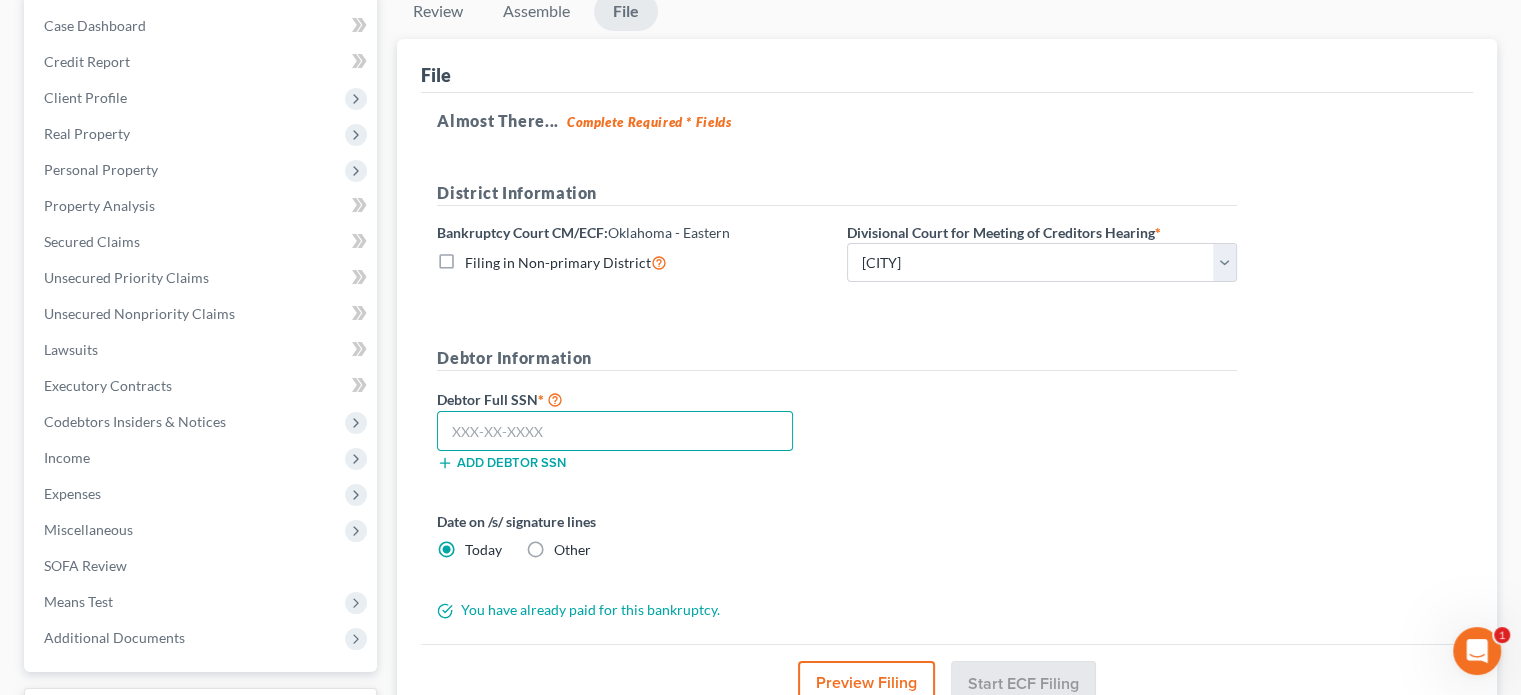 click at bounding box center [615, 431] 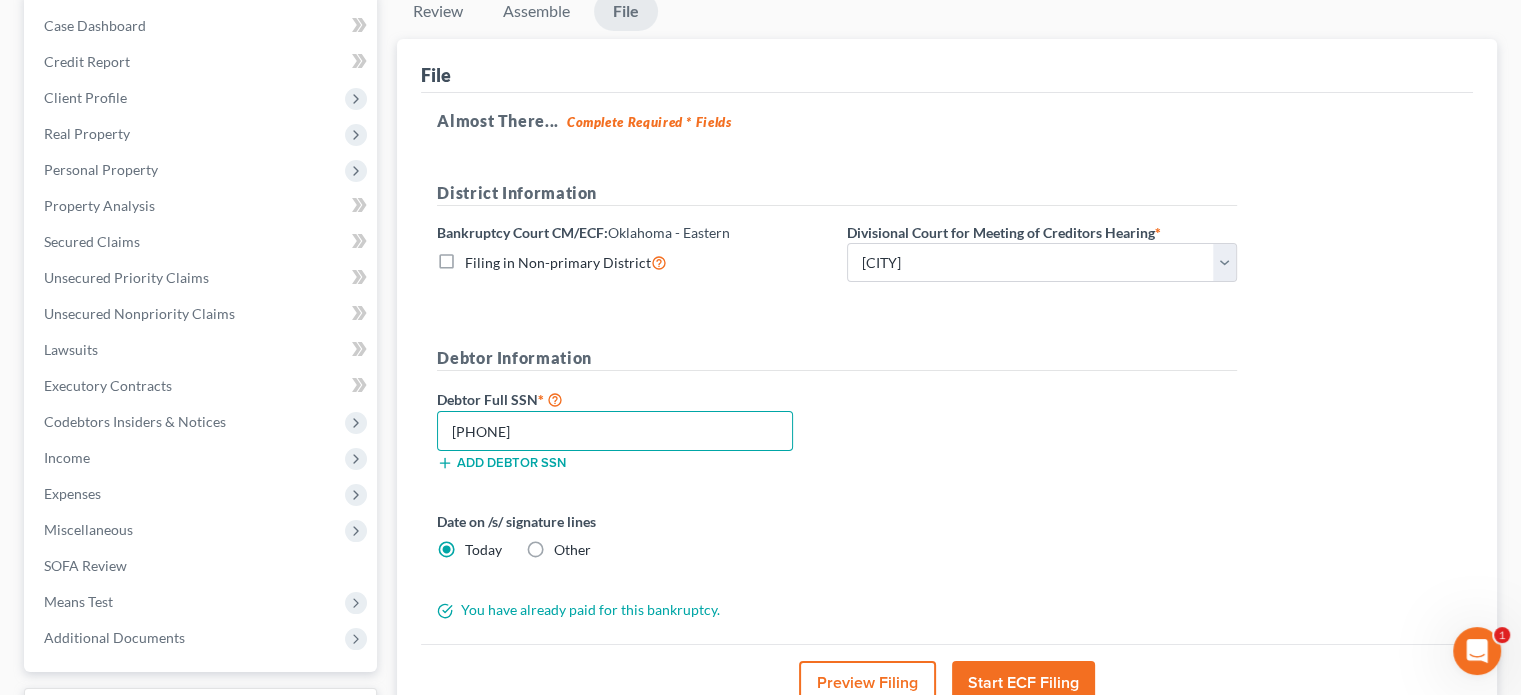 scroll, scrollTop: 300, scrollLeft: 0, axis: vertical 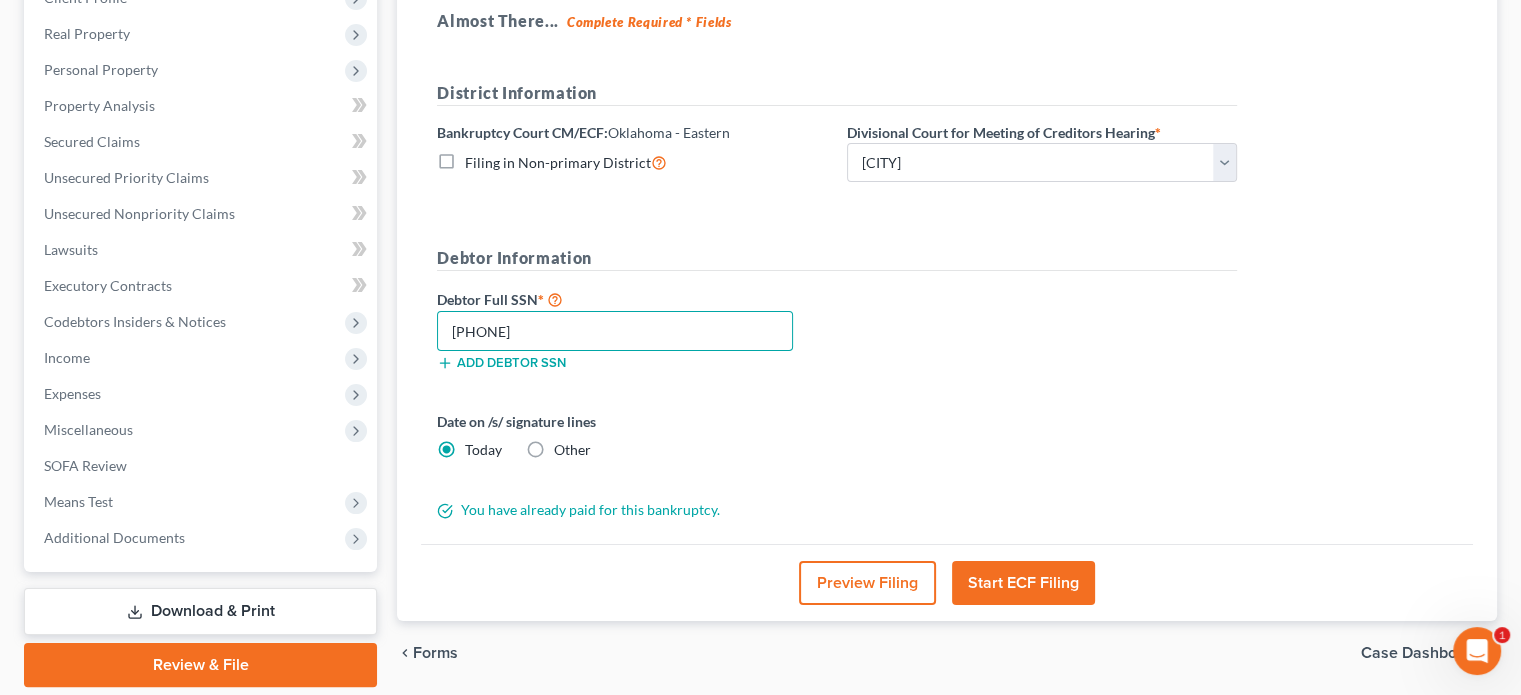 type on "[PHONE]" 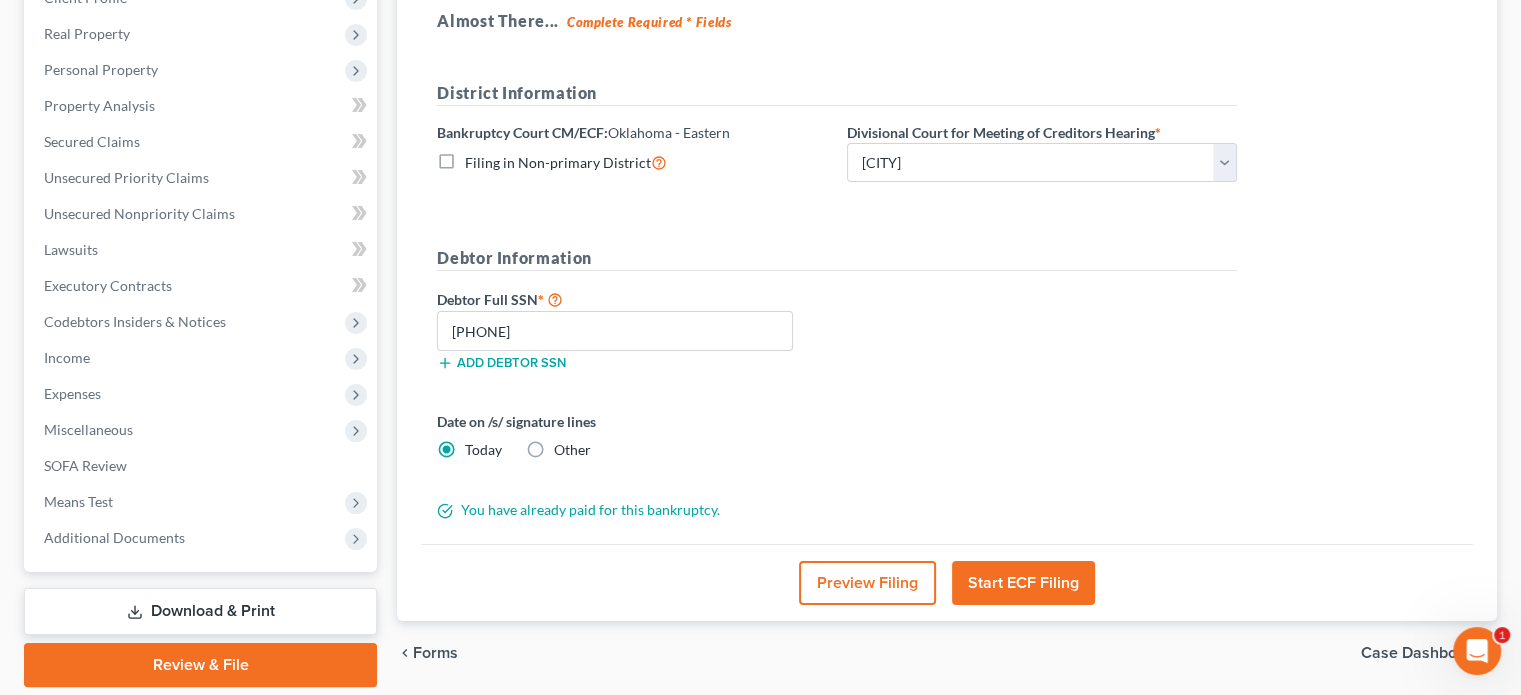 click on "Start ECF Filing" at bounding box center (1023, 583) 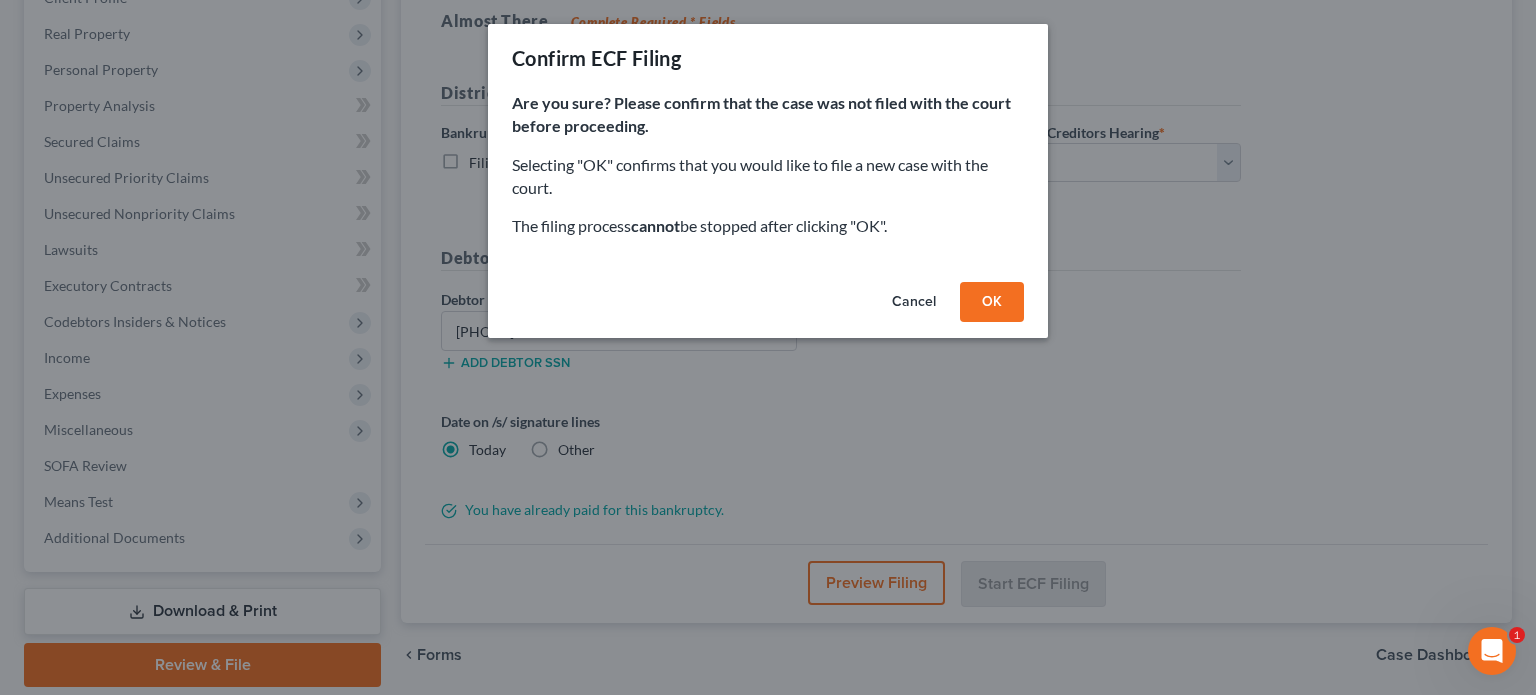 click on "OK" at bounding box center (992, 302) 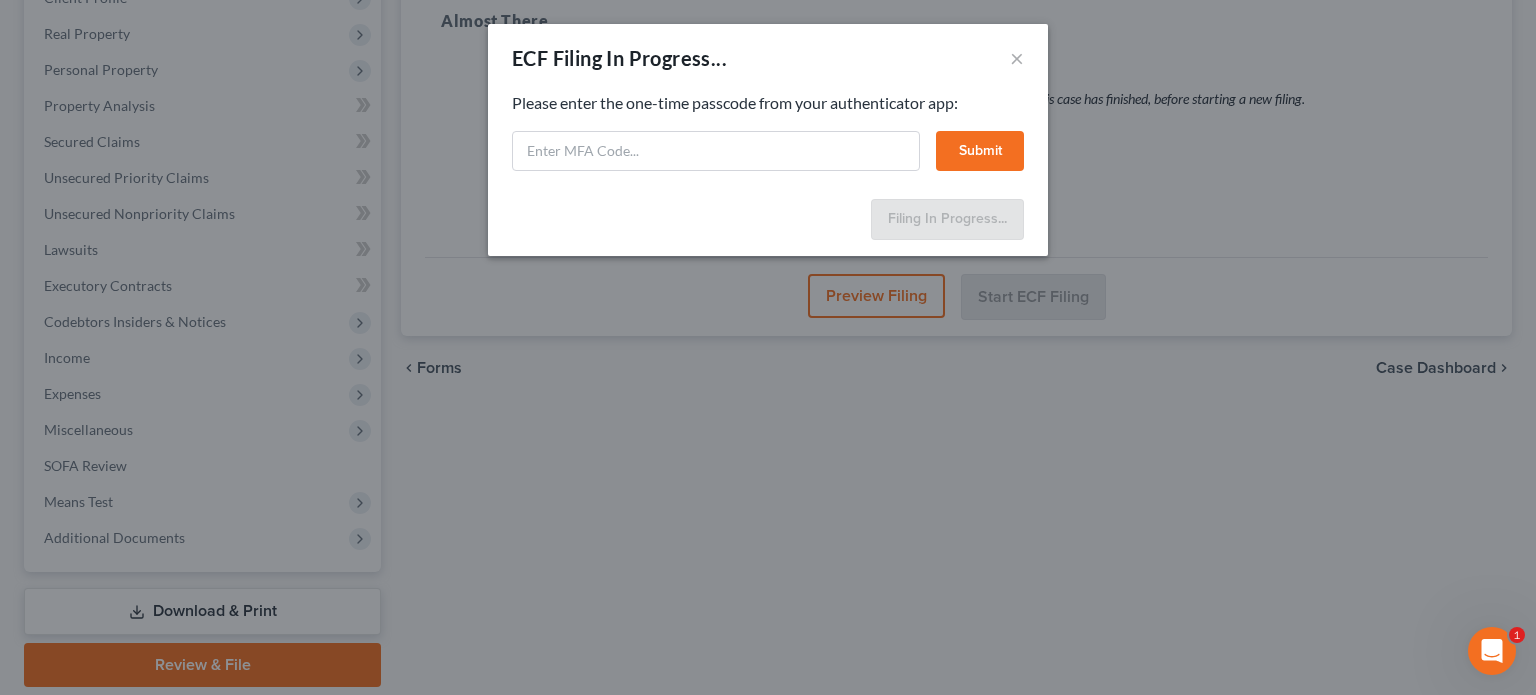 click on "Submit" at bounding box center [980, 151] 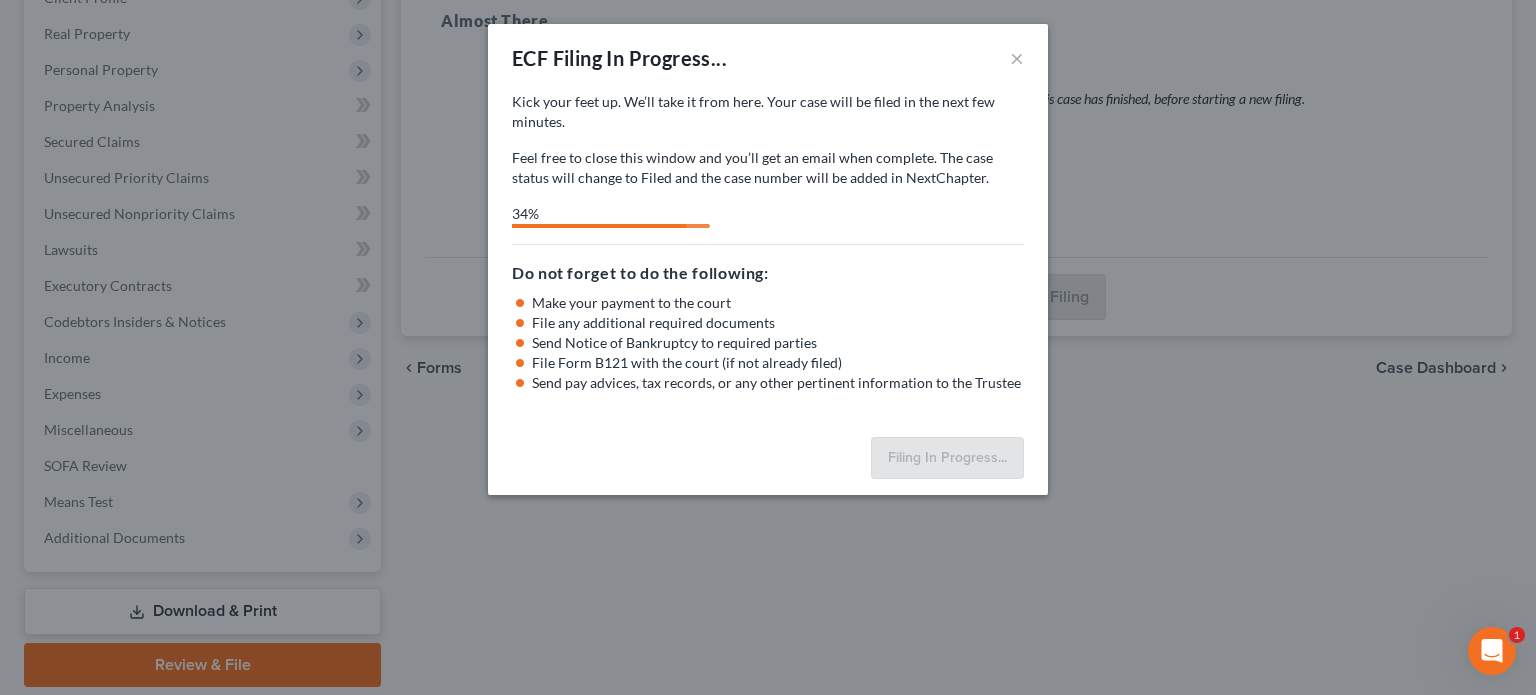 select on "0" 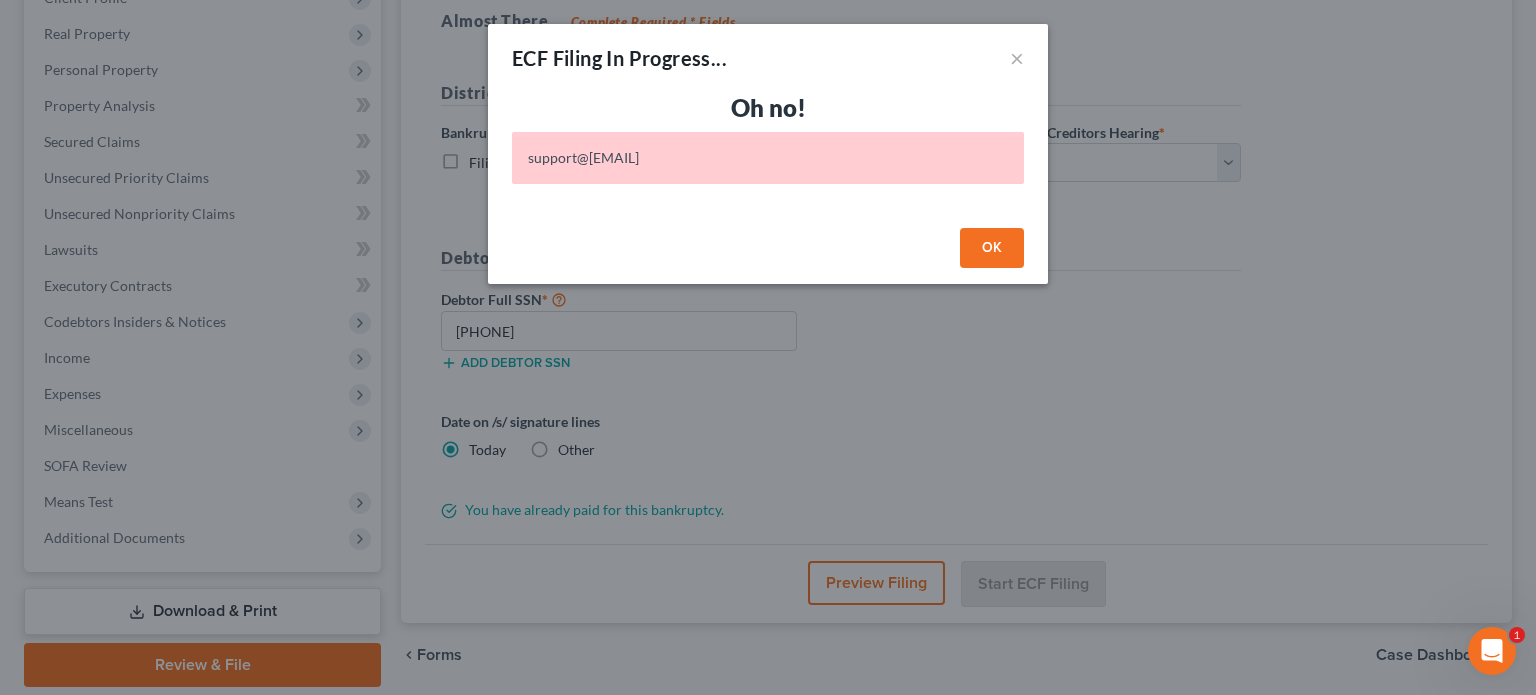 click on "OK" at bounding box center [992, 248] 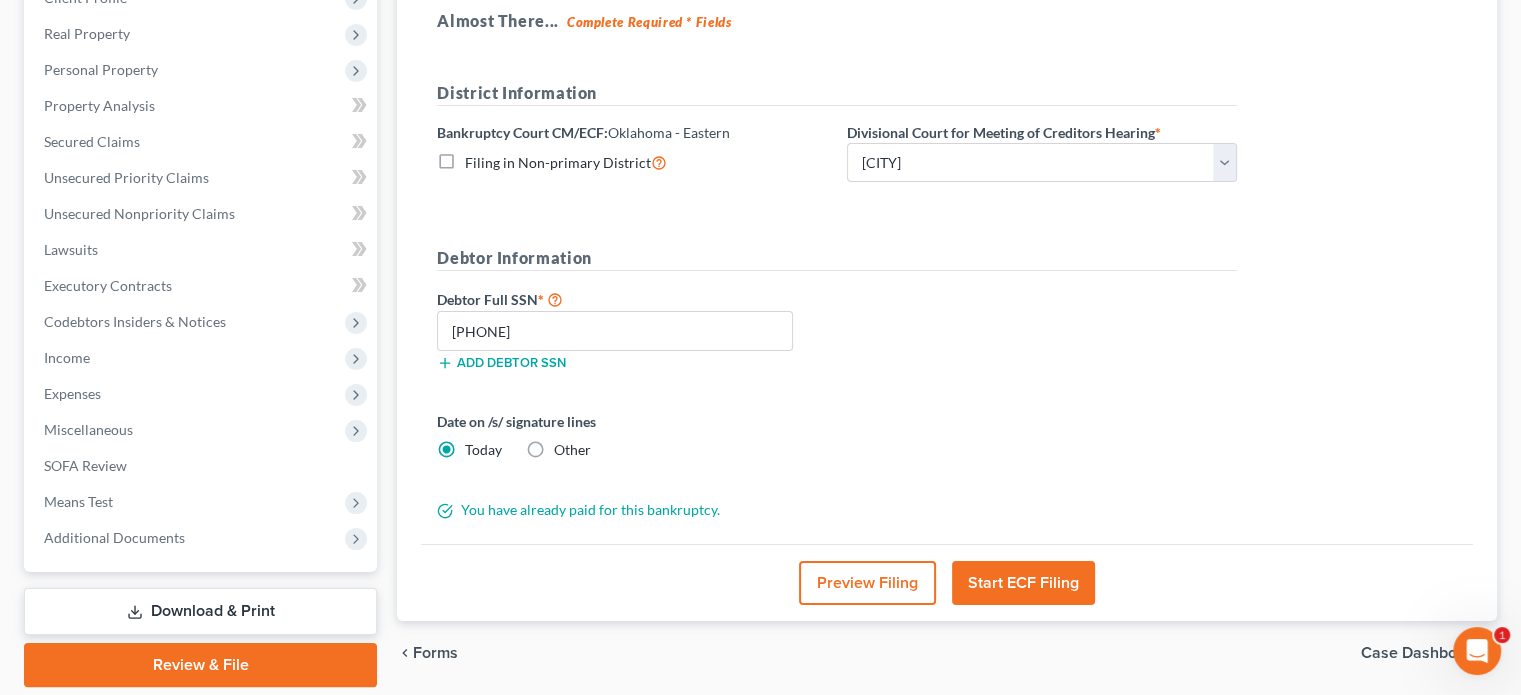 click on "Download & Print" at bounding box center [200, 611] 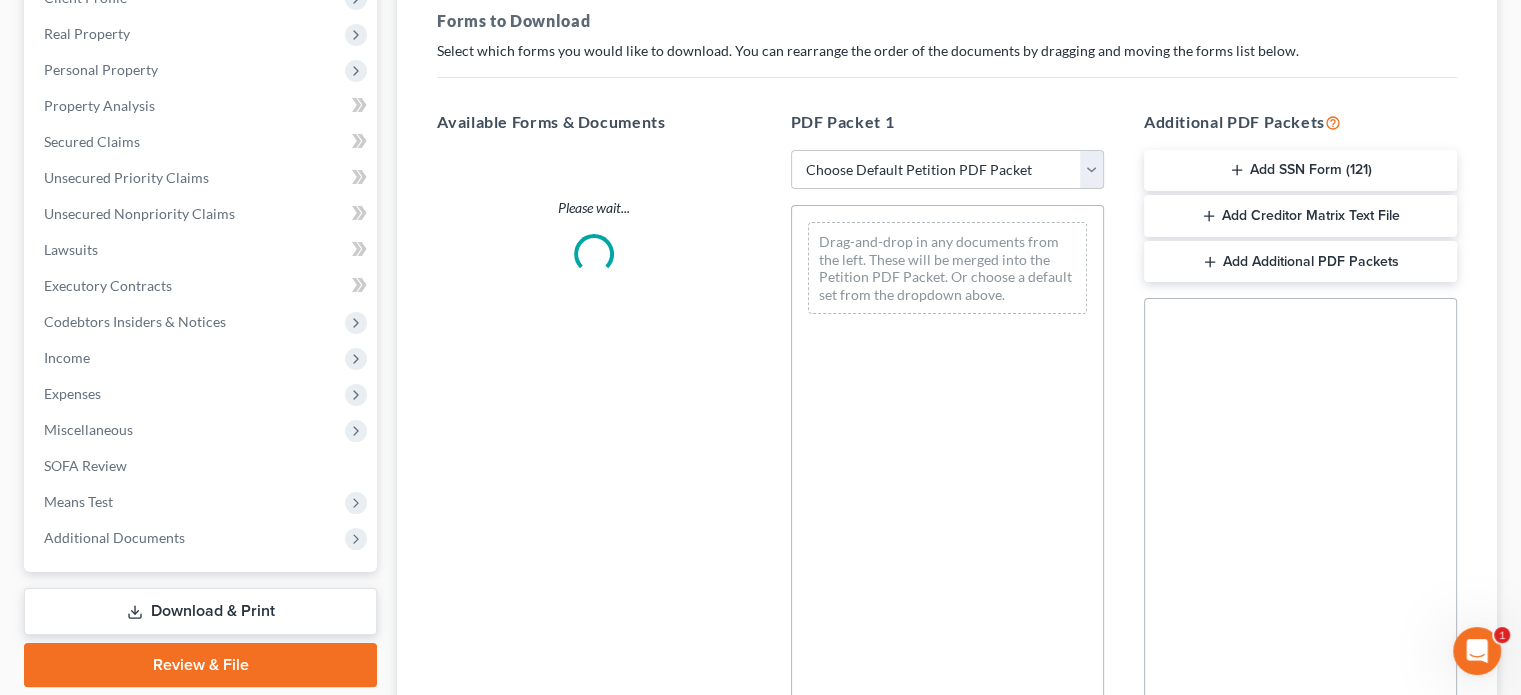 scroll, scrollTop: 0, scrollLeft: 0, axis: both 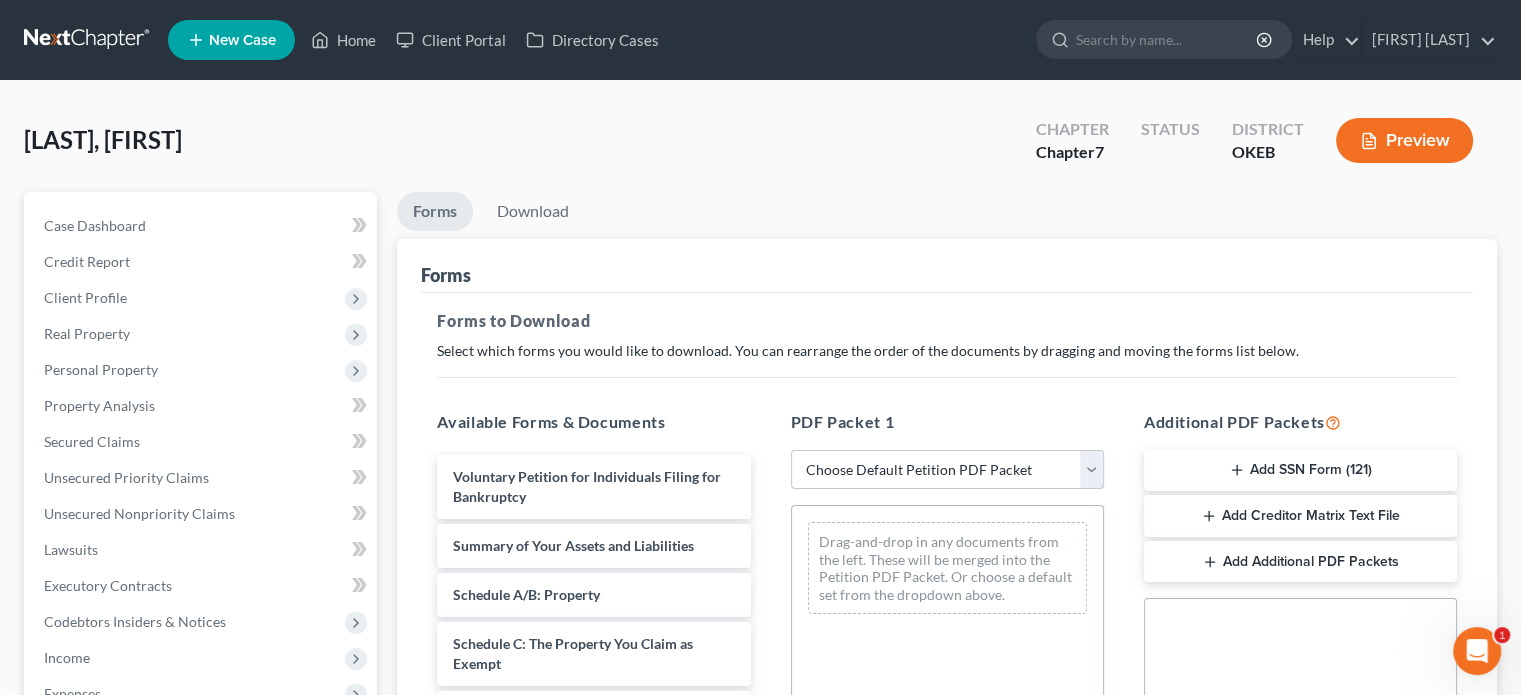 click on "Choose Default Petition PDF Packet Complete Bankruptcy Petition (all forms and schedules) Emergency Filing Forms (Petition and Creditor List Only) Amended Forms Signature Pages Only" at bounding box center [947, 470] 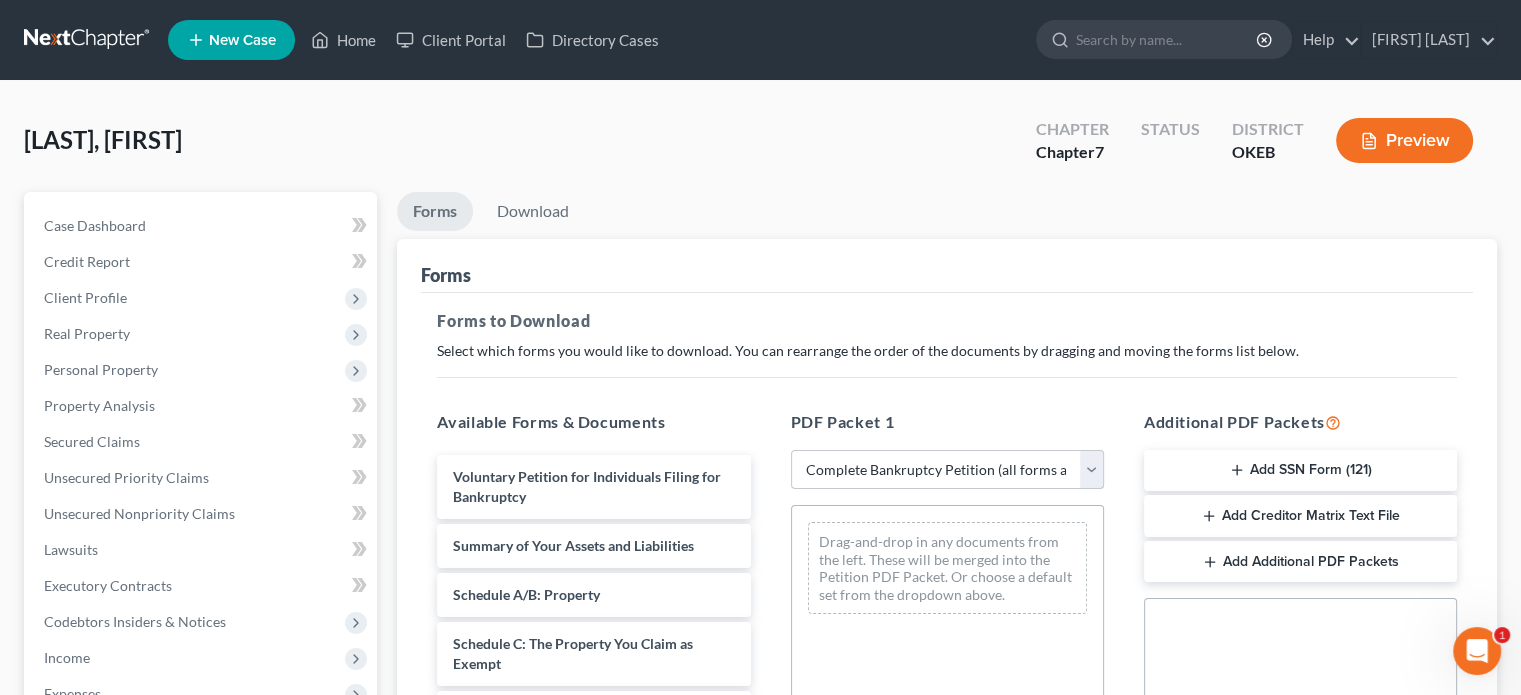 click on "Choose Default Petition PDF Packet Complete Bankruptcy Petition (all forms and schedules) Emergency Filing Forms (Petition and Creditor List Only) Amended Forms Signature Pages Only" at bounding box center (947, 470) 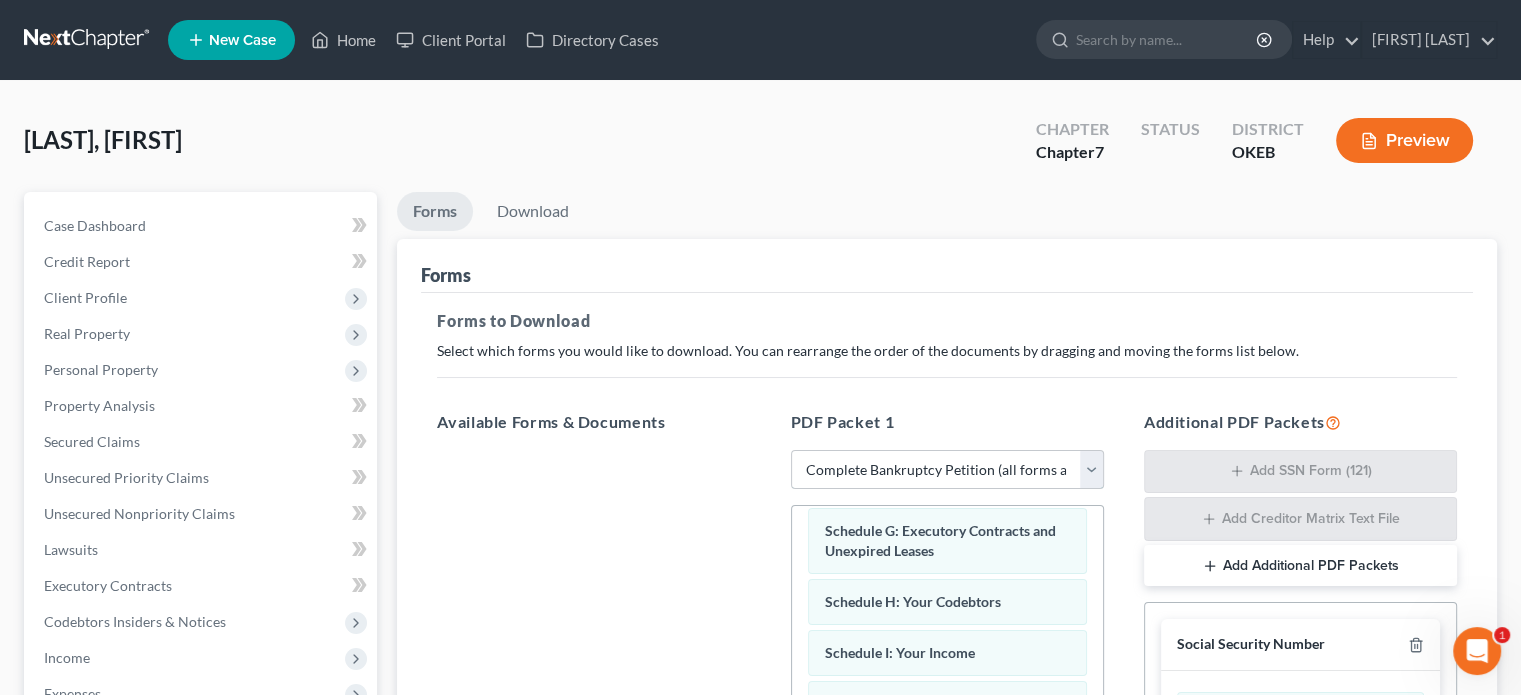 scroll, scrollTop: 745, scrollLeft: 0, axis: vertical 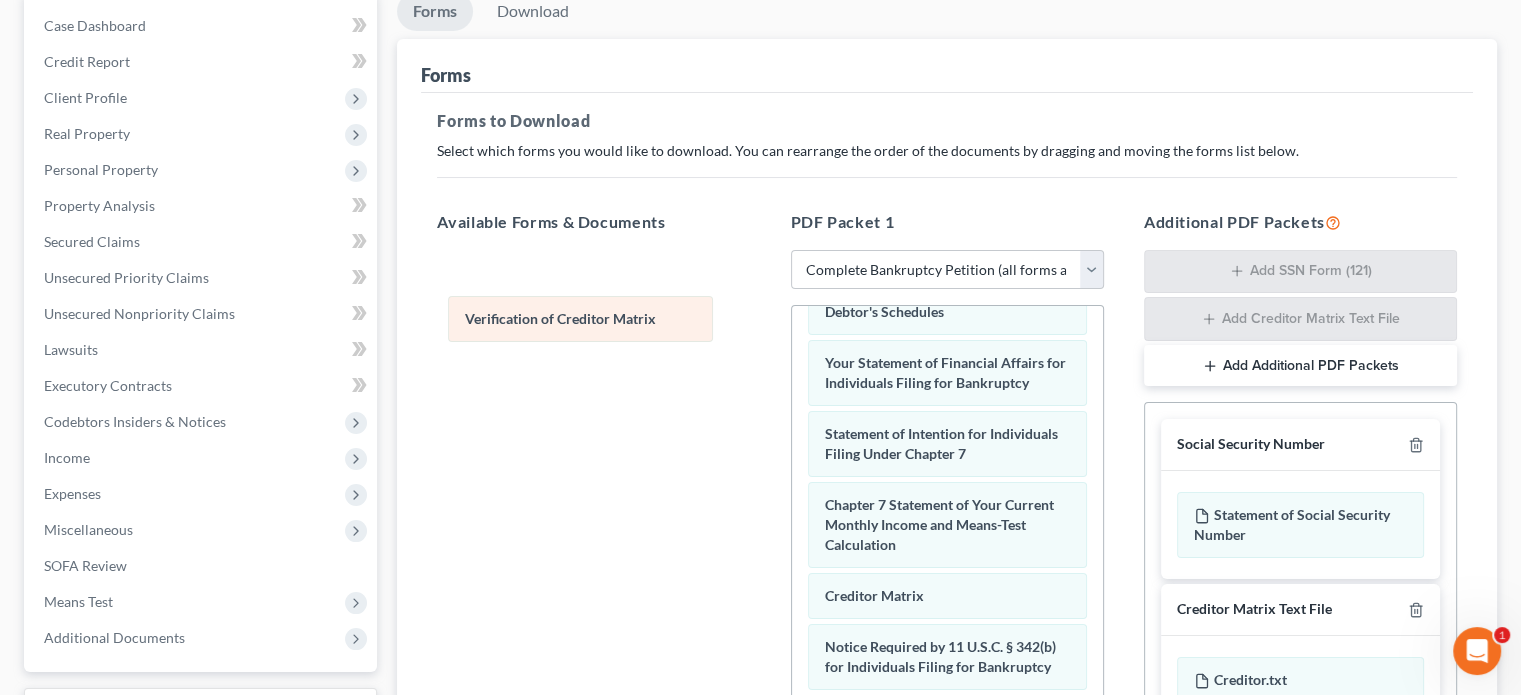 drag, startPoint x: 900, startPoint y: 571, endPoint x: 534, endPoint y: 311, distance: 448.9499 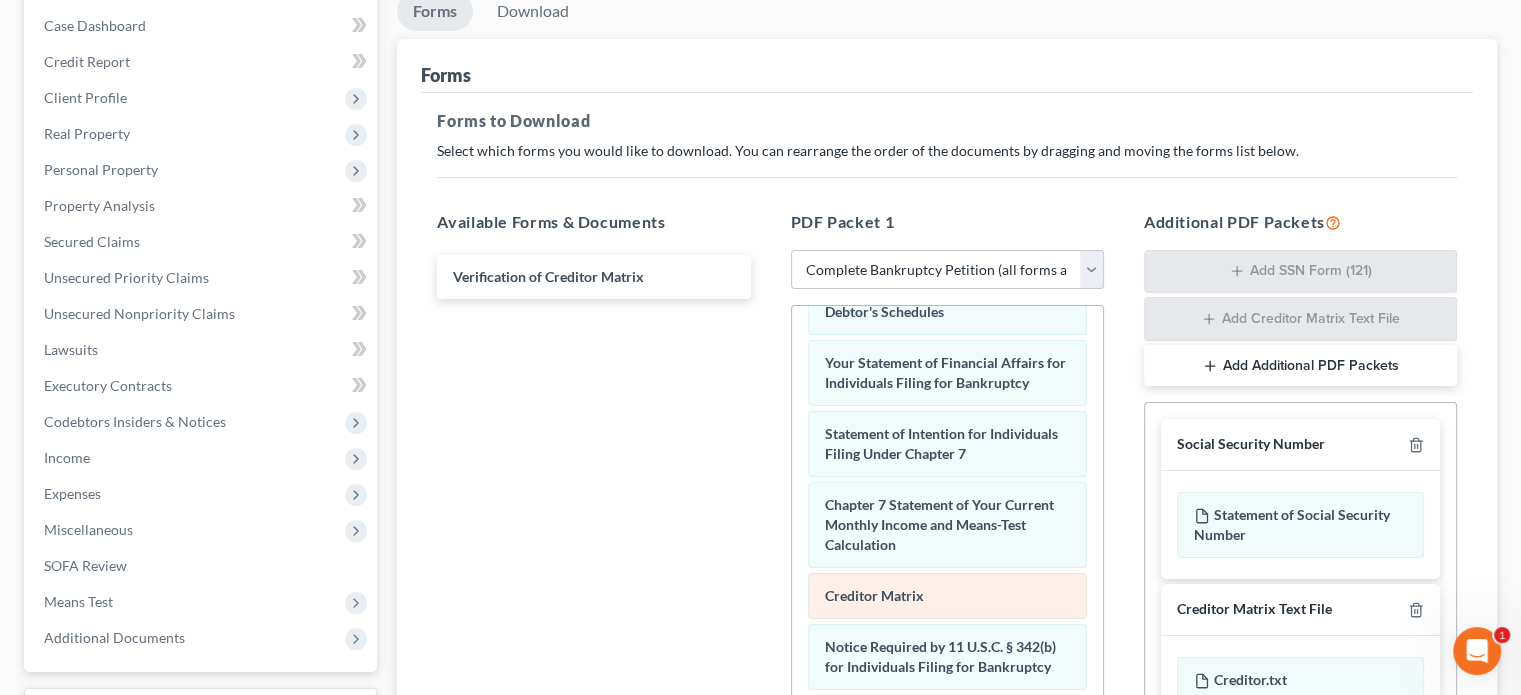 click on "Creditor Matrix" at bounding box center [874, 595] 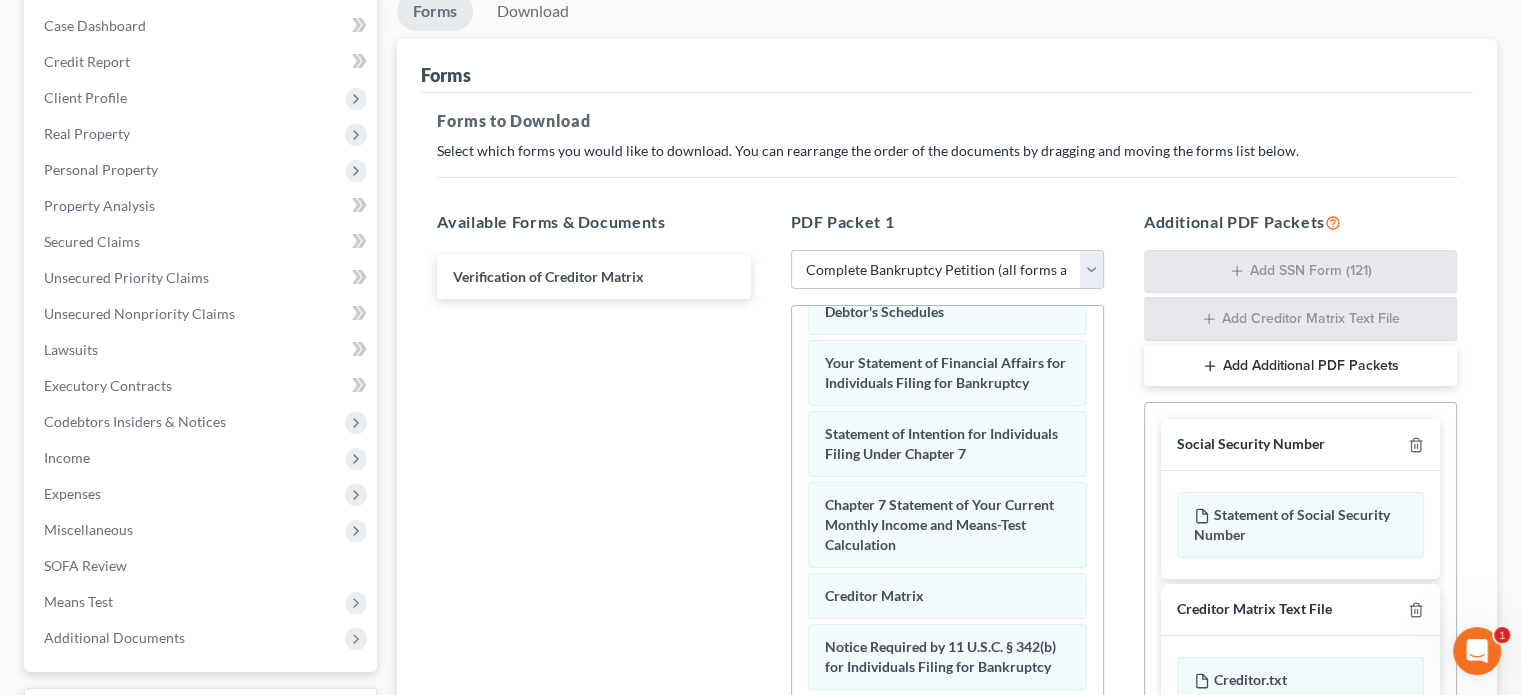 scroll, scrollTop: 395, scrollLeft: 0, axis: vertical 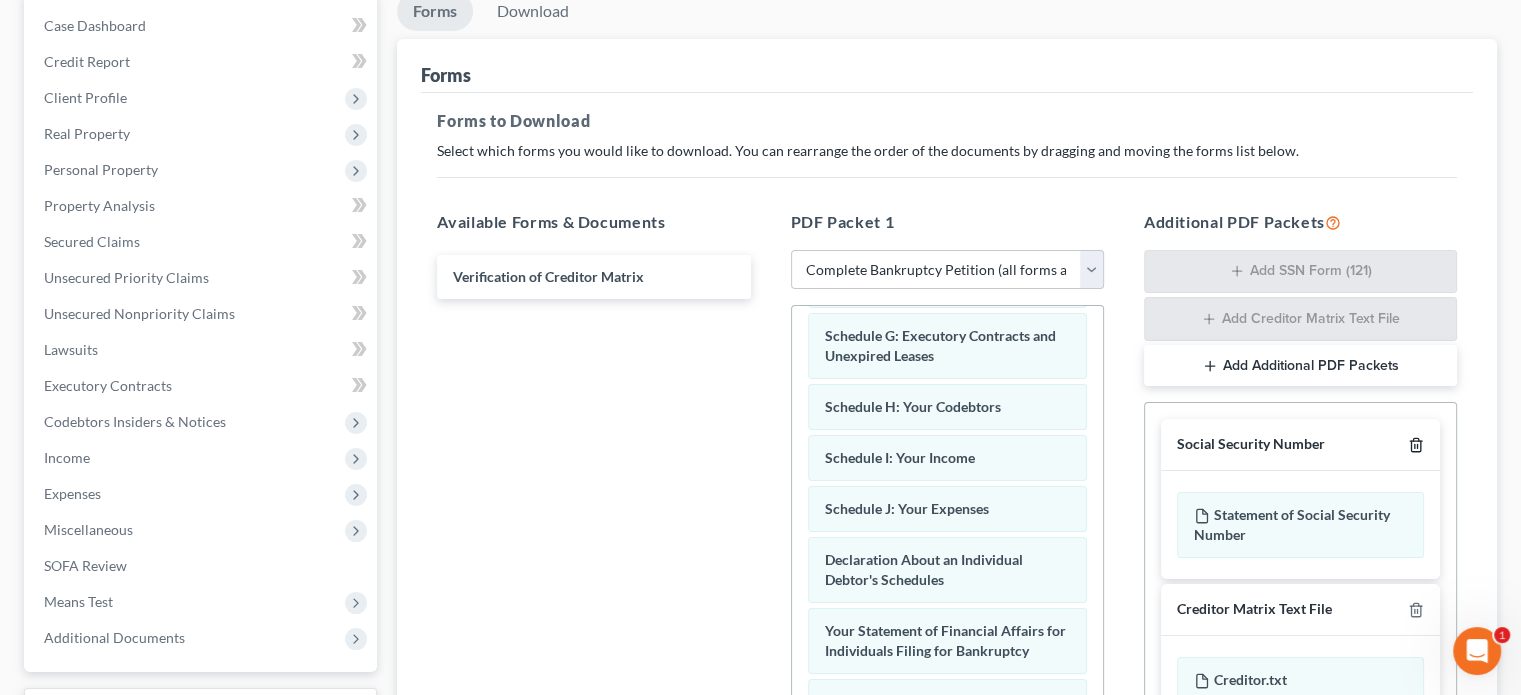 click 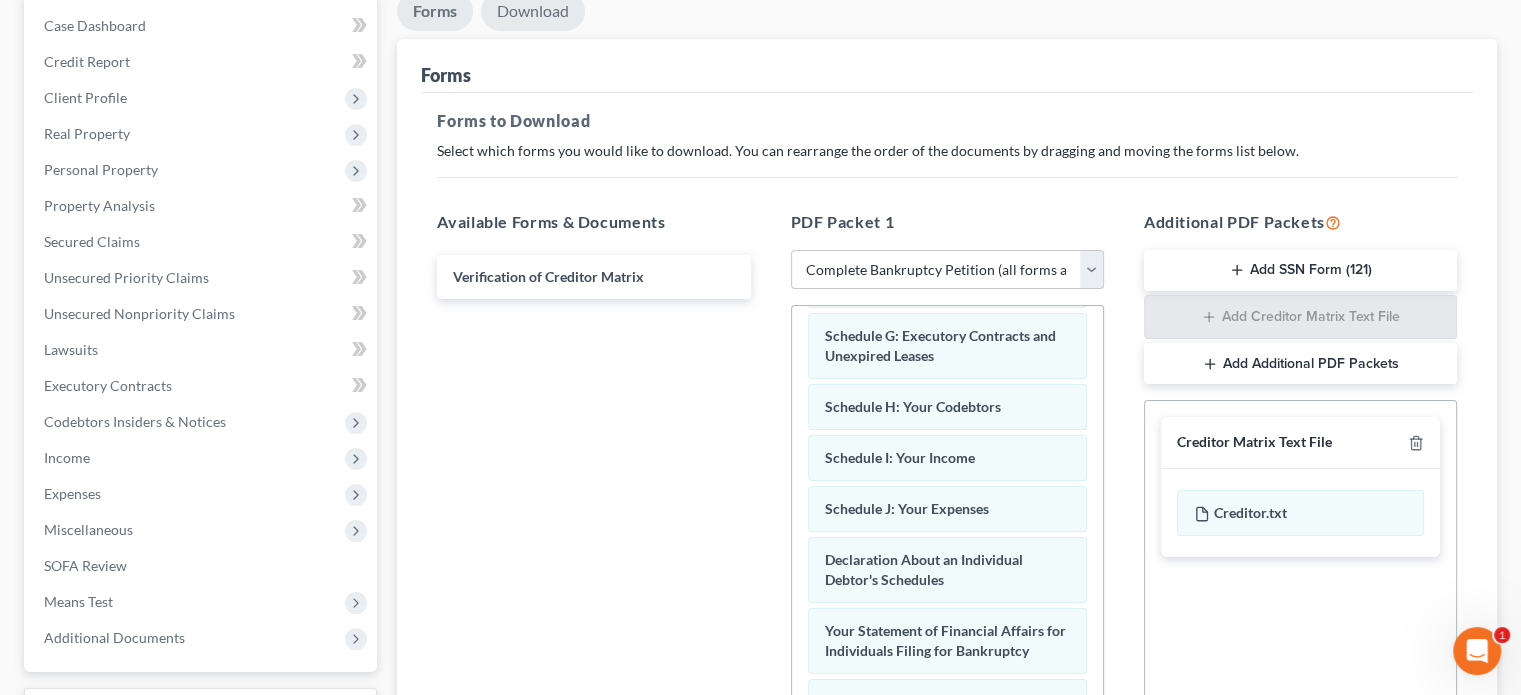 click on "Download" at bounding box center (533, 11) 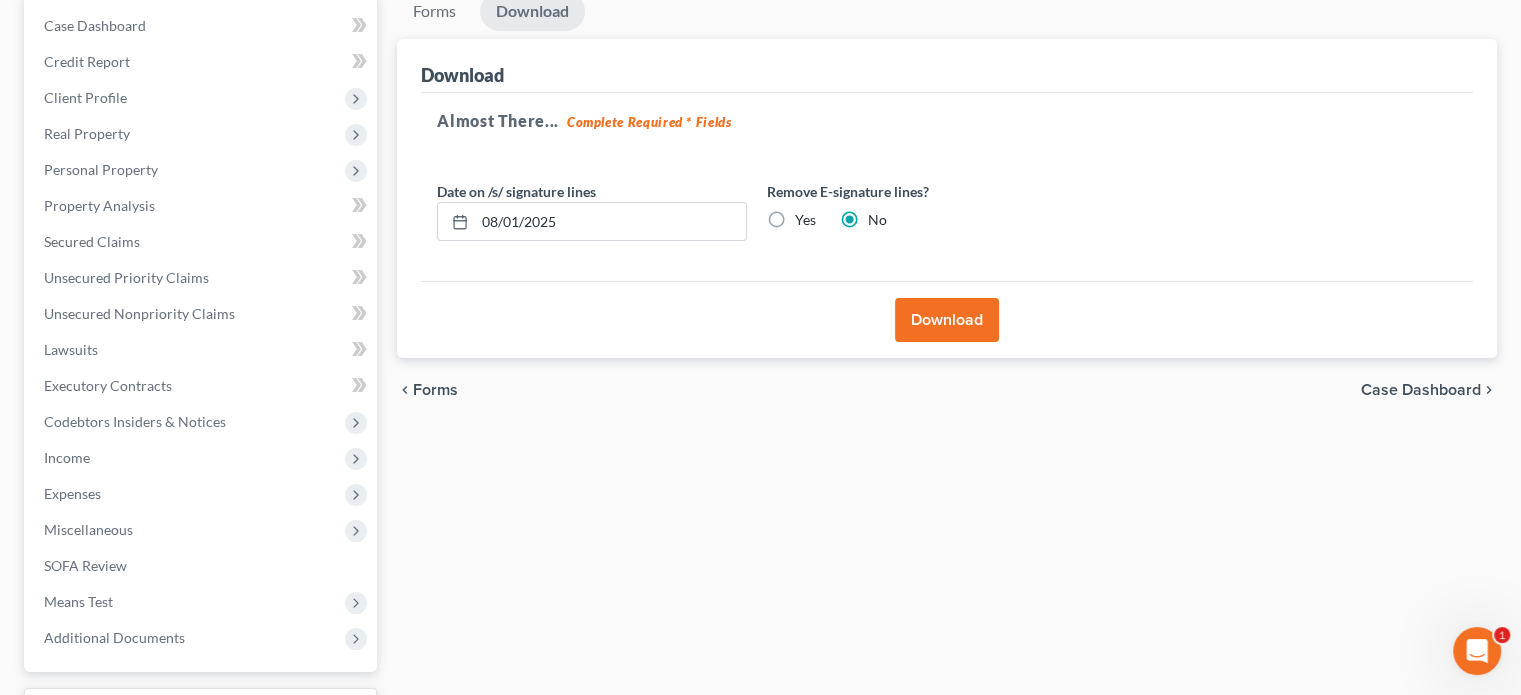 click on "Download" at bounding box center [947, 320] 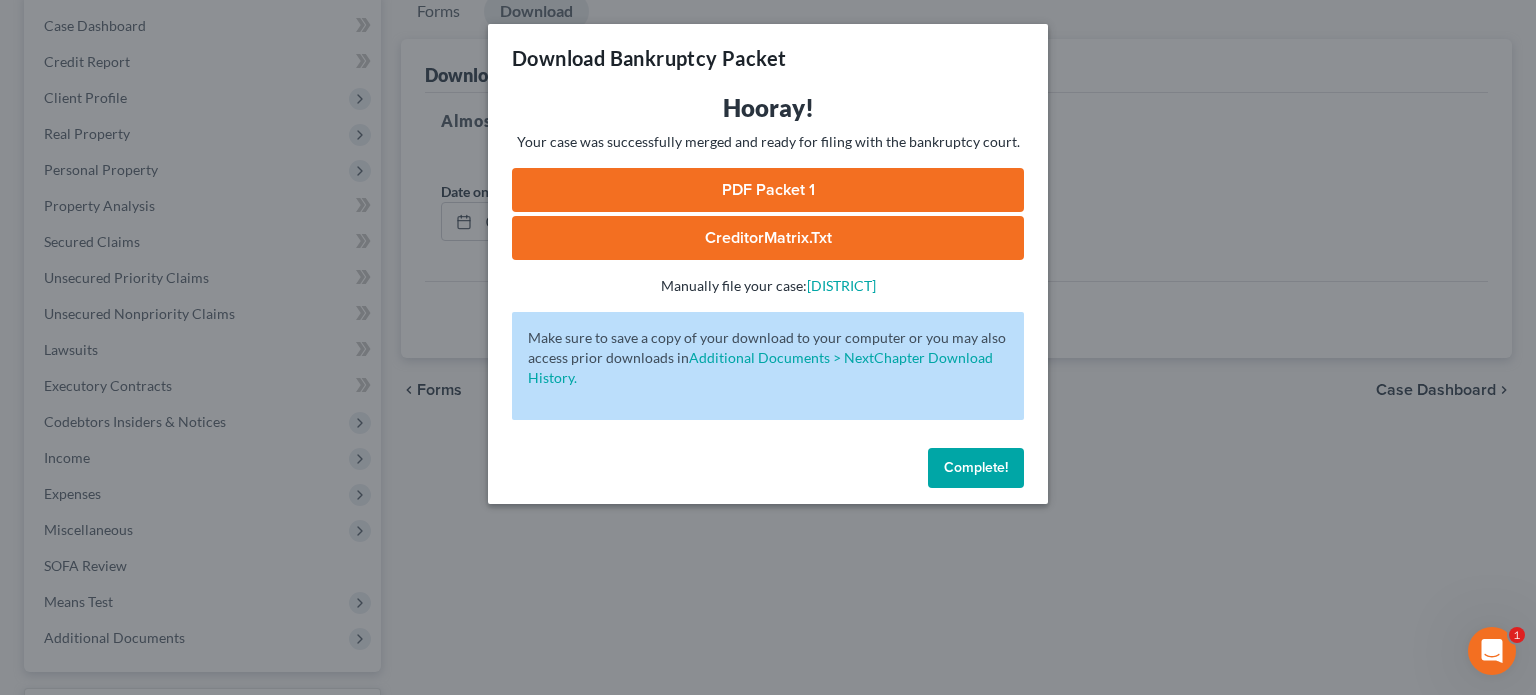 click on "Complete!" at bounding box center (976, 467) 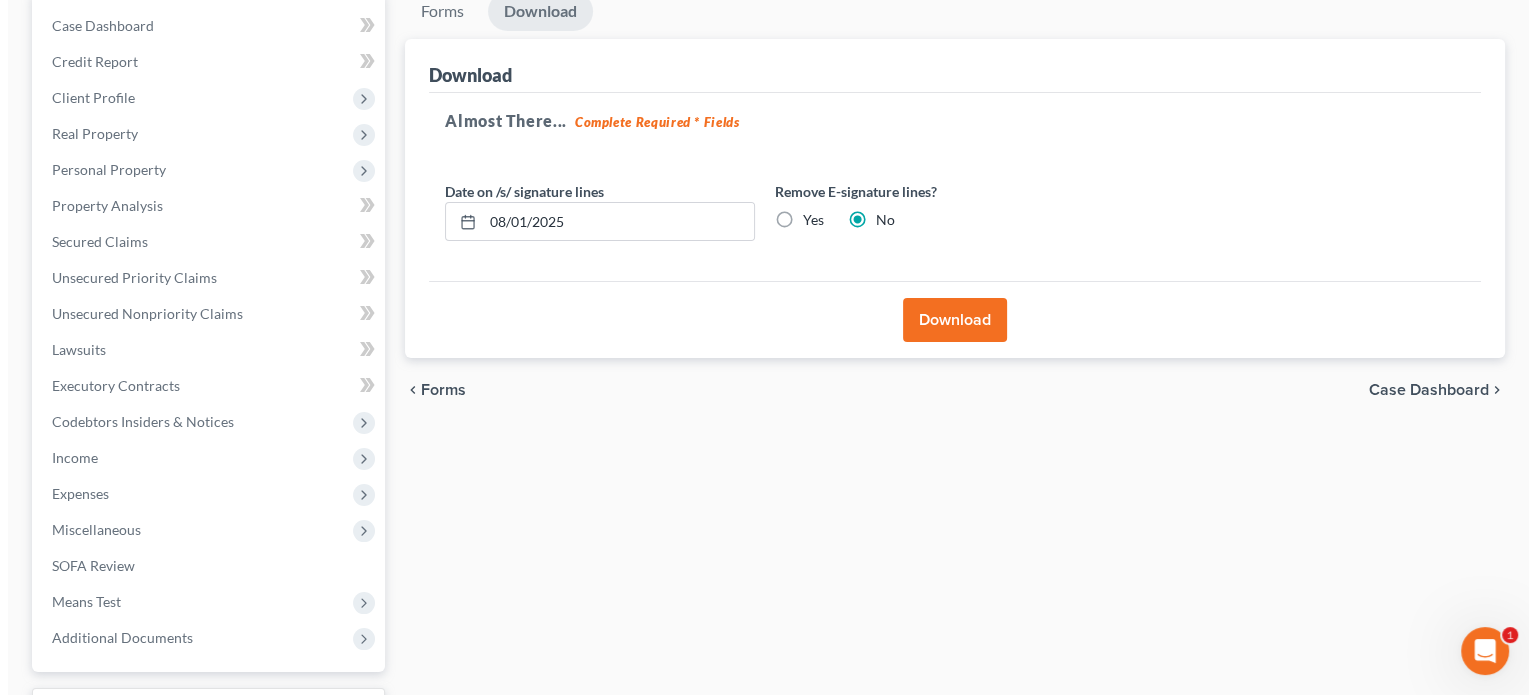 scroll, scrollTop: 0, scrollLeft: 0, axis: both 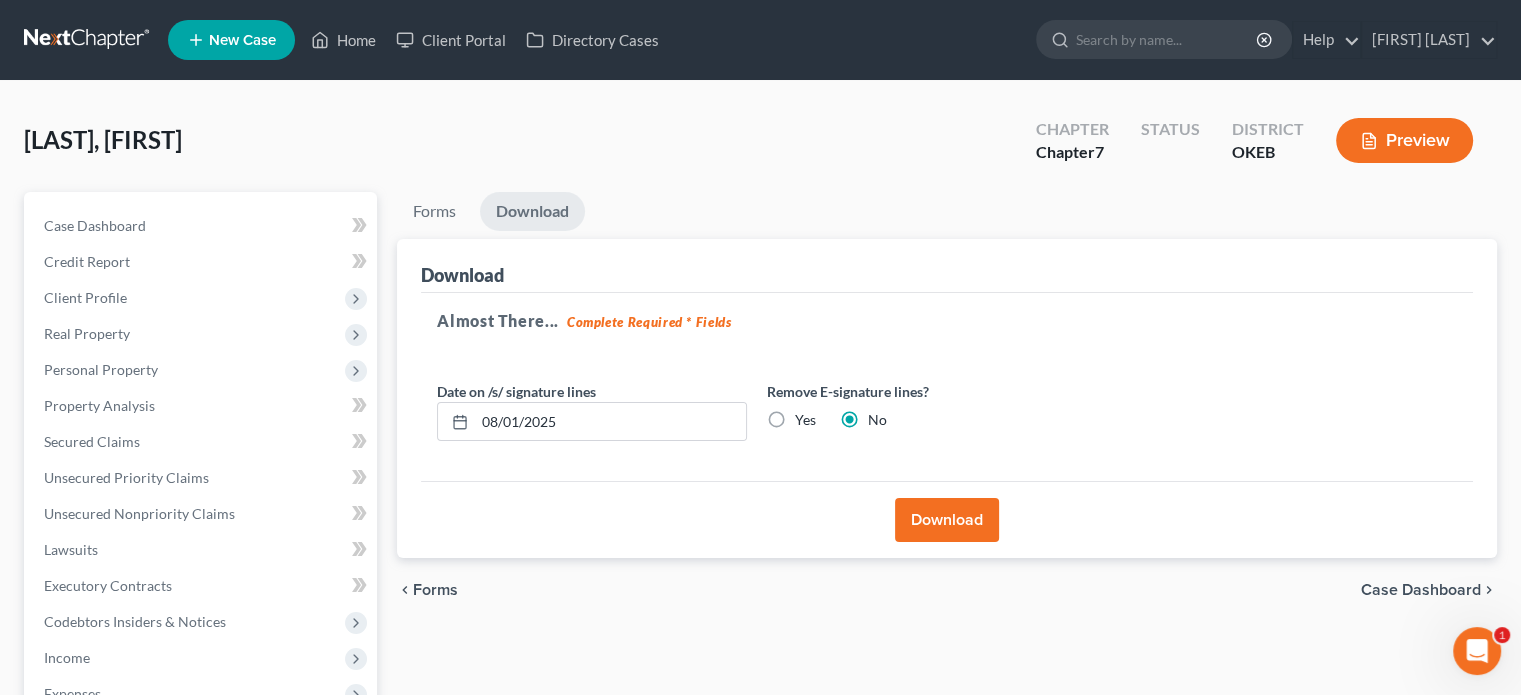 click on "Preview" at bounding box center [1404, 140] 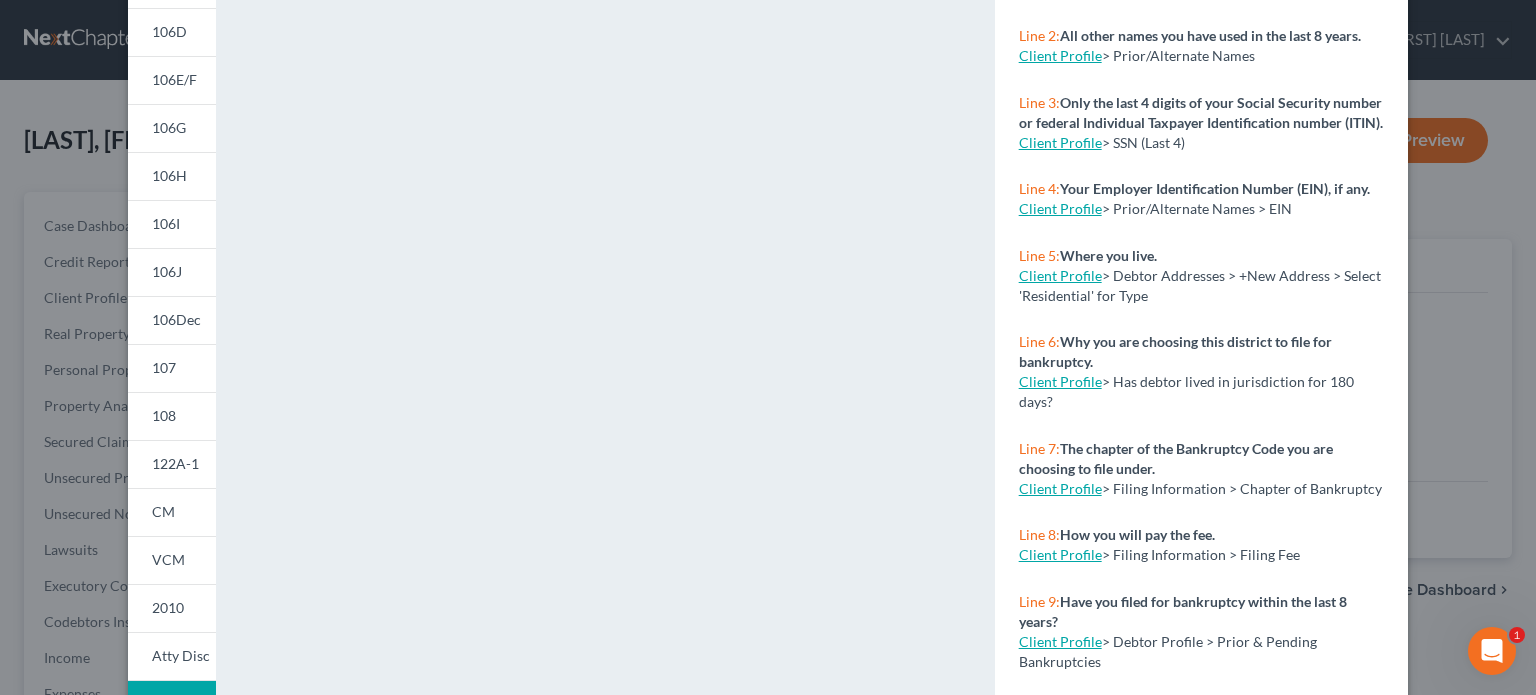 scroll, scrollTop: 432, scrollLeft: 0, axis: vertical 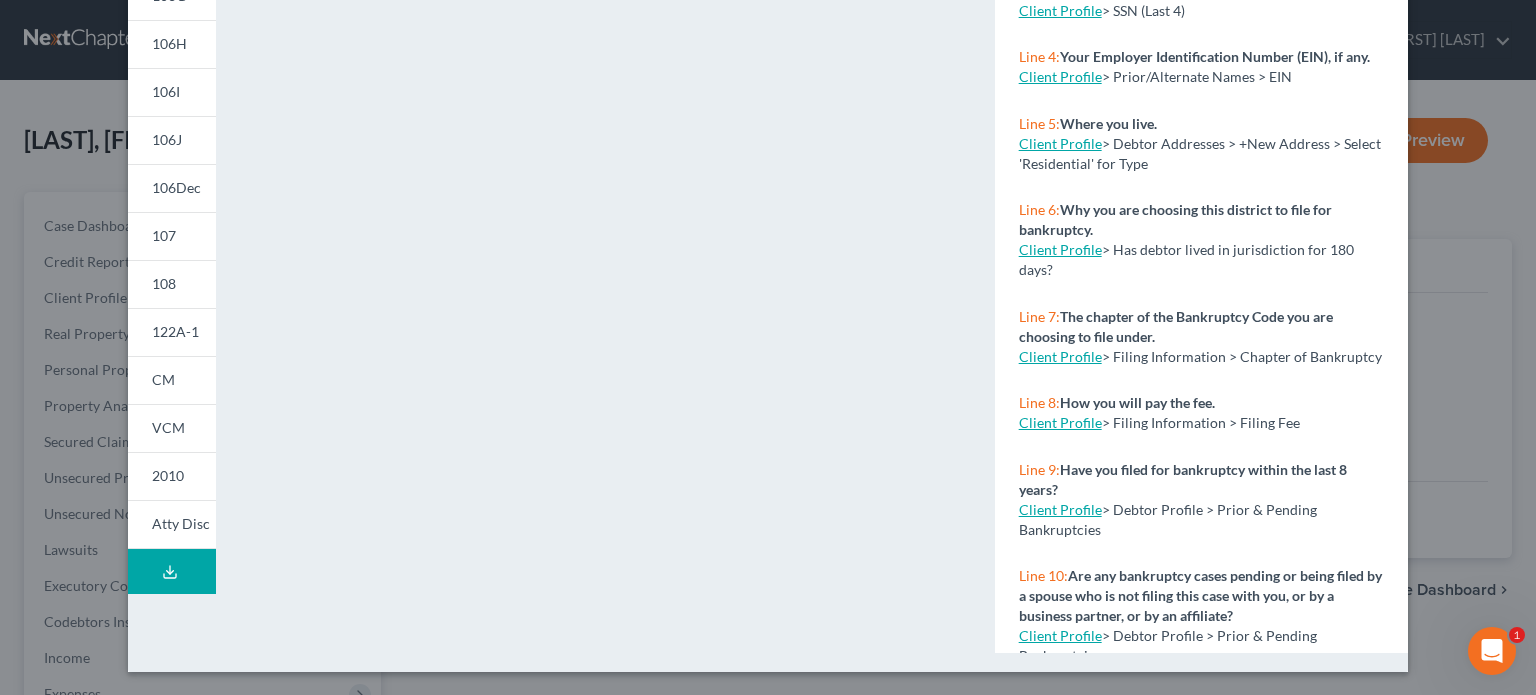 click 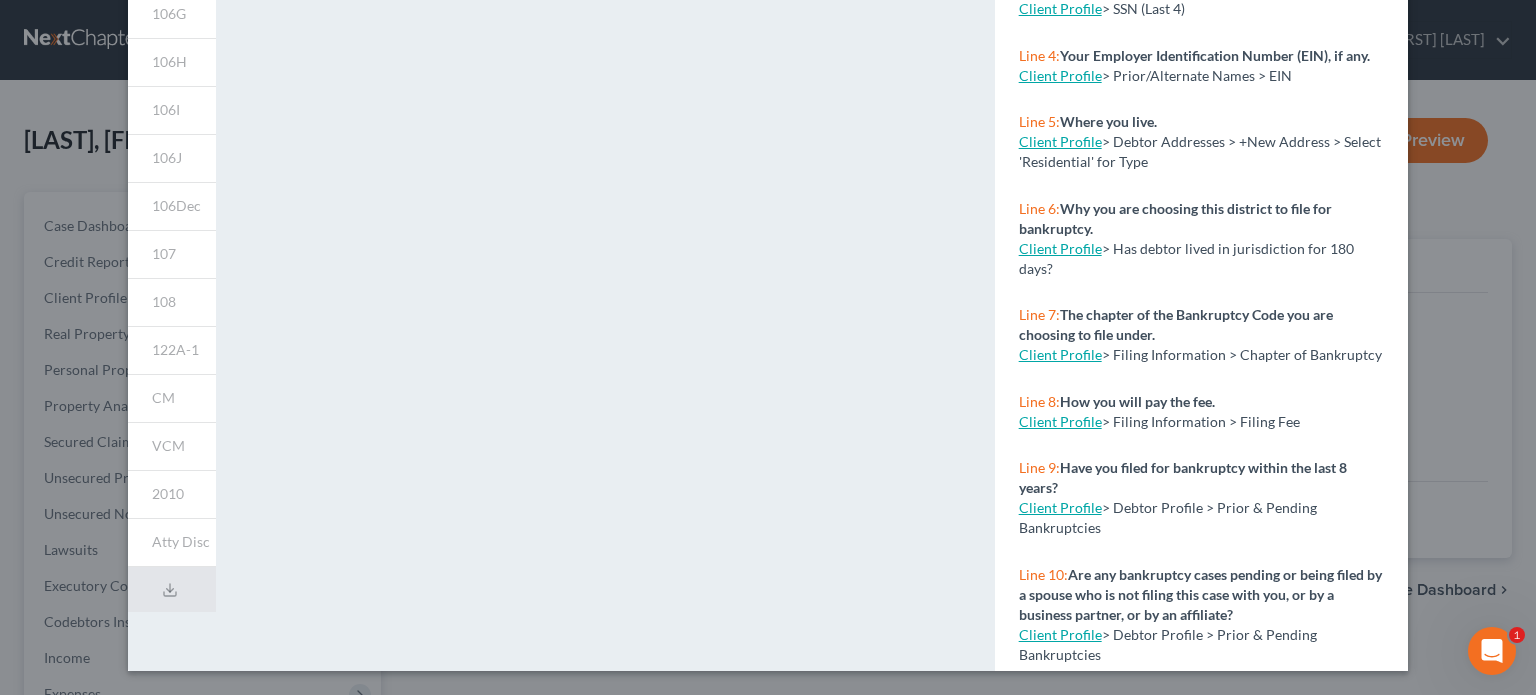 scroll, scrollTop: 413, scrollLeft: 0, axis: vertical 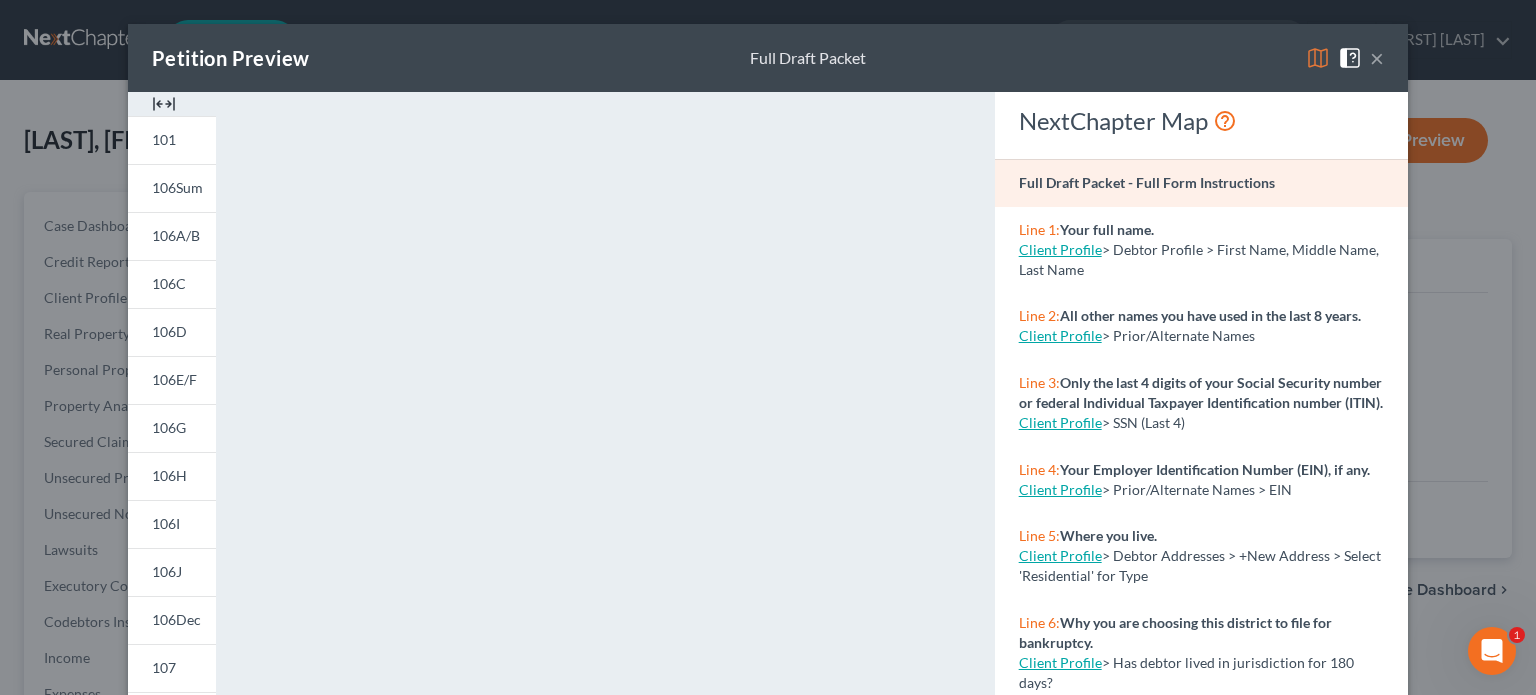 click on "×" at bounding box center (1377, 58) 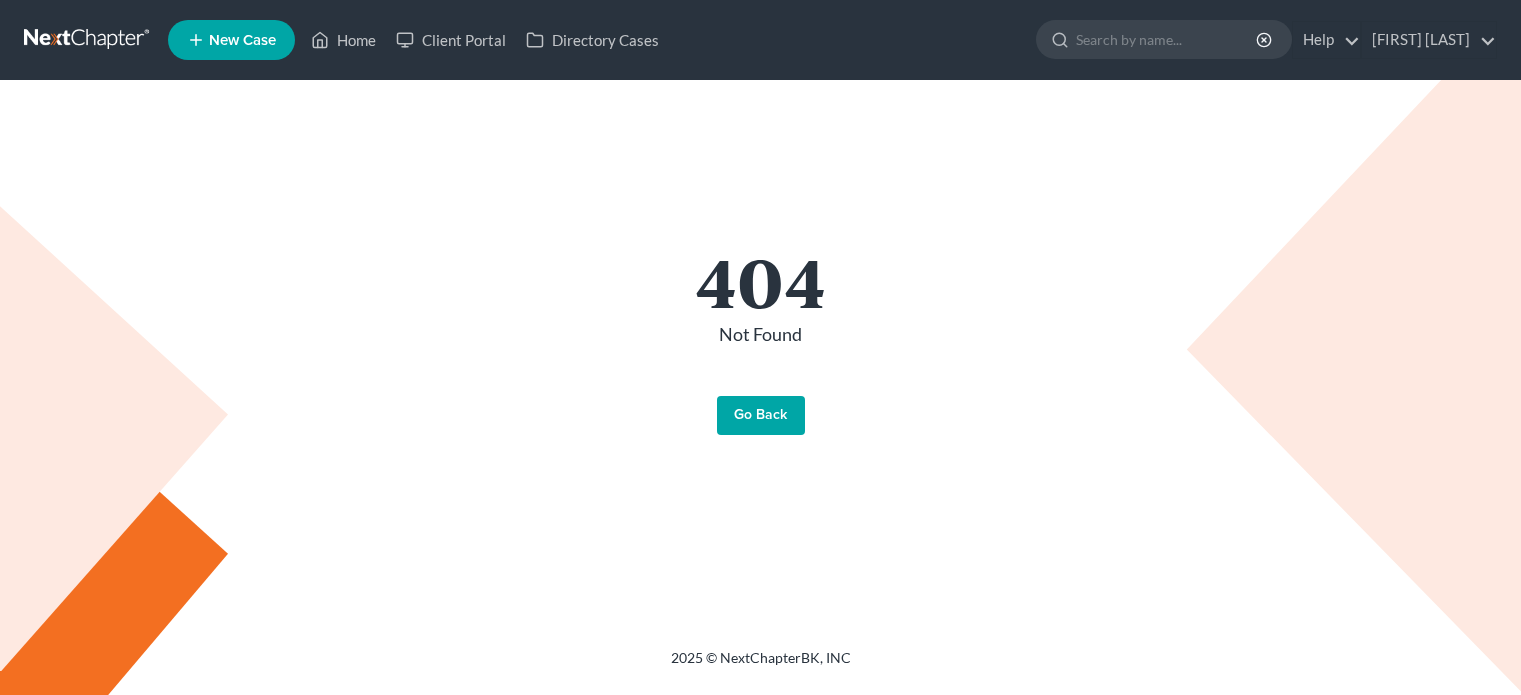 scroll, scrollTop: 0, scrollLeft: 0, axis: both 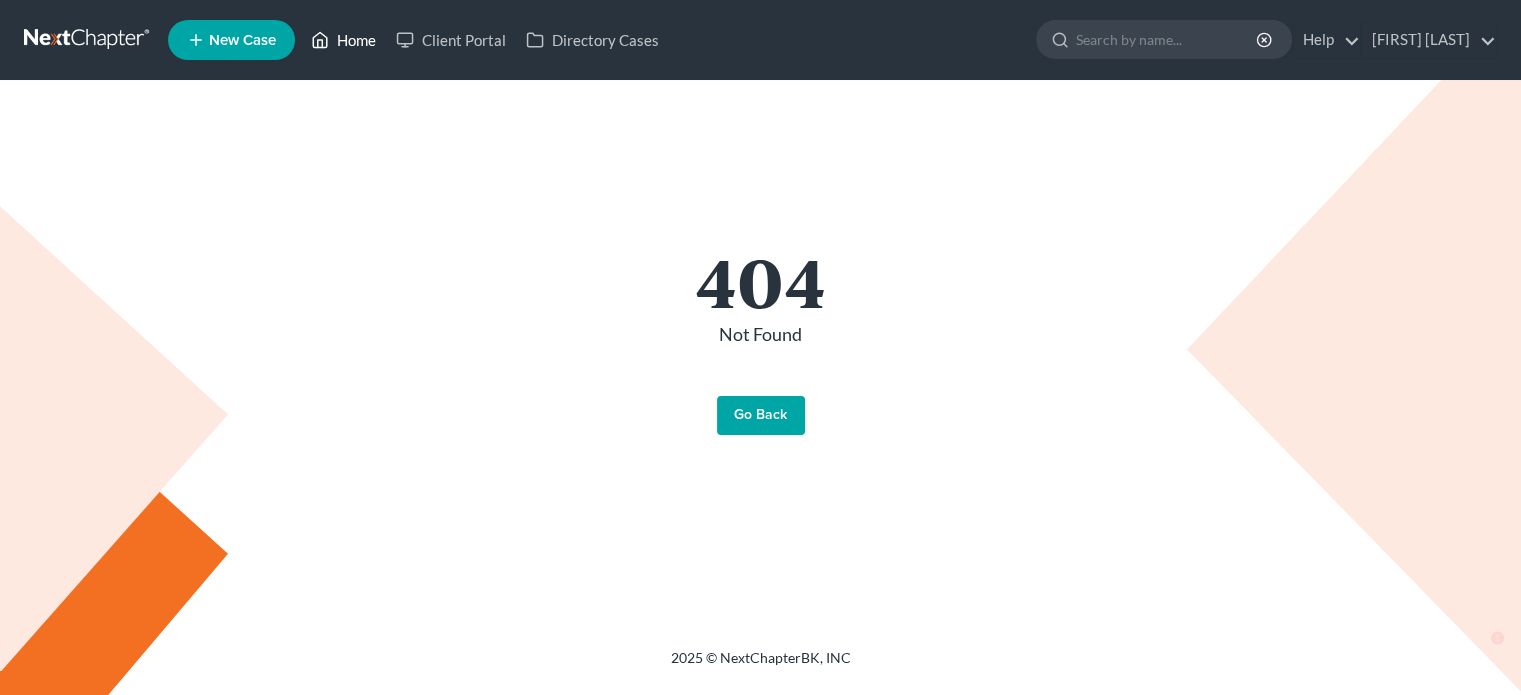 click on "Home" at bounding box center [343, 40] 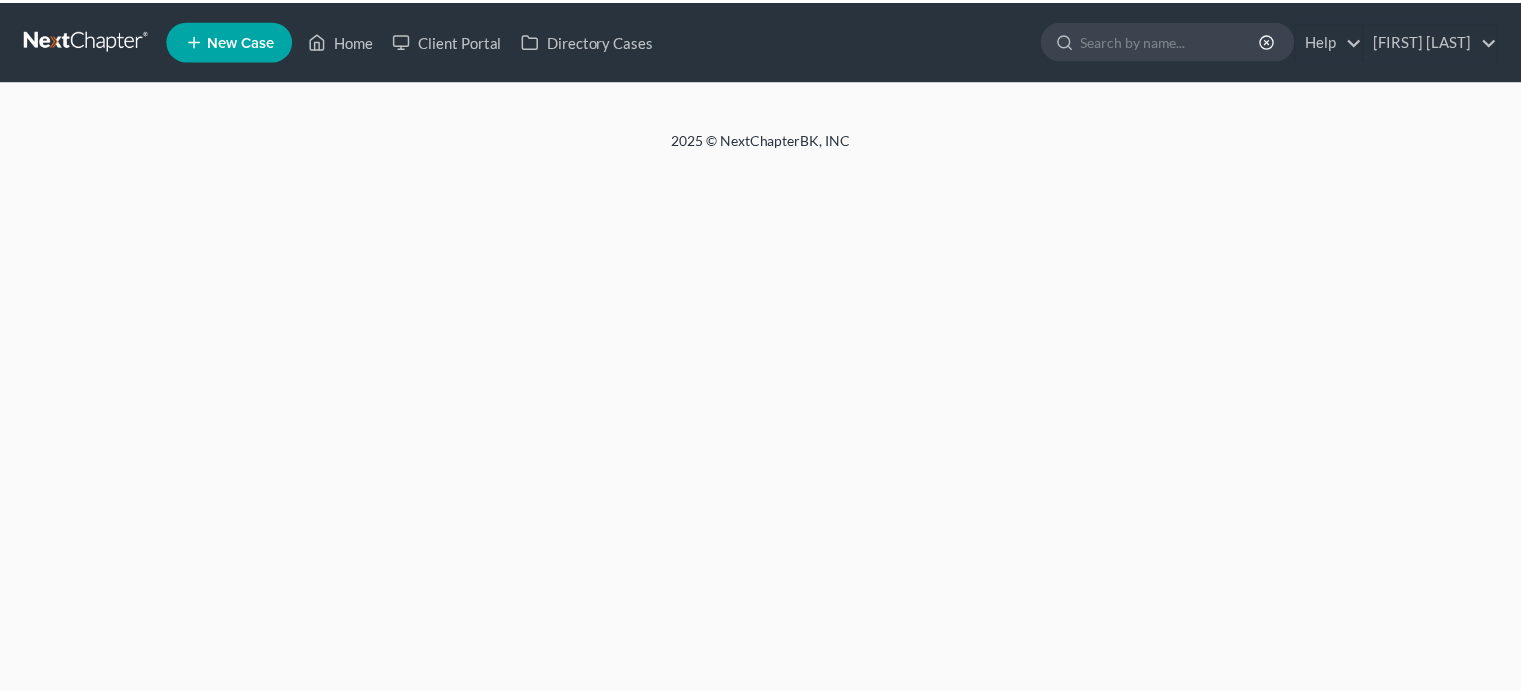 scroll, scrollTop: 0, scrollLeft: 0, axis: both 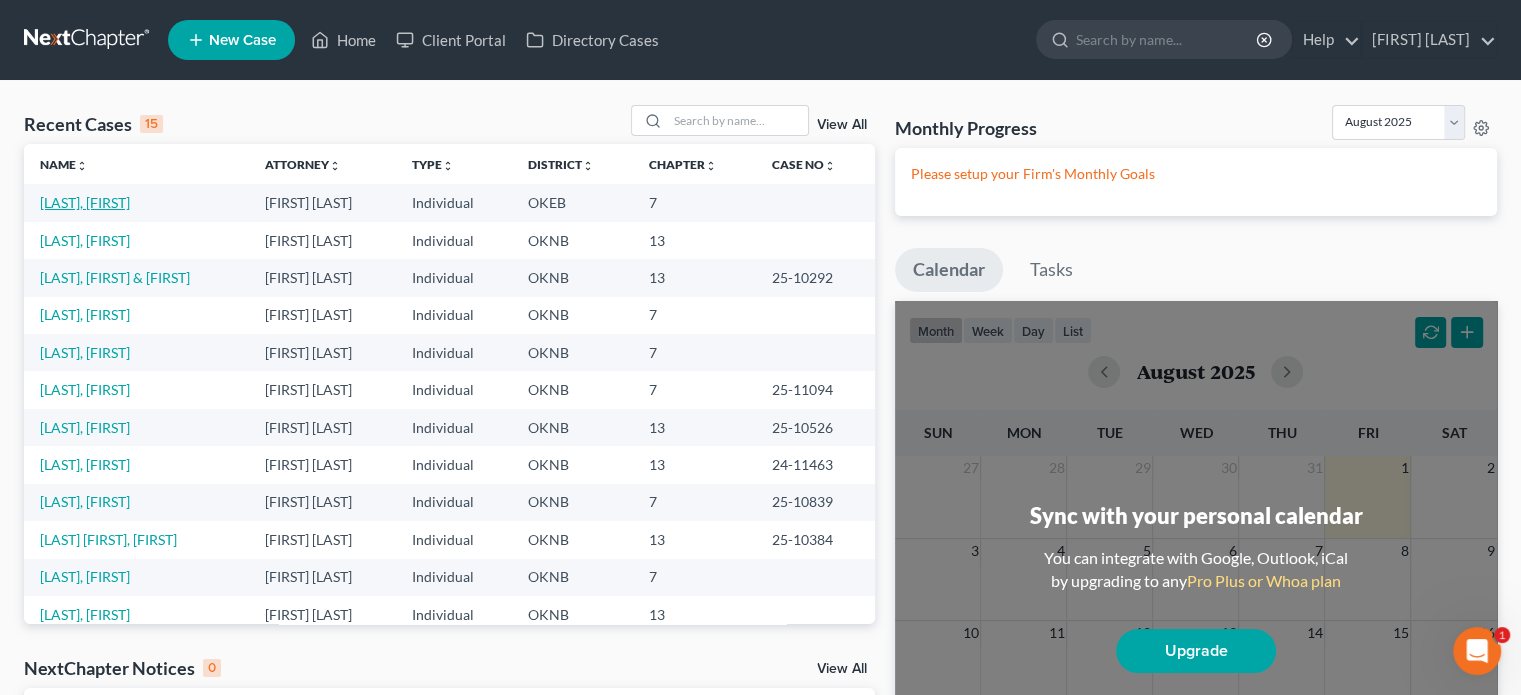 click on "[LAST], [FIRST]" at bounding box center [85, 202] 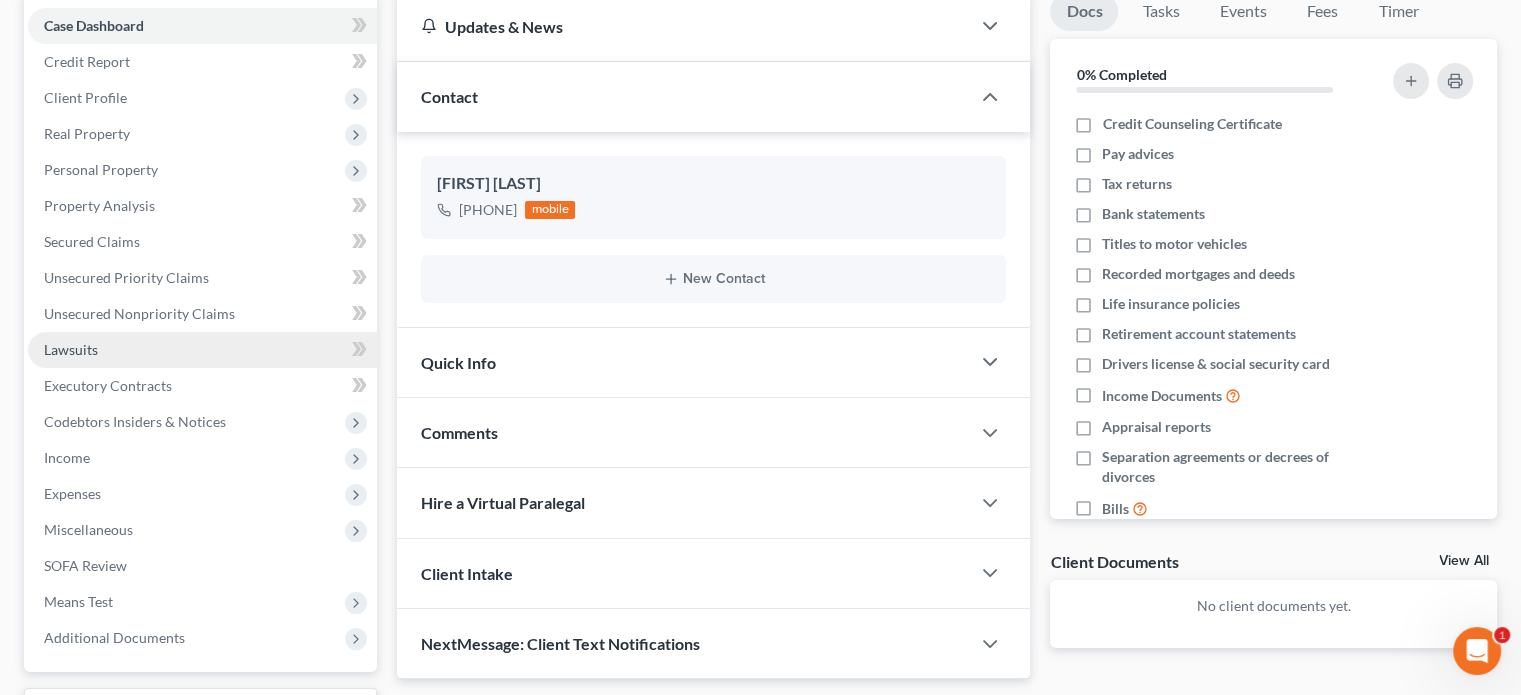 scroll, scrollTop: 300, scrollLeft: 0, axis: vertical 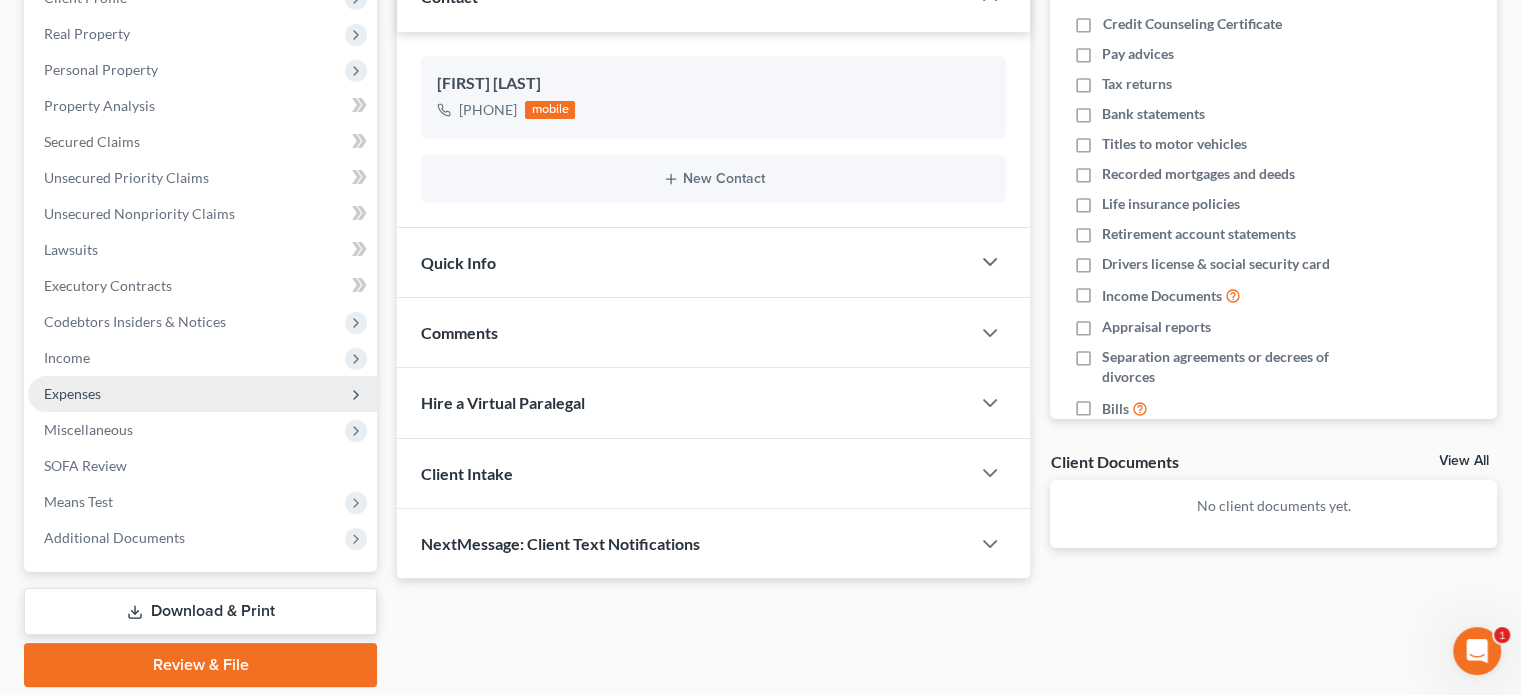 click on "Expenses" at bounding box center [202, 394] 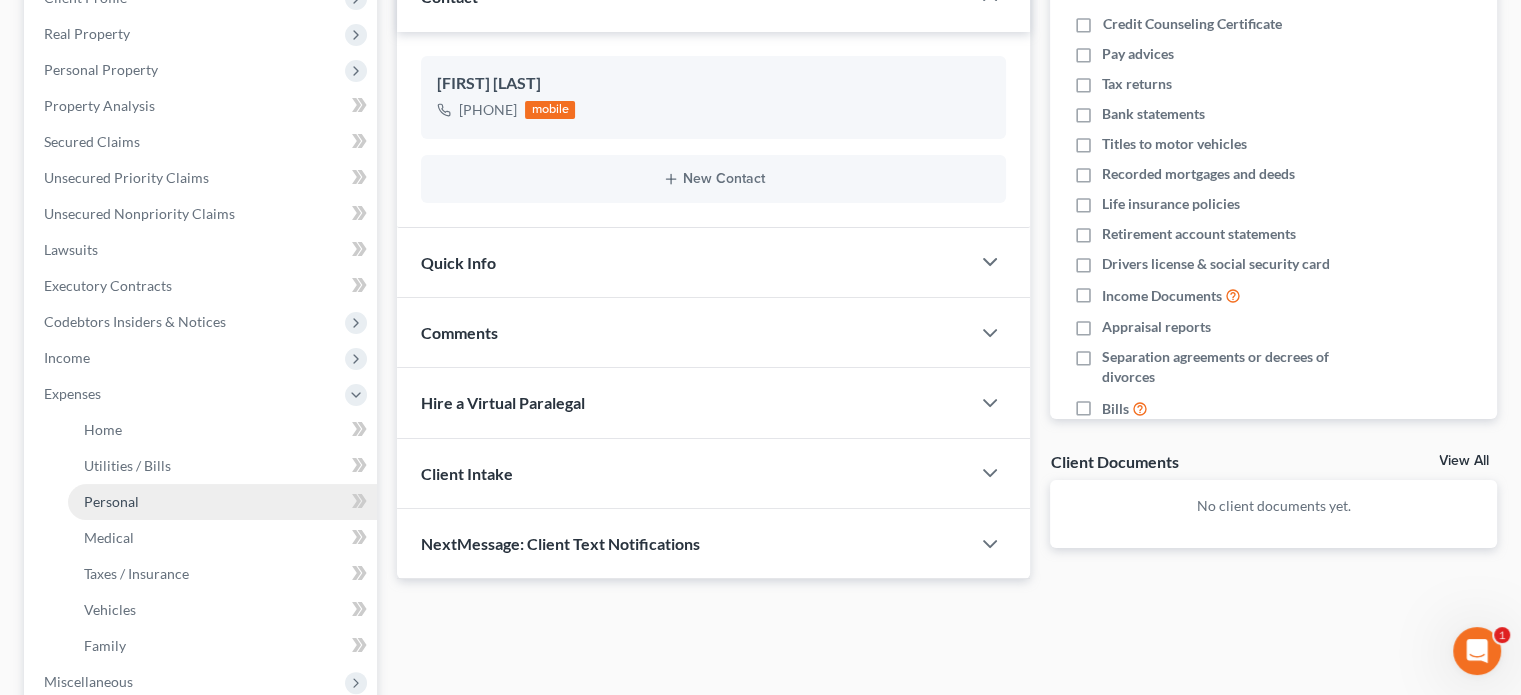 click on "Personal" at bounding box center (111, 501) 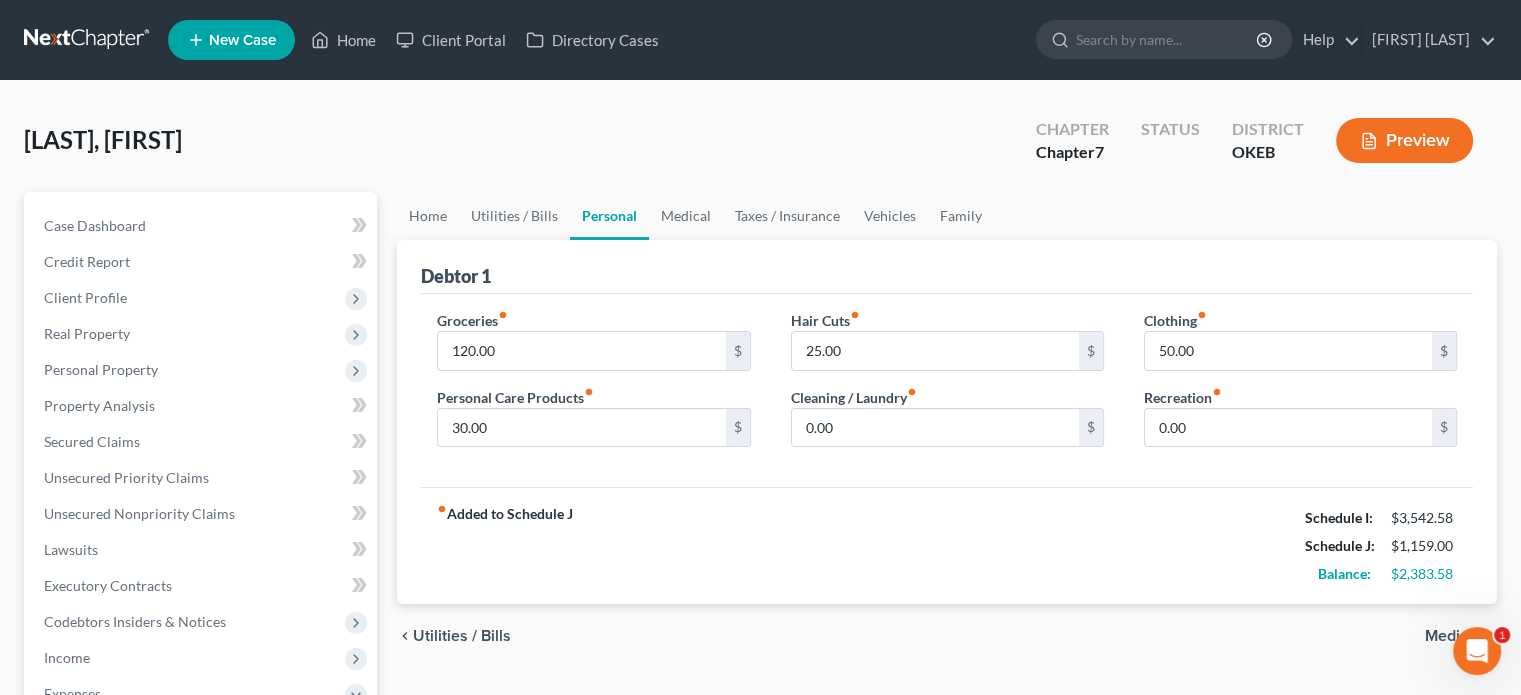 scroll, scrollTop: 100, scrollLeft: 0, axis: vertical 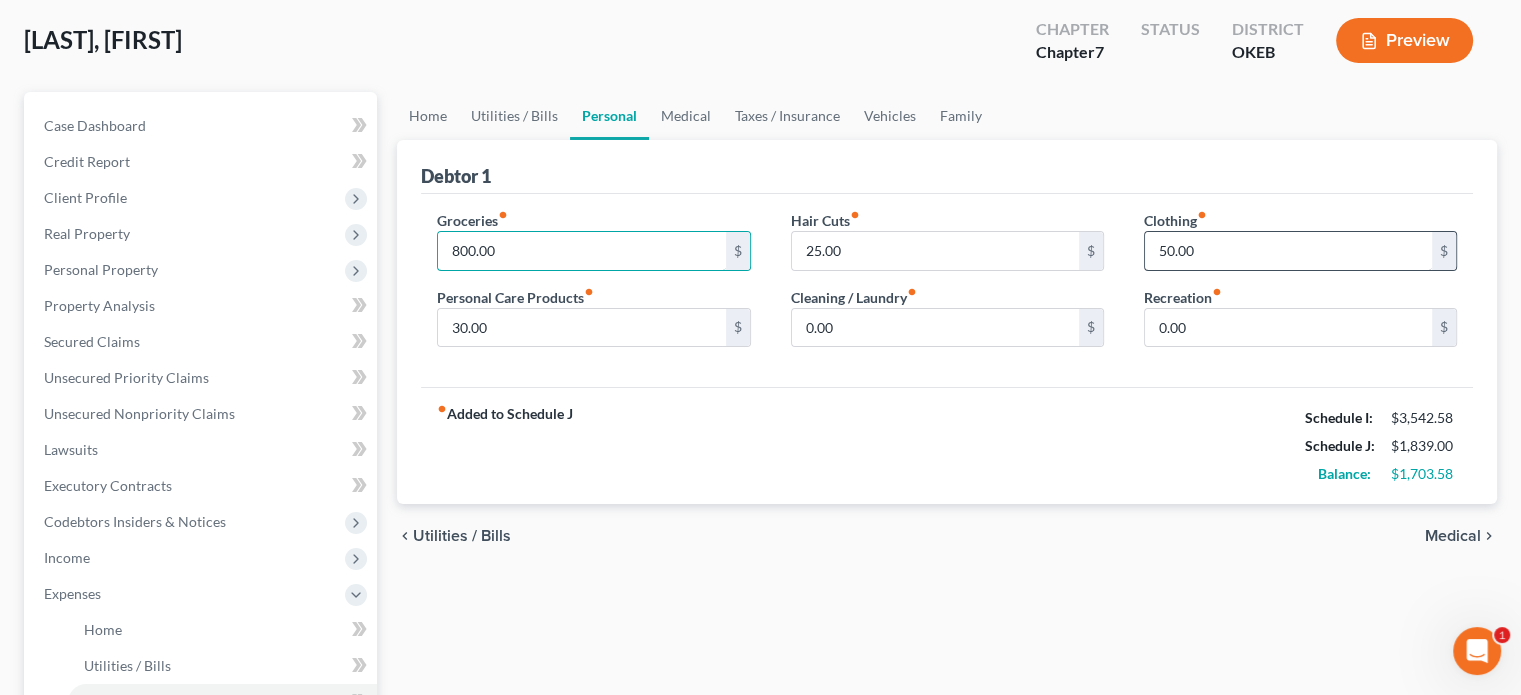 type on "800.00" 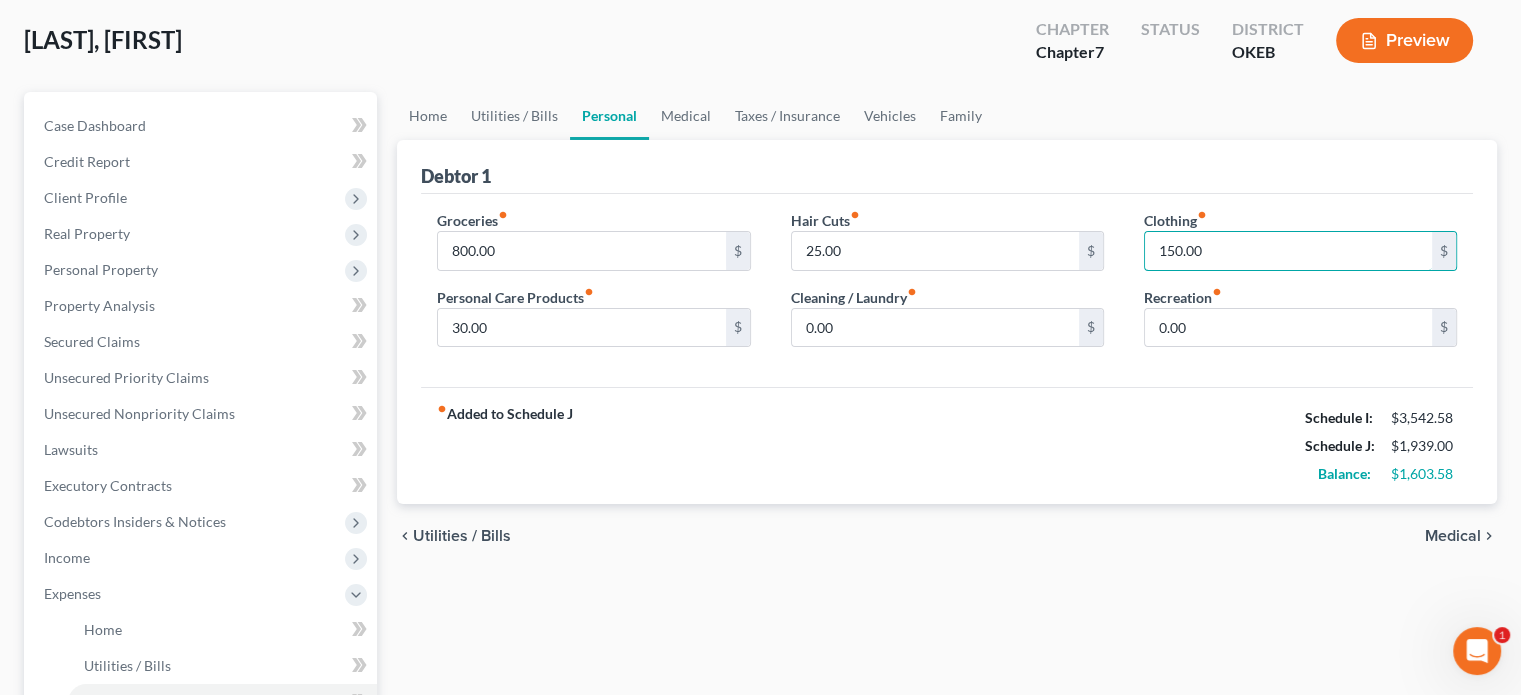 scroll, scrollTop: 0, scrollLeft: 0, axis: both 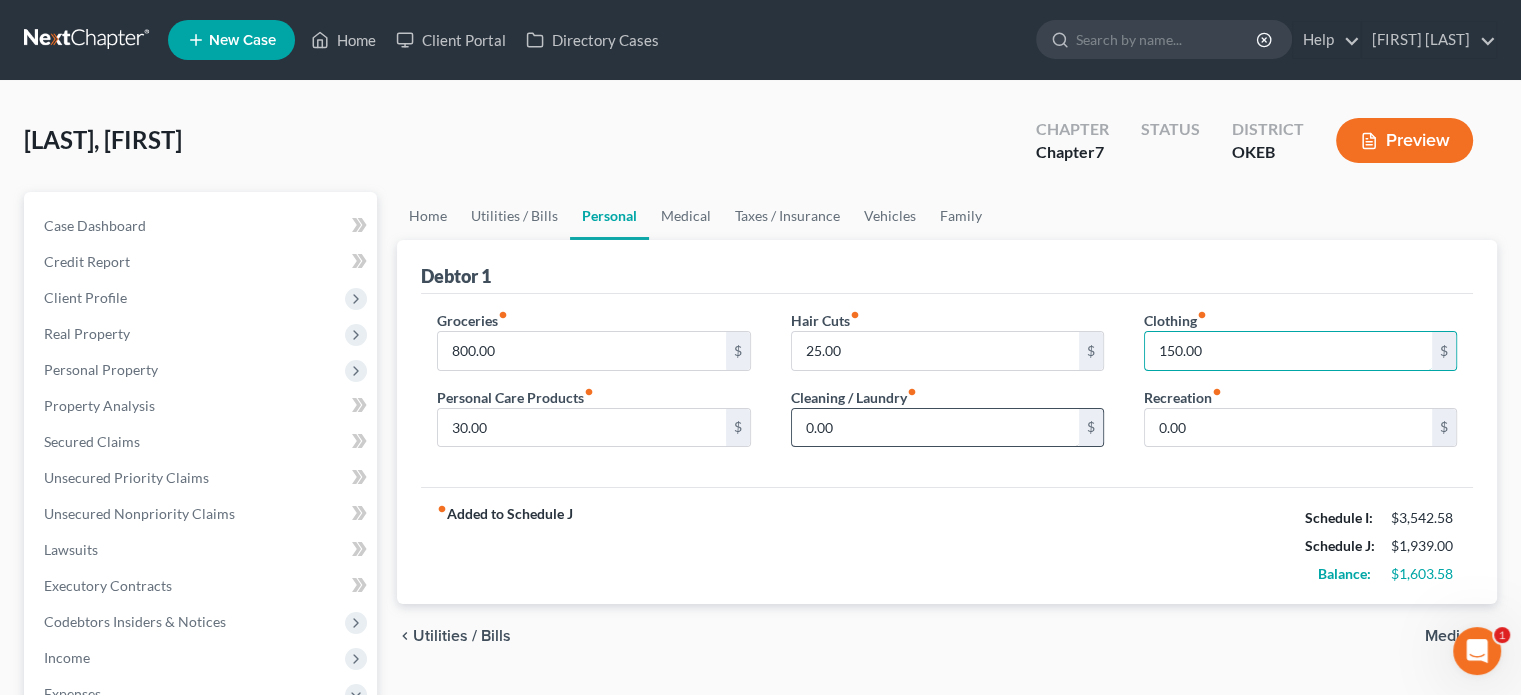 type on "150.00" 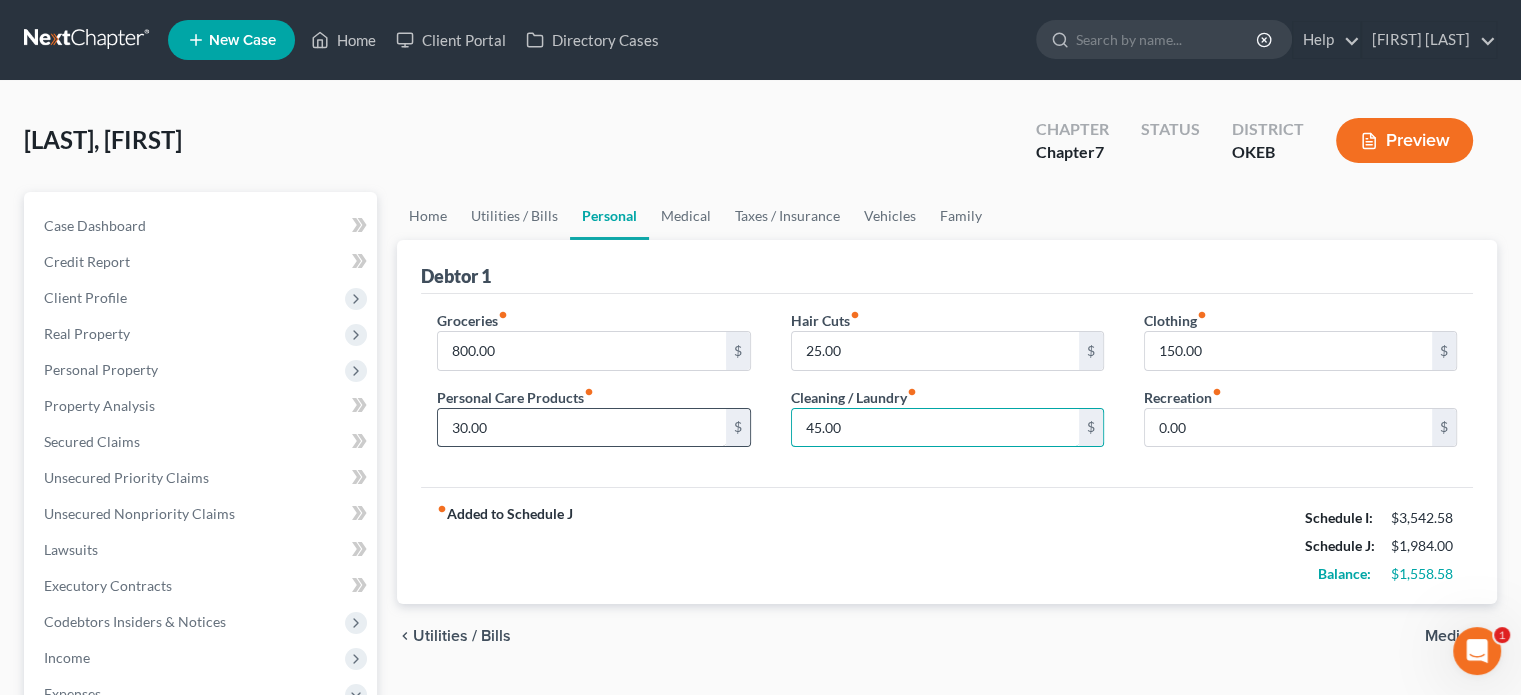 type on "45.00" 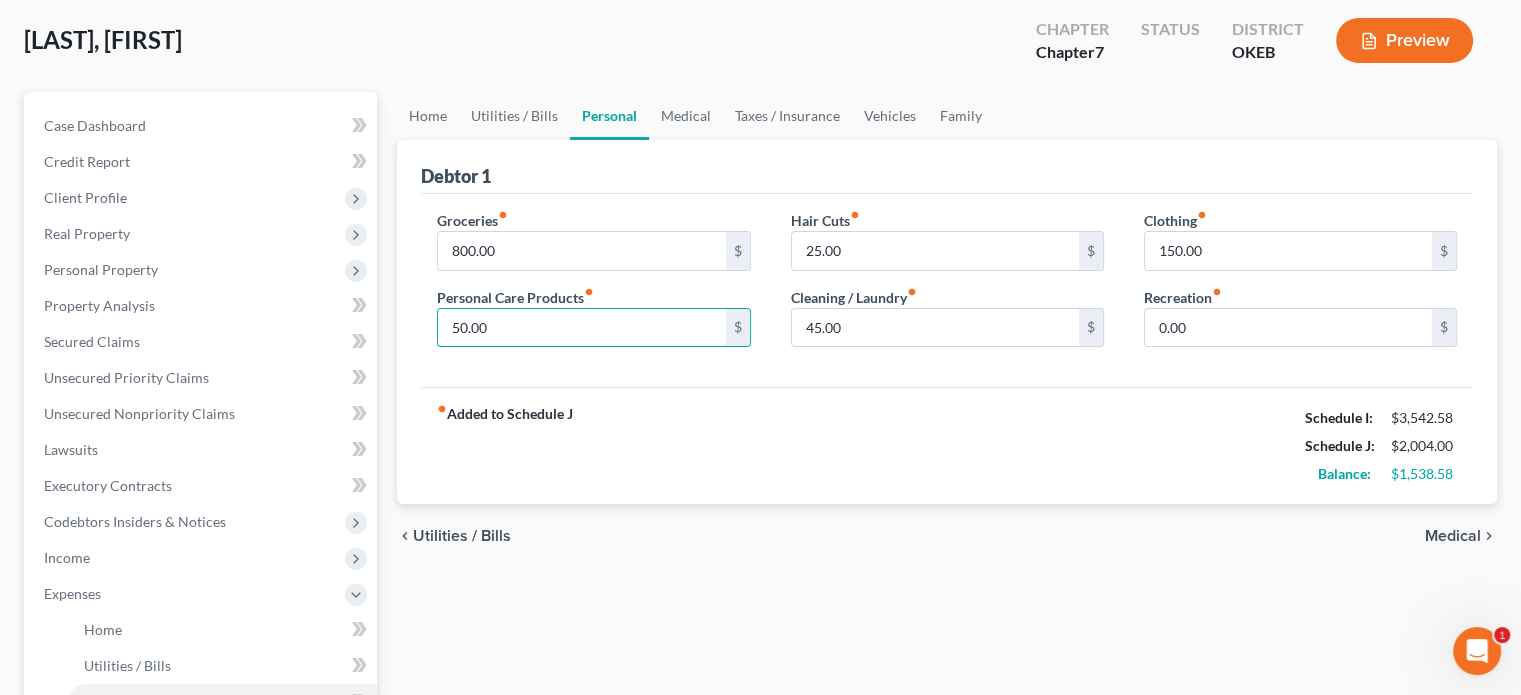 scroll, scrollTop: 200, scrollLeft: 0, axis: vertical 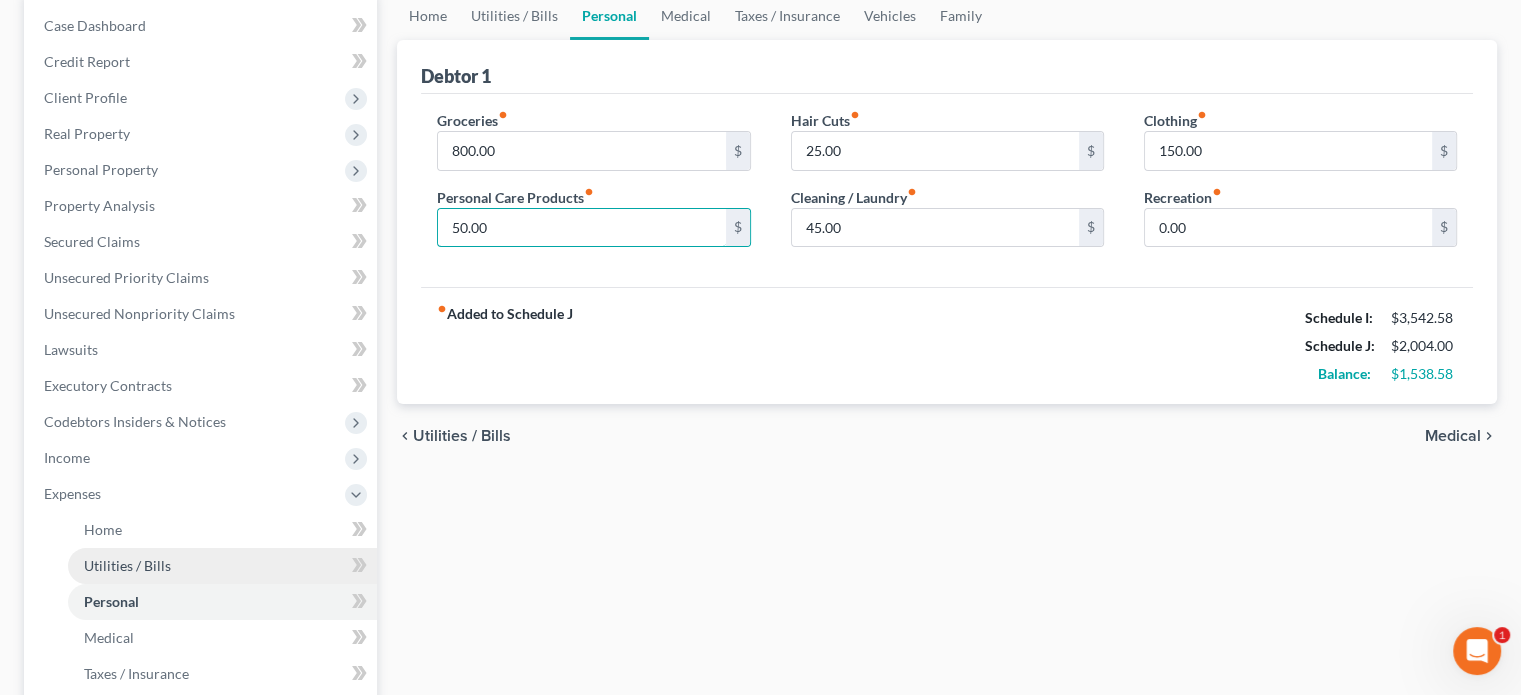 type on "50.00" 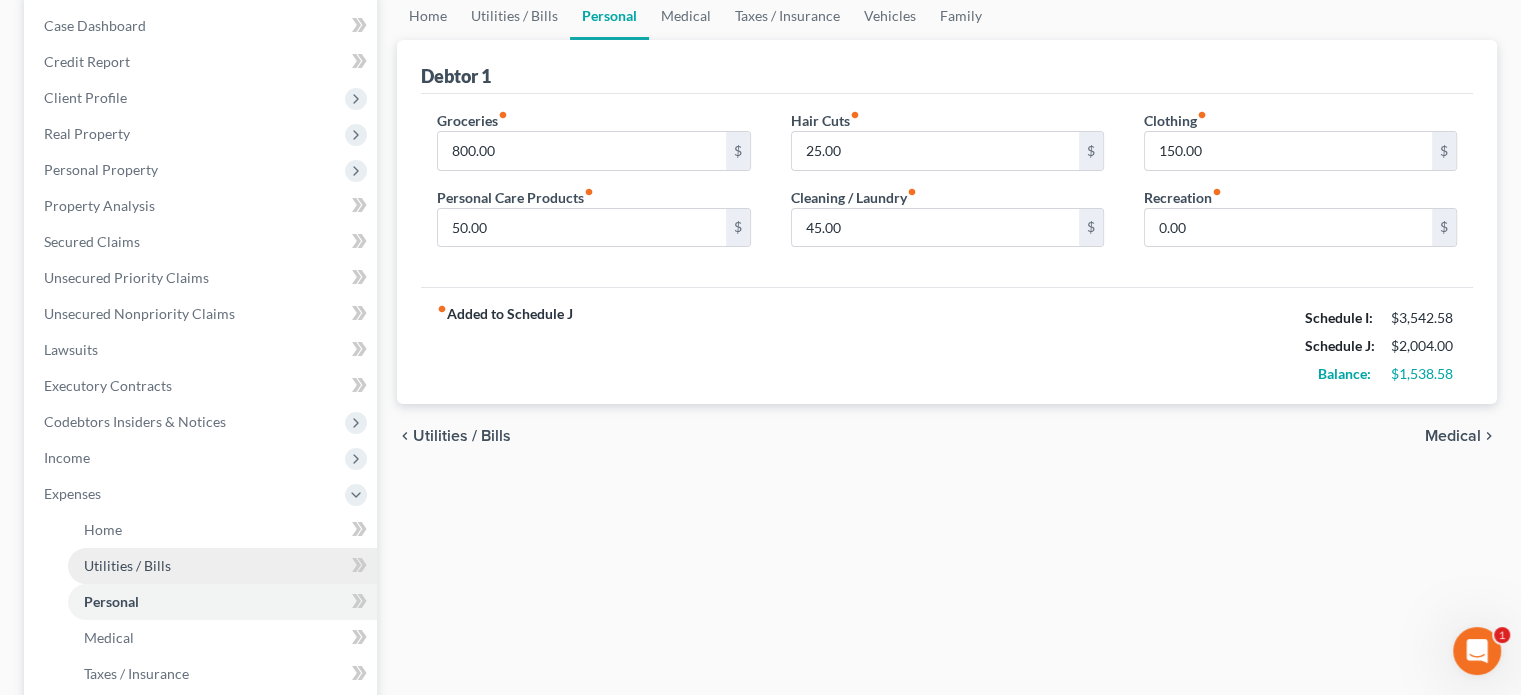 click on "Utilities / Bills" at bounding box center (222, 566) 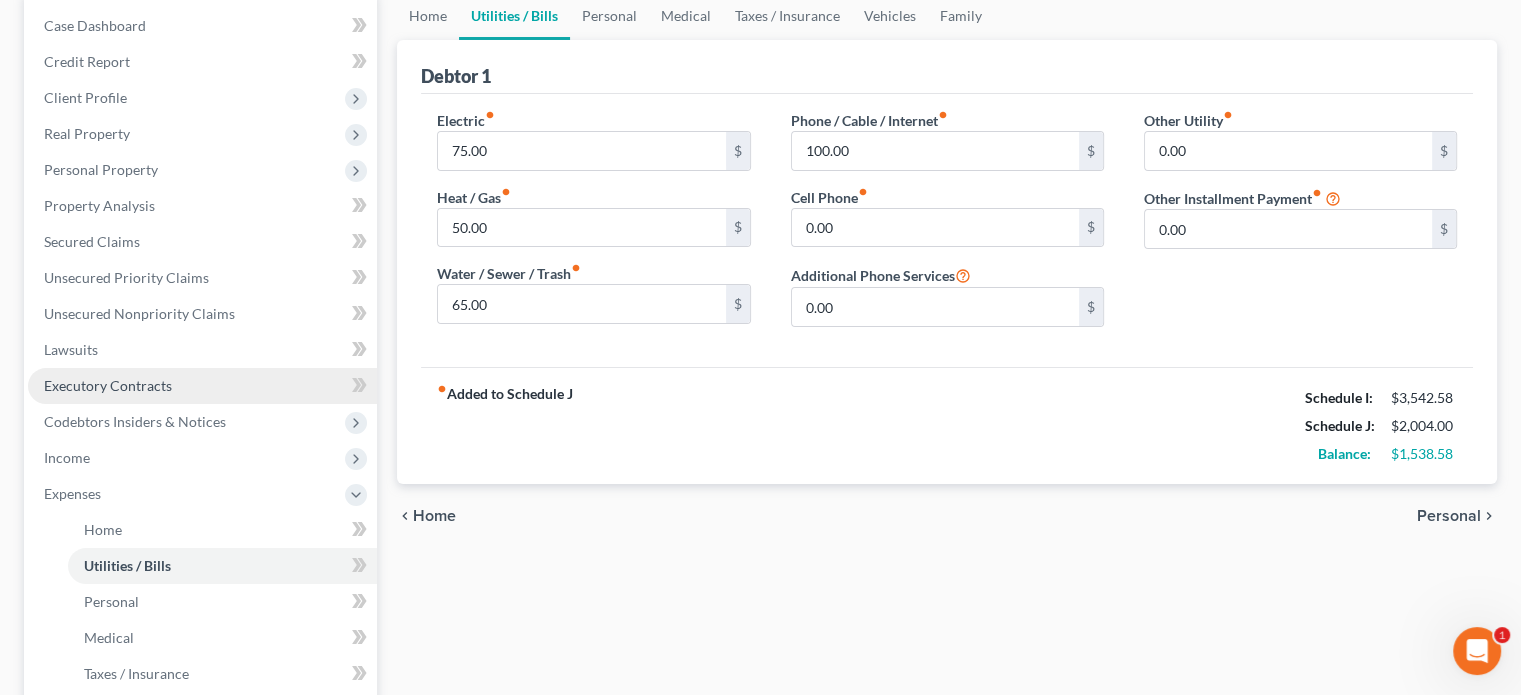 scroll, scrollTop: 0, scrollLeft: 0, axis: both 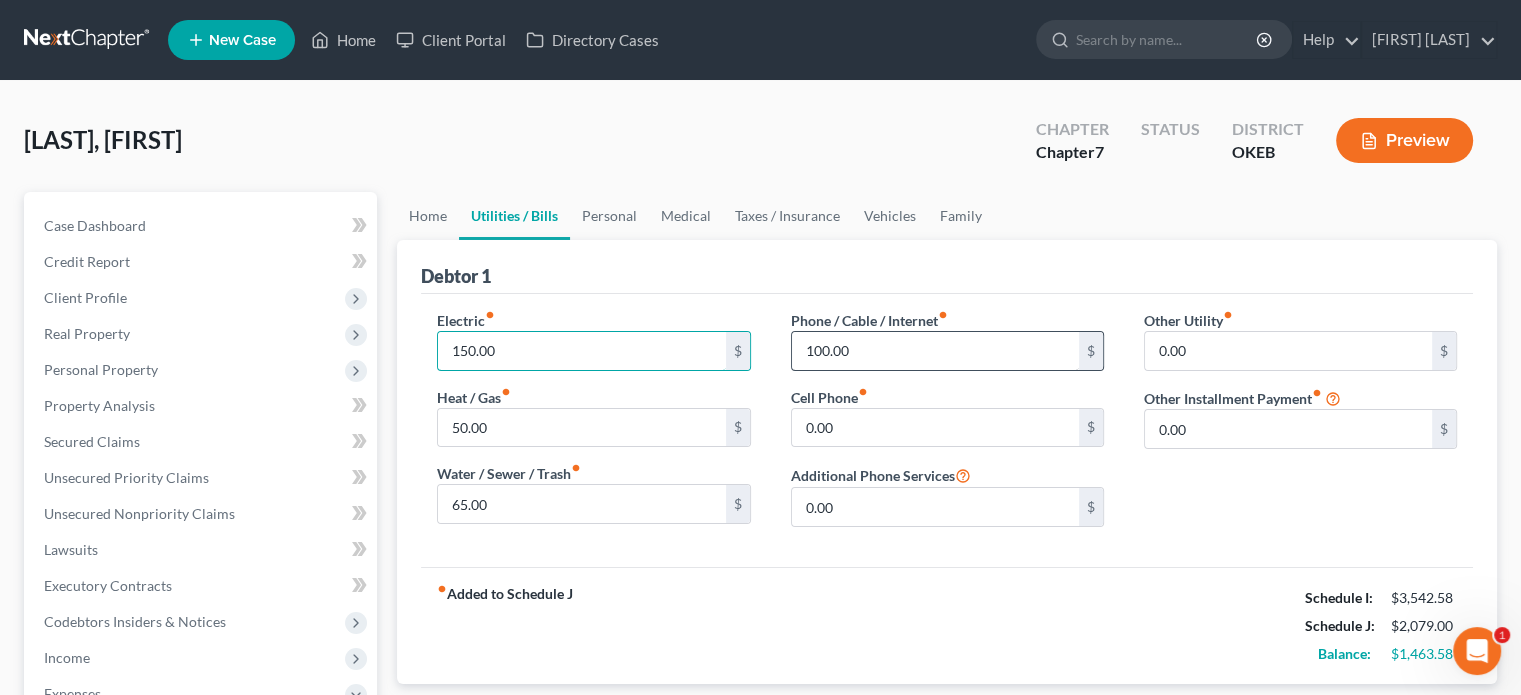 type on "150.00" 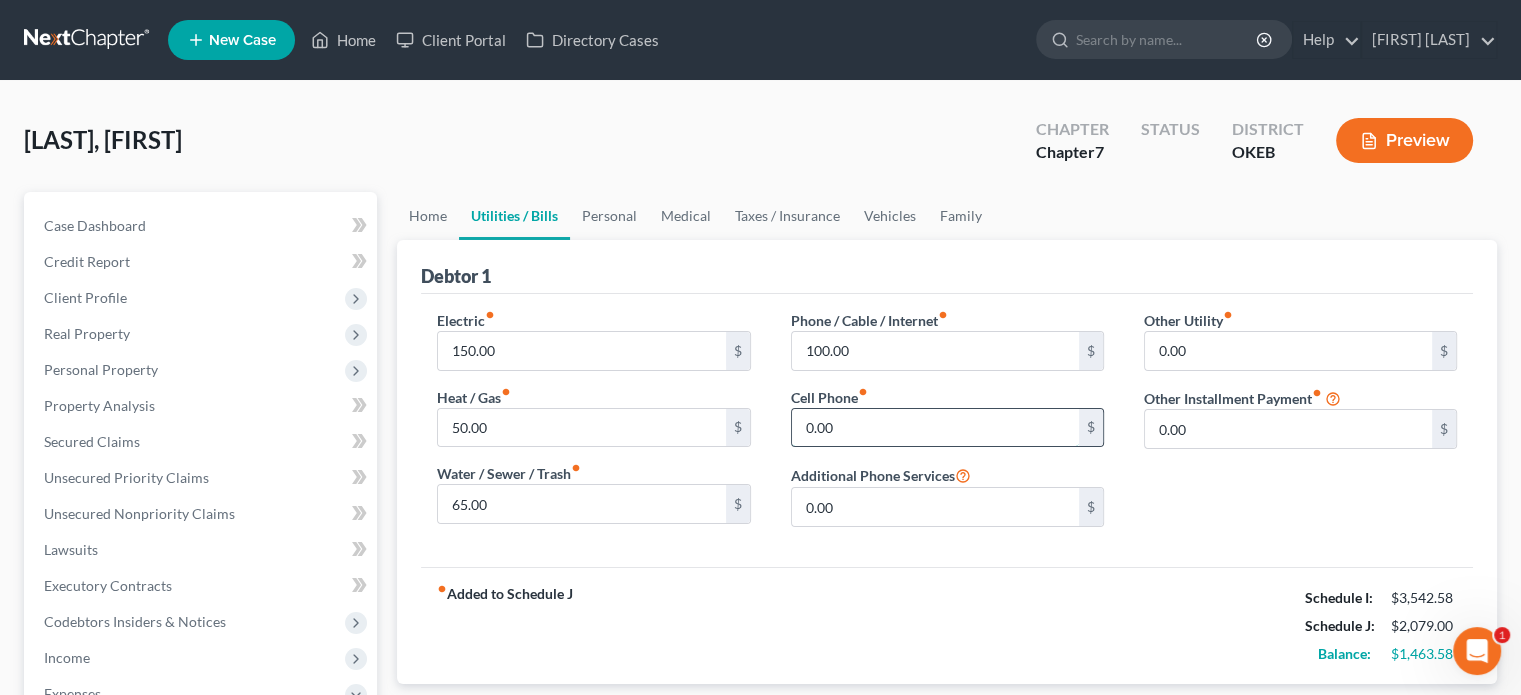 click on "0.00" at bounding box center (935, 428) 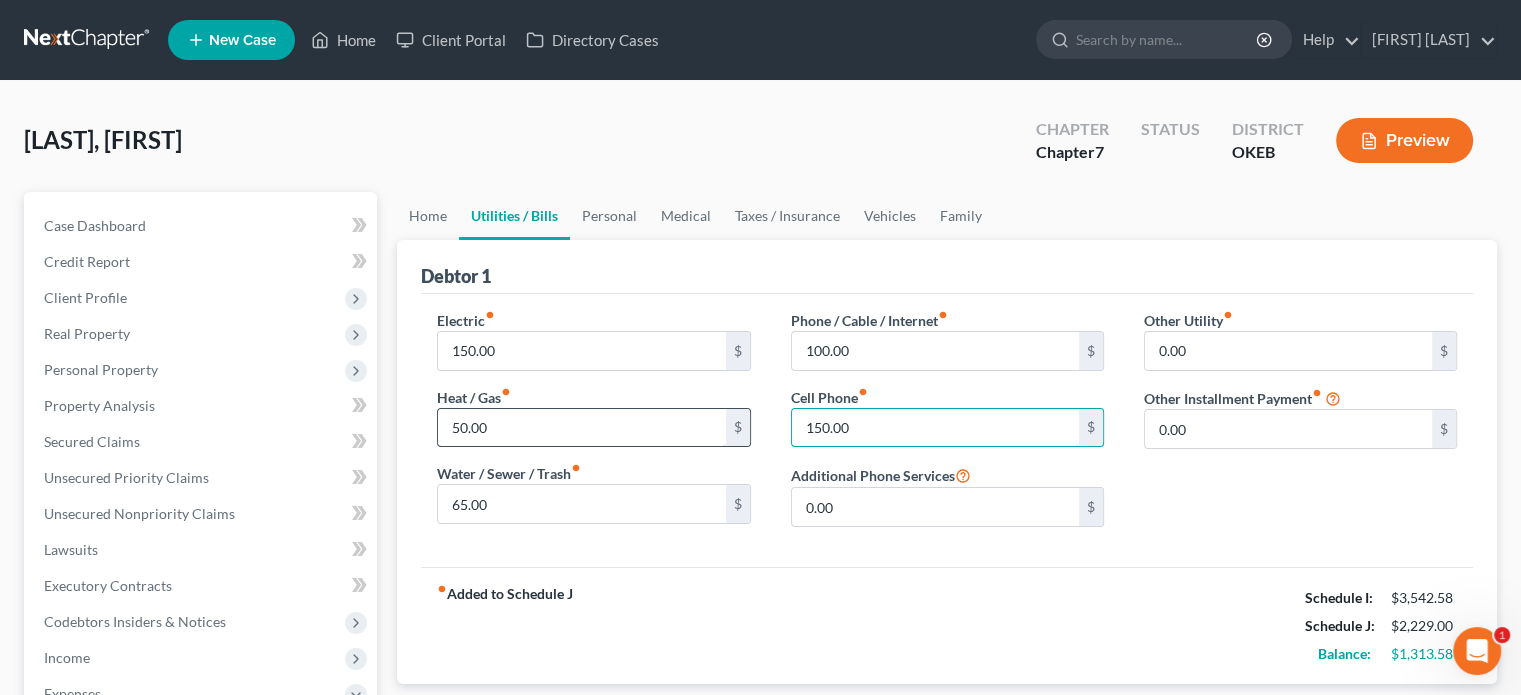 type on "150.00" 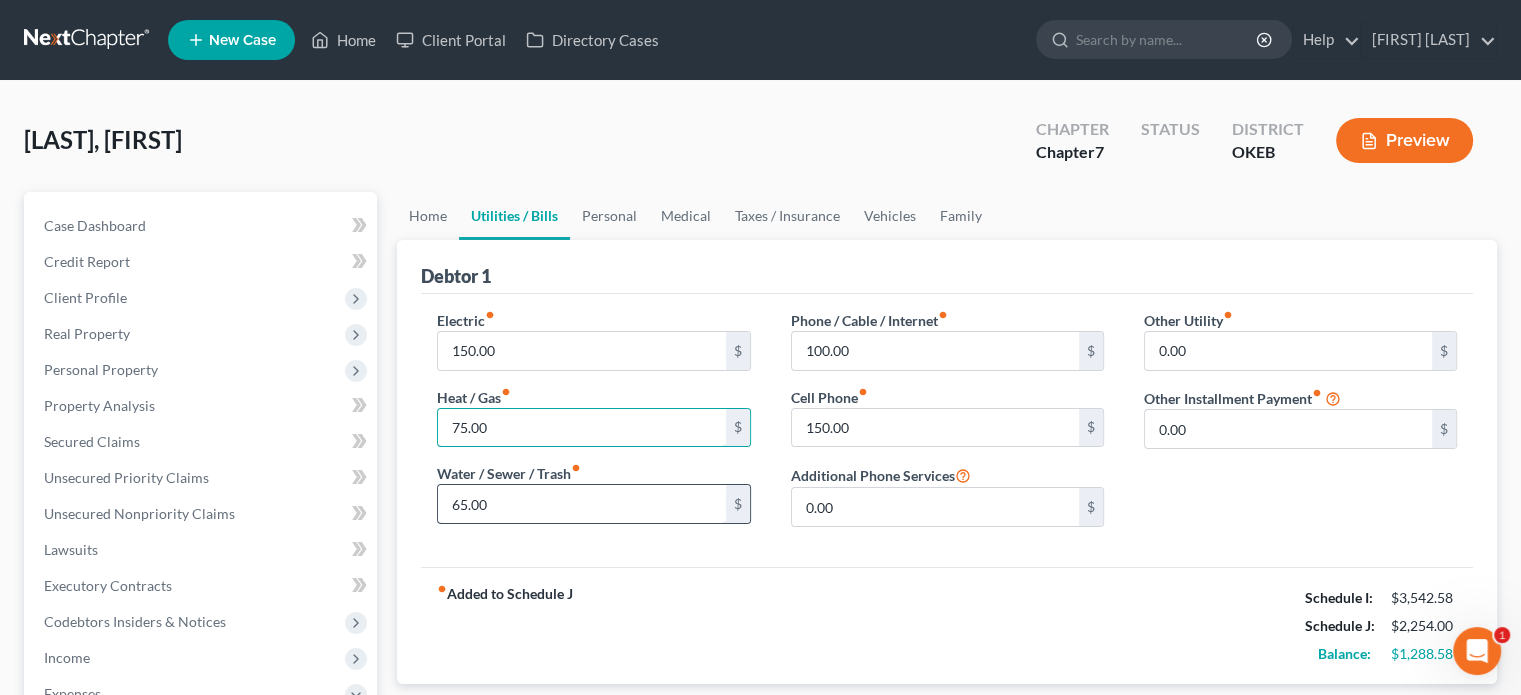 type on "75.00" 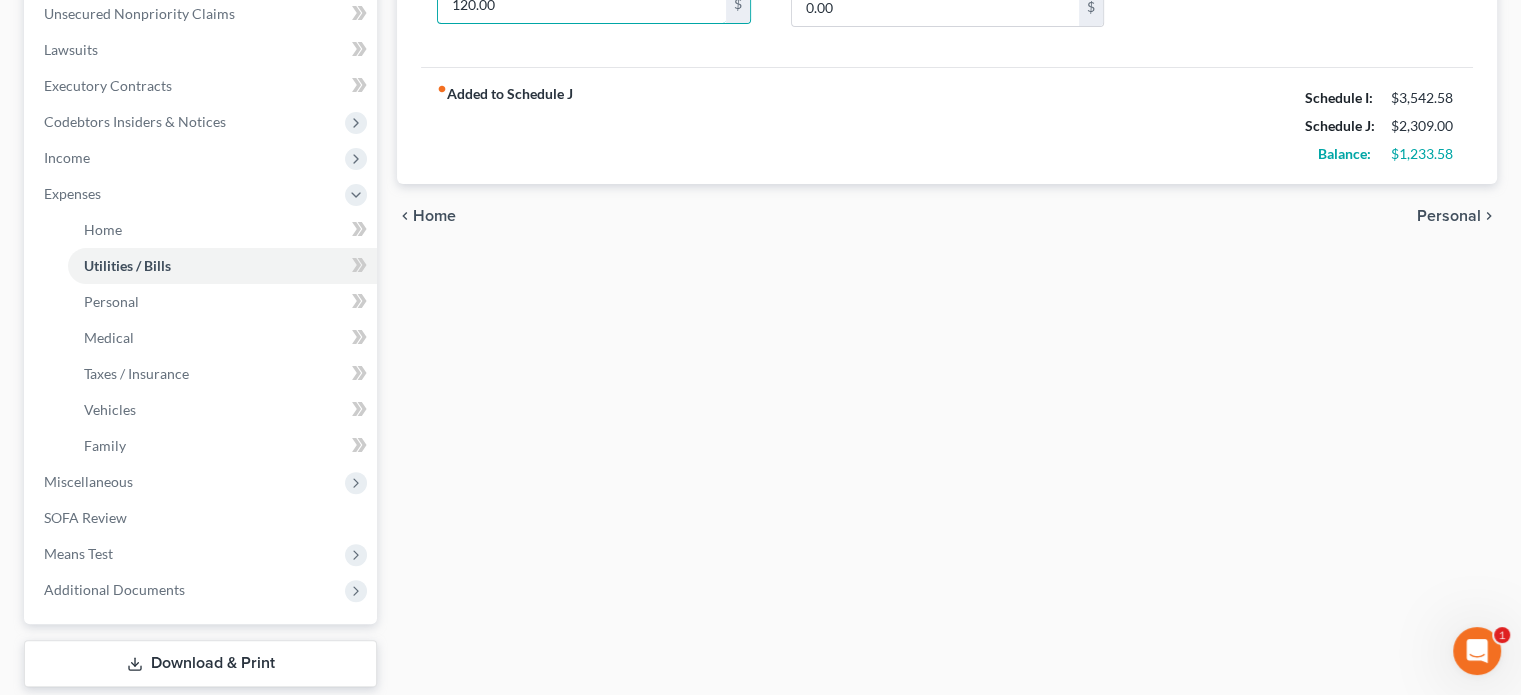 scroll, scrollTop: 600, scrollLeft: 0, axis: vertical 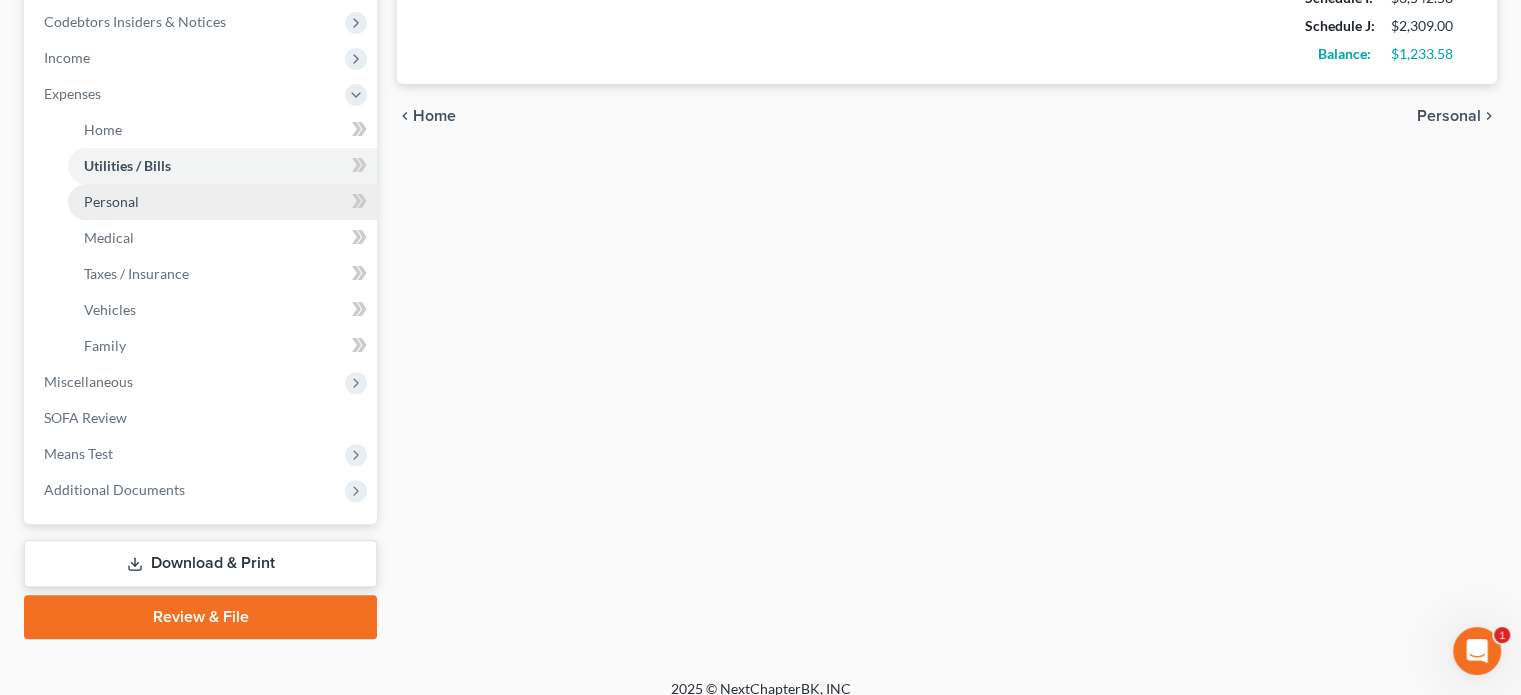 type on "120.00" 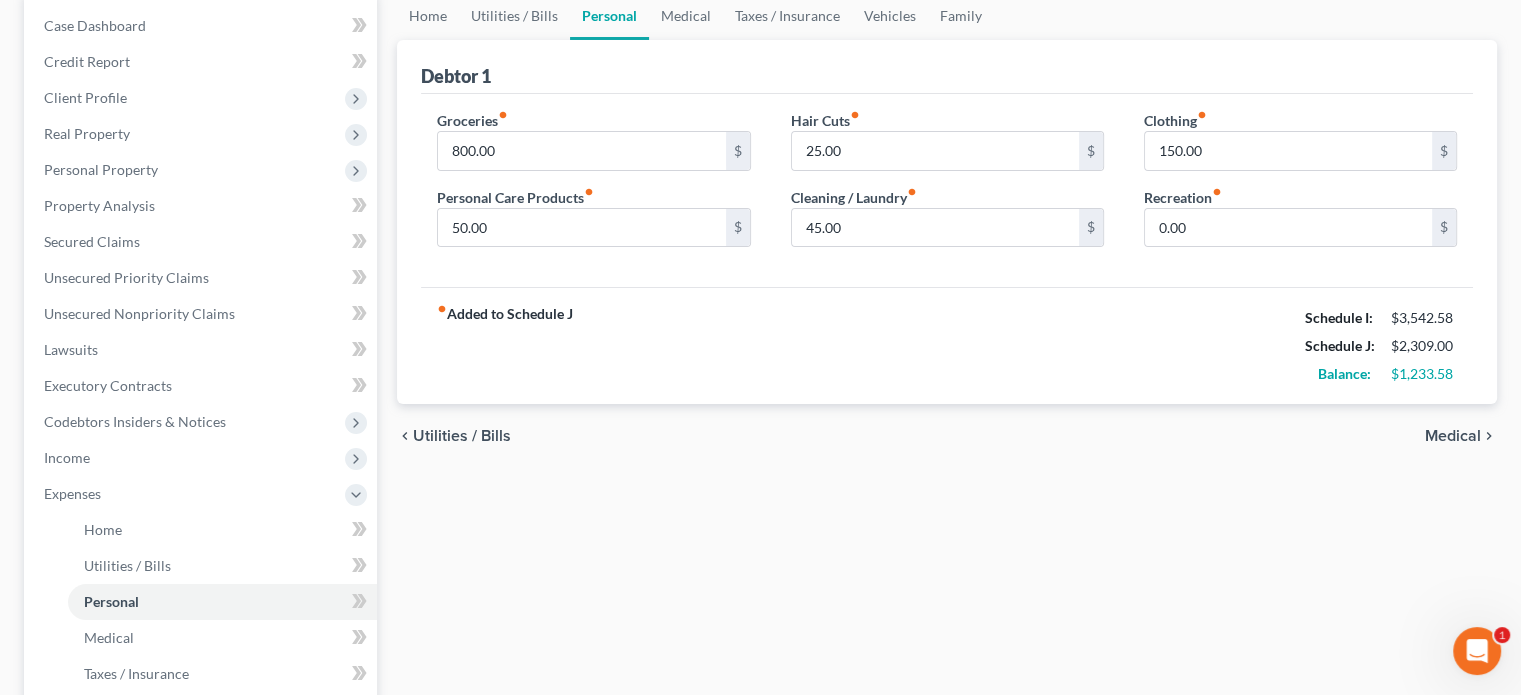 scroll, scrollTop: 300, scrollLeft: 0, axis: vertical 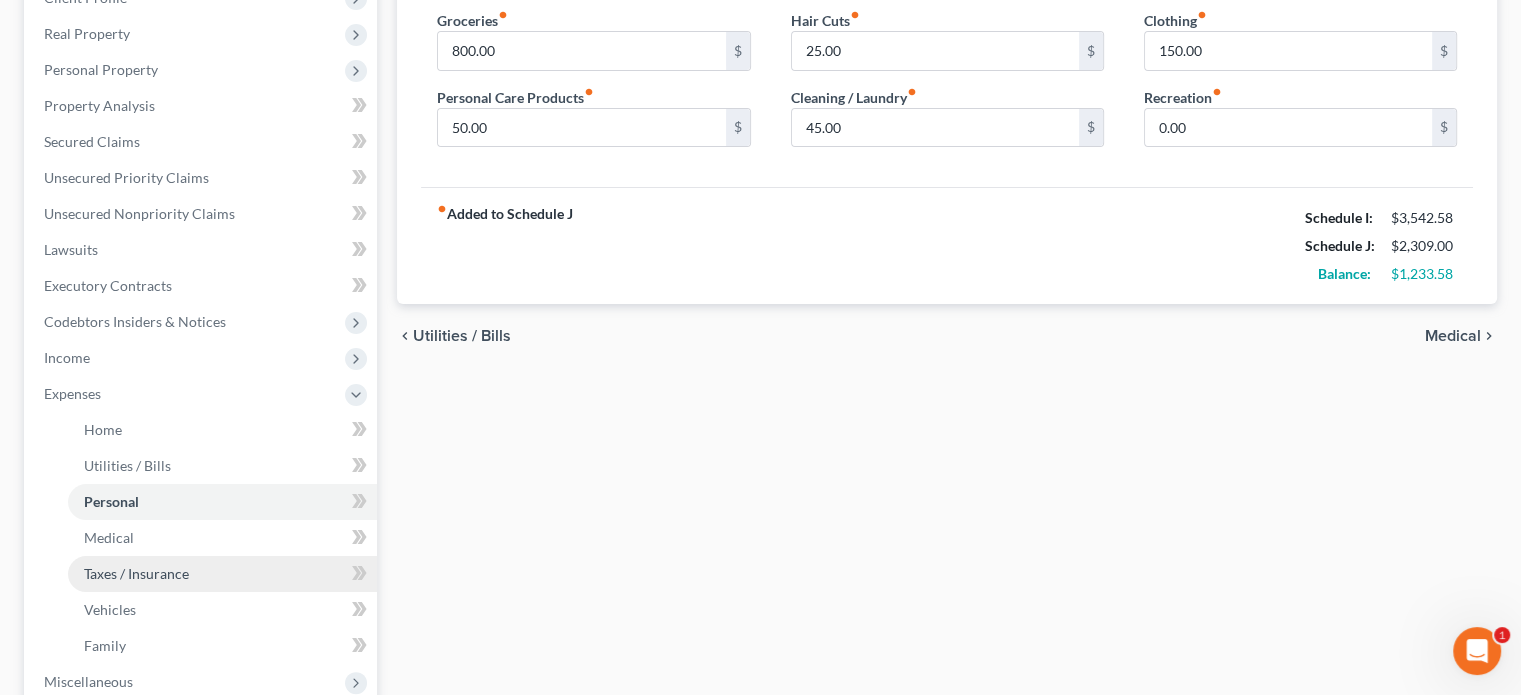 click on "Taxes / Insurance" at bounding box center (136, 573) 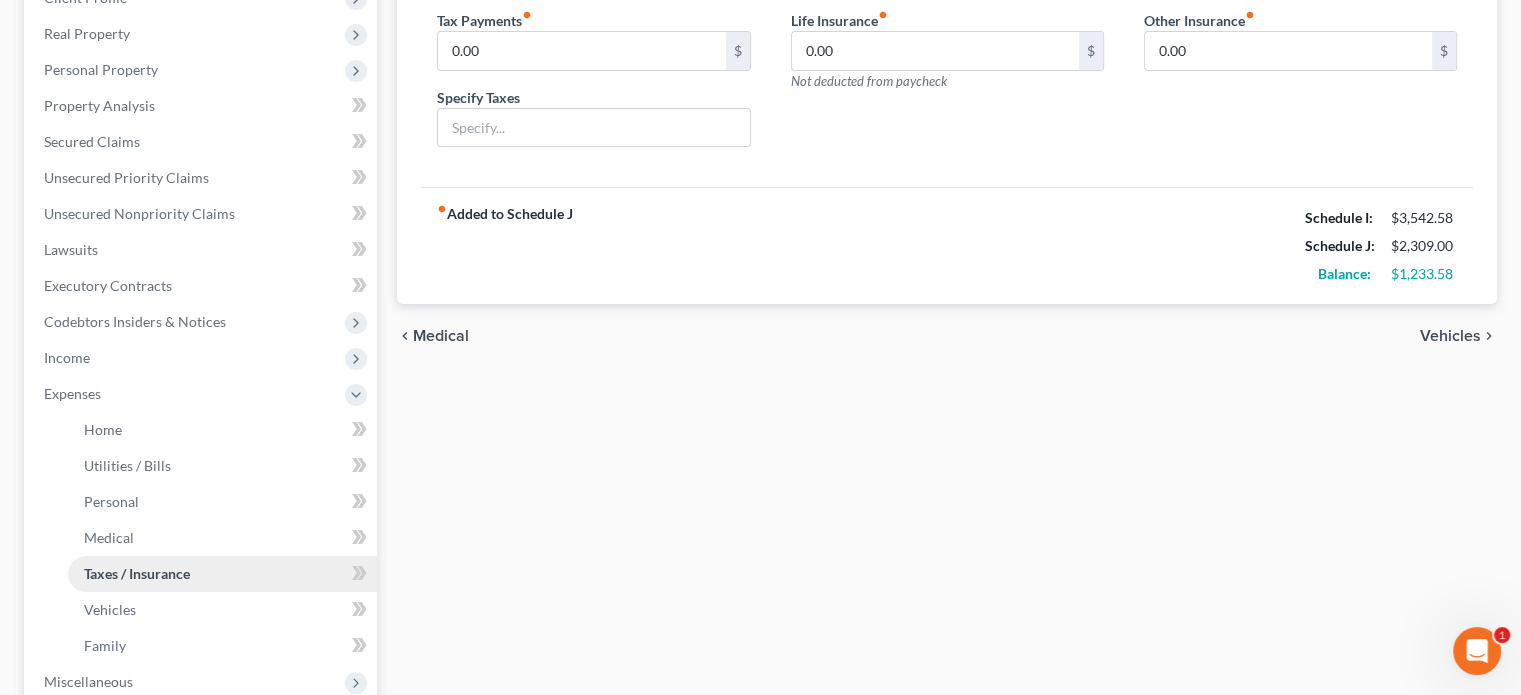 scroll, scrollTop: 0, scrollLeft: 0, axis: both 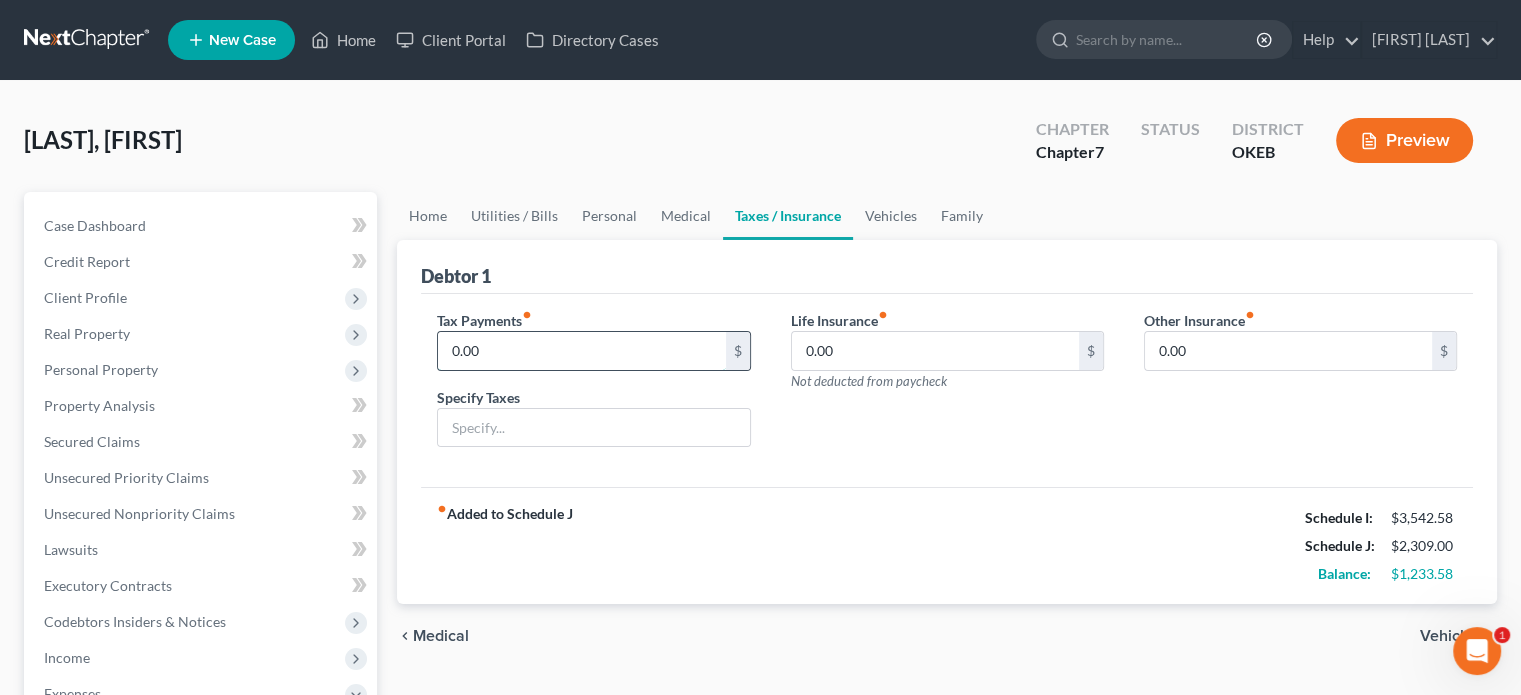 click on "0.00" at bounding box center (581, 351) 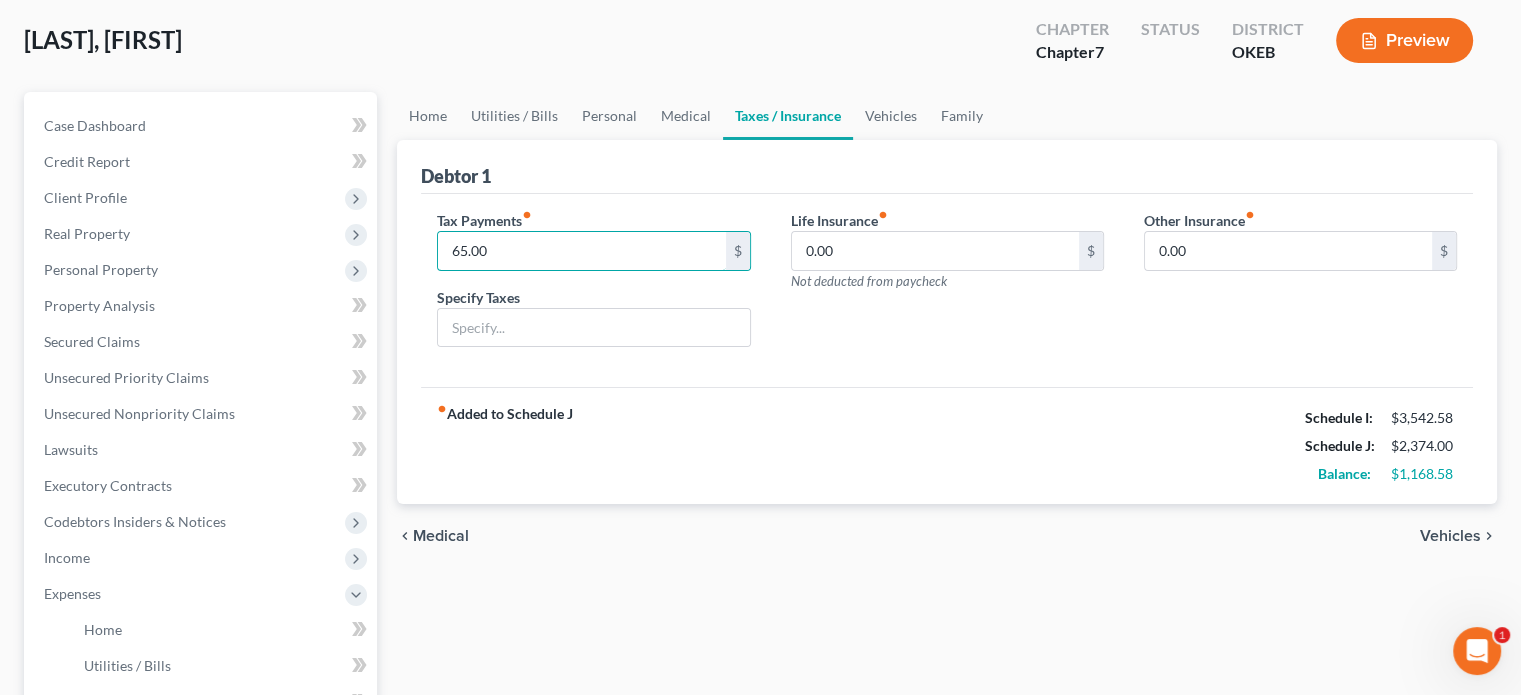 scroll, scrollTop: 300, scrollLeft: 0, axis: vertical 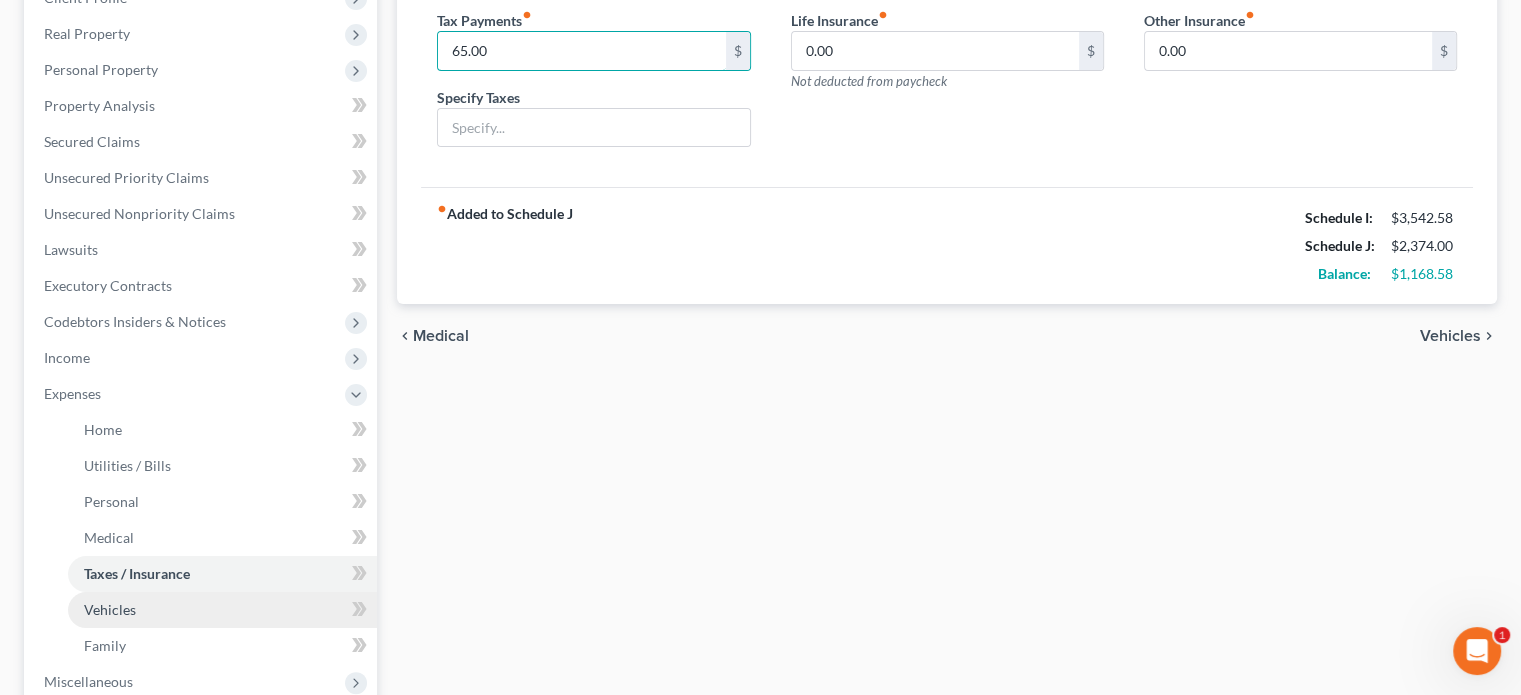 type on "65.00" 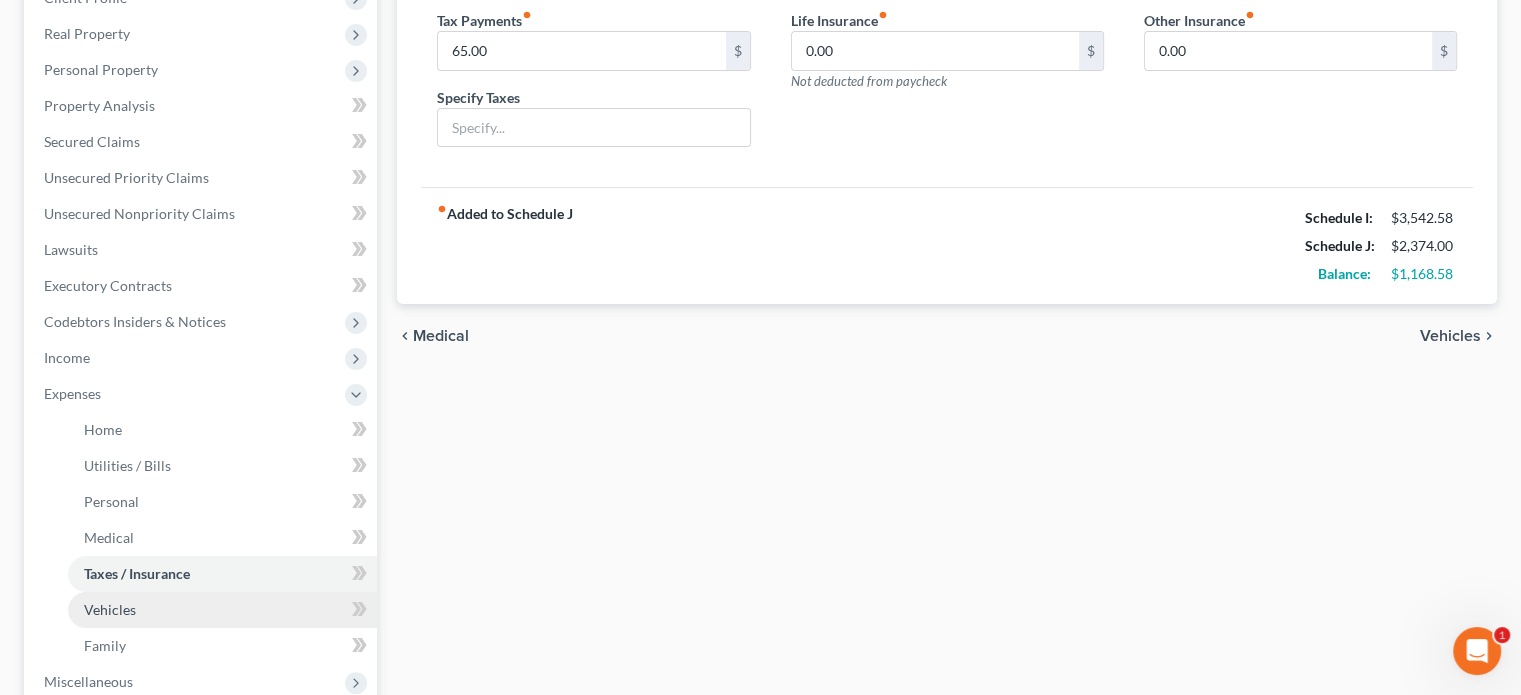click on "Vehicles" at bounding box center (222, 610) 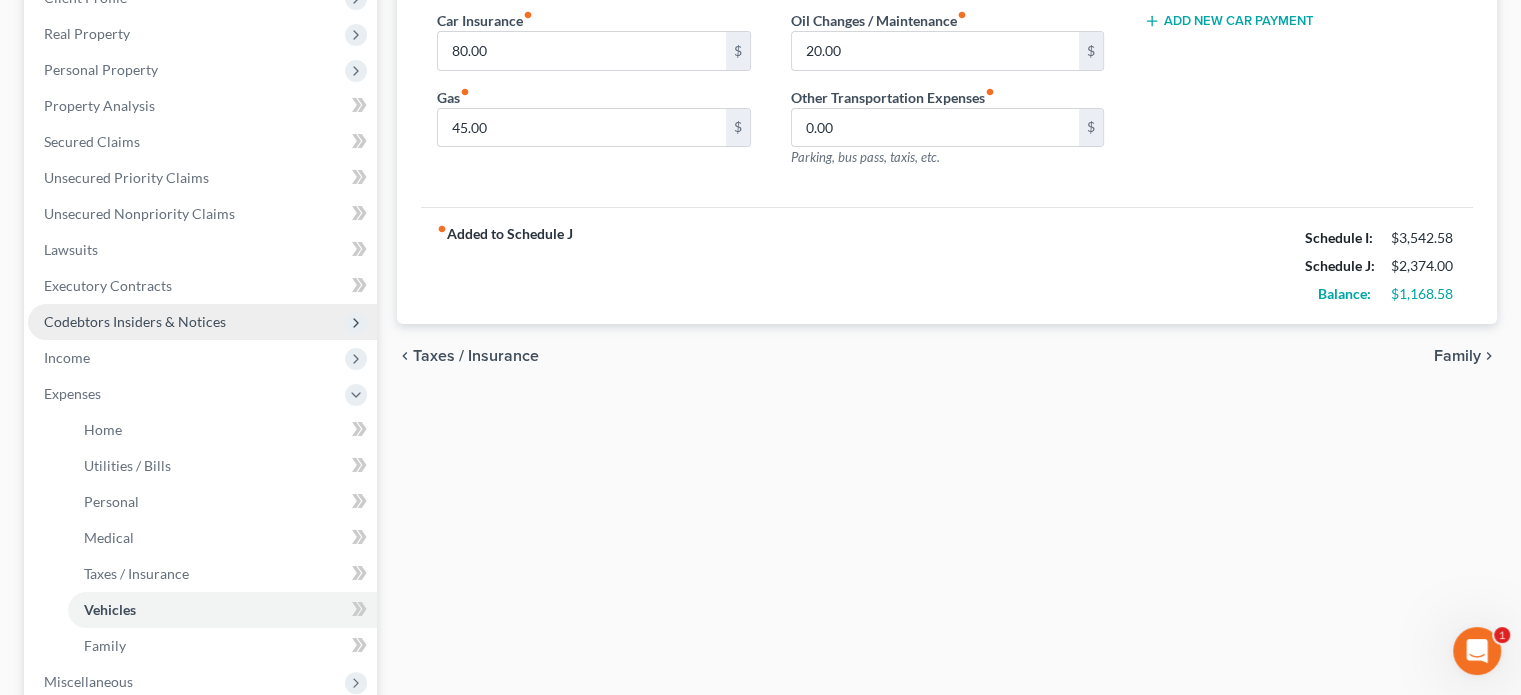 scroll, scrollTop: 0, scrollLeft: 0, axis: both 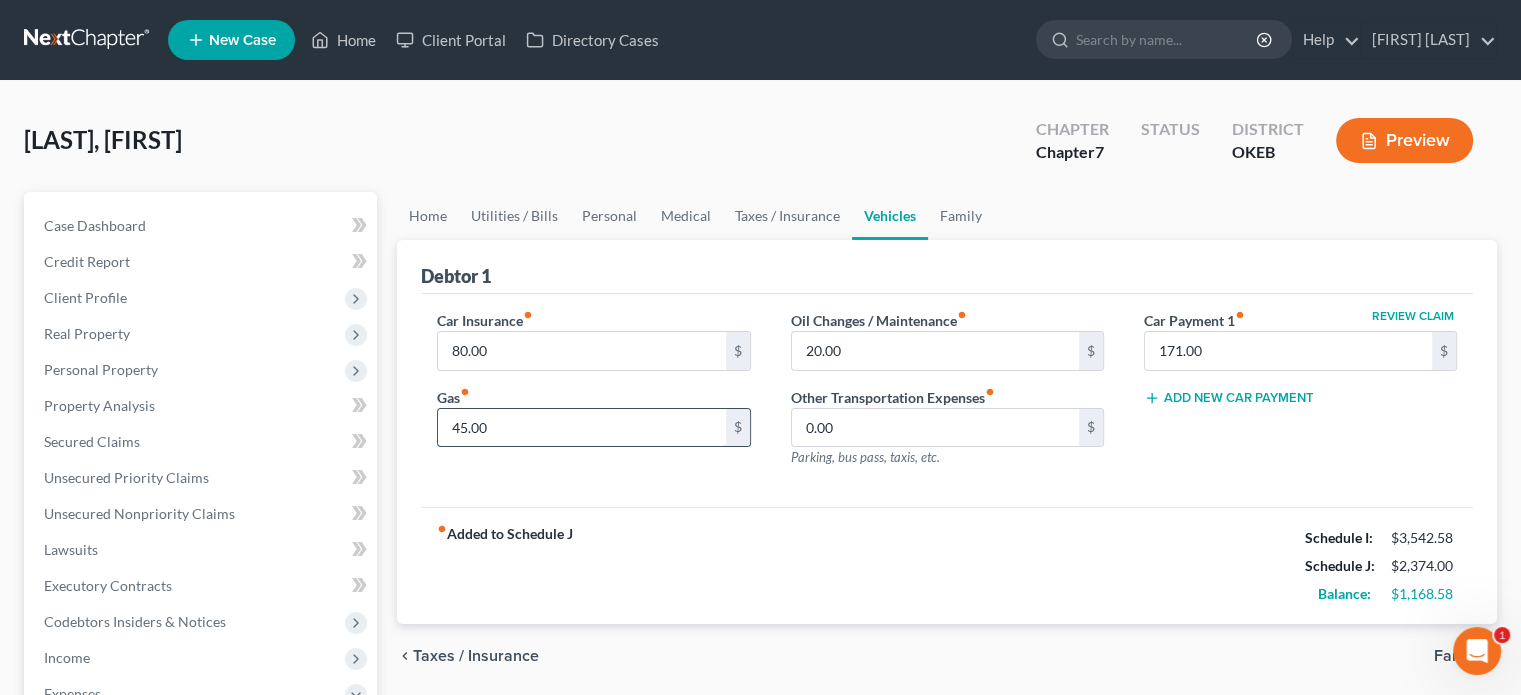 click on "45.00" at bounding box center (581, 428) 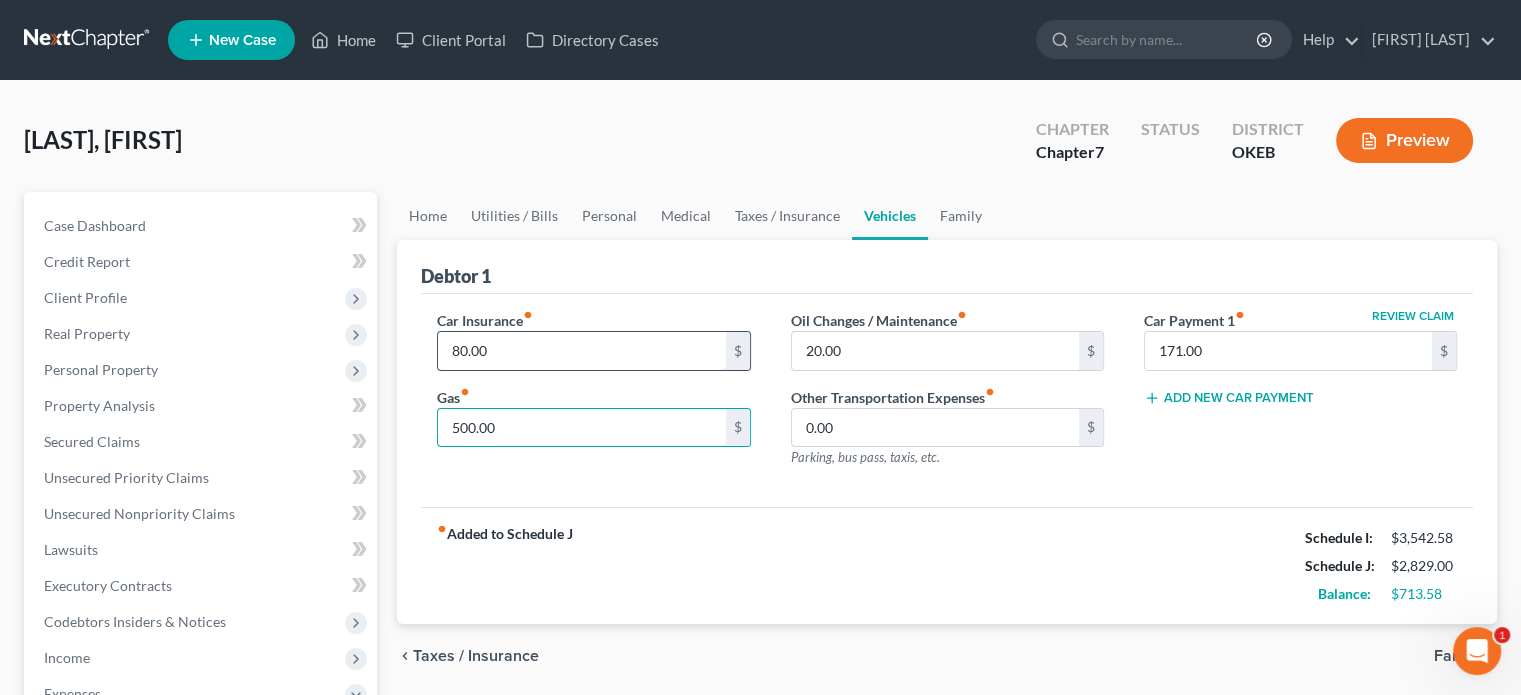type on "500.00" 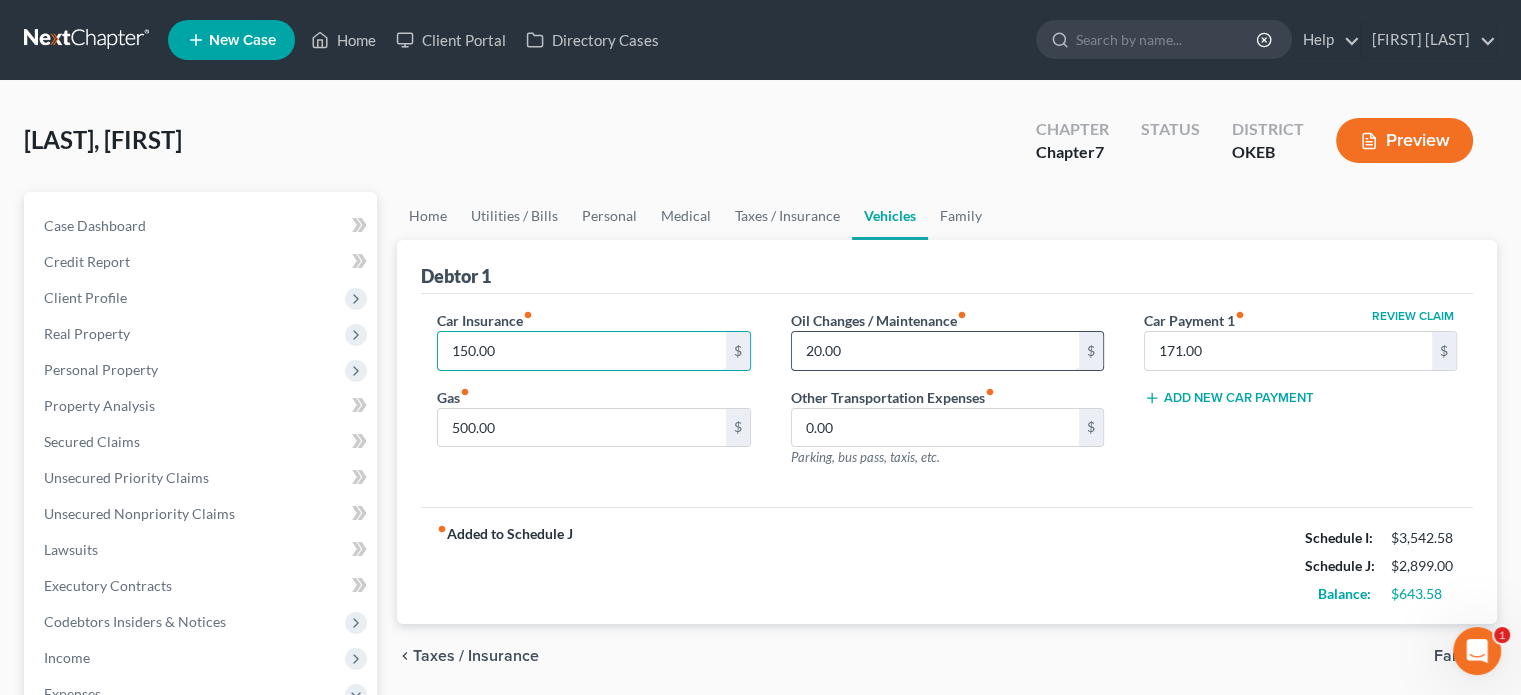type on "150.00" 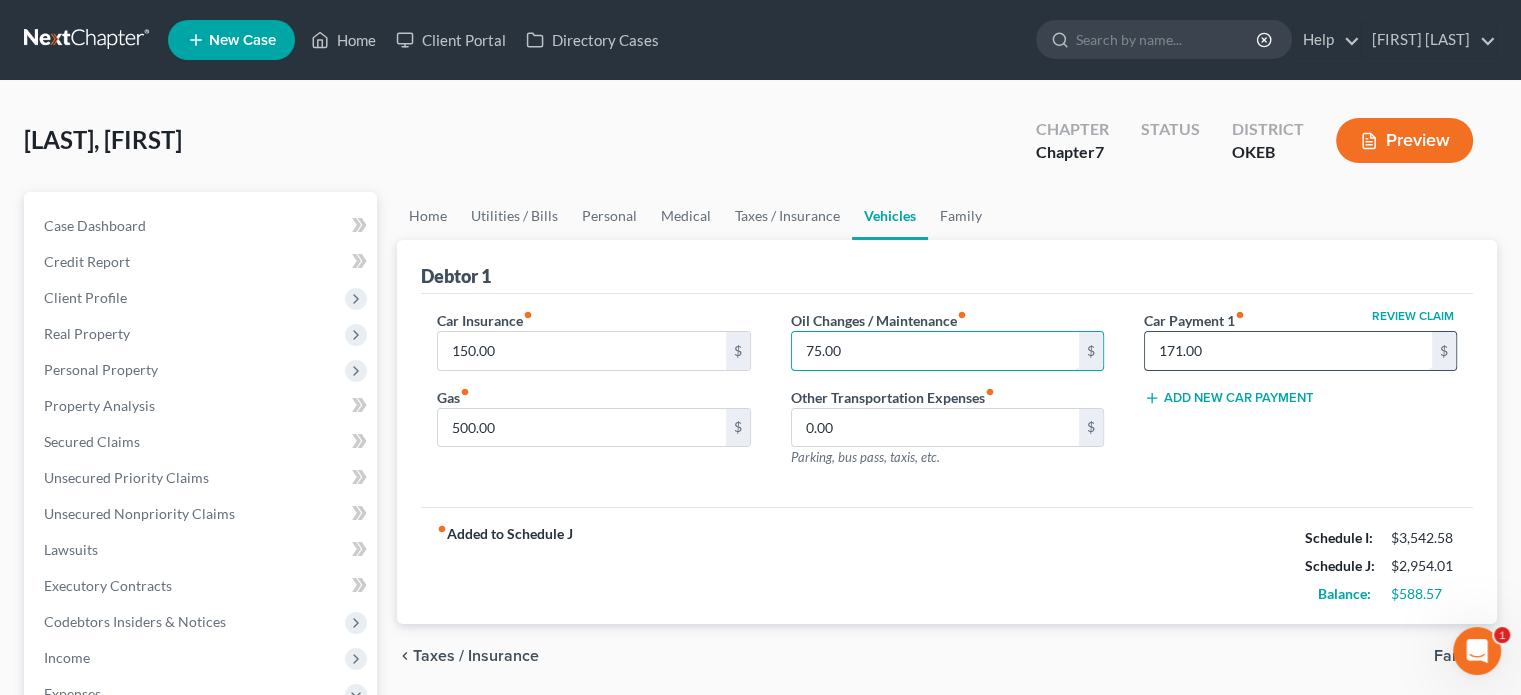type on "75.00" 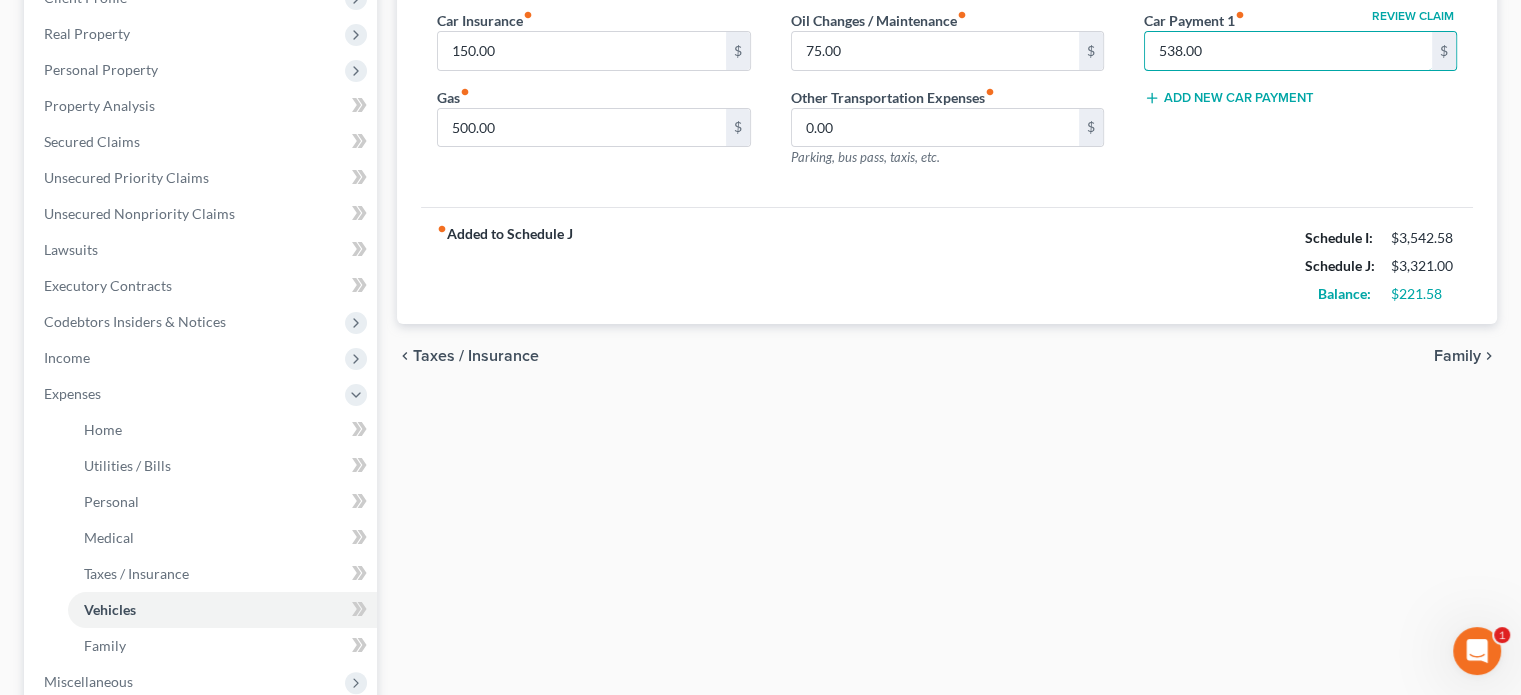 scroll, scrollTop: 400, scrollLeft: 0, axis: vertical 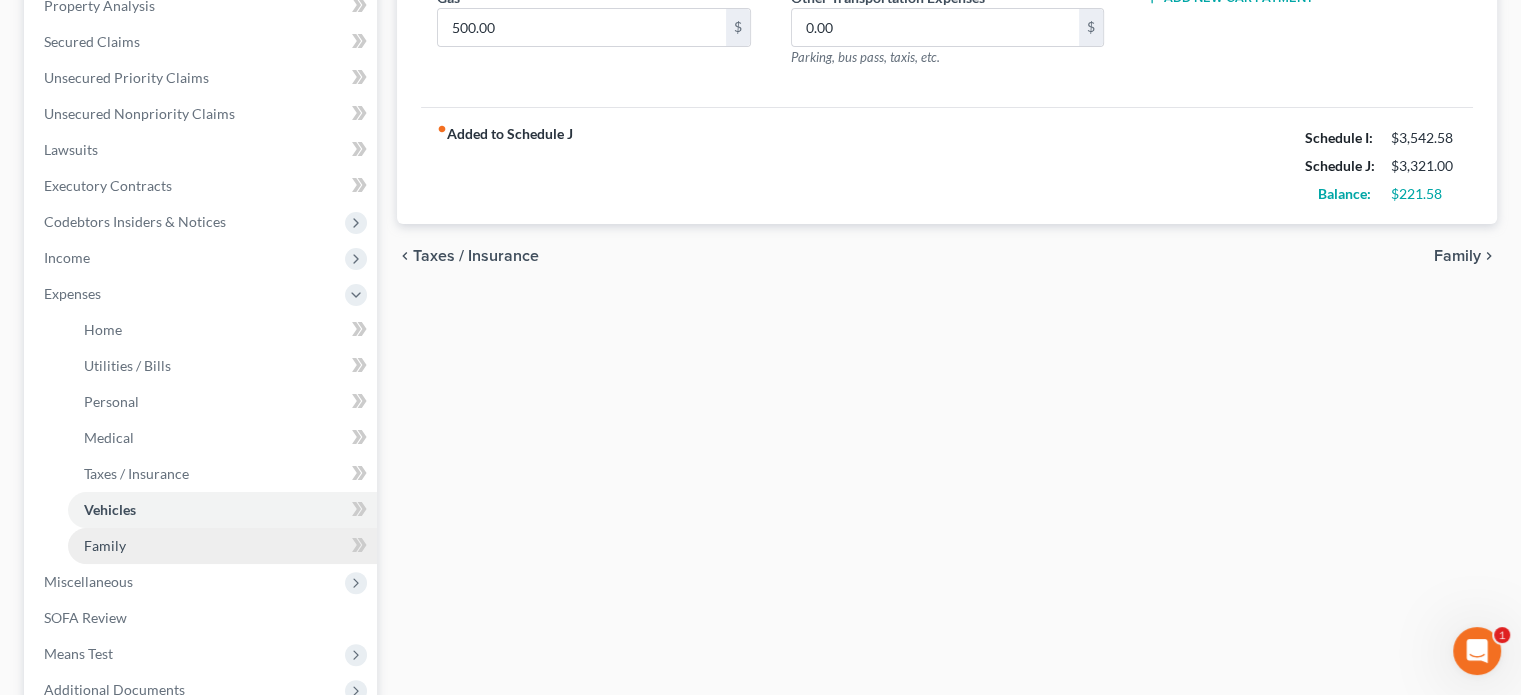 type on "538.00" 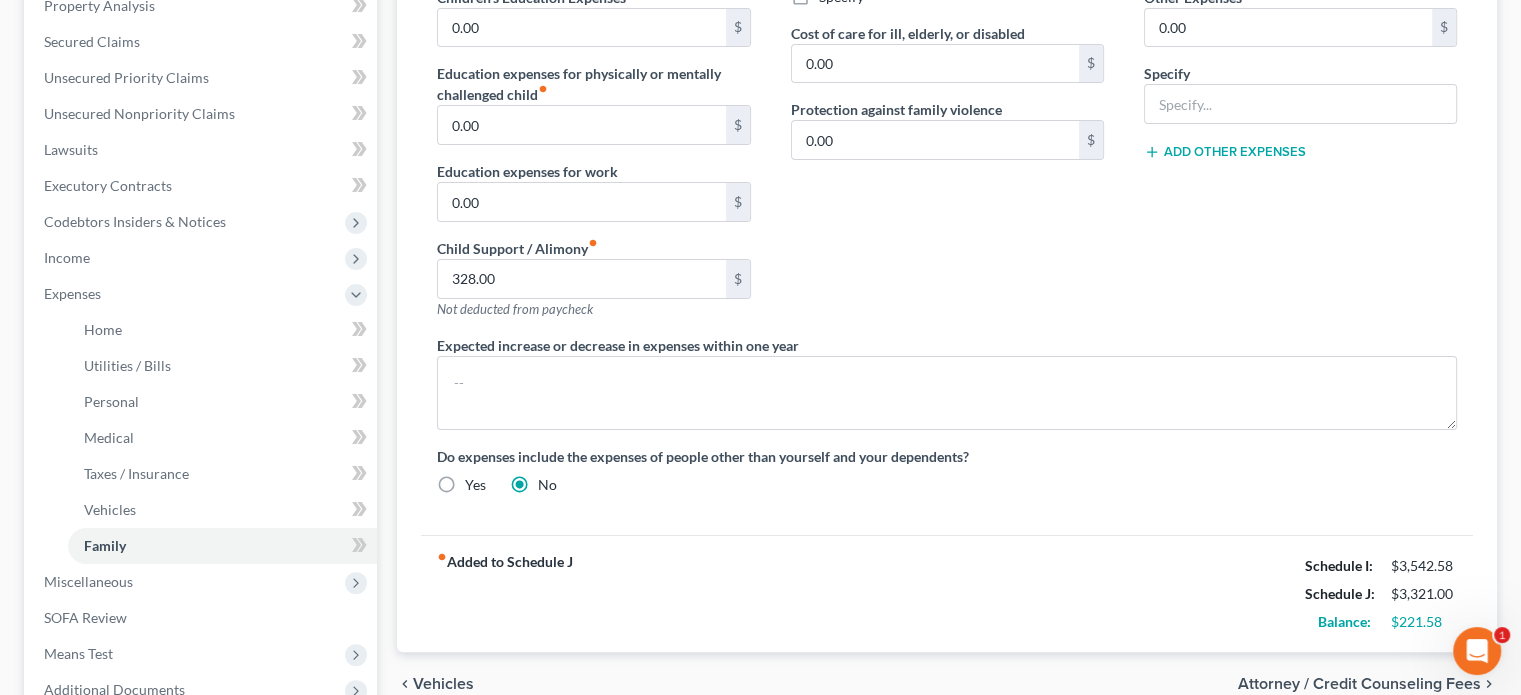 scroll, scrollTop: 500, scrollLeft: 0, axis: vertical 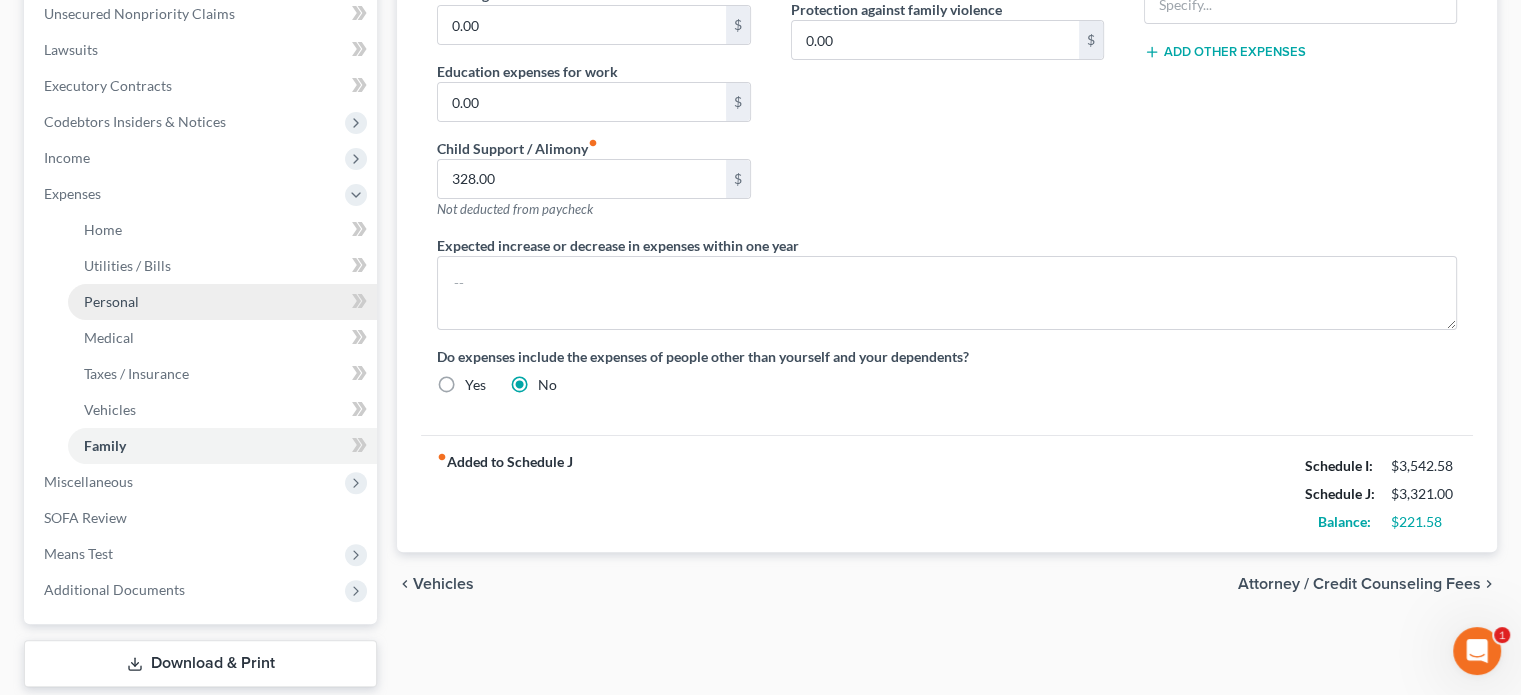 click on "Personal" at bounding box center [111, 301] 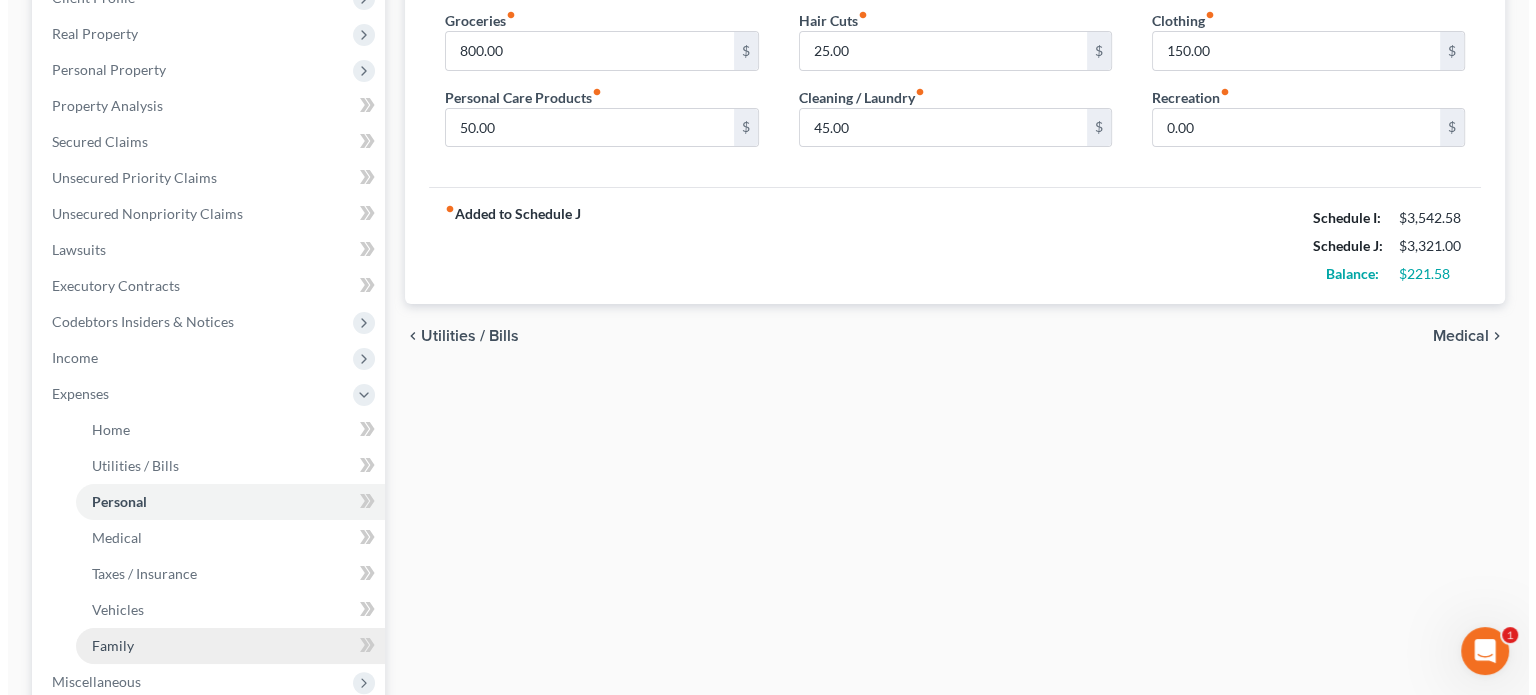 scroll, scrollTop: 618, scrollLeft: 0, axis: vertical 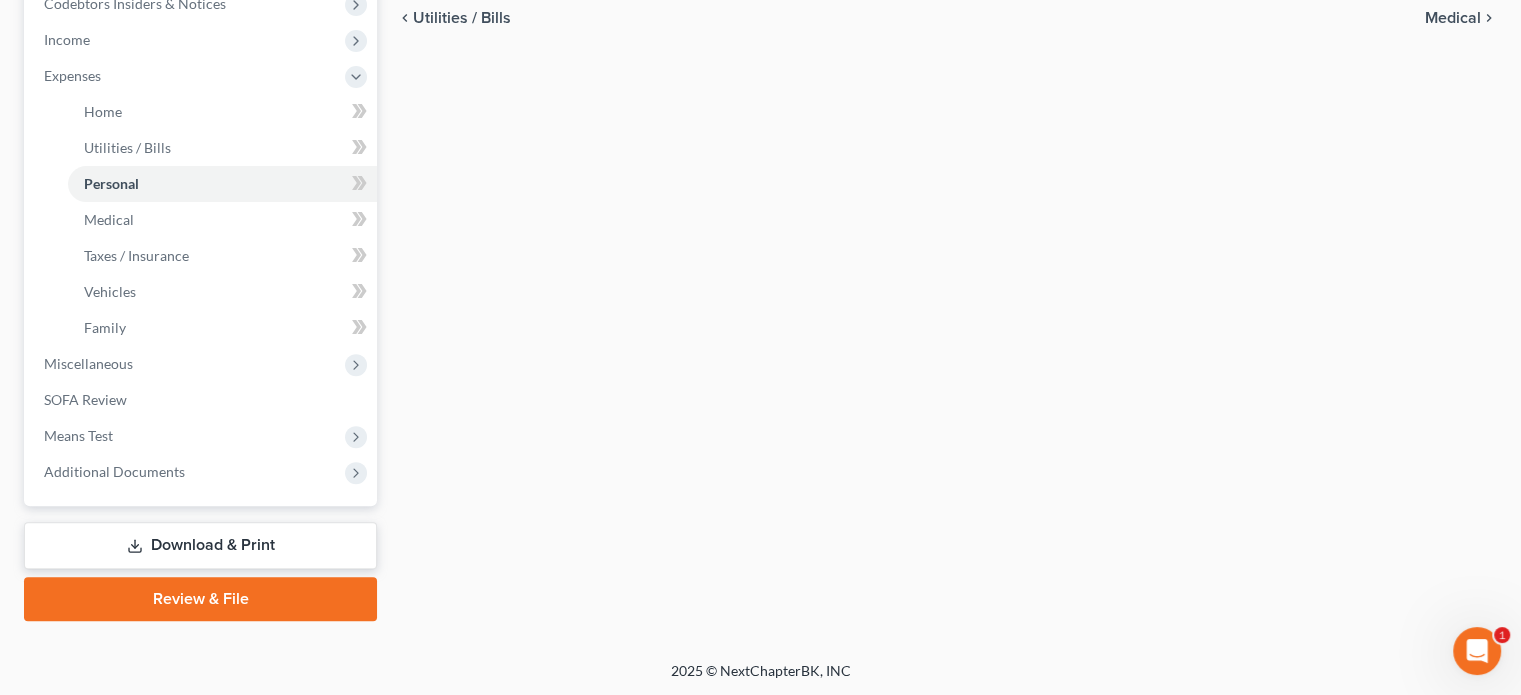 click on "Download & Print" at bounding box center [200, 545] 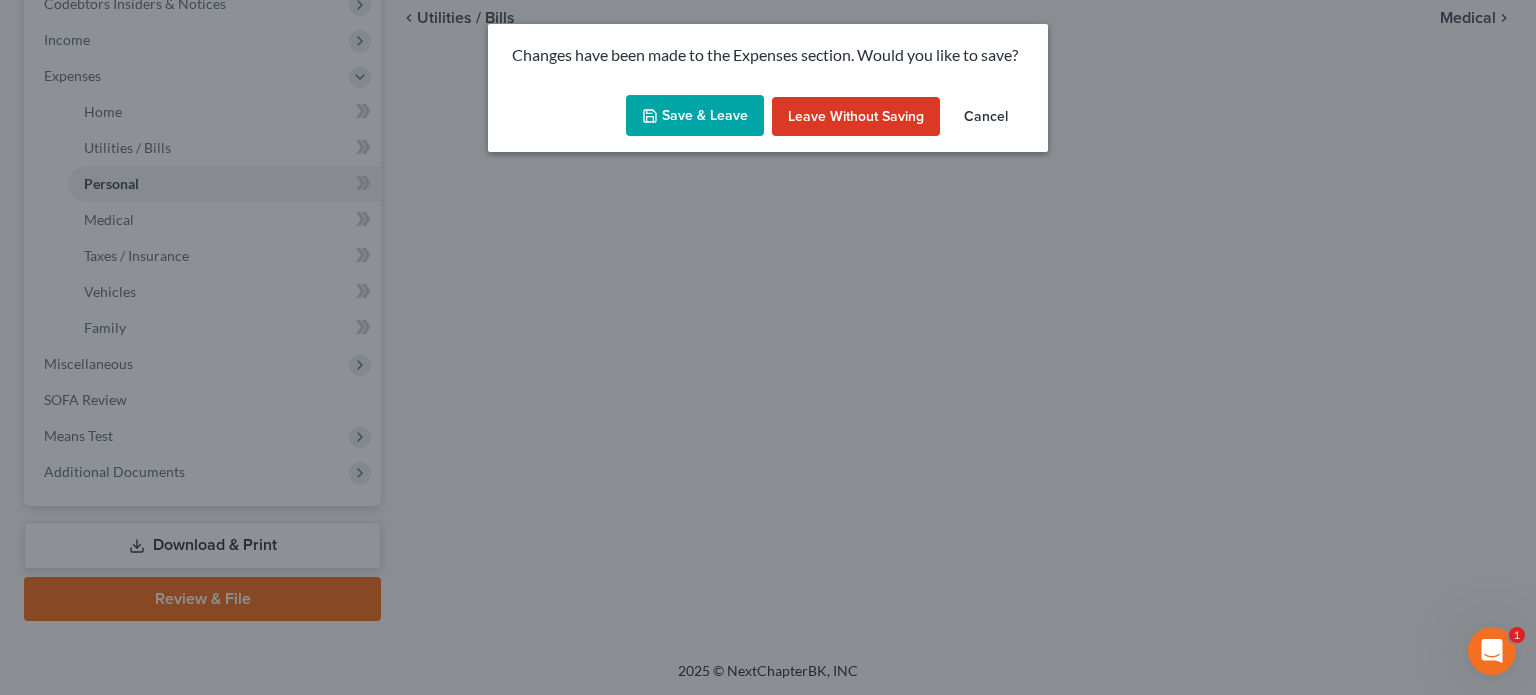 click on "Save & Leave" at bounding box center (695, 116) 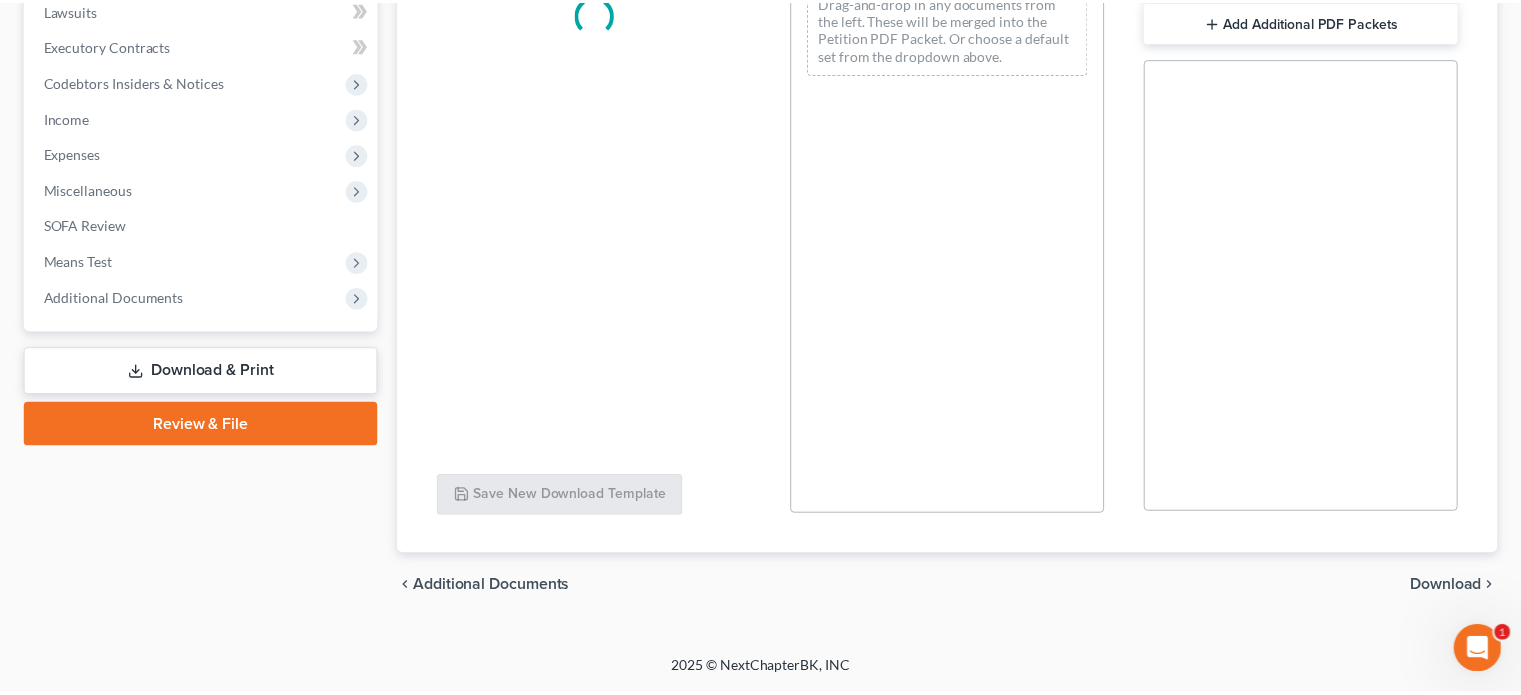 scroll, scrollTop: 0, scrollLeft: 0, axis: both 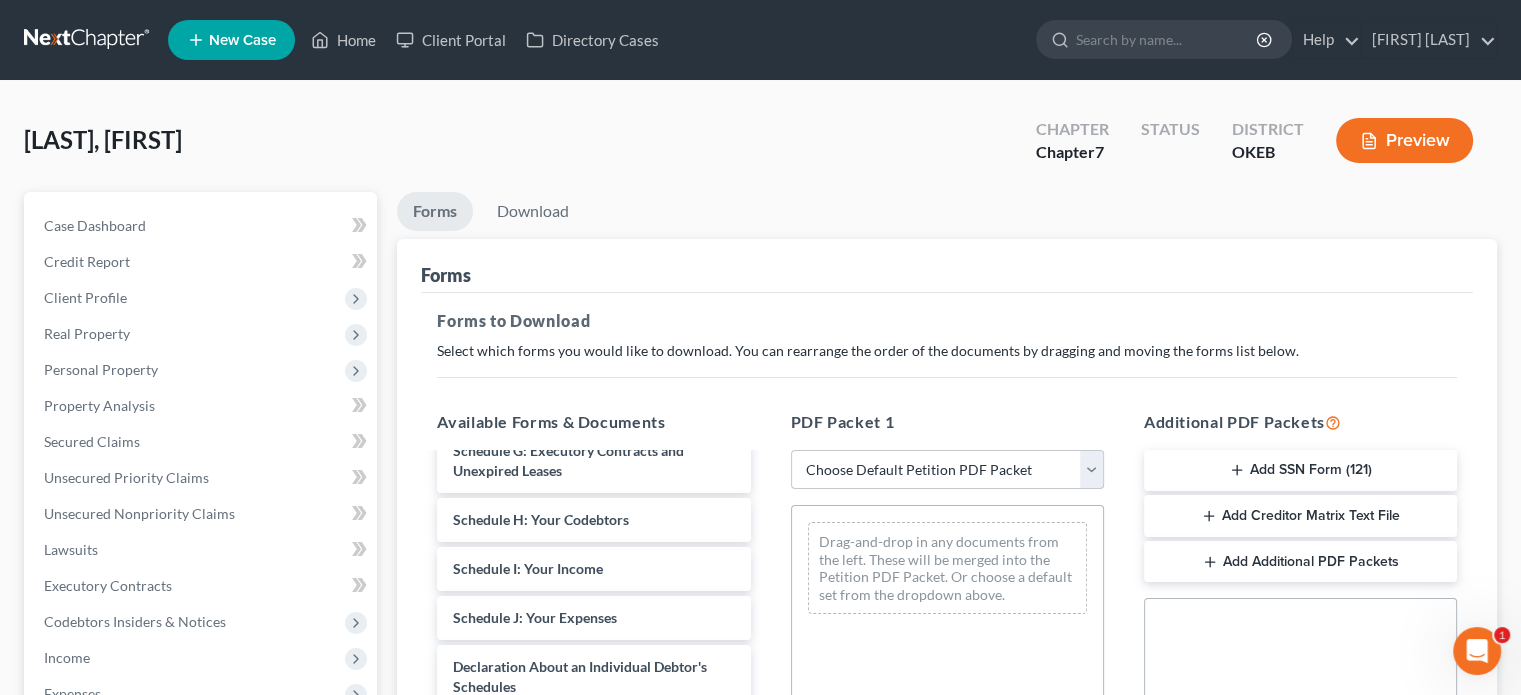 click on "Choose Default Petition PDF Packet Complete Bankruptcy Petition (all forms and schedules) Emergency Filing Forms (Petition and Creditor List Only) Amended Forms Signature Pages Only" at bounding box center (947, 470) 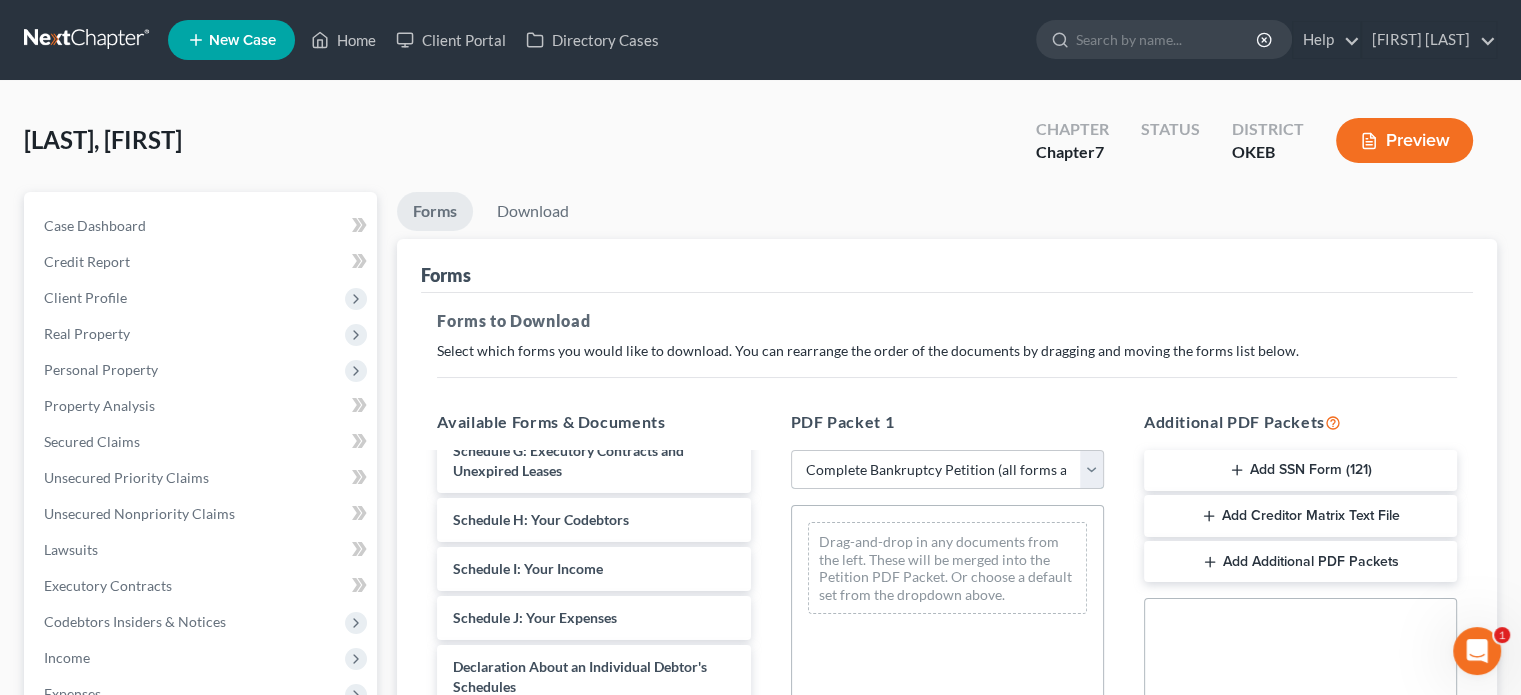 click on "Choose Default Petition PDF Packet Complete Bankruptcy Petition (all forms and schedules) Emergency Filing Forms (Petition and Creditor List Only) Amended Forms Signature Pages Only" at bounding box center [947, 470] 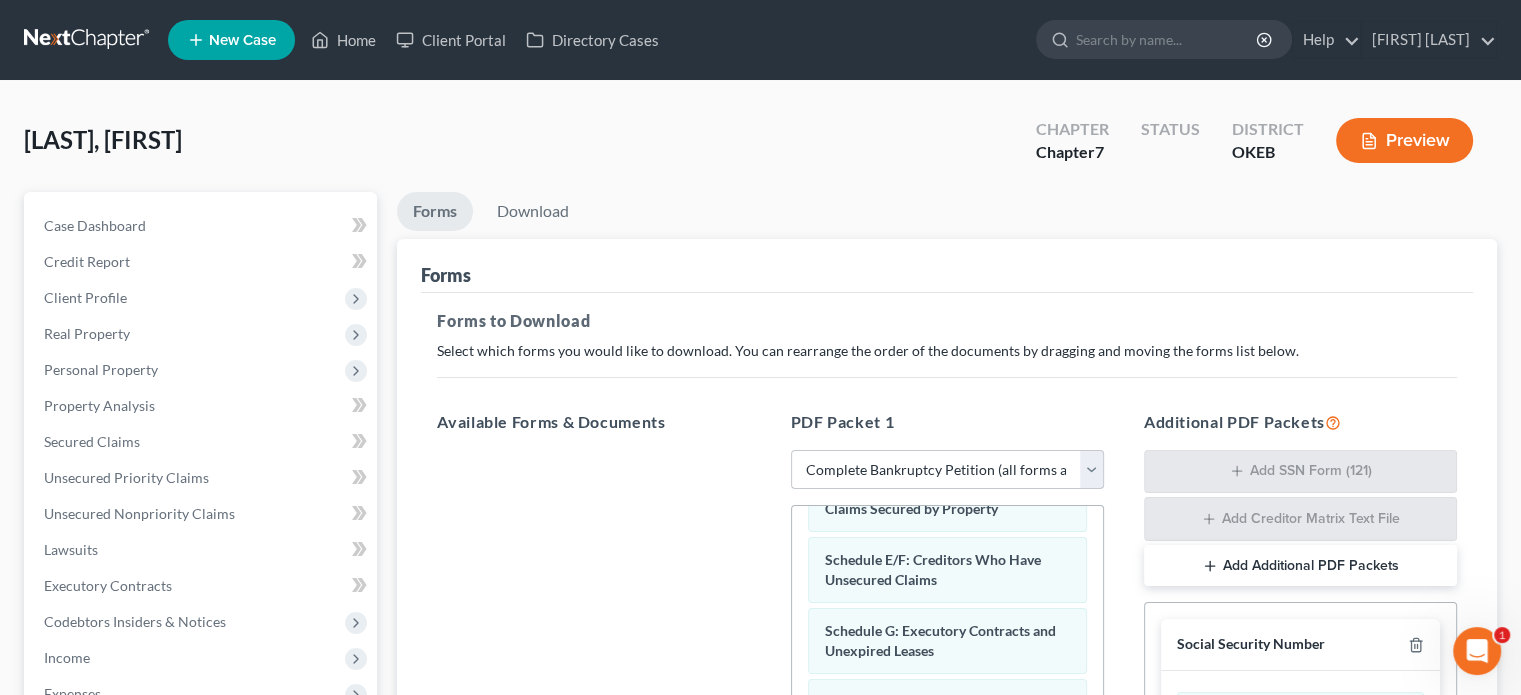 scroll, scrollTop: 400, scrollLeft: 0, axis: vertical 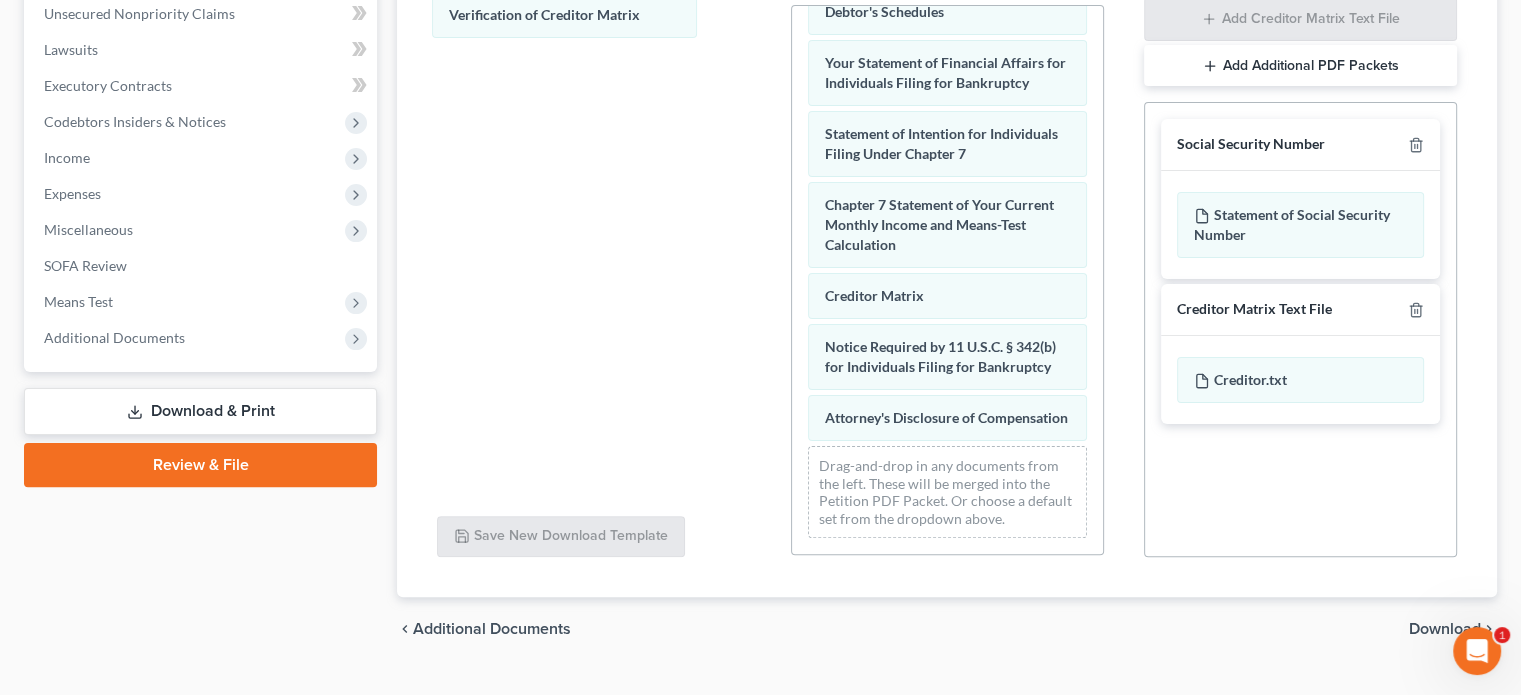 drag, startPoint x: 872, startPoint y: 327, endPoint x: 490, endPoint y: 13, distance: 494.48962 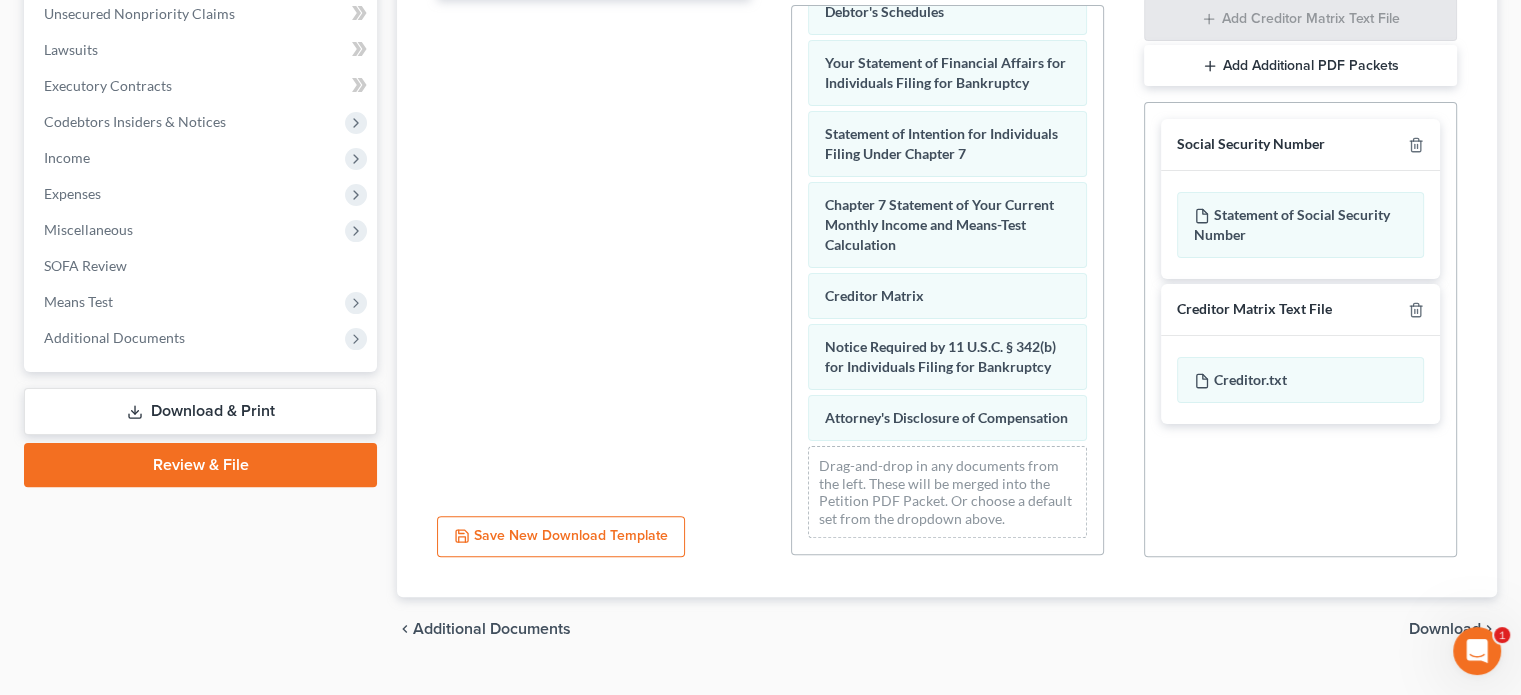 scroll, scrollTop: 0, scrollLeft: 0, axis: both 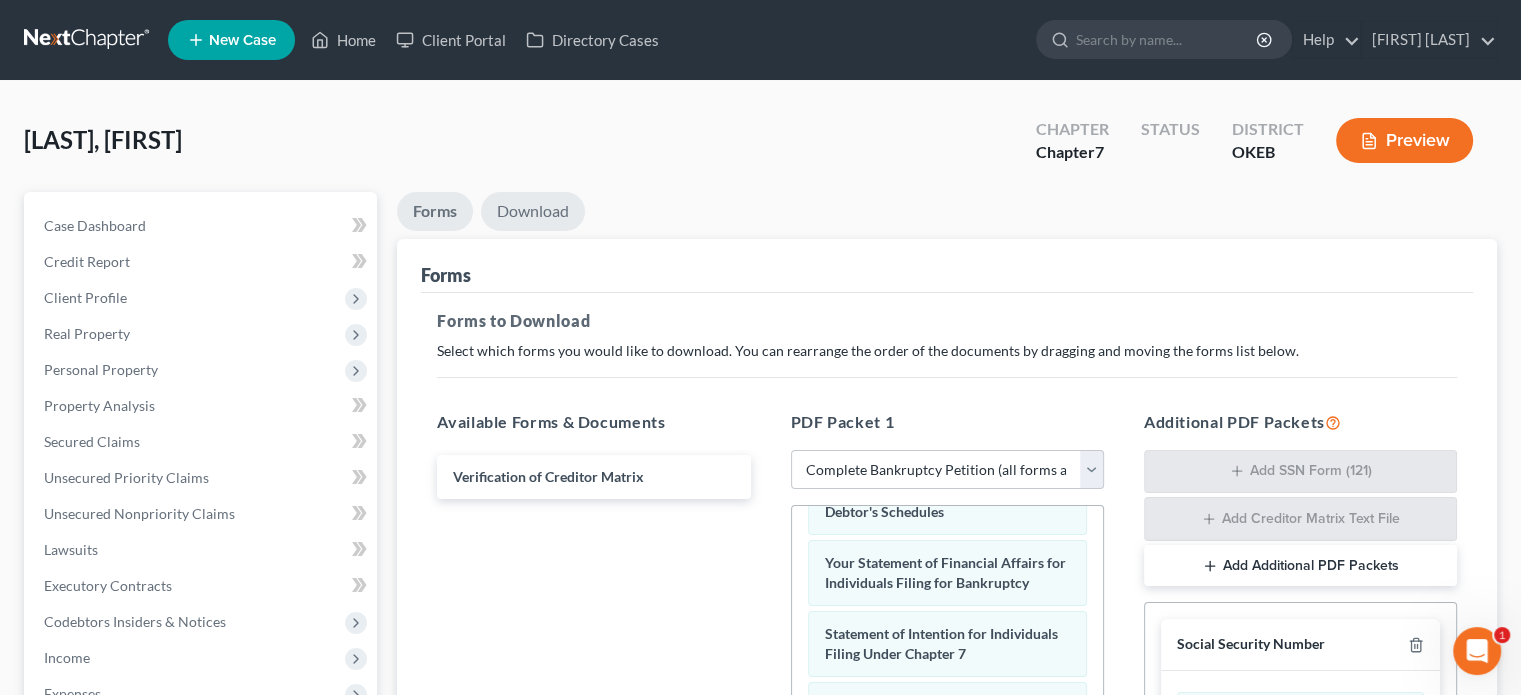 click on "Download" at bounding box center (533, 211) 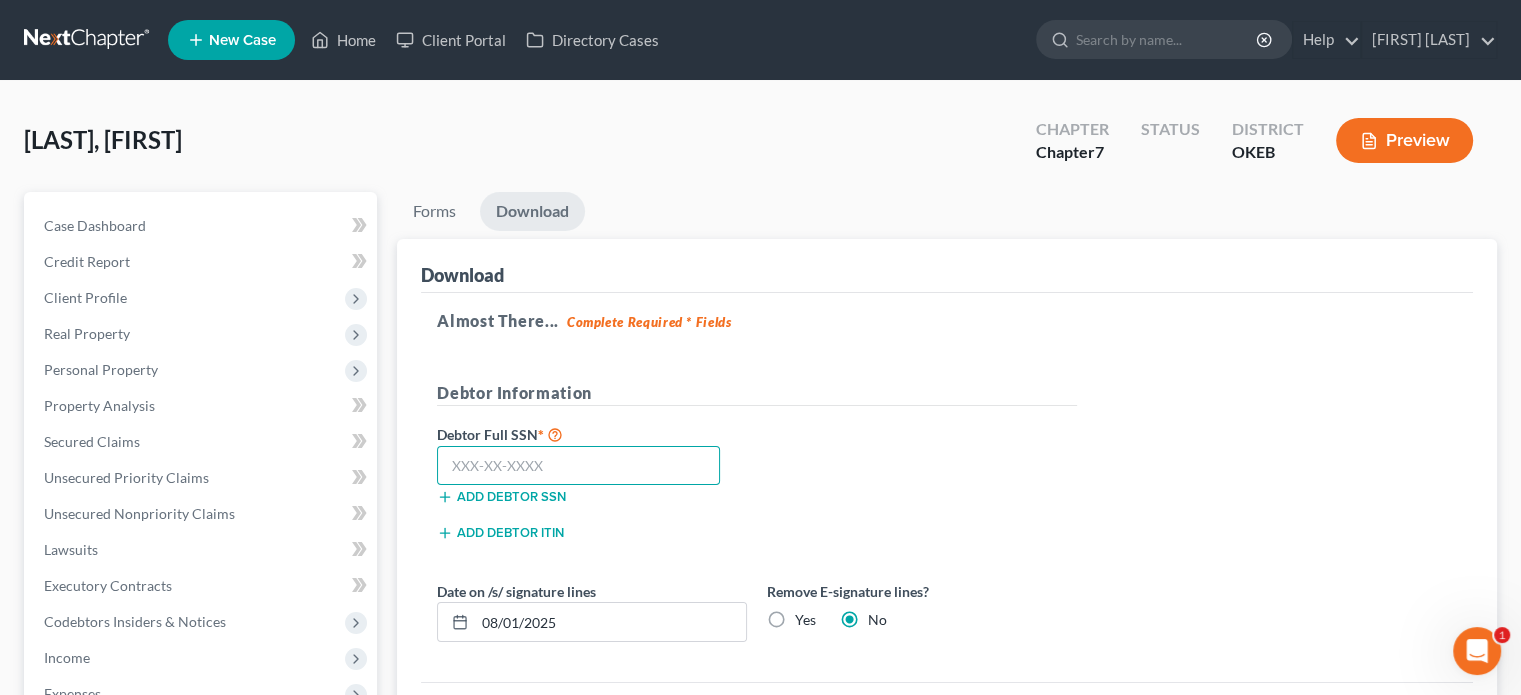 click at bounding box center [578, 466] 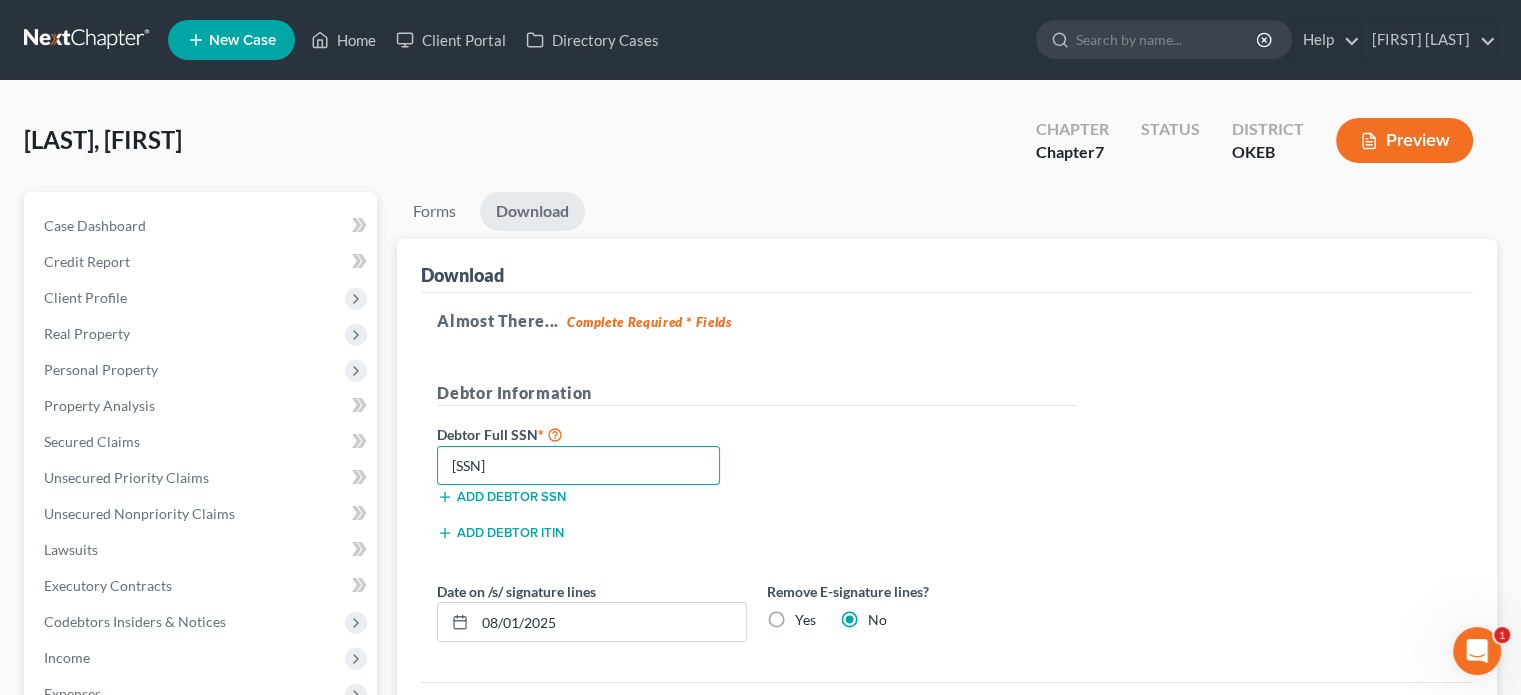 scroll, scrollTop: 200, scrollLeft: 0, axis: vertical 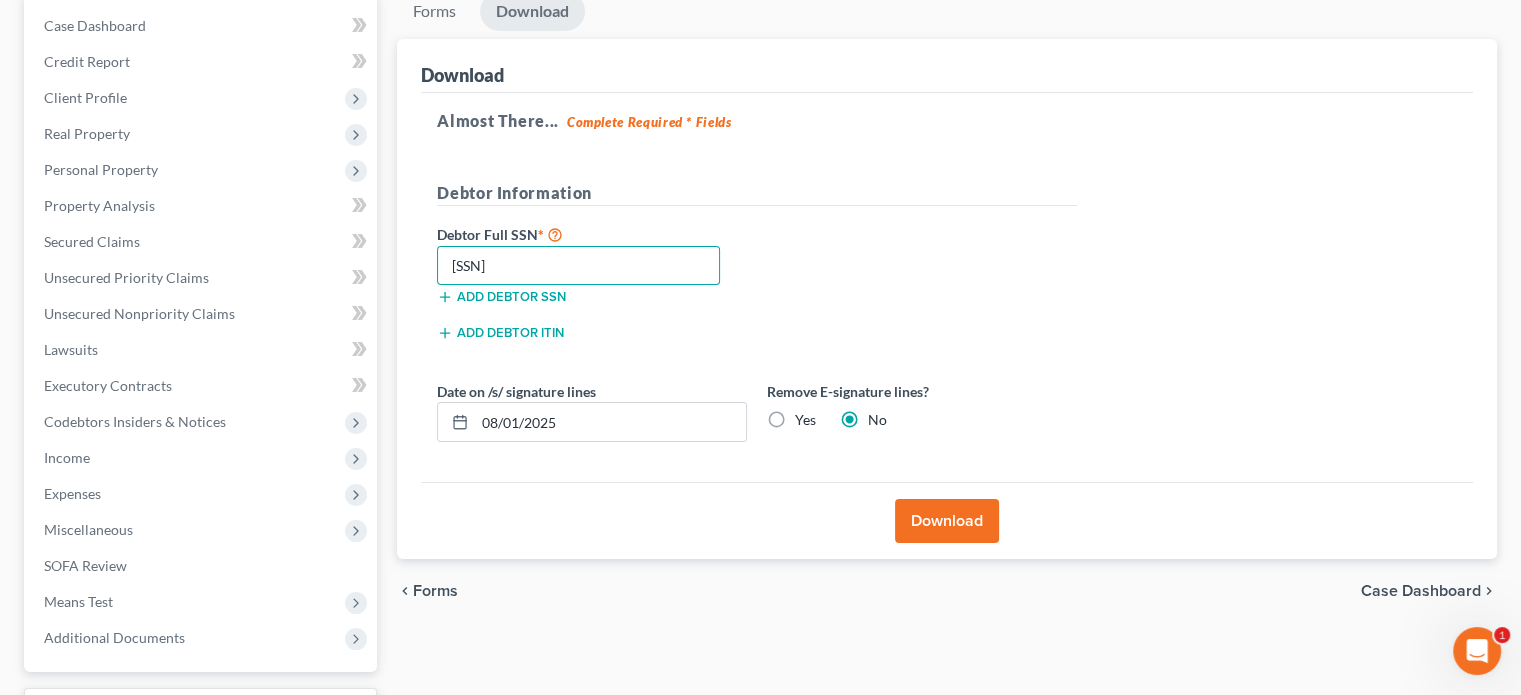 type on "[PHONE]" 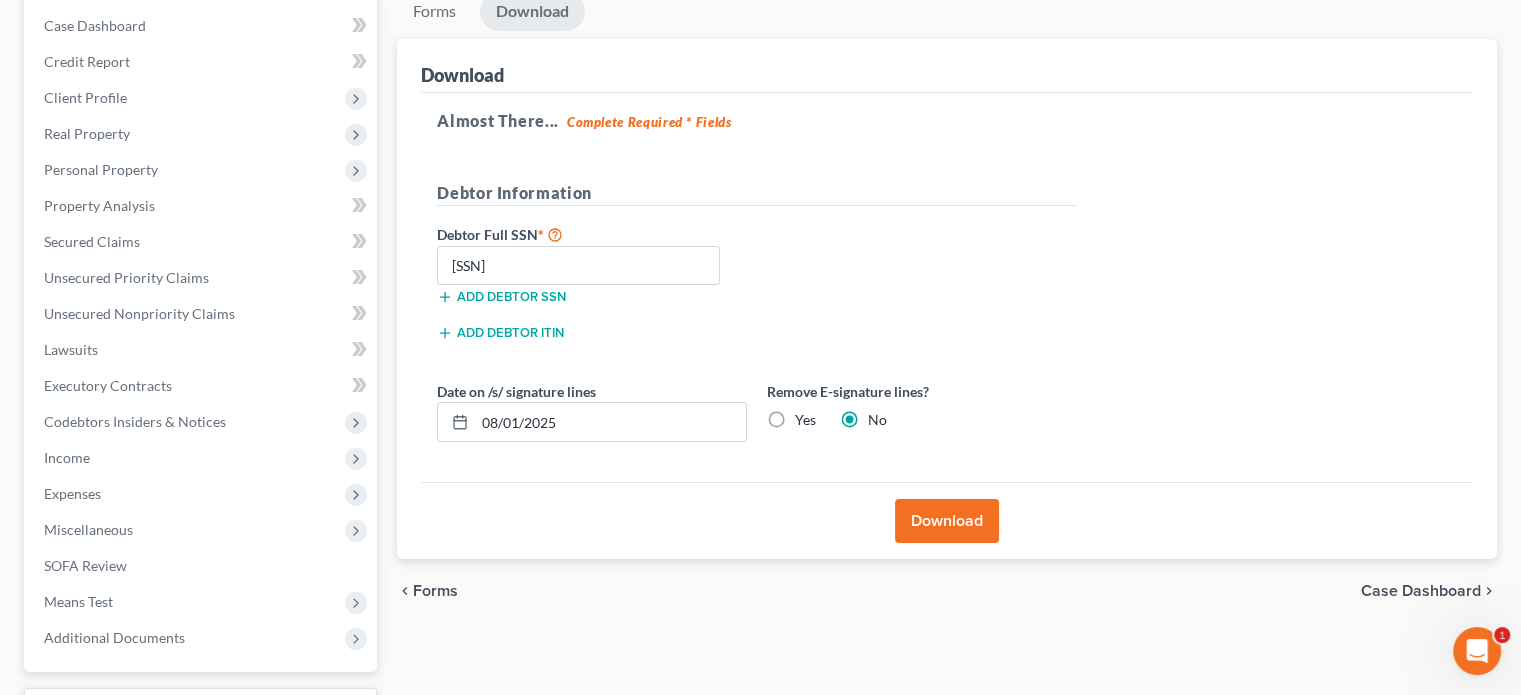click on "Download" at bounding box center (947, 521) 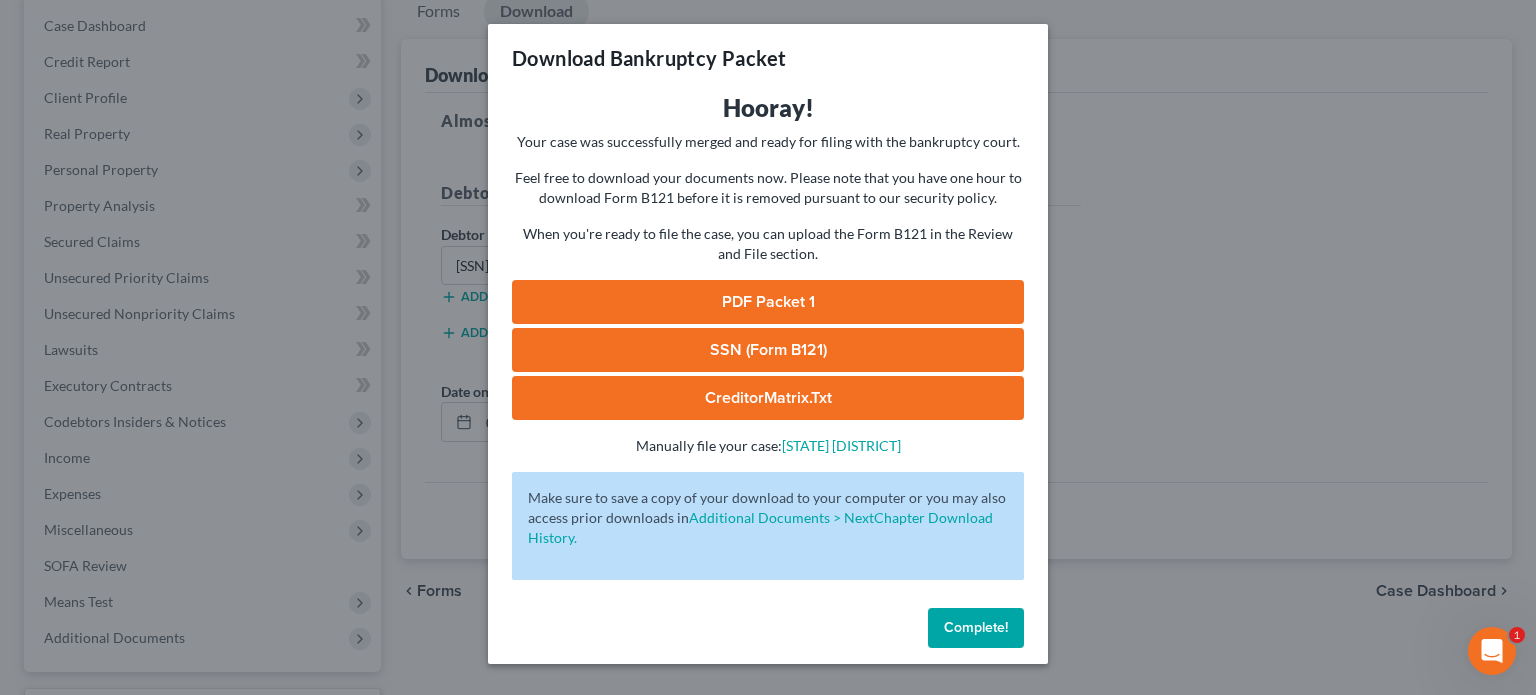 click on "Complete!" at bounding box center [976, 627] 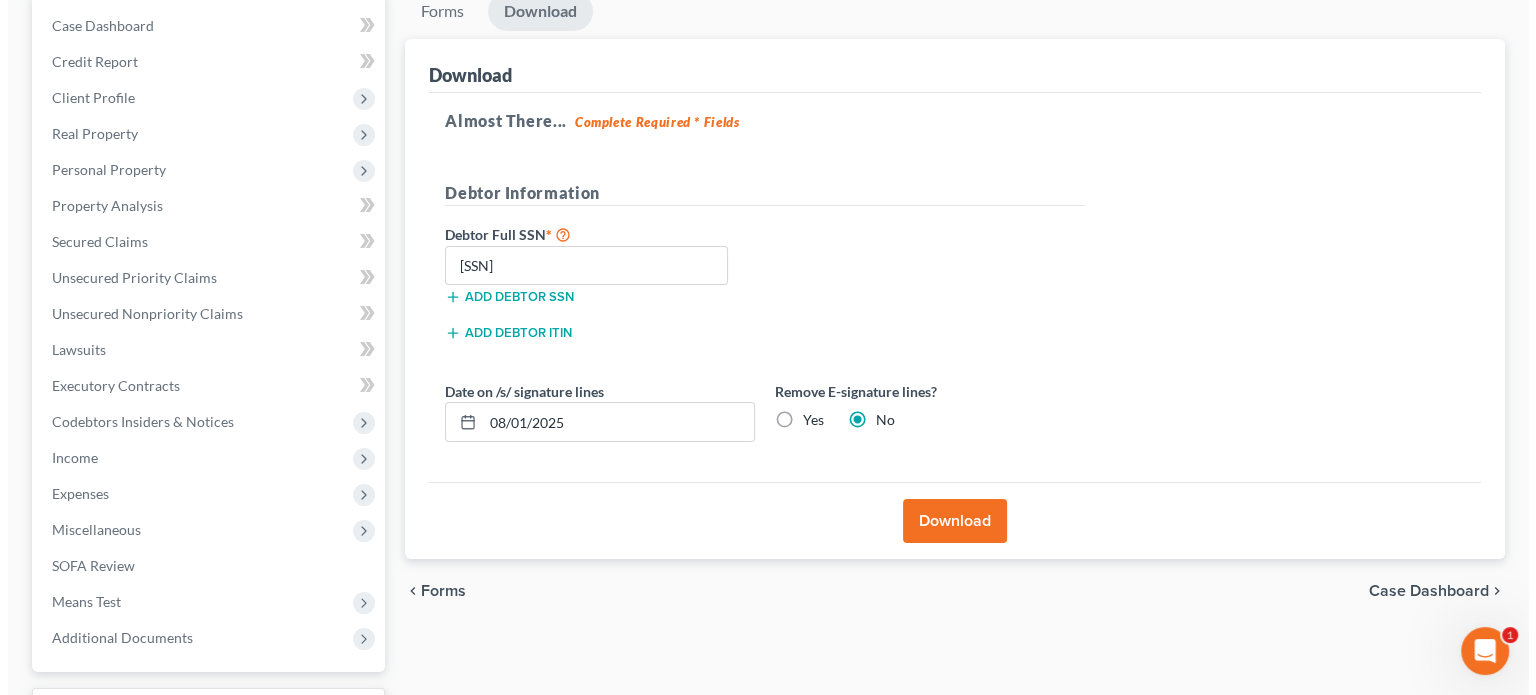 scroll, scrollTop: 0, scrollLeft: 0, axis: both 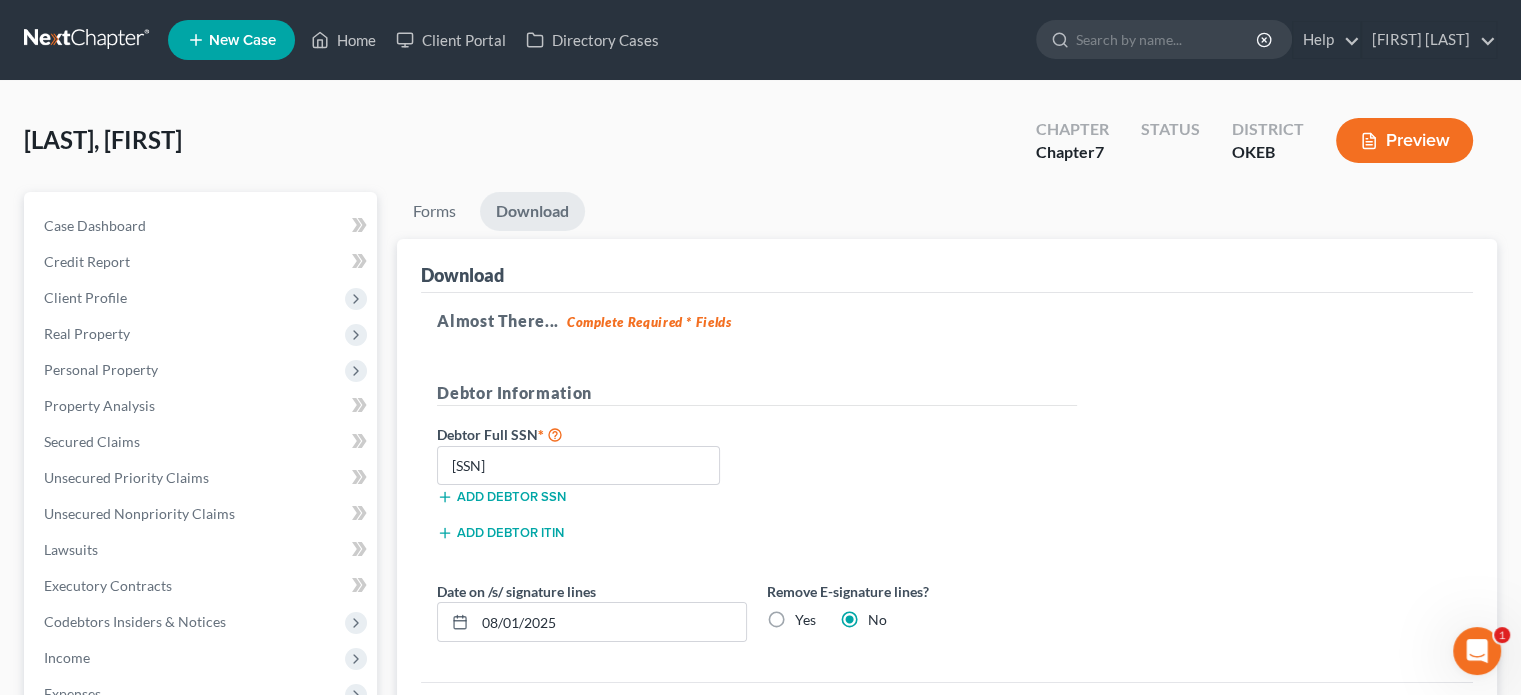 click on "Preview" at bounding box center [1404, 140] 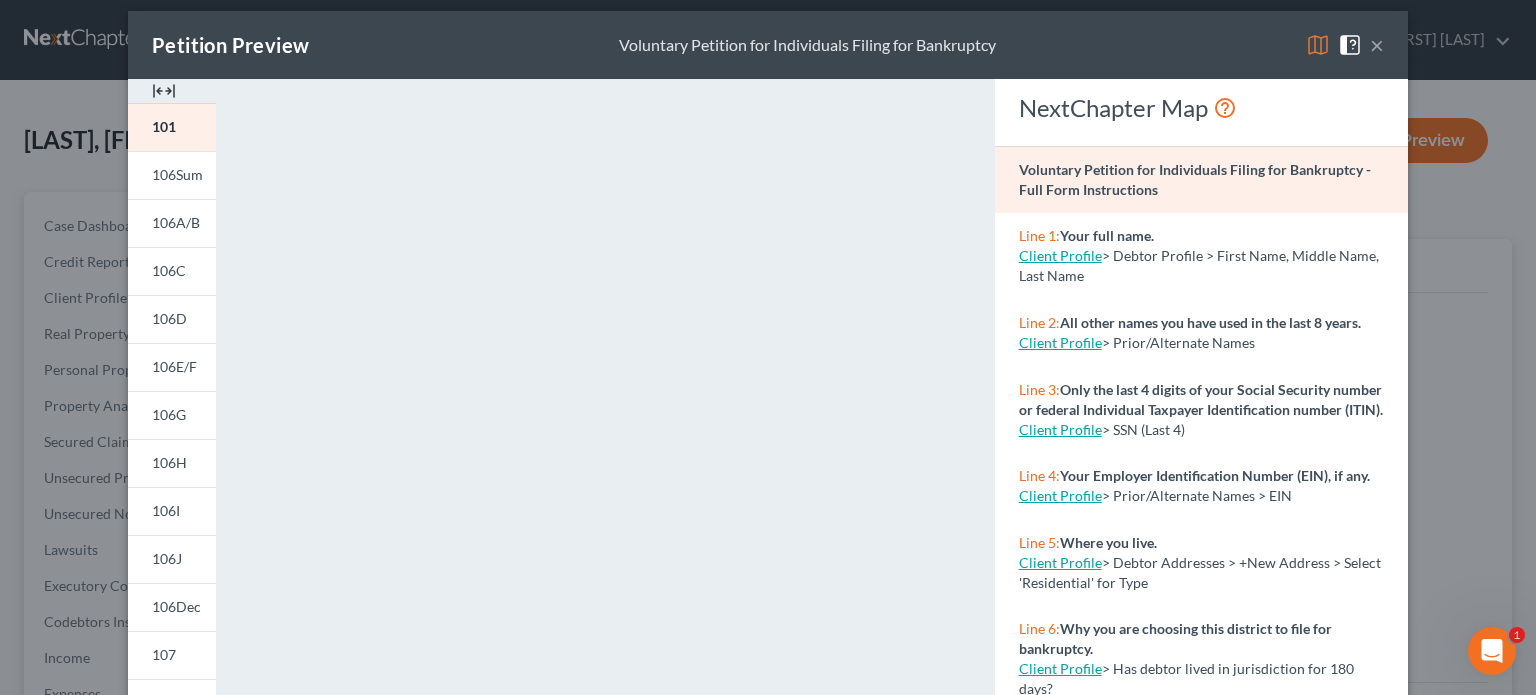scroll, scrollTop: 432, scrollLeft: 0, axis: vertical 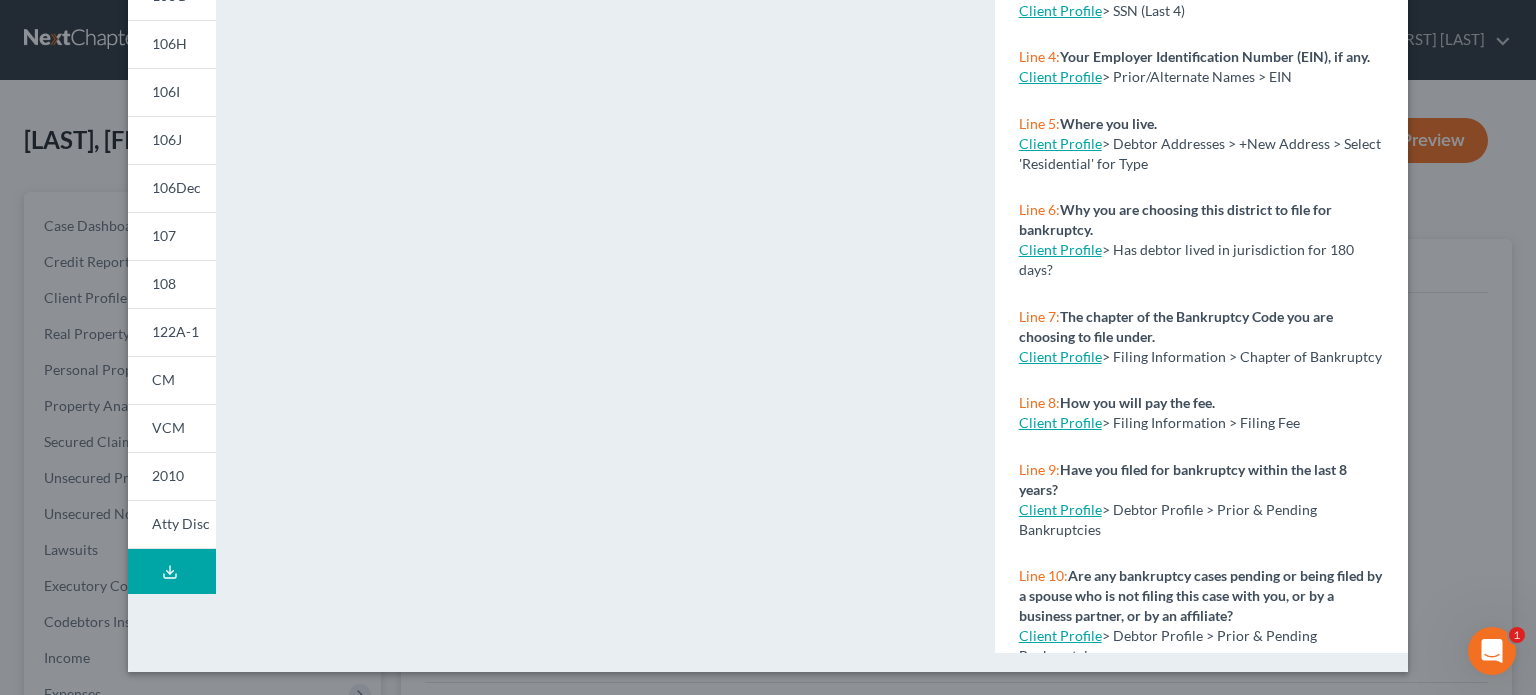 click 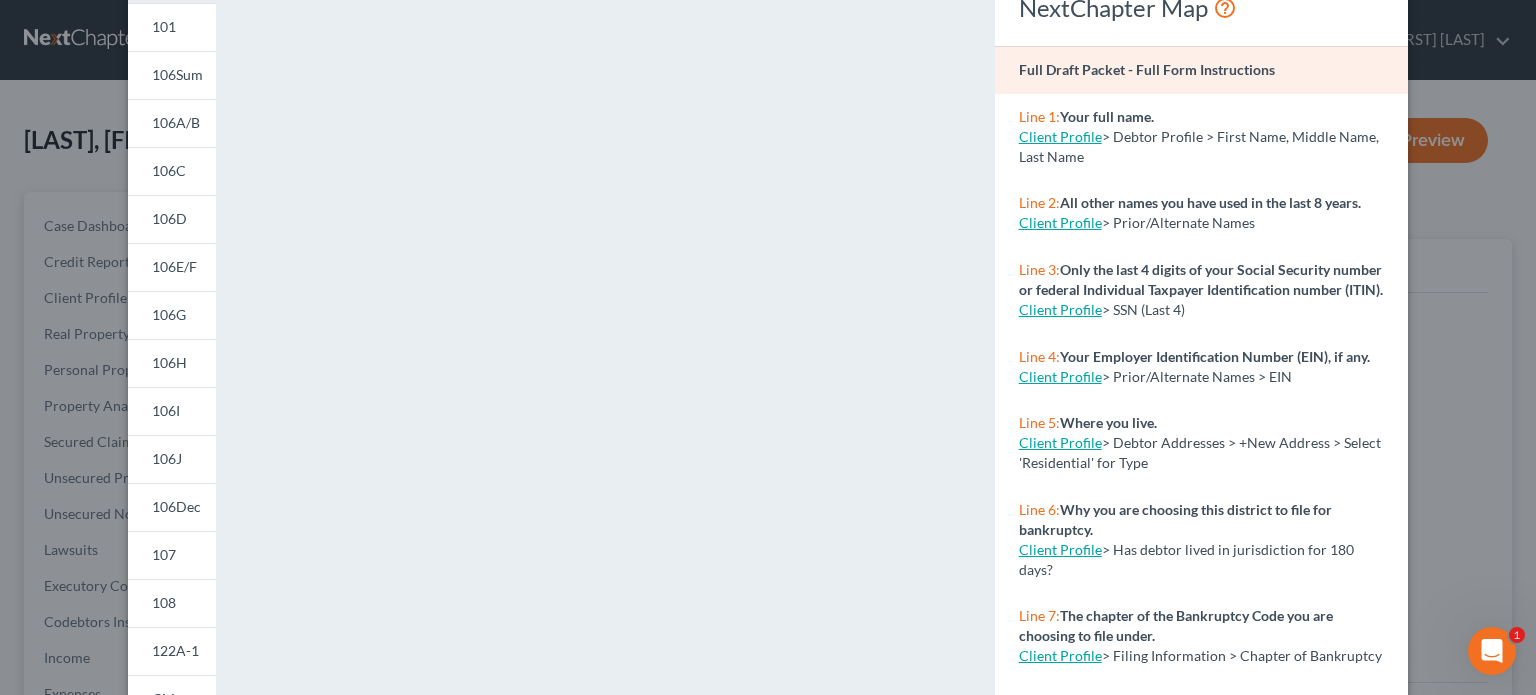 scroll, scrollTop: 0, scrollLeft: 0, axis: both 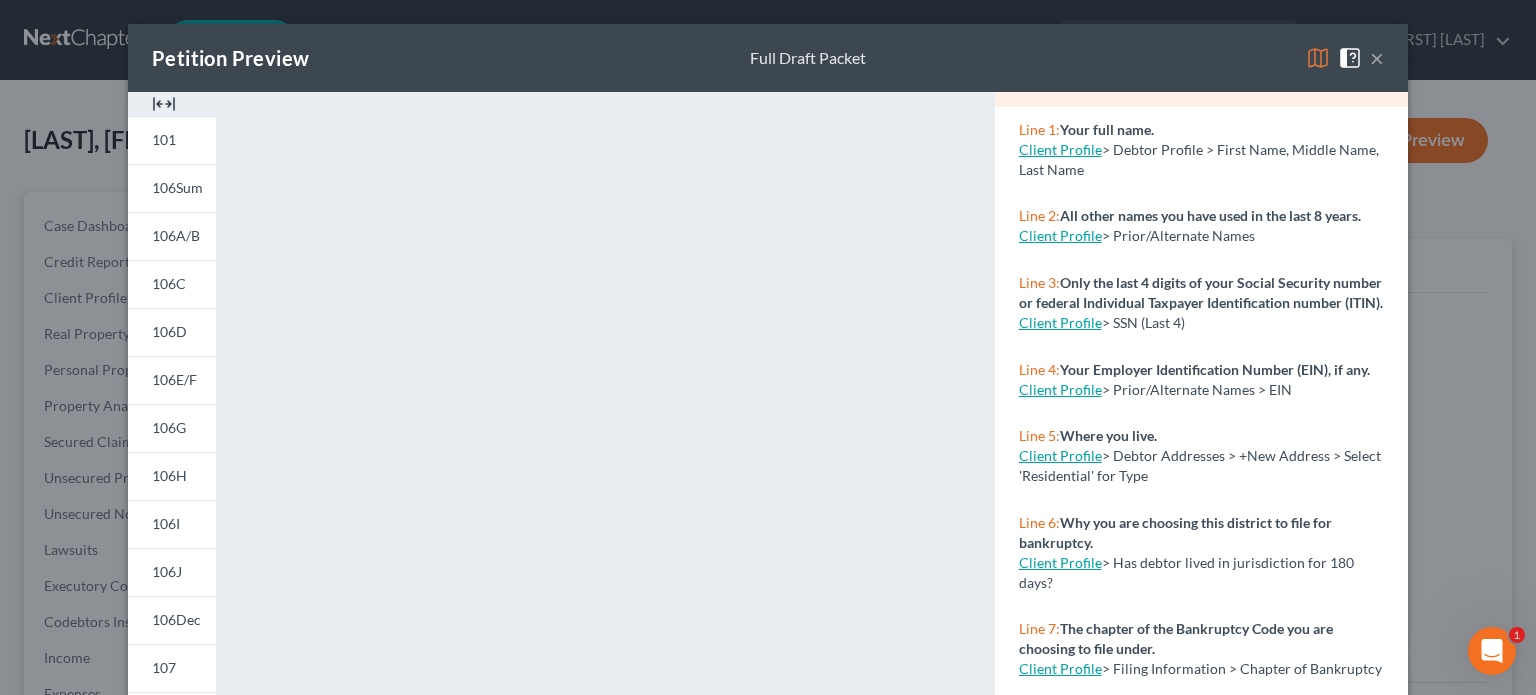 click at bounding box center [1350, 58] 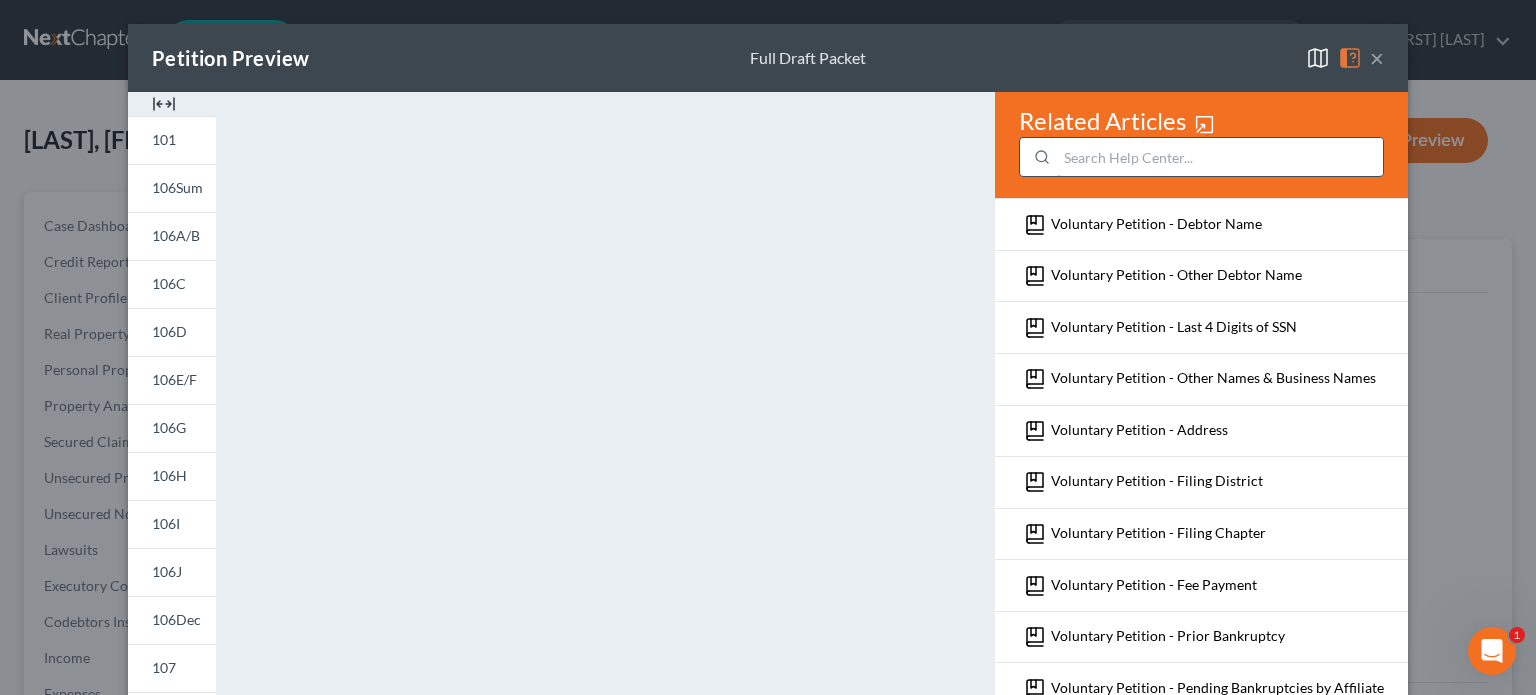 scroll, scrollTop: 200, scrollLeft: 0, axis: vertical 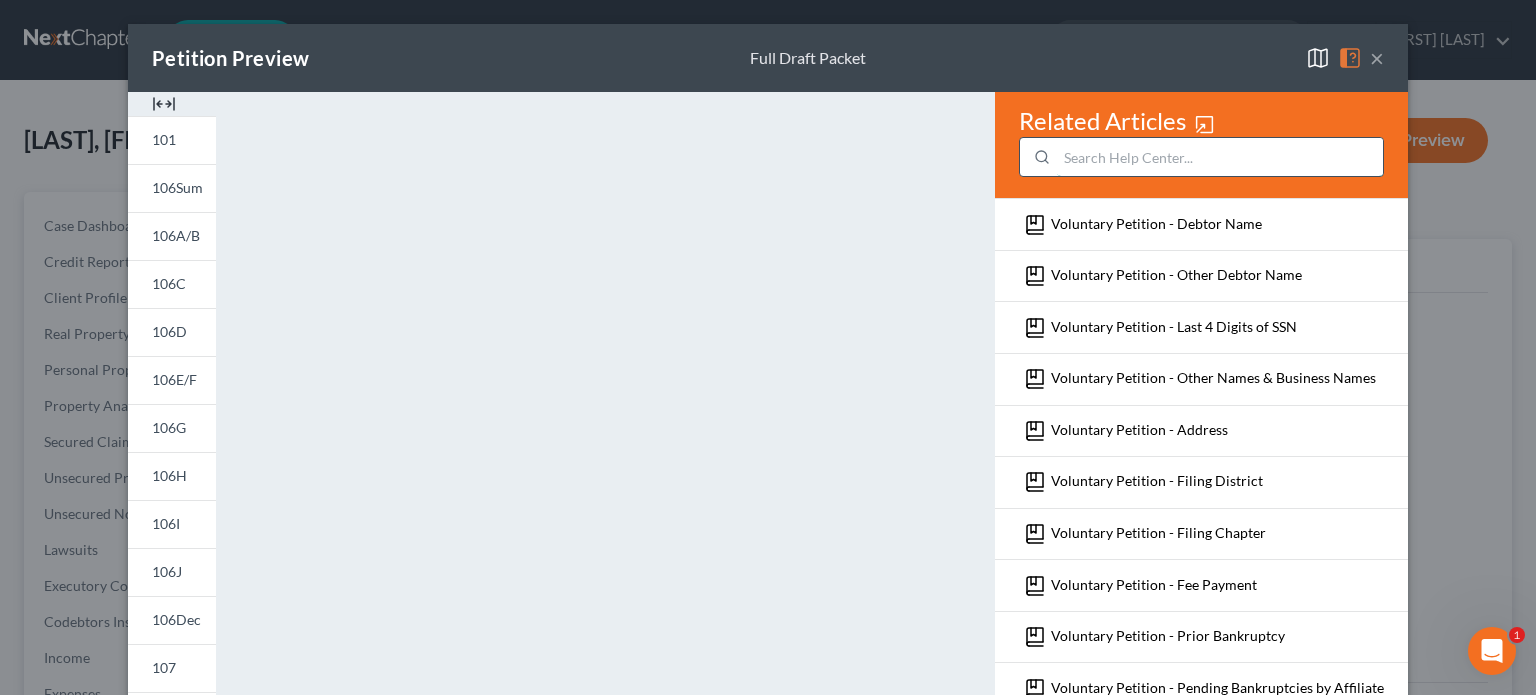 click at bounding box center (1220, 157) 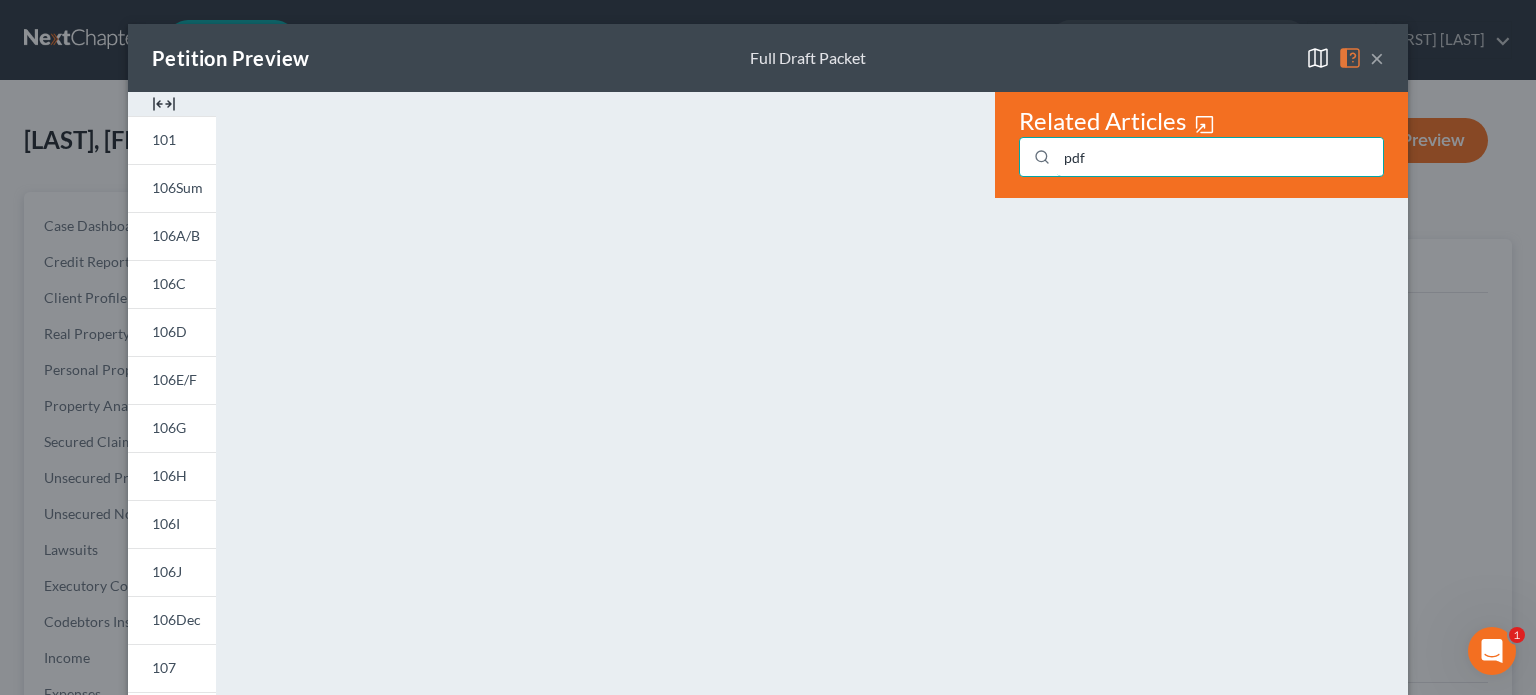 type on "pdf" 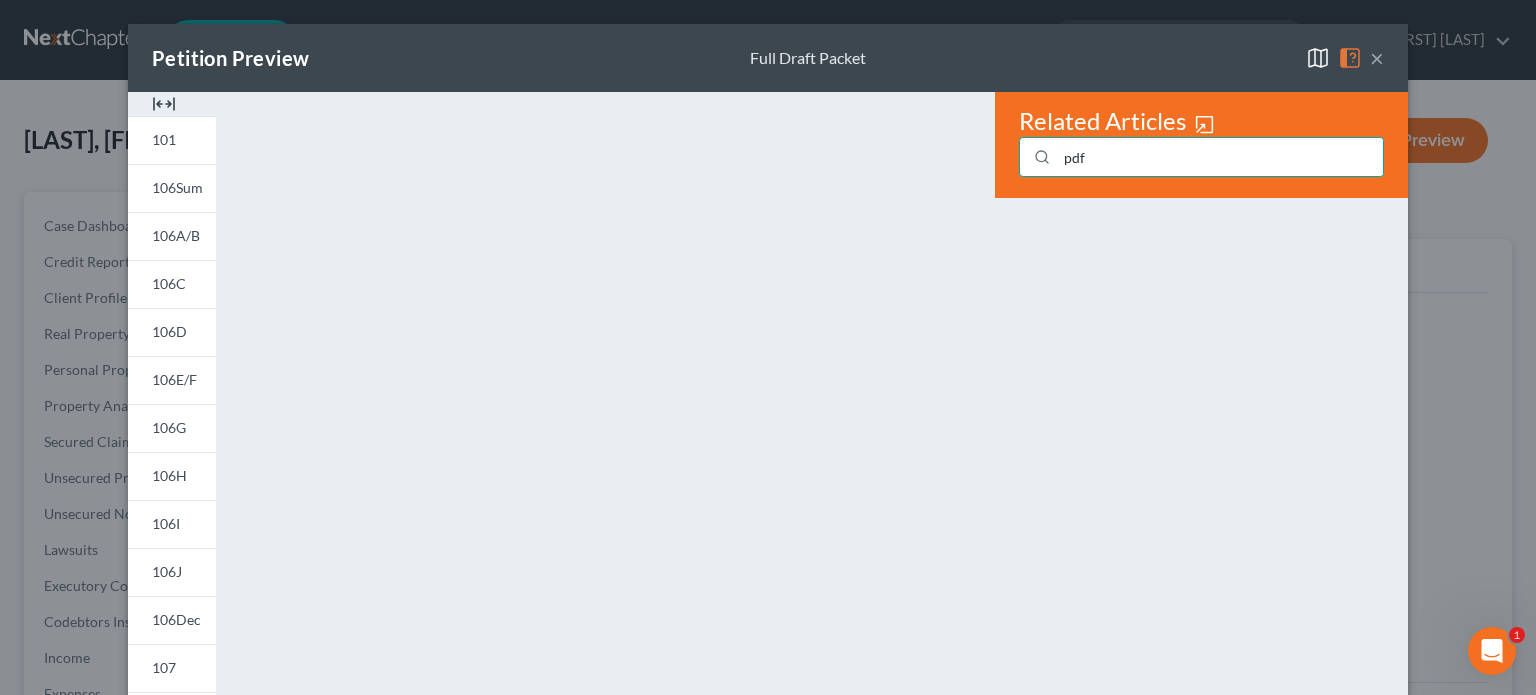 click on "×" at bounding box center [1377, 58] 